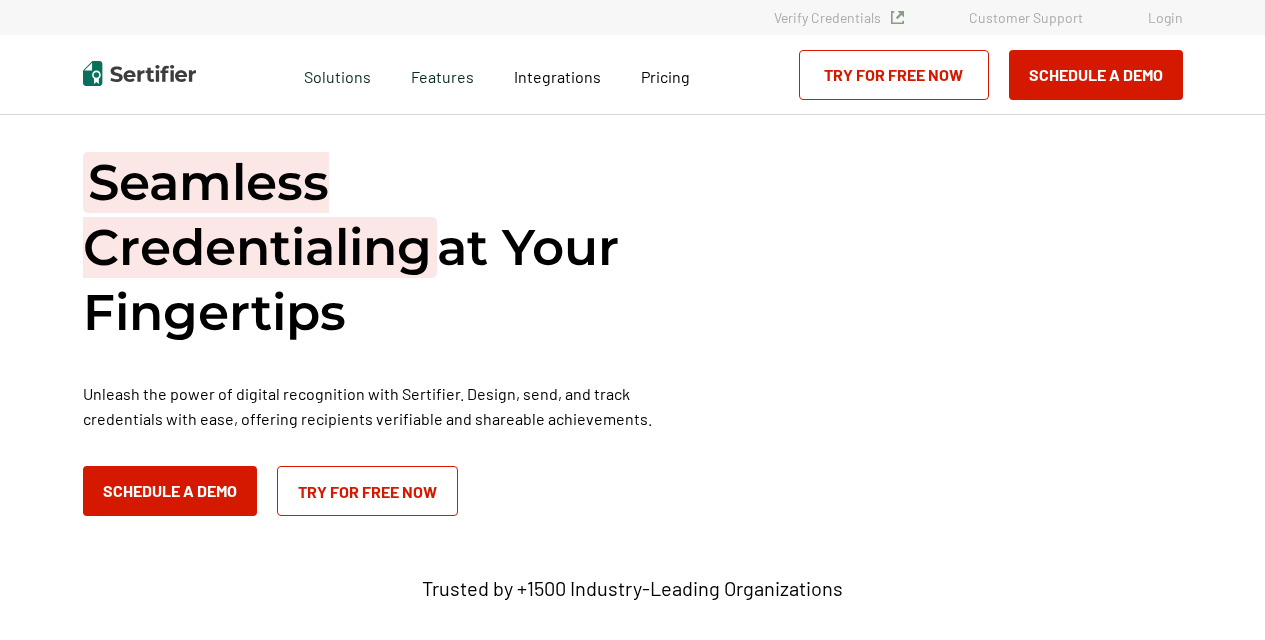 scroll, scrollTop: 0, scrollLeft: 0, axis: both 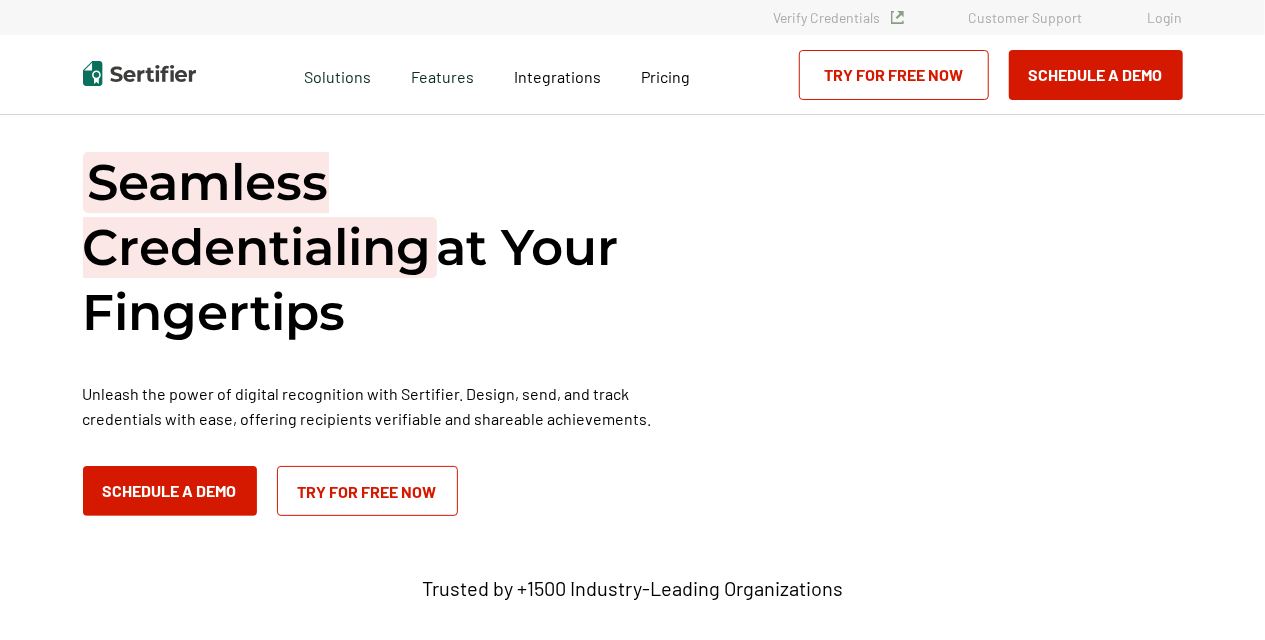 click on "Login" at bounding box center [1165, 17] 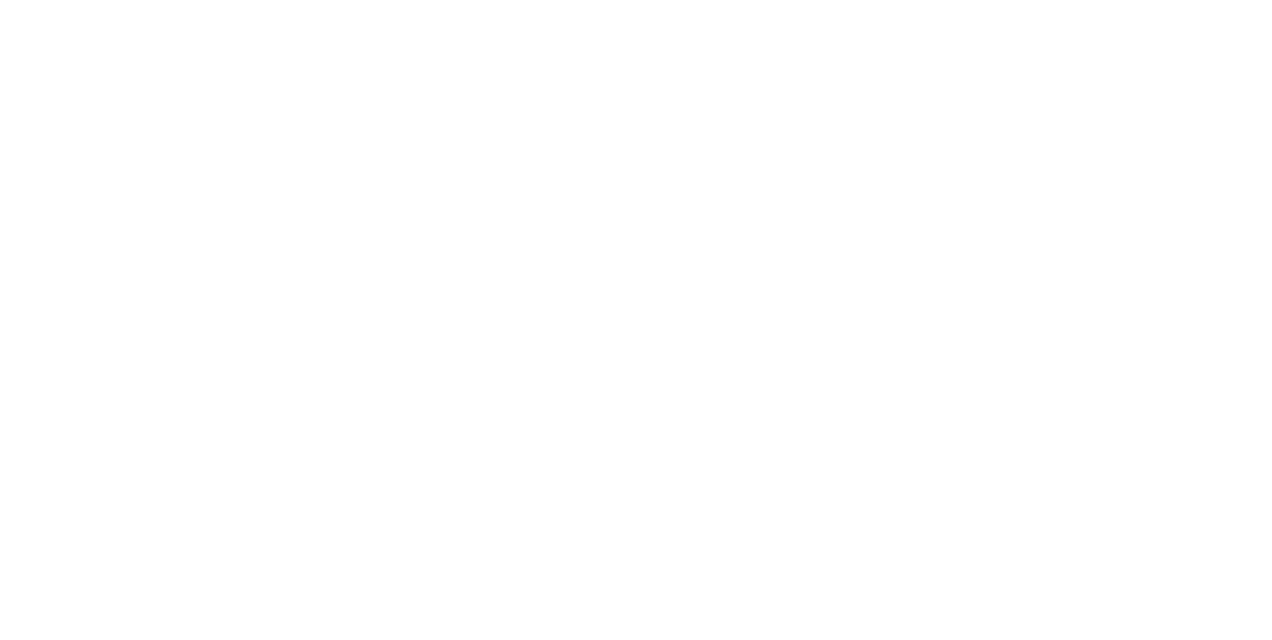 scroll, scrollTop: 0, scrollLeft: 0, axis: both 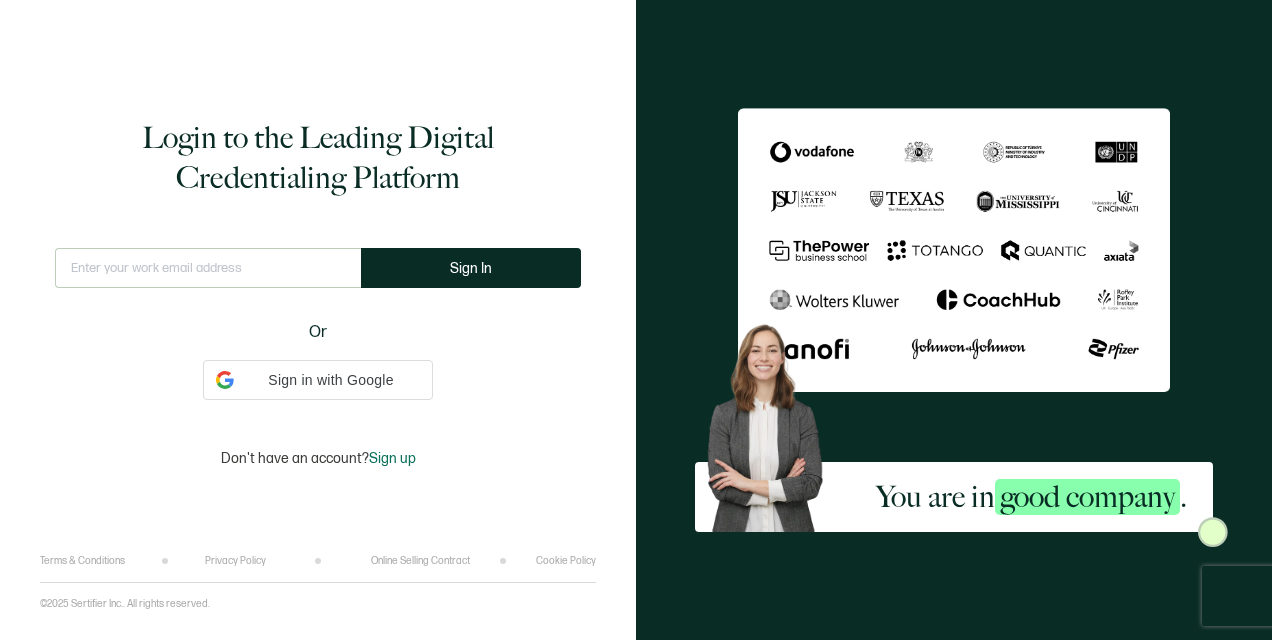 click at bounding box center [208, 268] 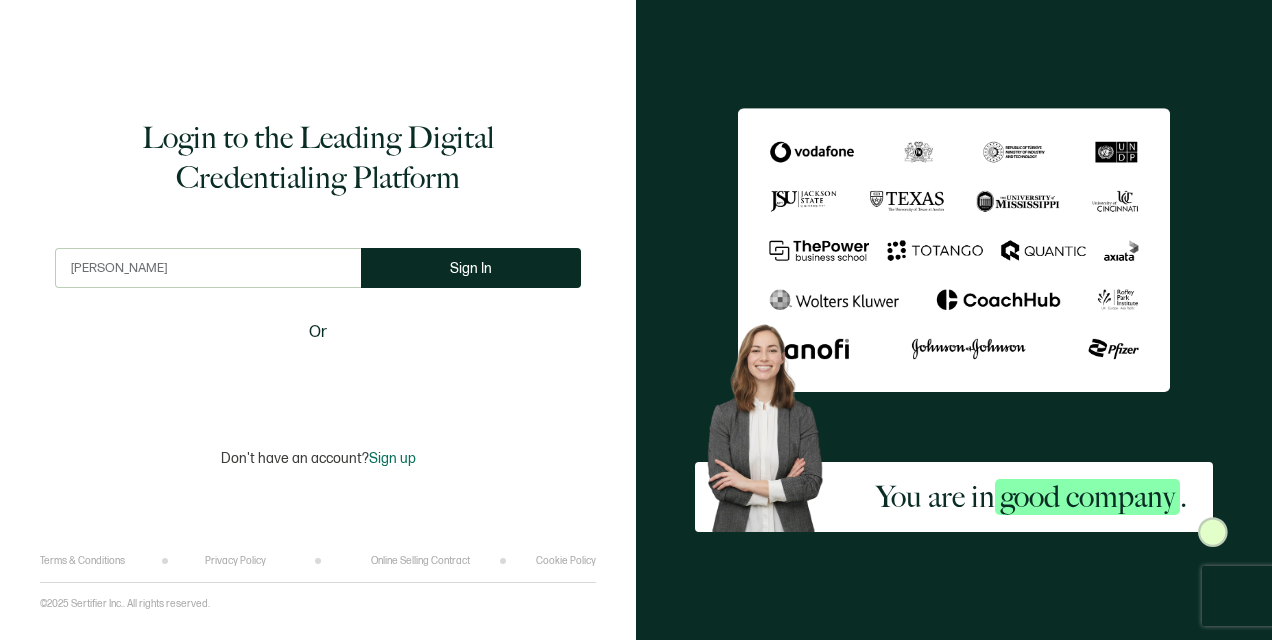 type on "marian@blue-sage.ca" 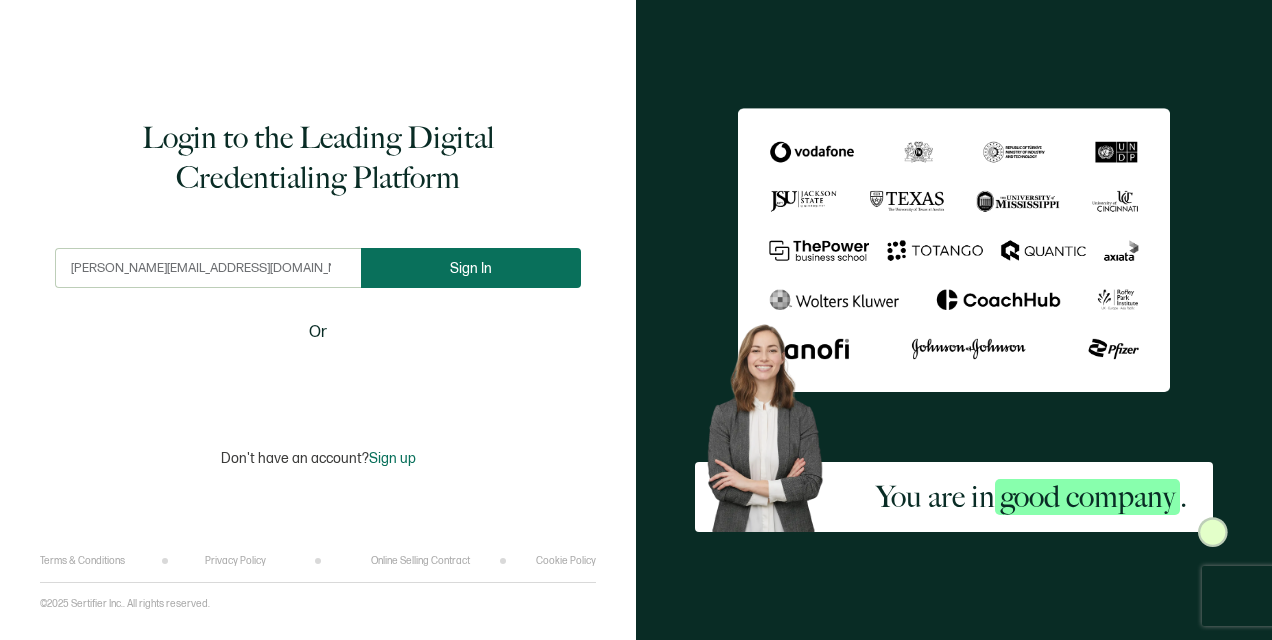 click on "Sign In" at bounding box center [471, 268] 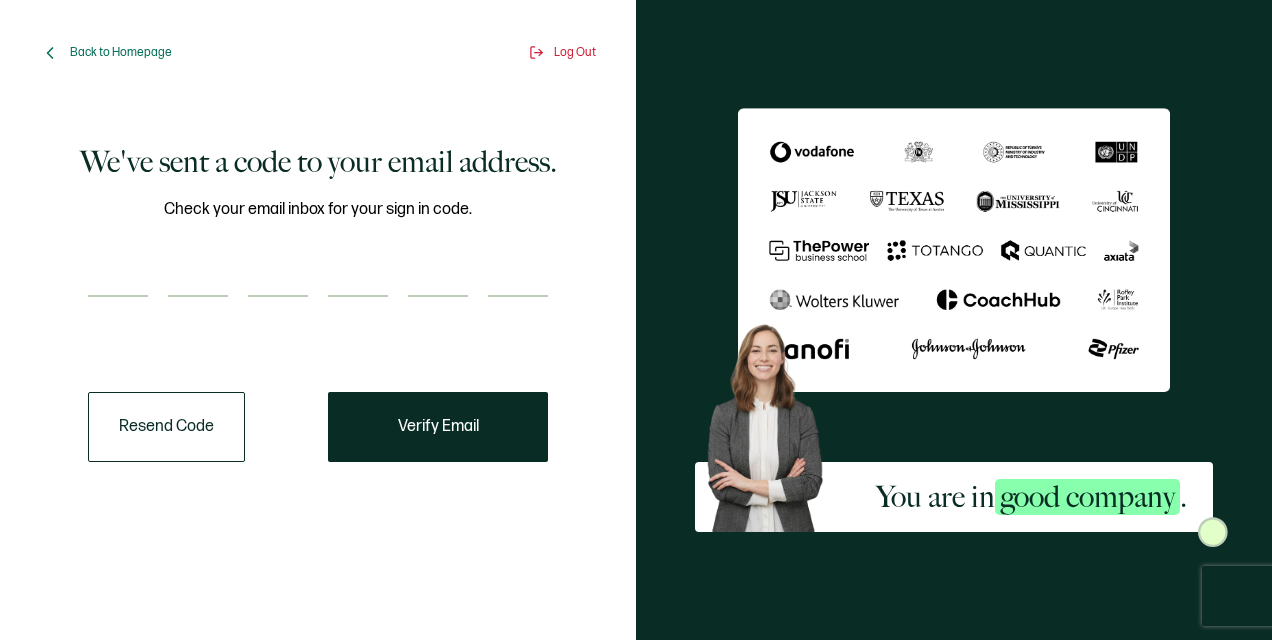 click at bounding box center [118, 277] 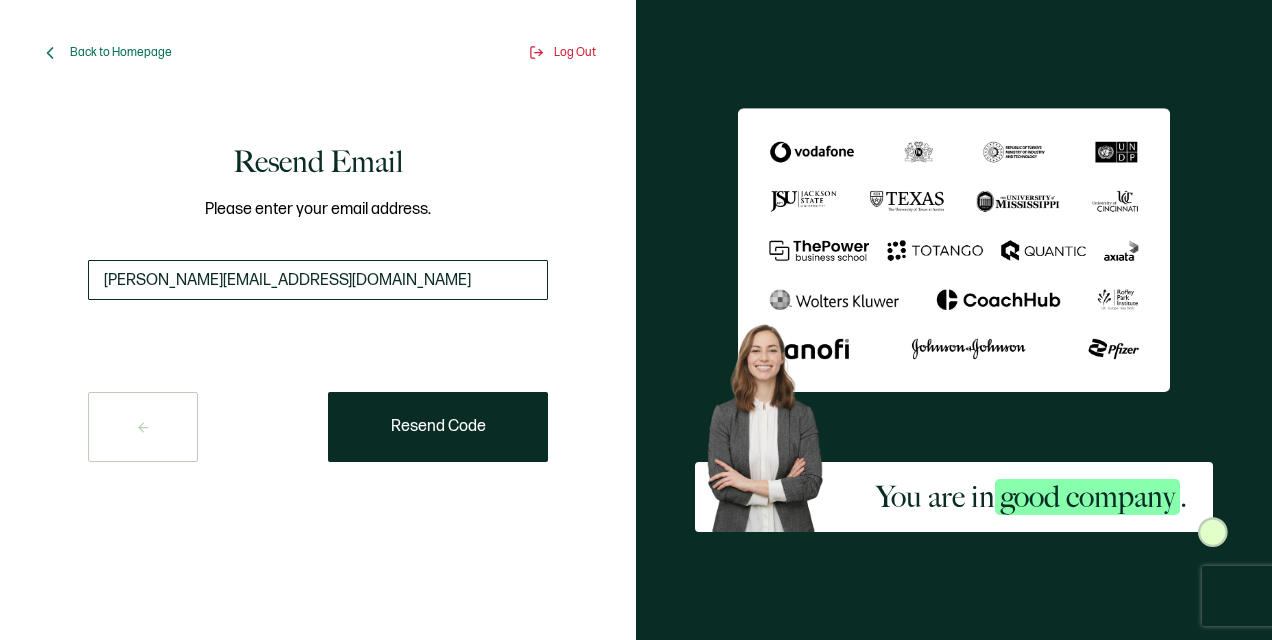 click on "marian@blue-sage.ca" at bounding box center [318, 280] 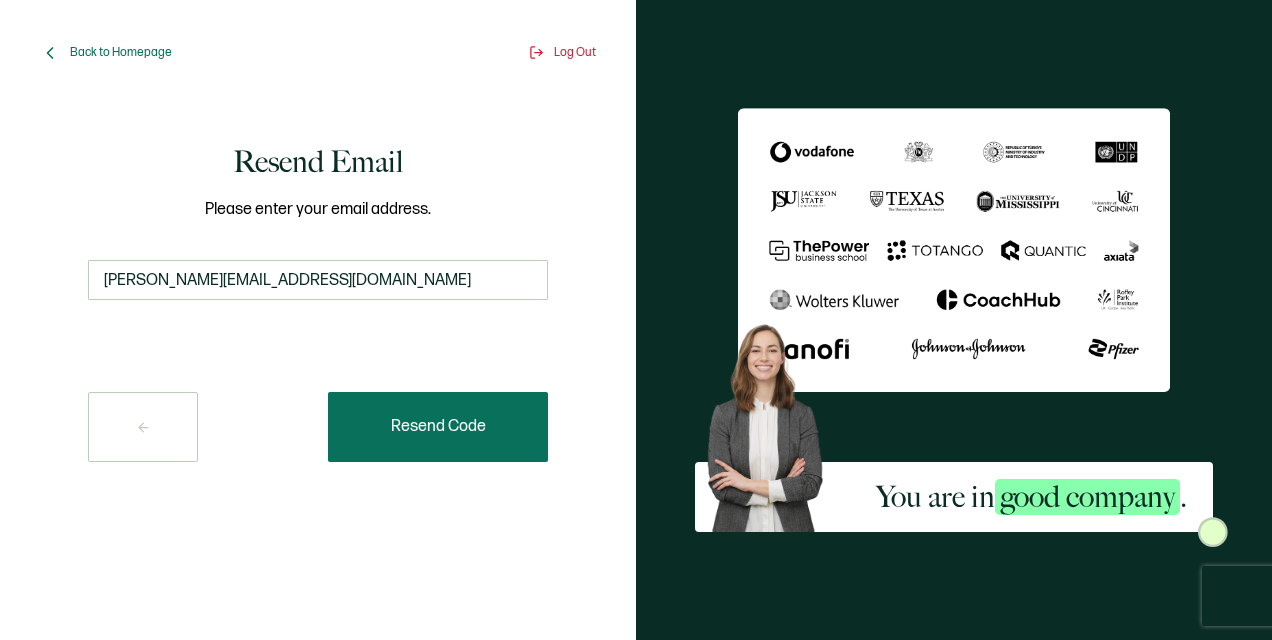 click on "Resend Code" at bounding box center (438, 427) 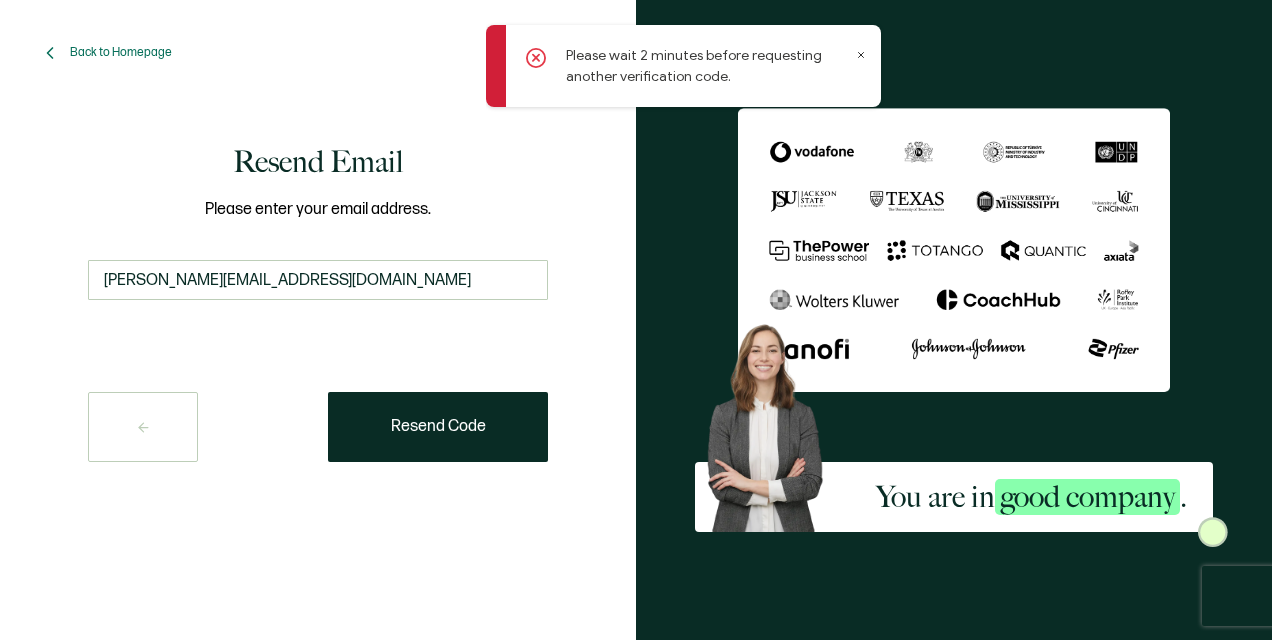 click 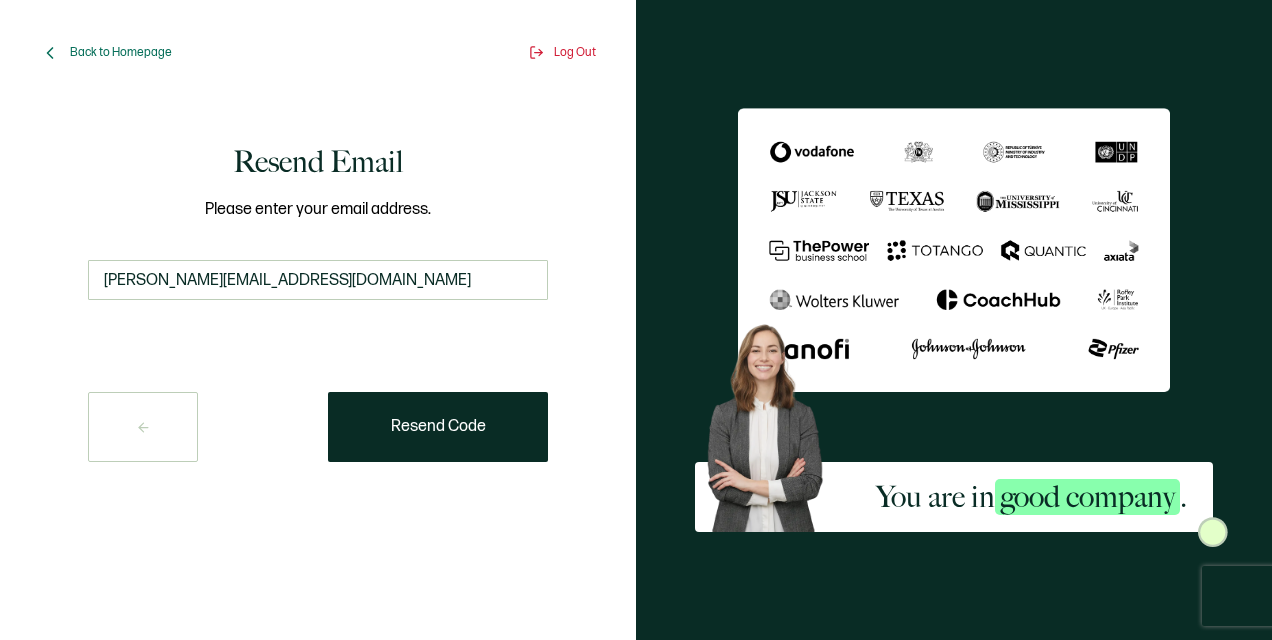 click 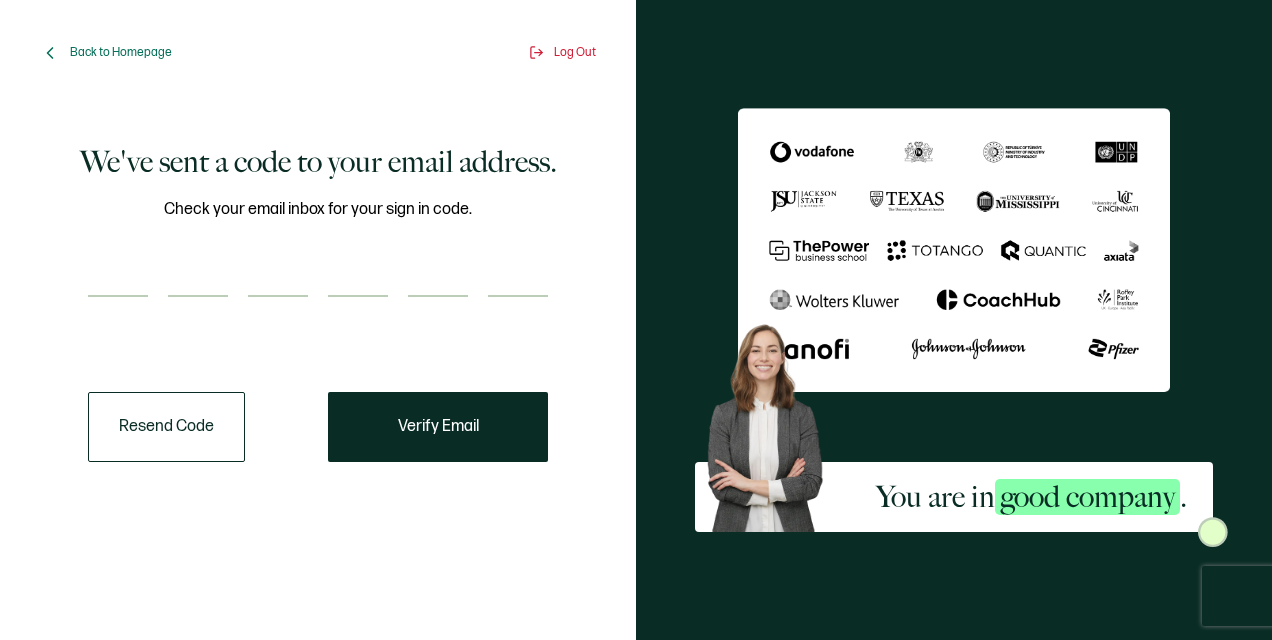click at bounding box center [118, 277] 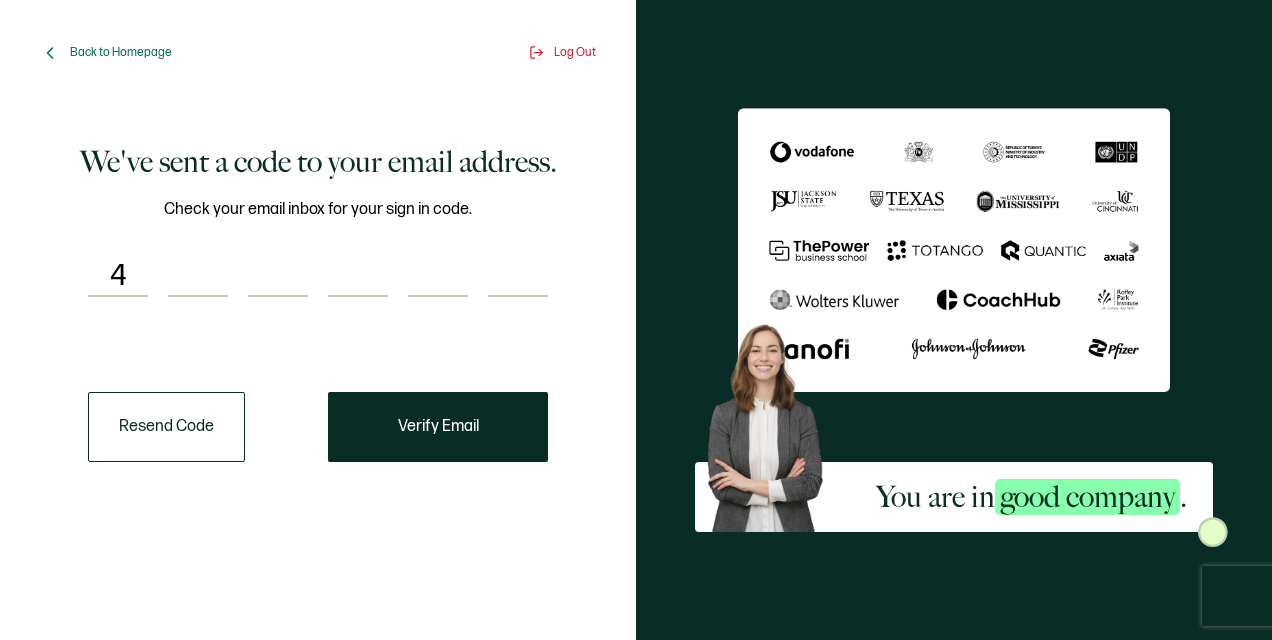 type on "9" 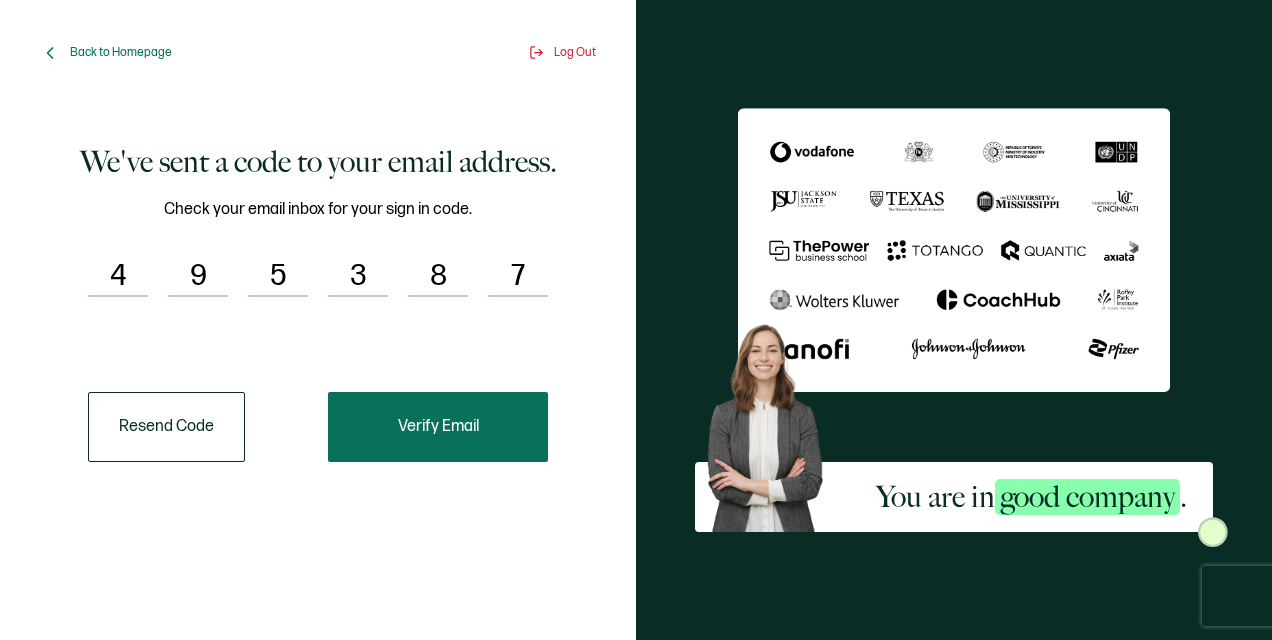 click on "Verify Email" at bounding box center (438, 427) 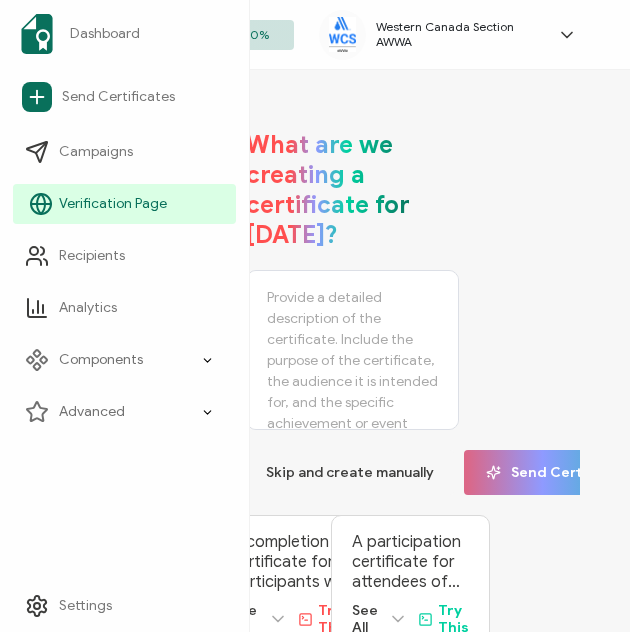 click on "Verification Page" at bounding box center [113, 204] 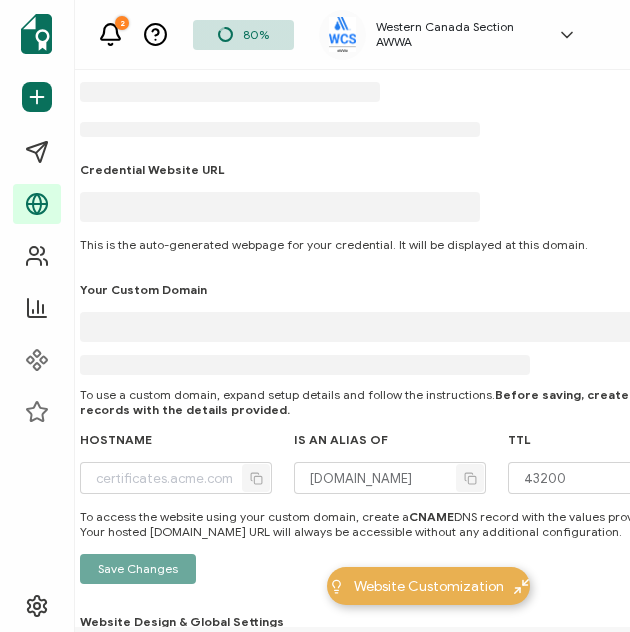 scroll, scrollTop: 310, scrollLeft: 0, axis: vertical 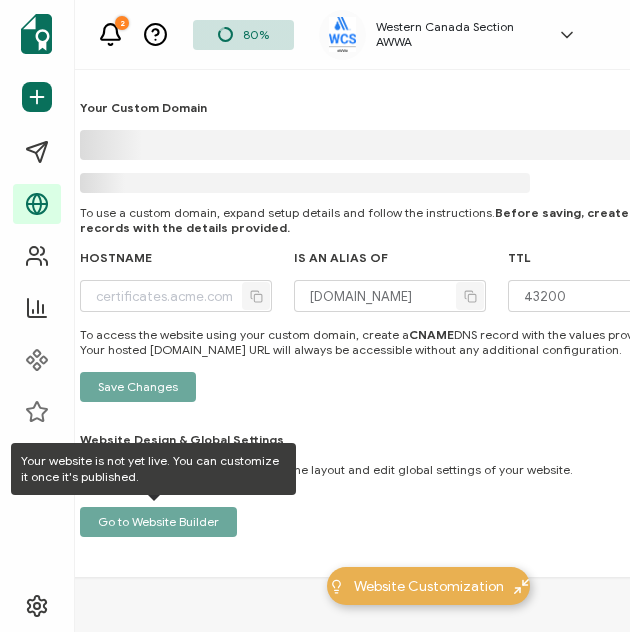 type on "wcwwa.verified.cv" 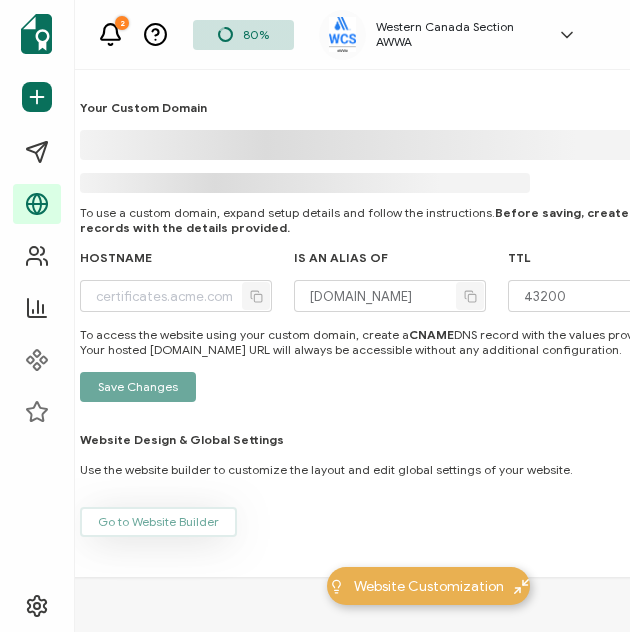 scroll, scrollTop: 328, scrollLeft: 0, axis: vertical 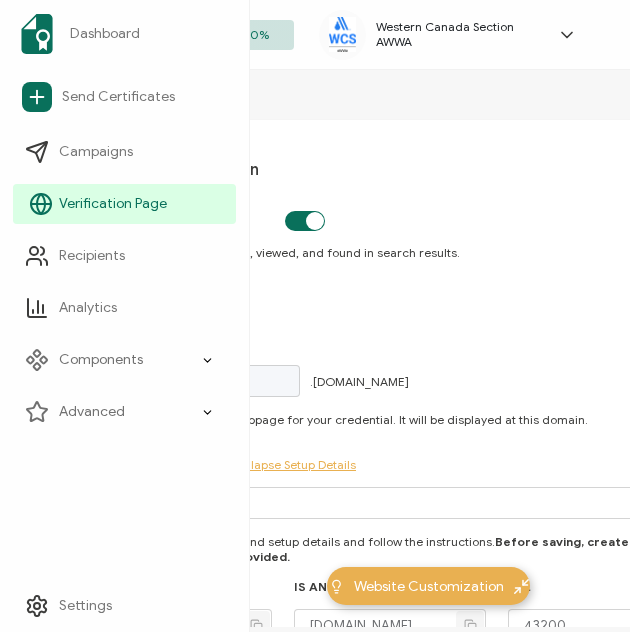 click on "Verification Page" at bounding box center [113, 204] 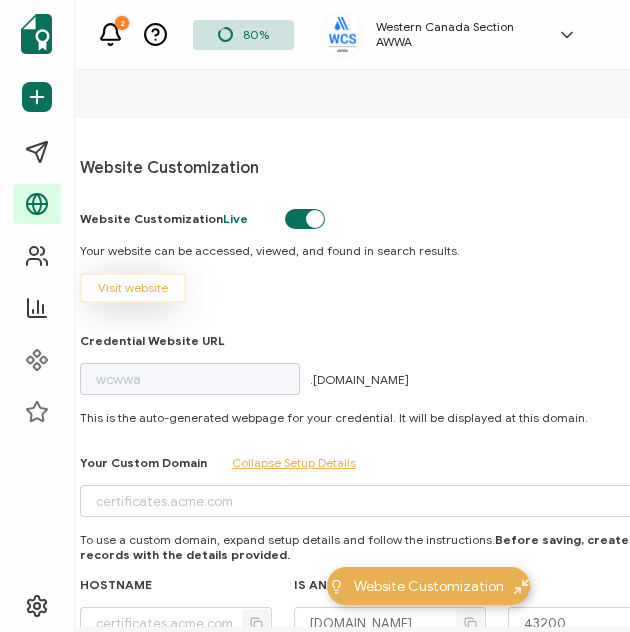 scroll, scrollTop: 0, scrollLeft: 0, axis: both 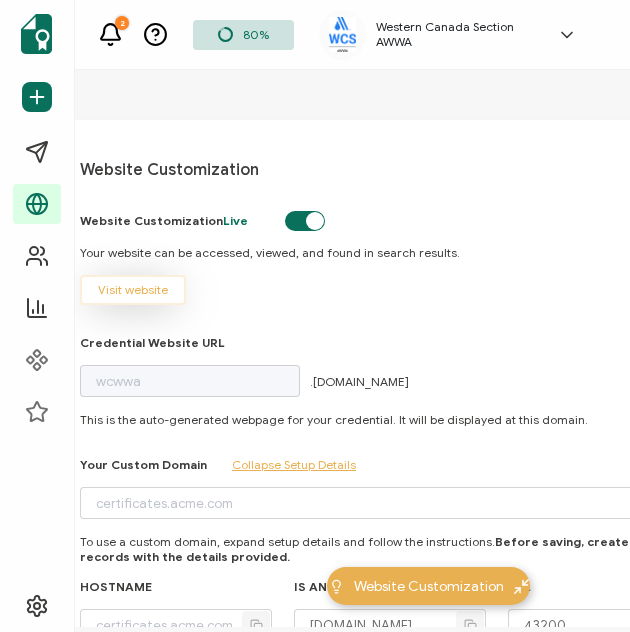 click on "Visit website" at bounding box center [133, 290] 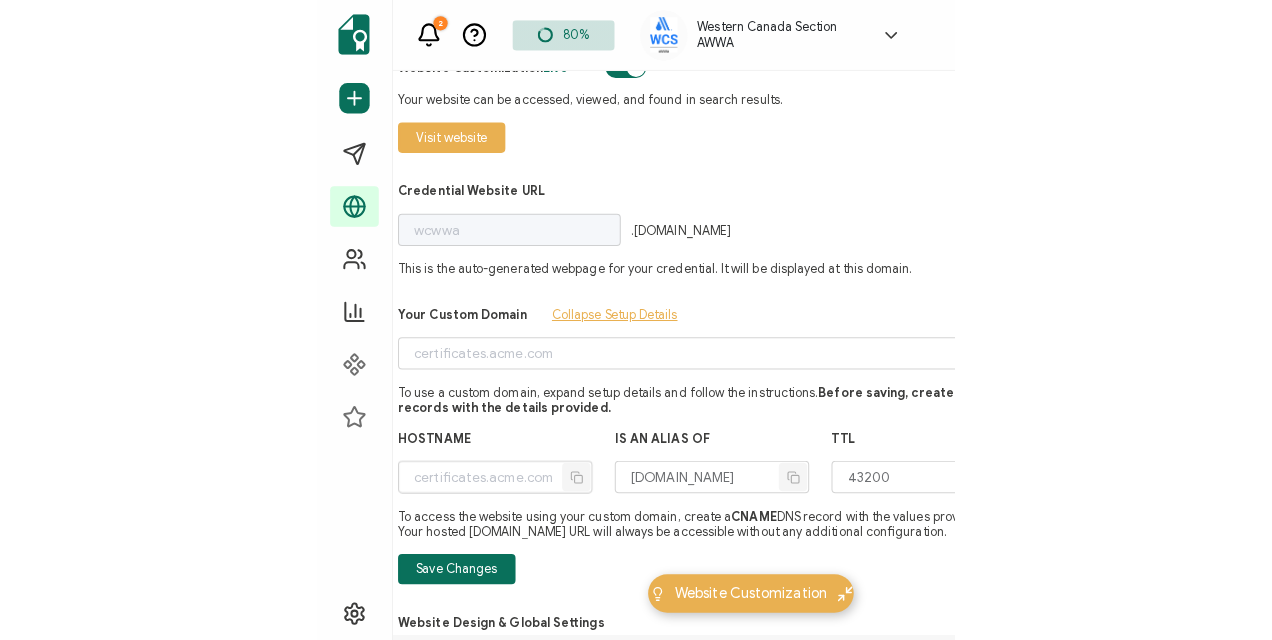 scroll, scrollTop: 328, scrollLeft: 0, axis: vertical 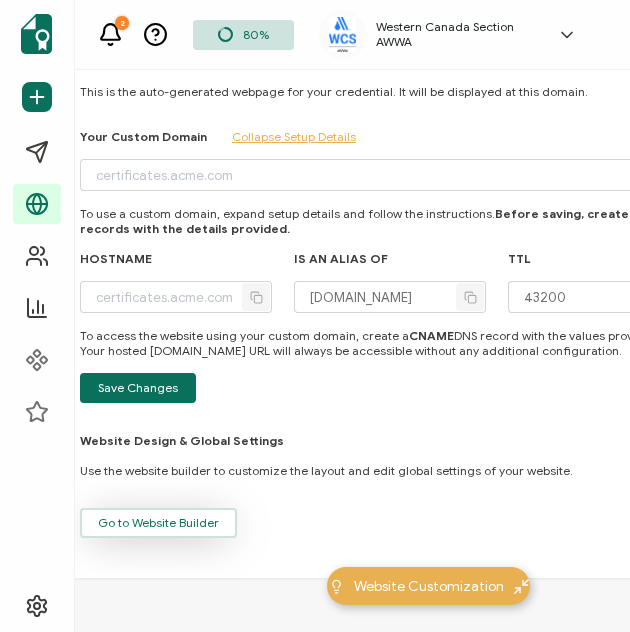 click on "Go to Website Builder" at bounding box center [158, 523] 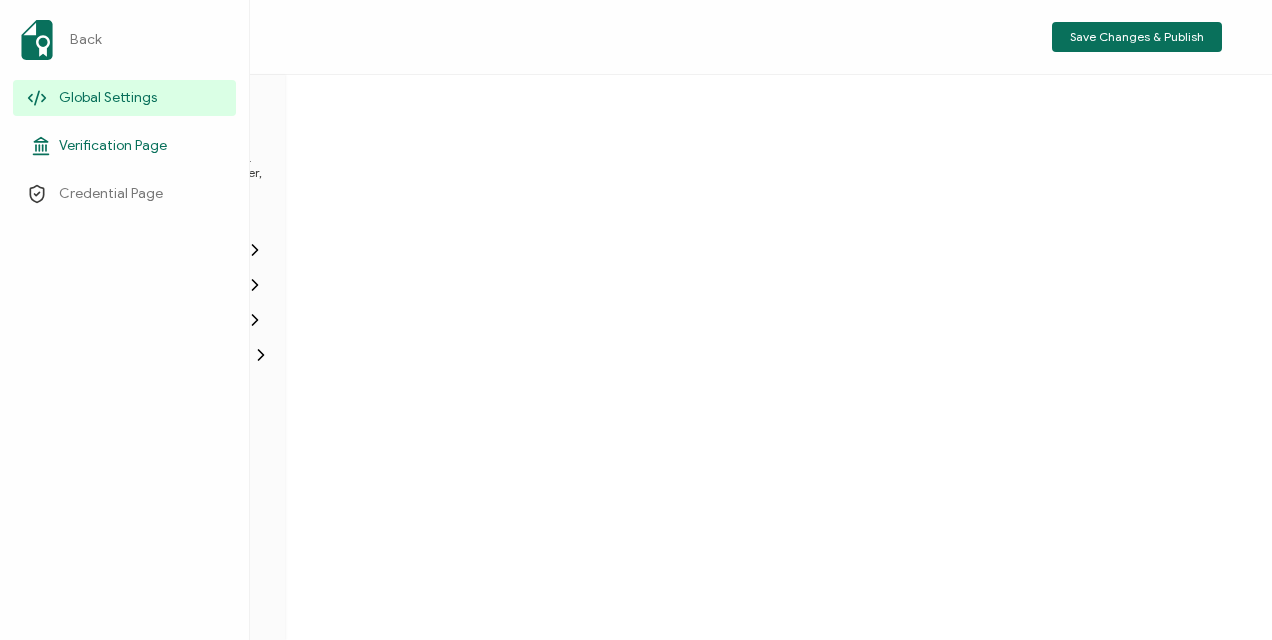 click on "Verification Page" at bounding box center (113, 146) 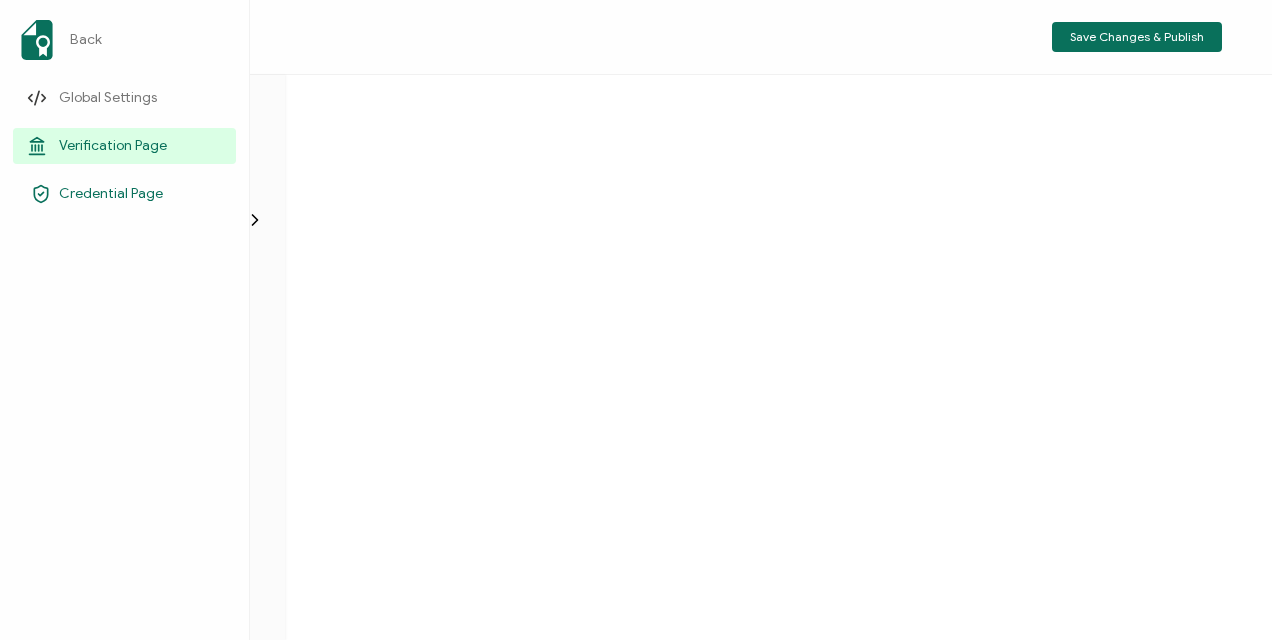 click on "Credential Page" at bounding box center [111, 194] 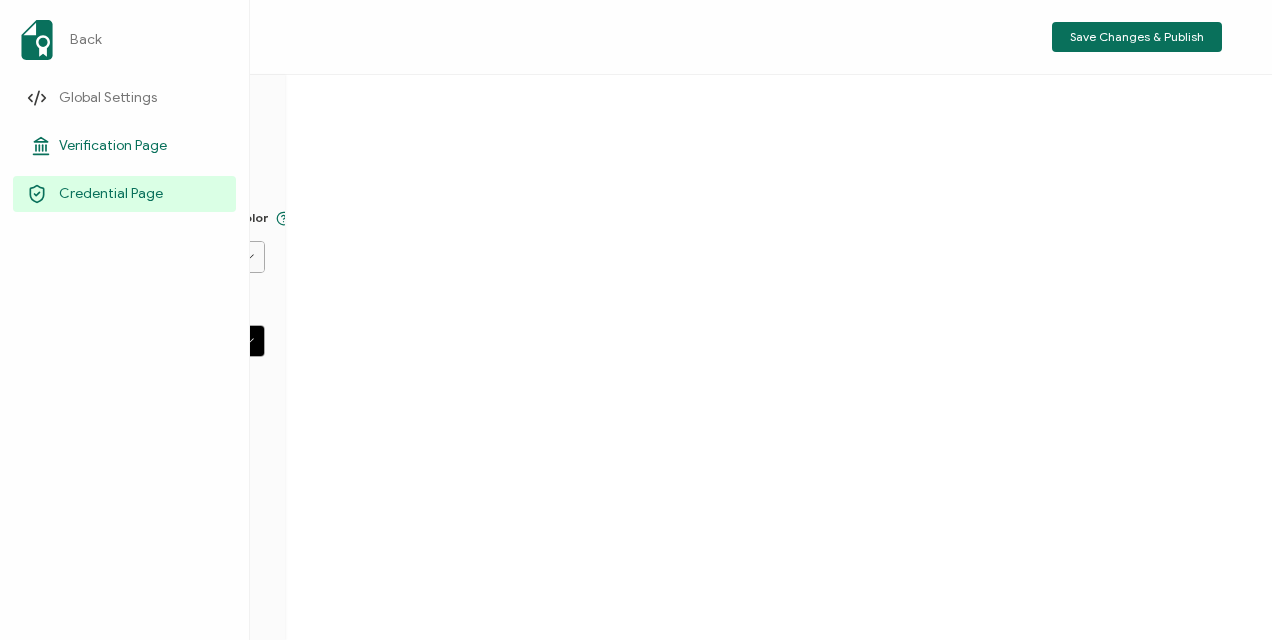 click on "Verification Page" at bounding box center [113, 146] 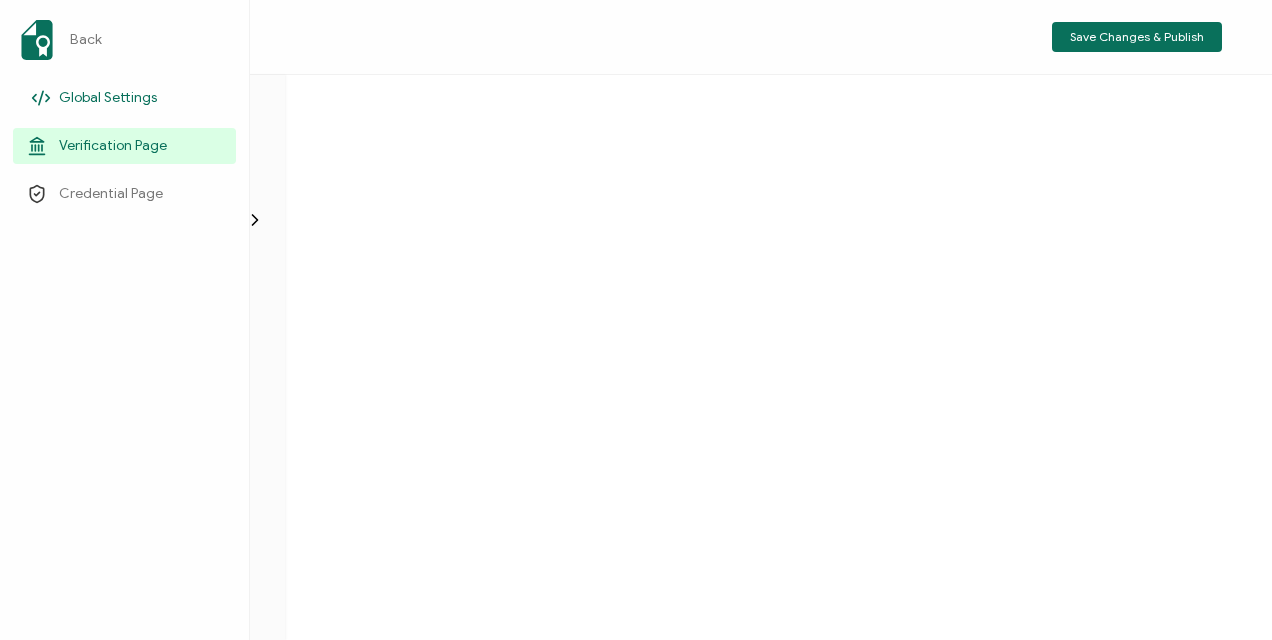 click on "Global Settings" at bounding box center (108, 98) 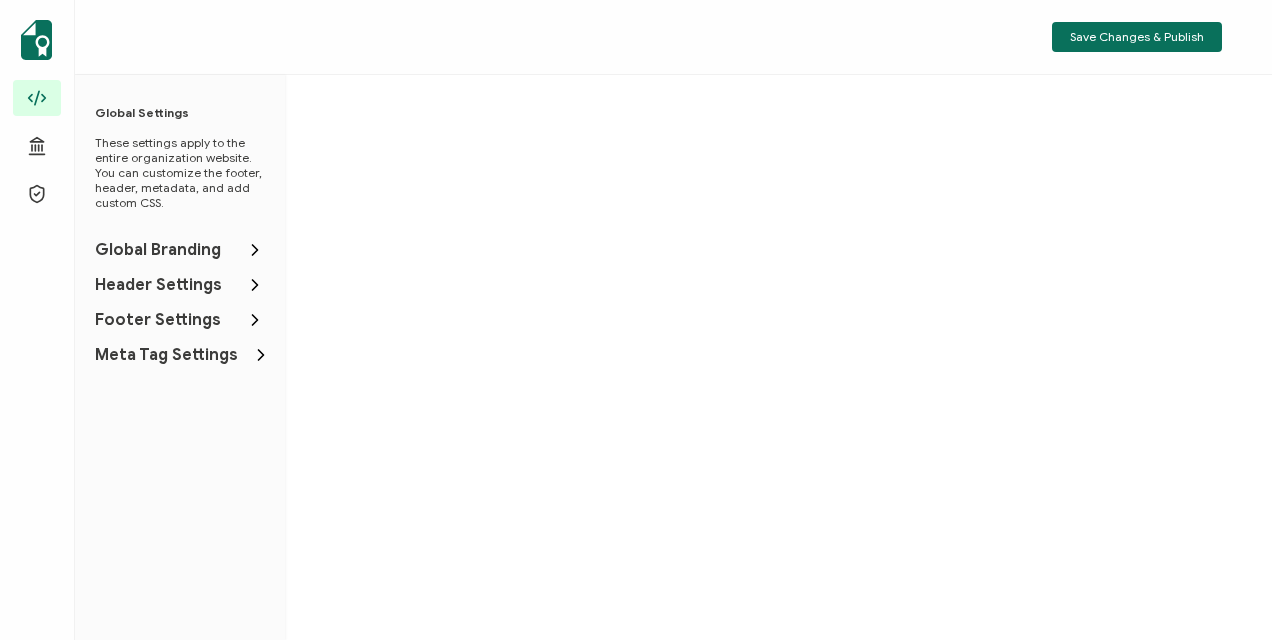 click 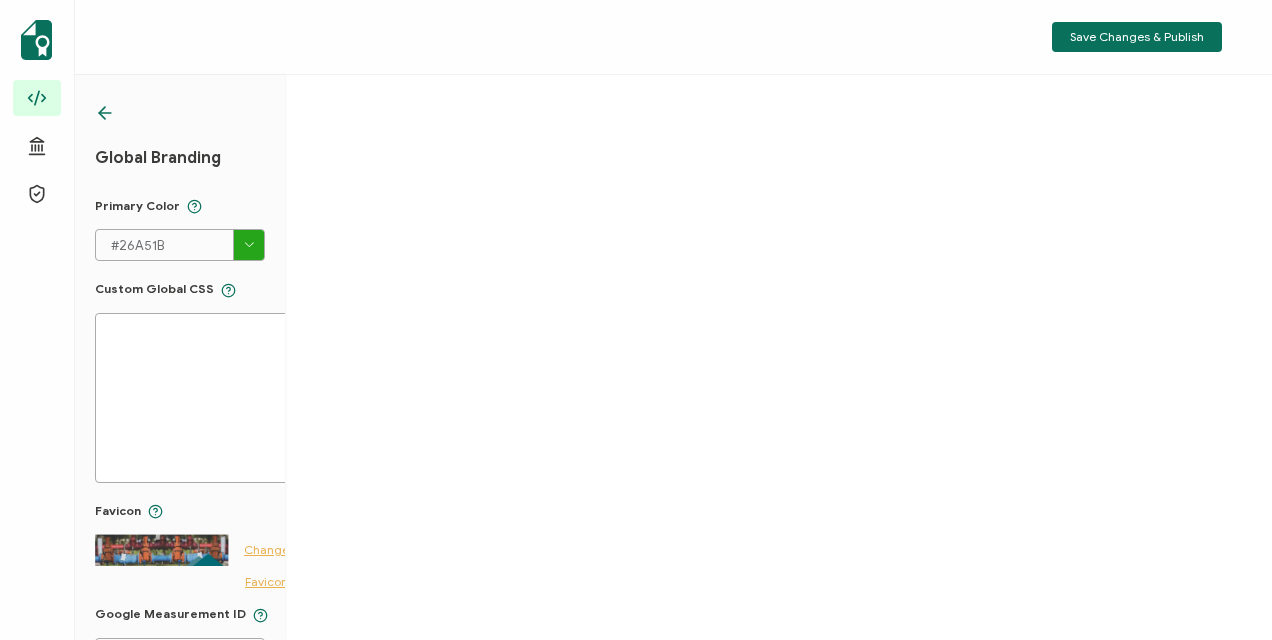 scroll, scrollTop: 0, scrollLeft: 0, axis: both 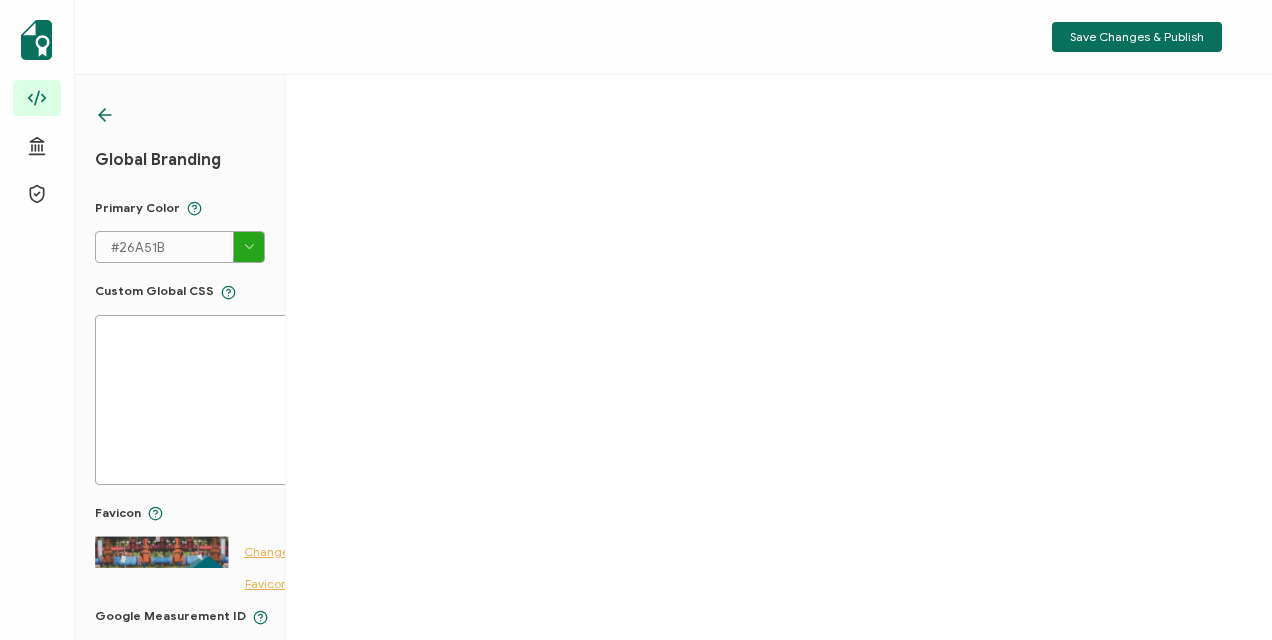 drag, startPoint x: 149, startPoint y: 558, endPoint x: 104, endPoint y: 555, distance: 45.099888 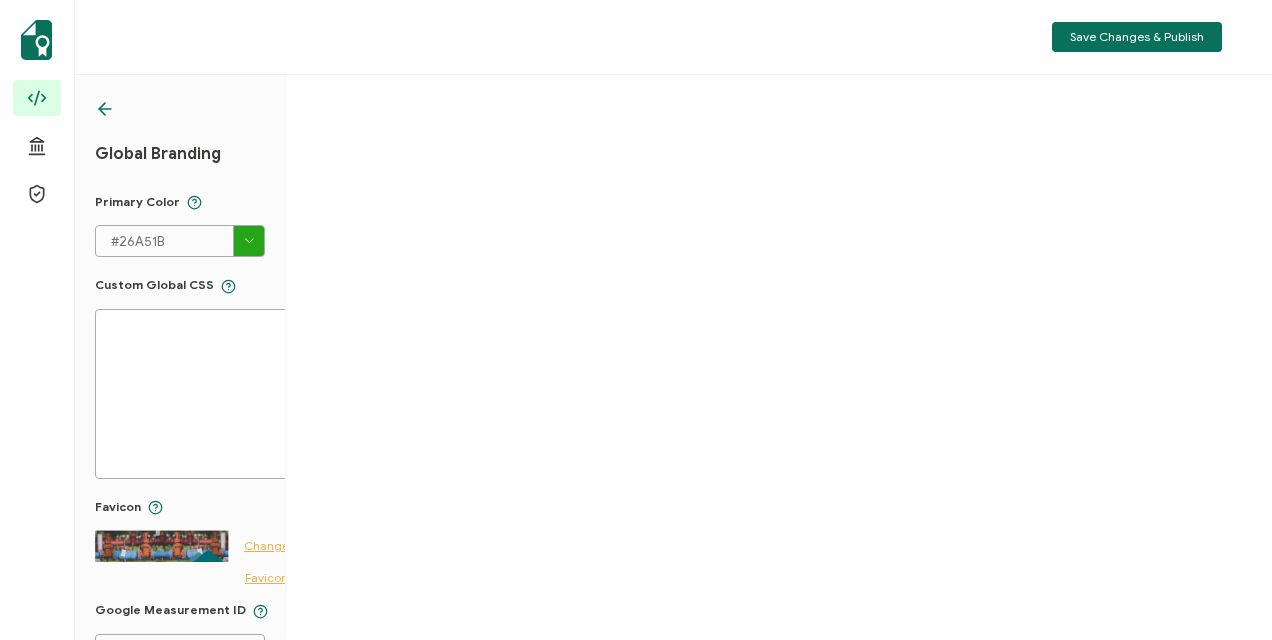 scroll, scrollTop: 0, scrollLeft: 0, axis: both 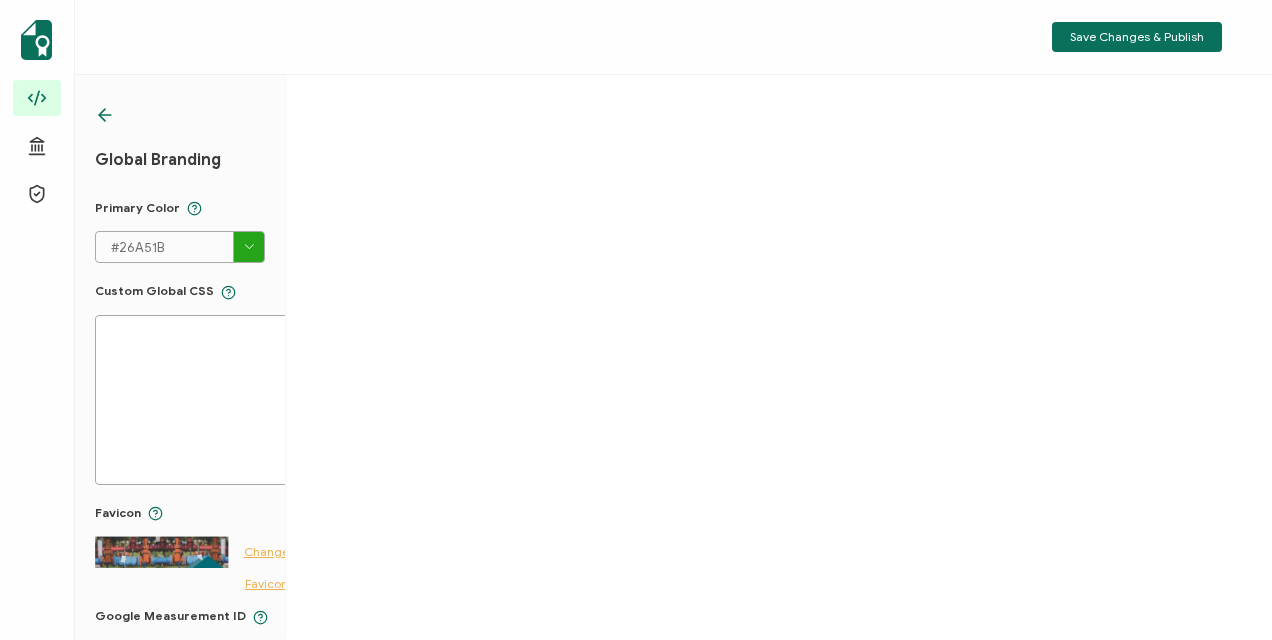 click 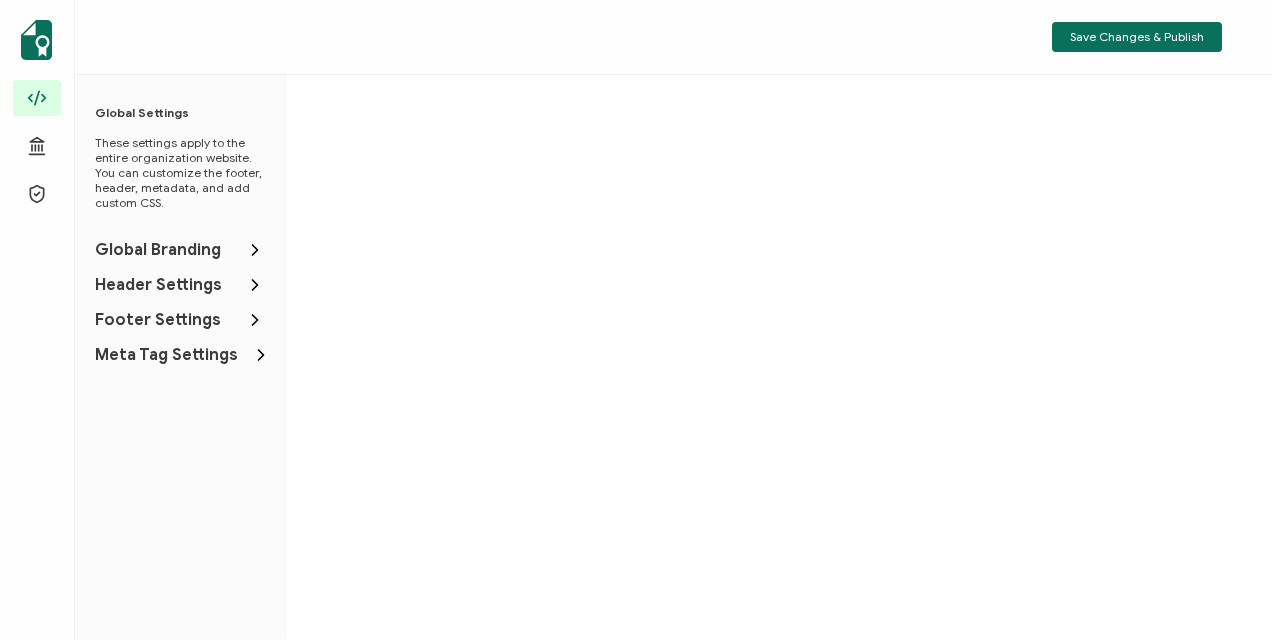 click on "Header Settings" at bounding box center (158, 285) 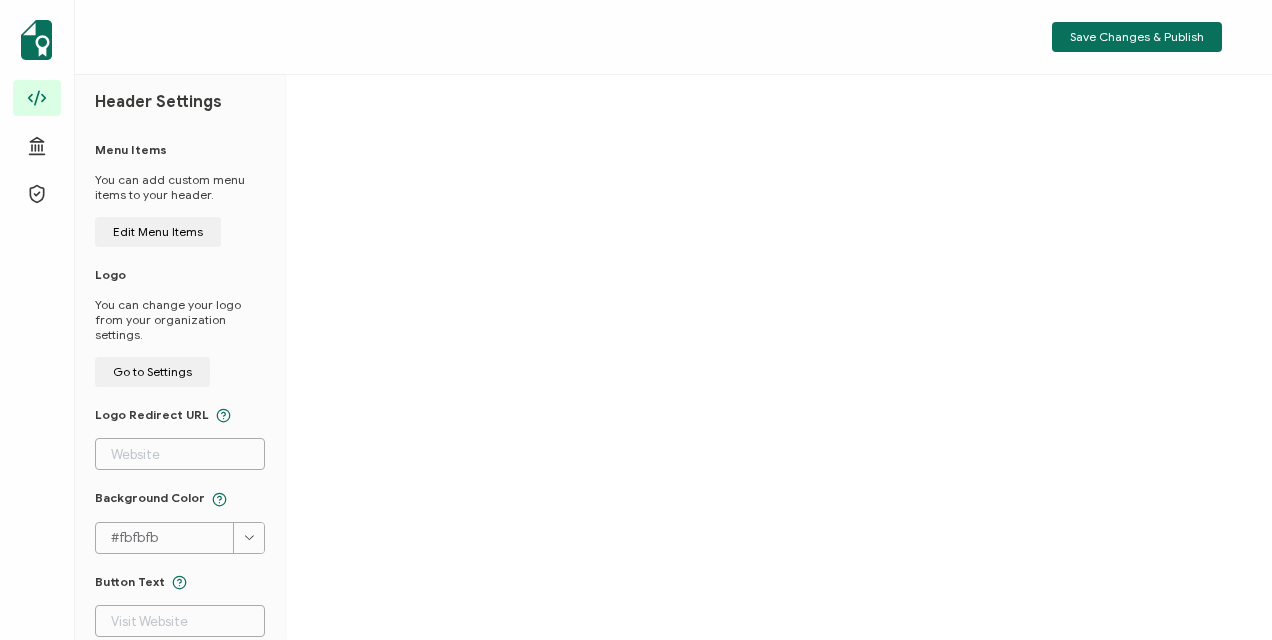 scroll, scrollTop: 100, scrollLeft: 0, axis: vertical 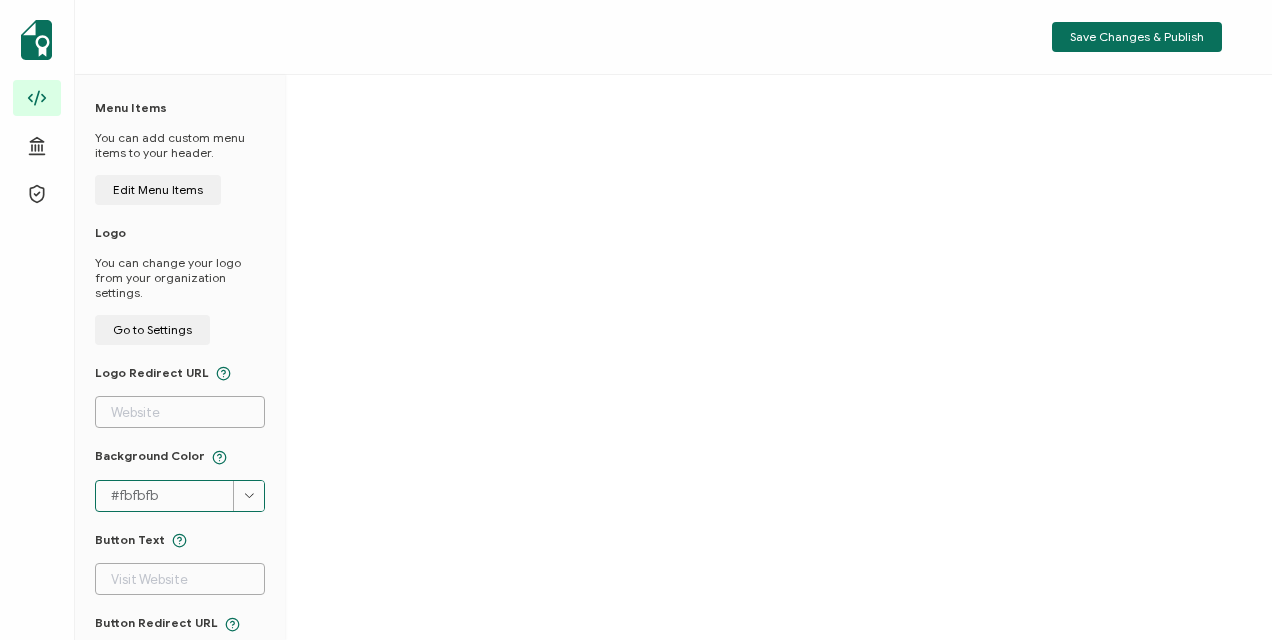 click on "#fbfbfb" at bounding box center (180, 496) 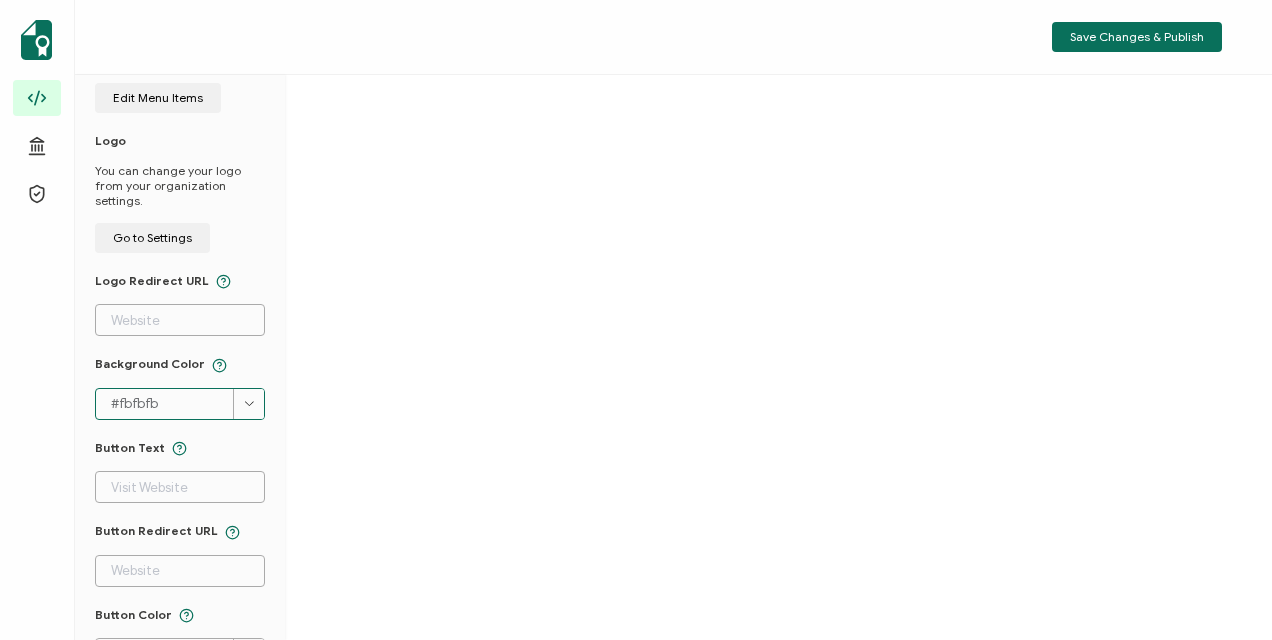 scroll, scrollTop: 300, scrollLeft: 0, axis: vertical 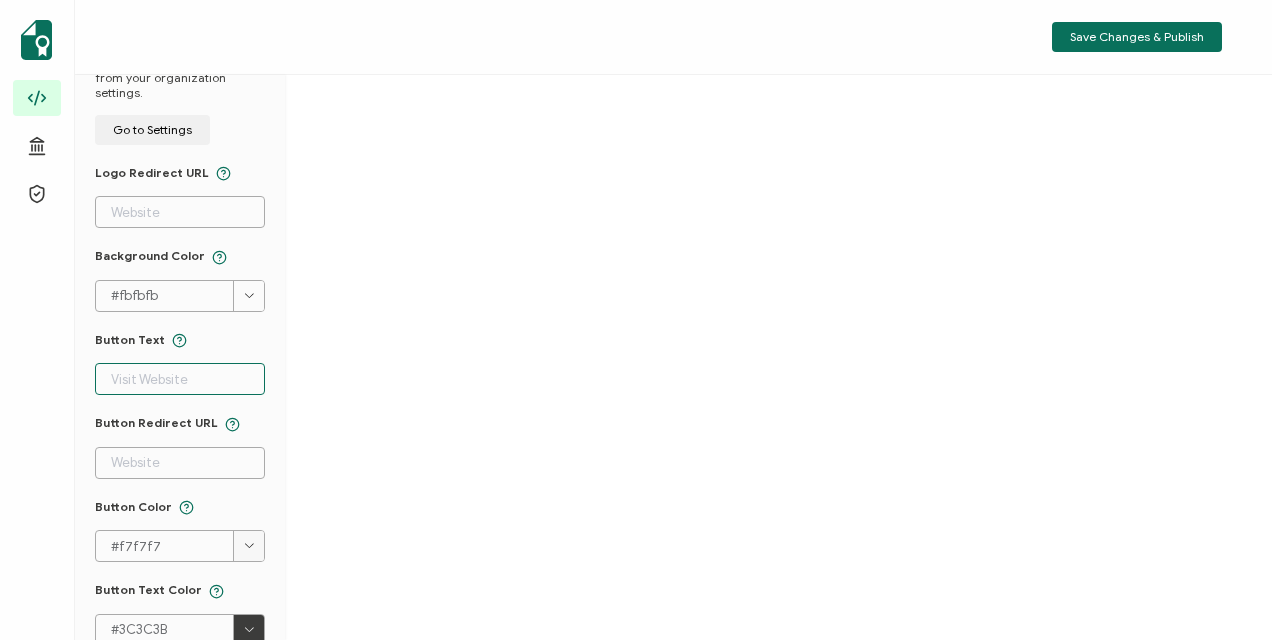 click at bounding box center (180, 379) 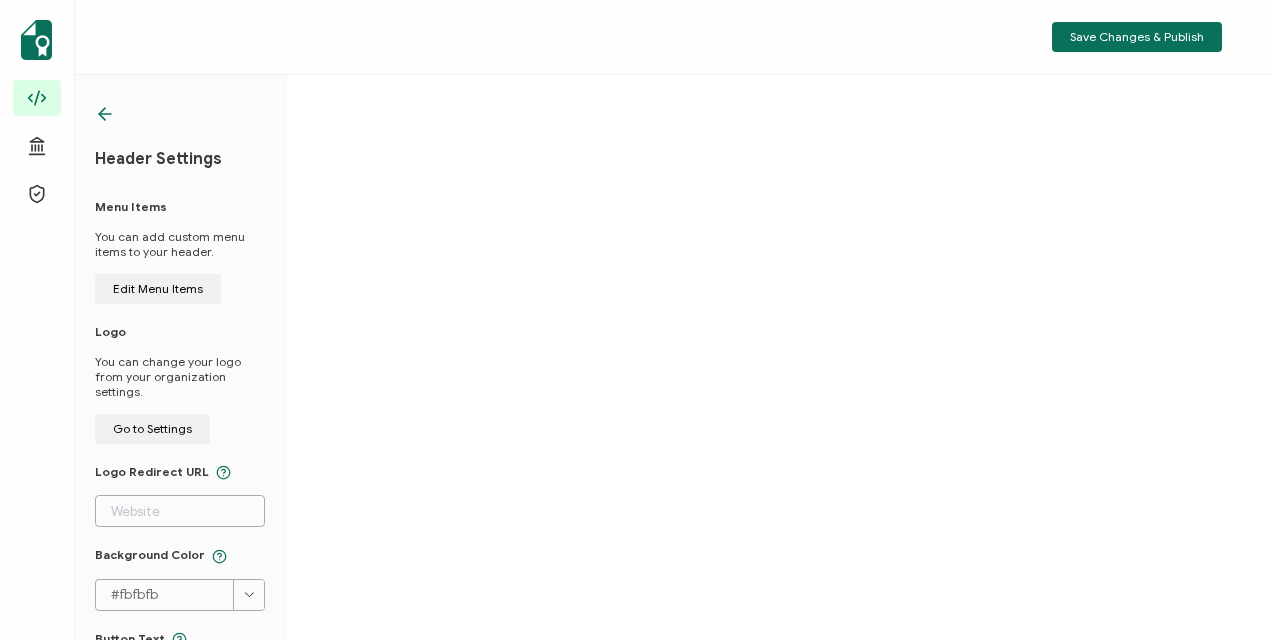 scroll, scrollTop: 0, scrollLeft: 0, axis: both 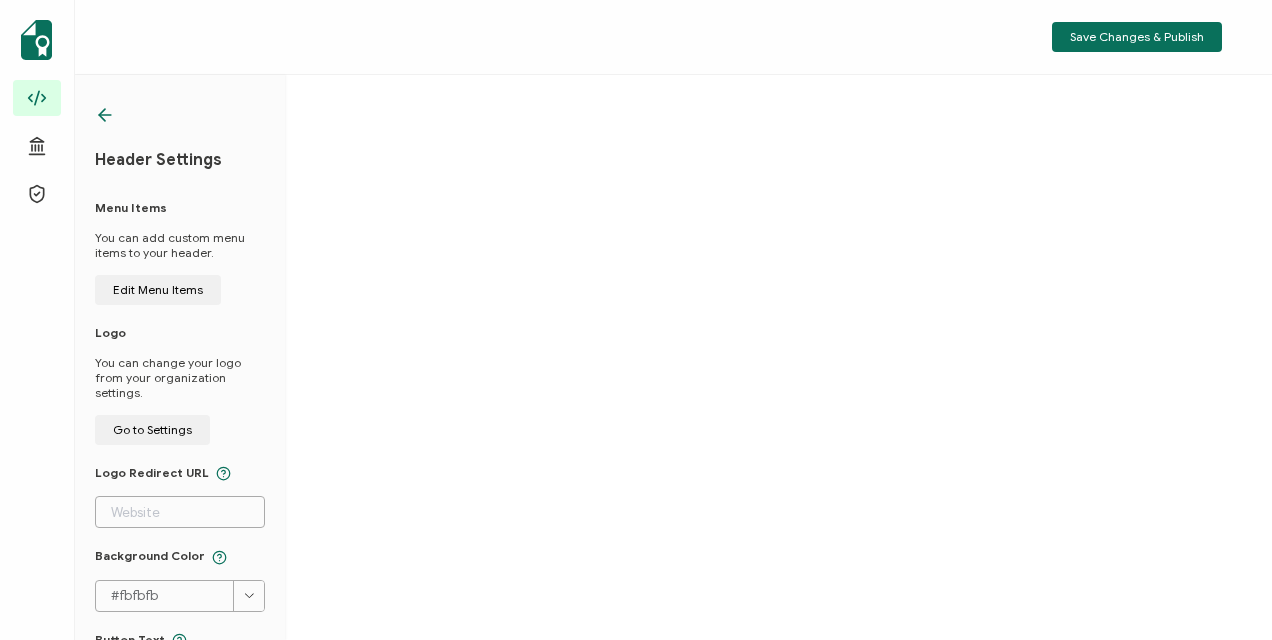click 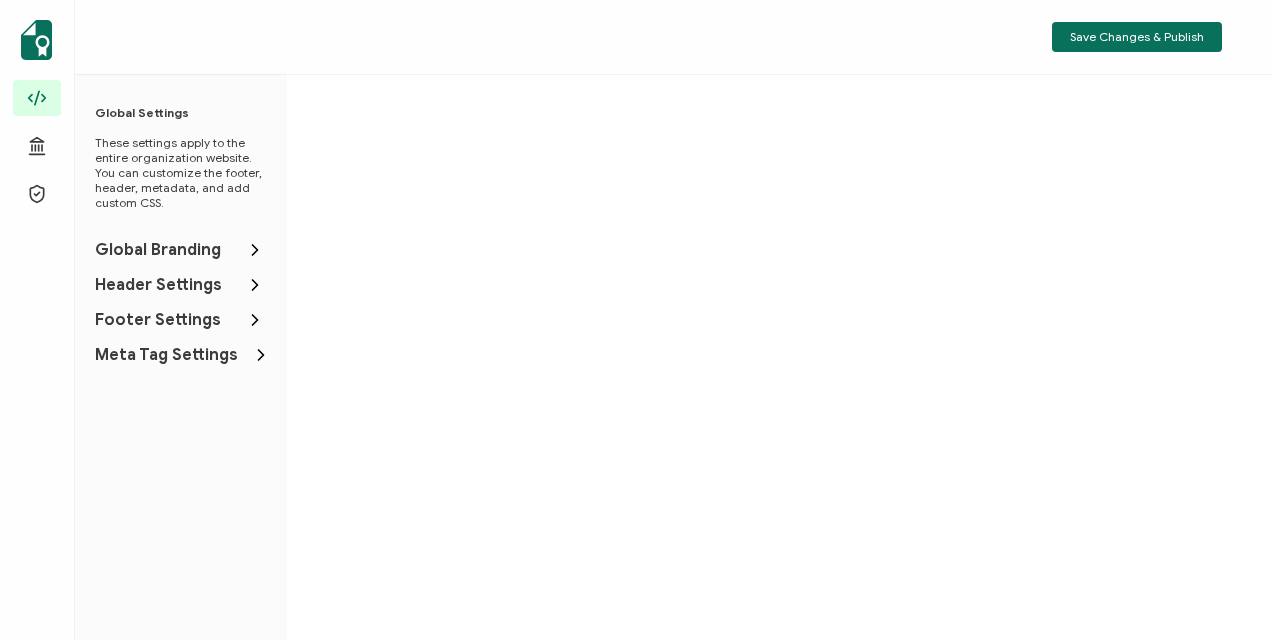 click on "Footer Settings" at bounding box center (158, 320) 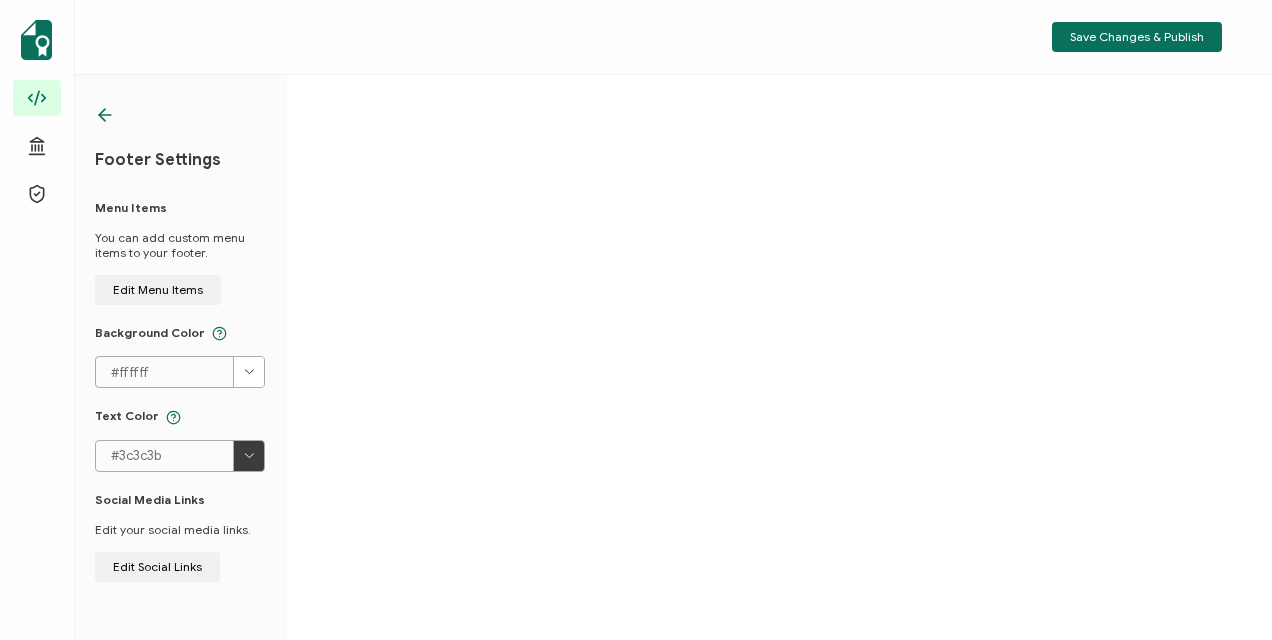 click 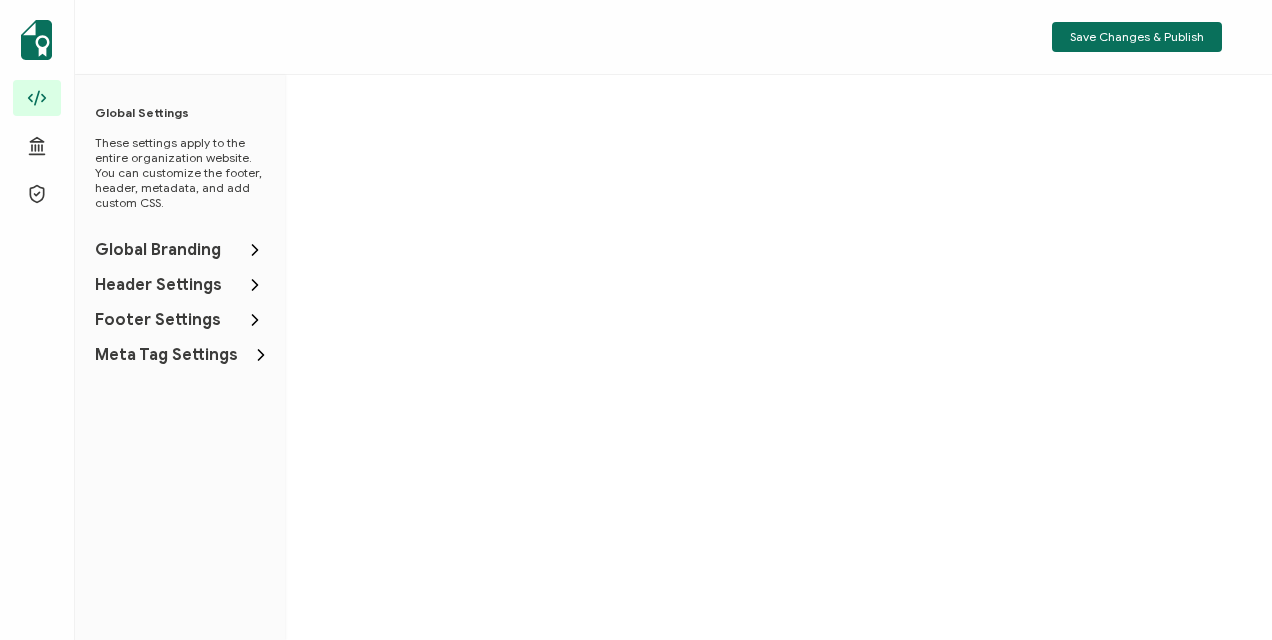 click on "Meta Tag Settings" at bounding box center [166, 355] 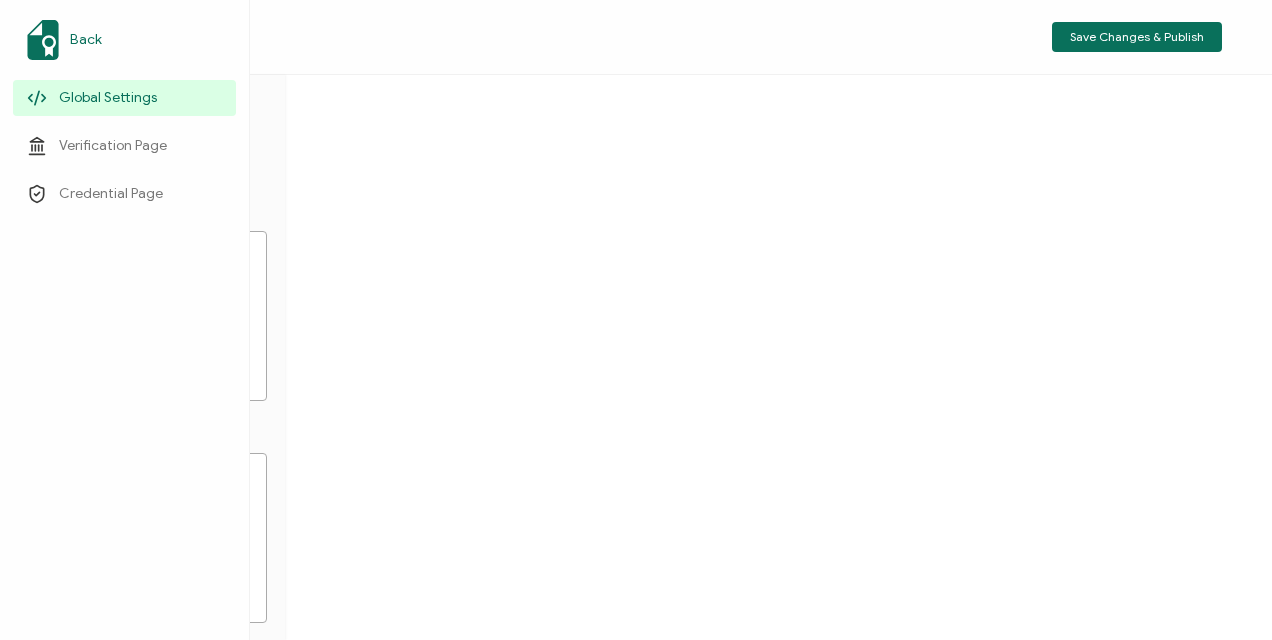 click on "Back" at bounding box center (124, 40) 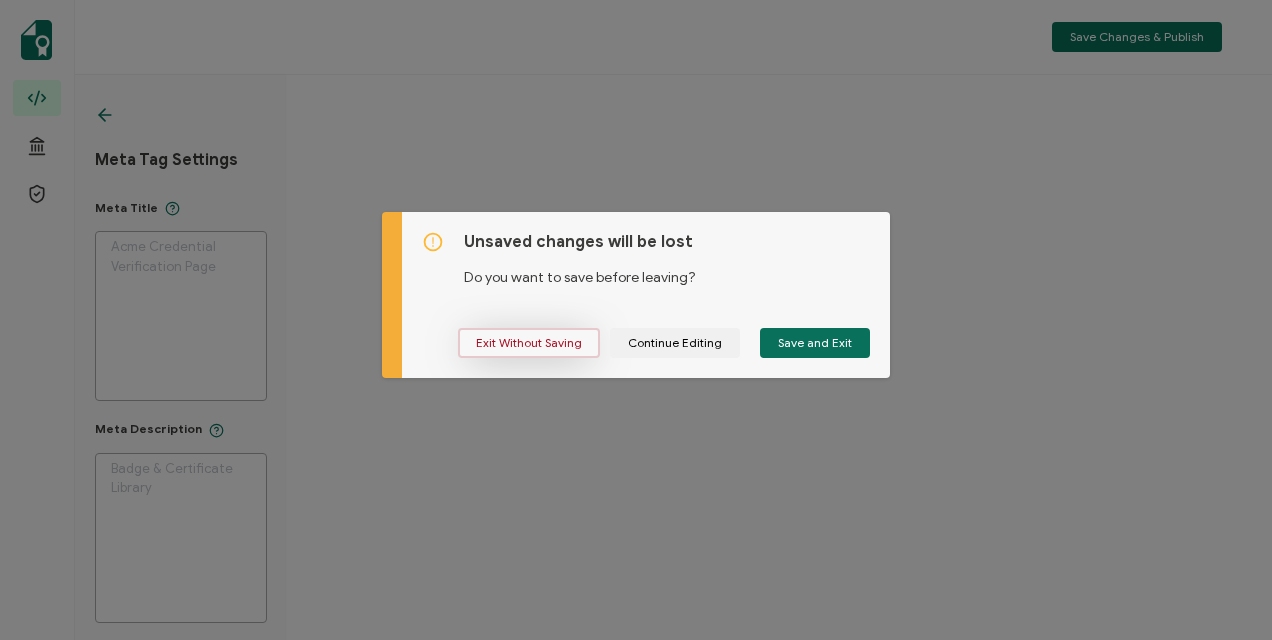 click on "Exit Without Saving" at bounding box center [529, 343] 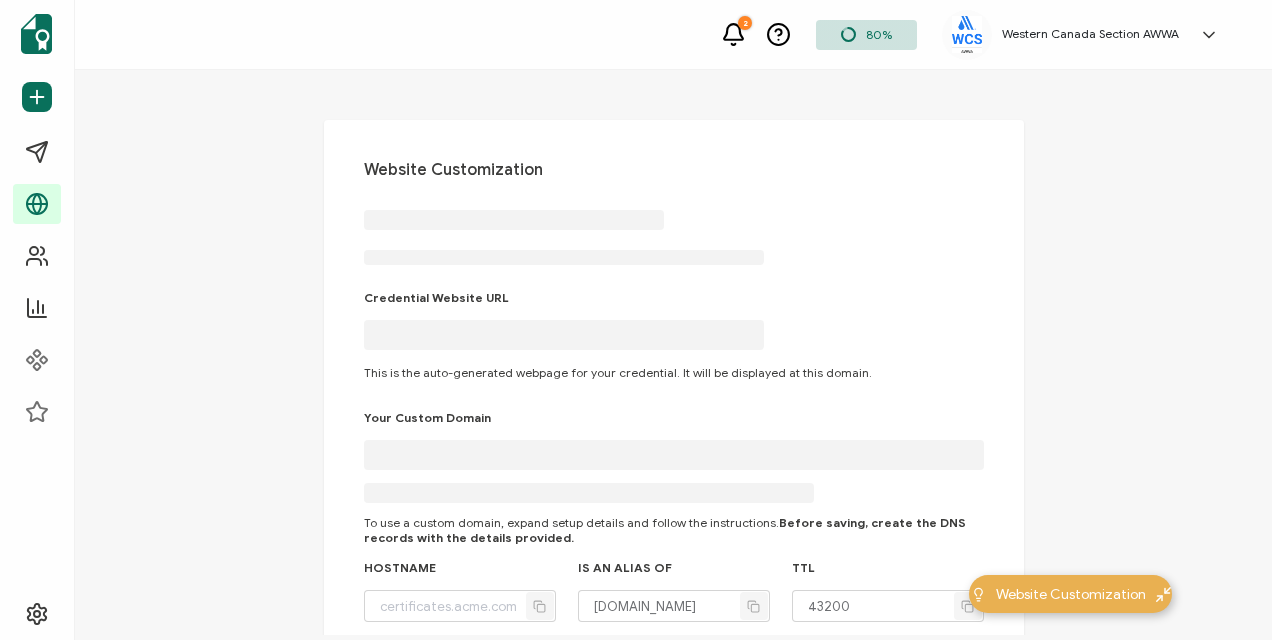type on "wcwwa.verified.cv" 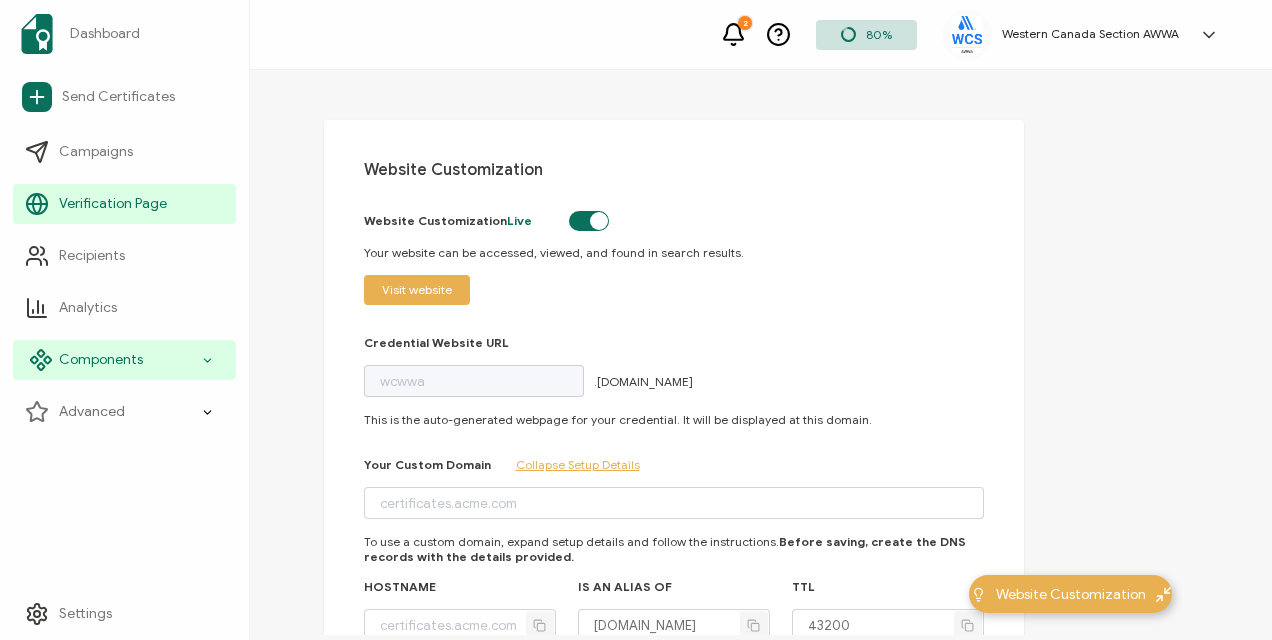 click on "Components" at bounding box center (101, 360) 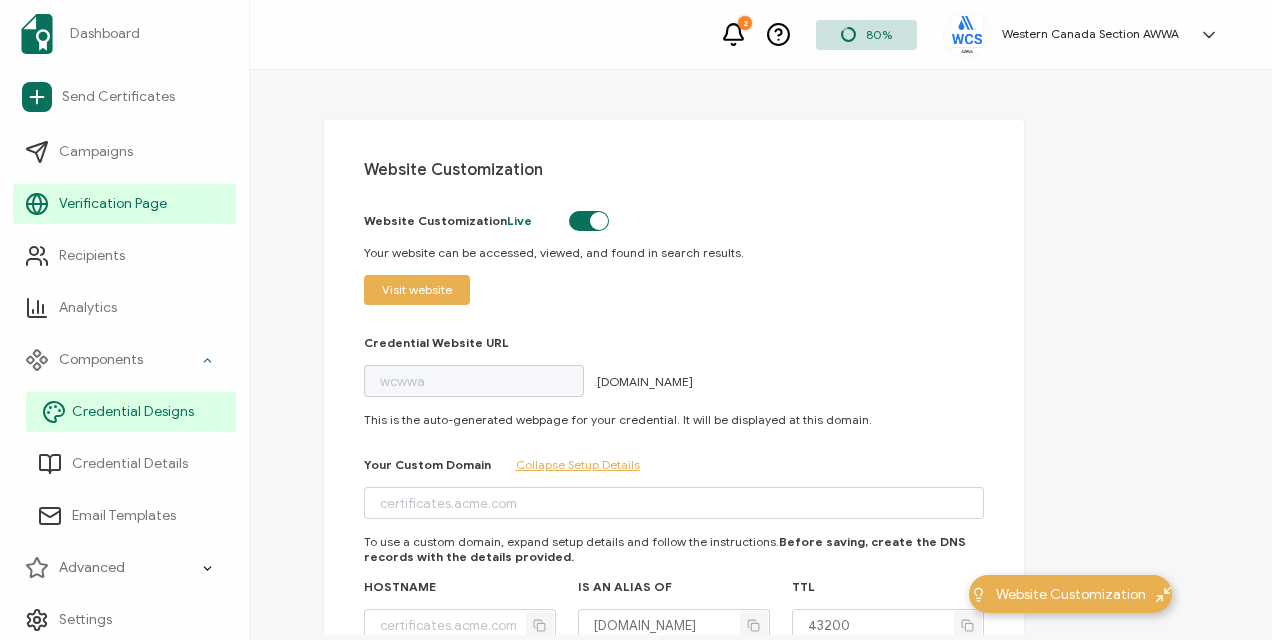 click on "Credential Designs" at bounding box center (133, 412) 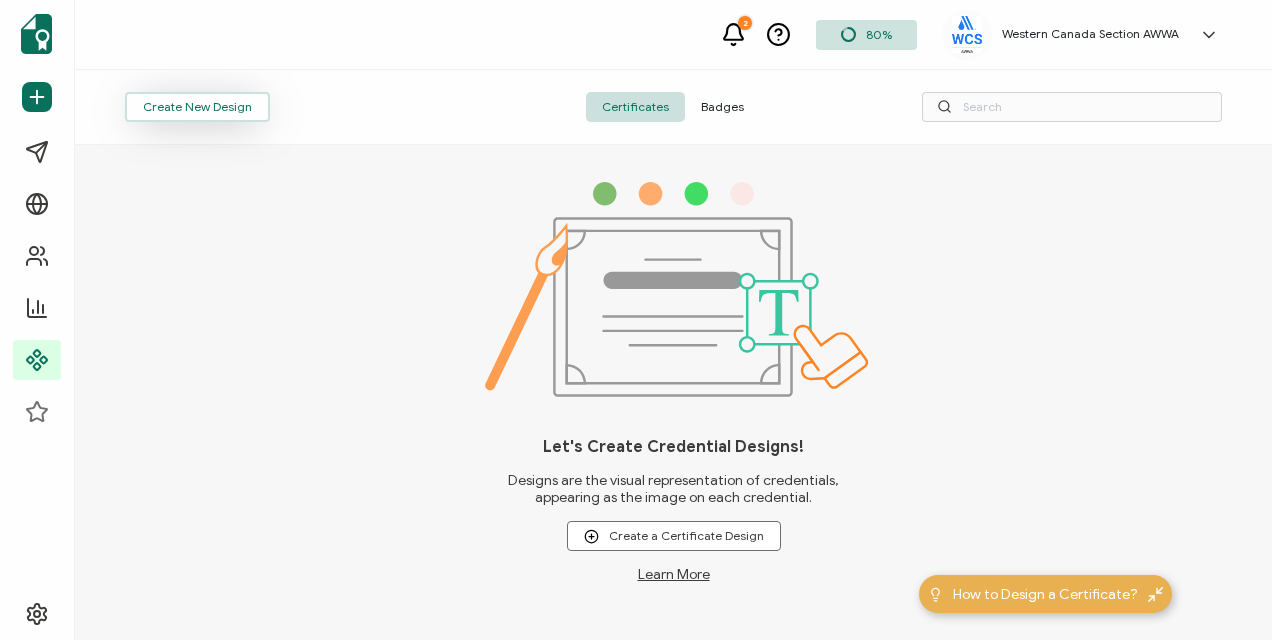 click on "Create New Design" at bounding box center (197, 107) 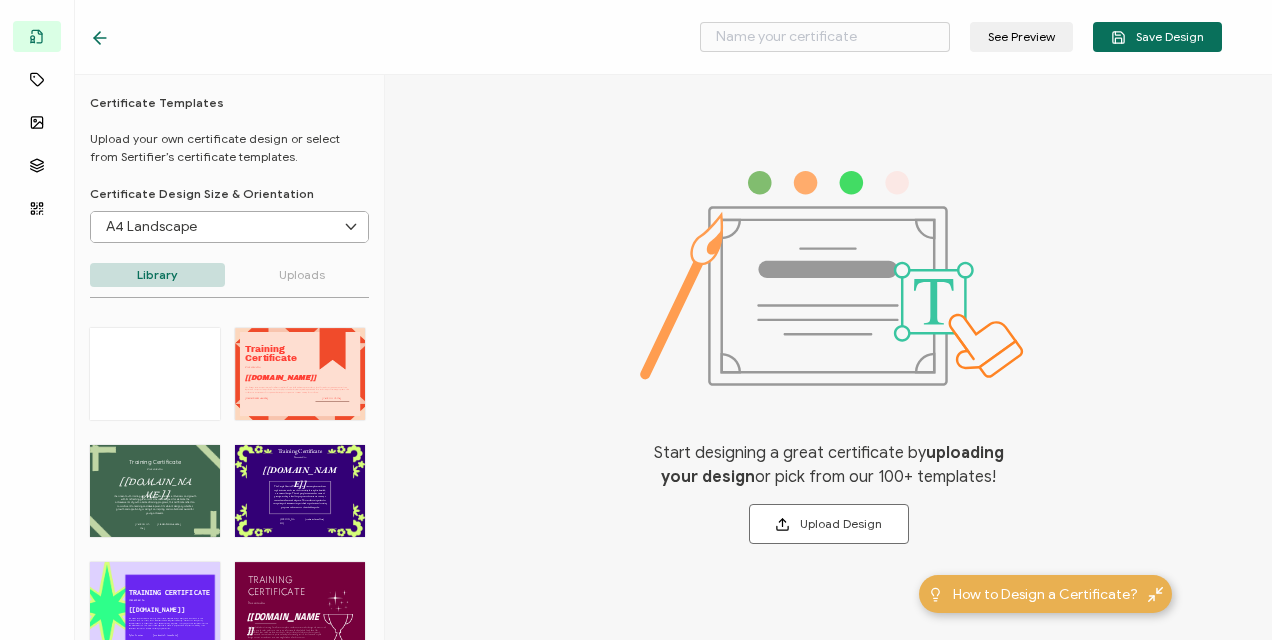 type on "Blank" 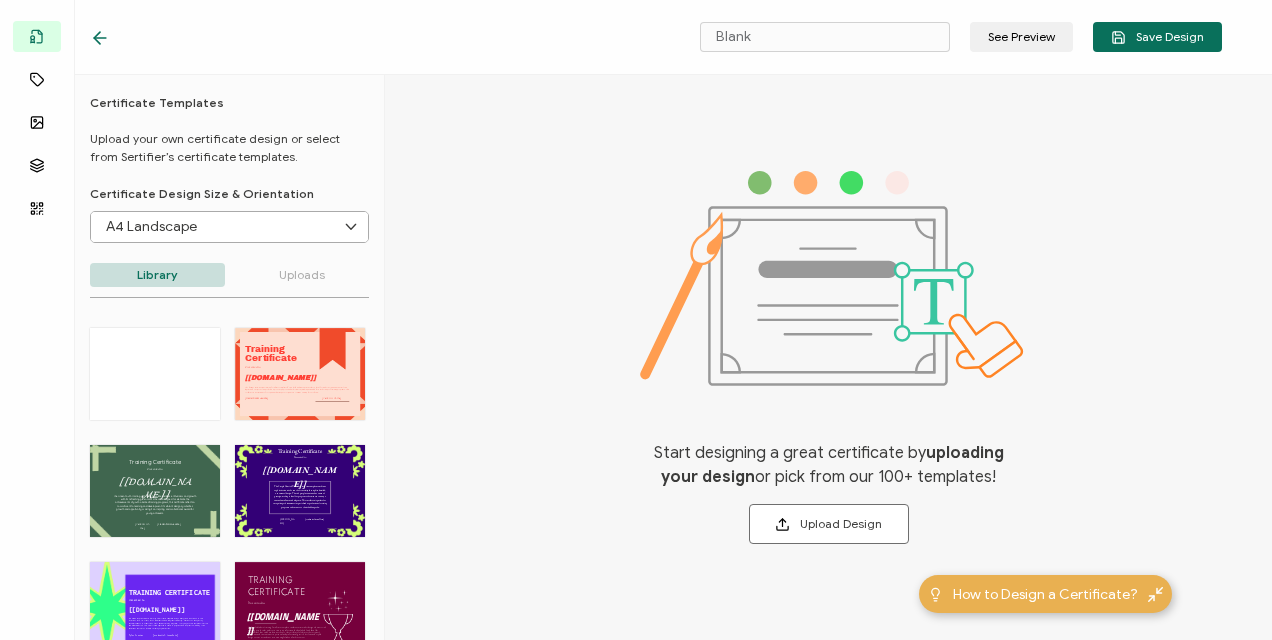 click at bounding box center (350, 227) 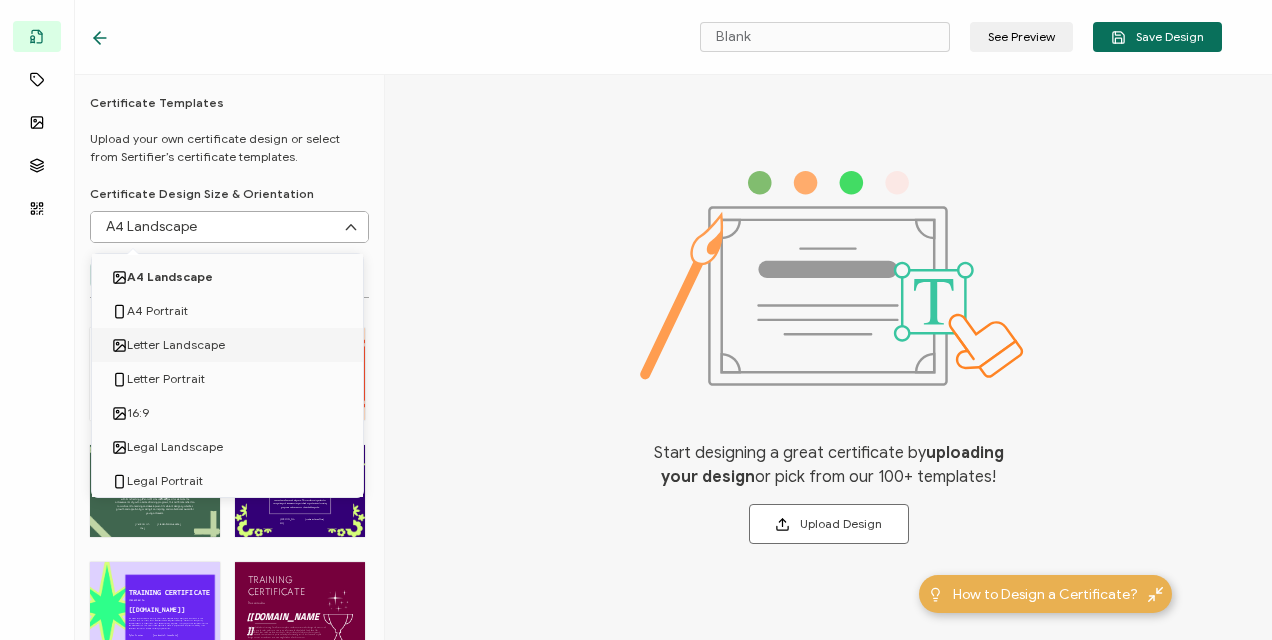 click on "Letter Landscape" at bounding box center (176, 345) 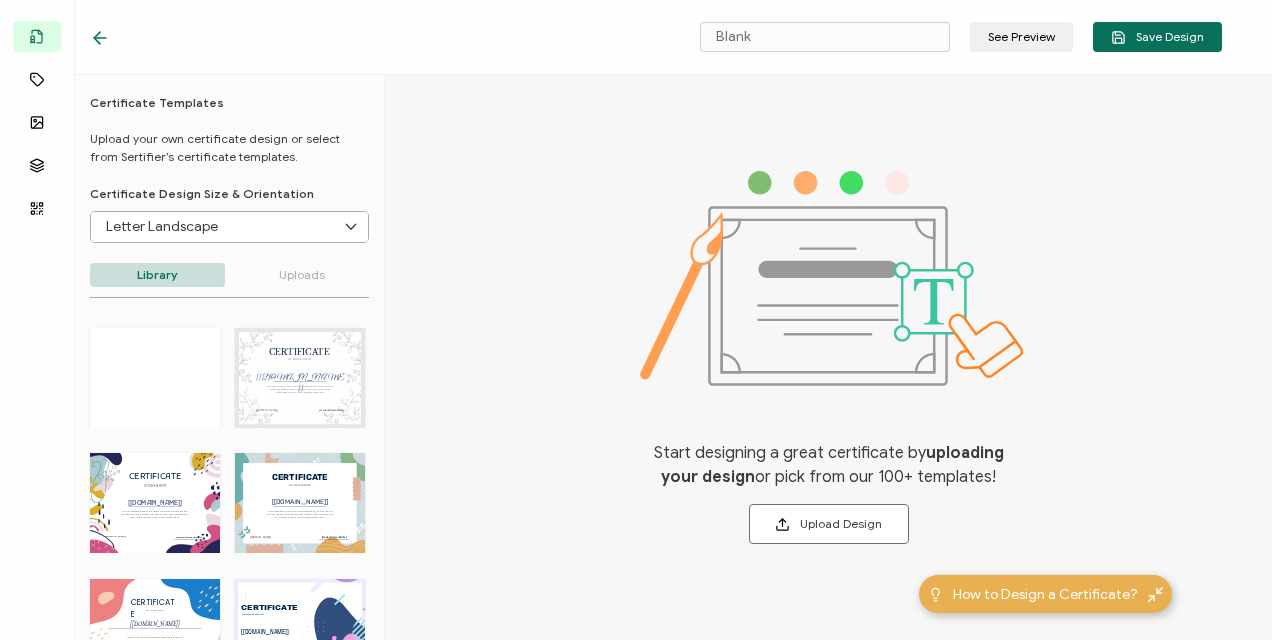 click at bounding box center [155, 378] 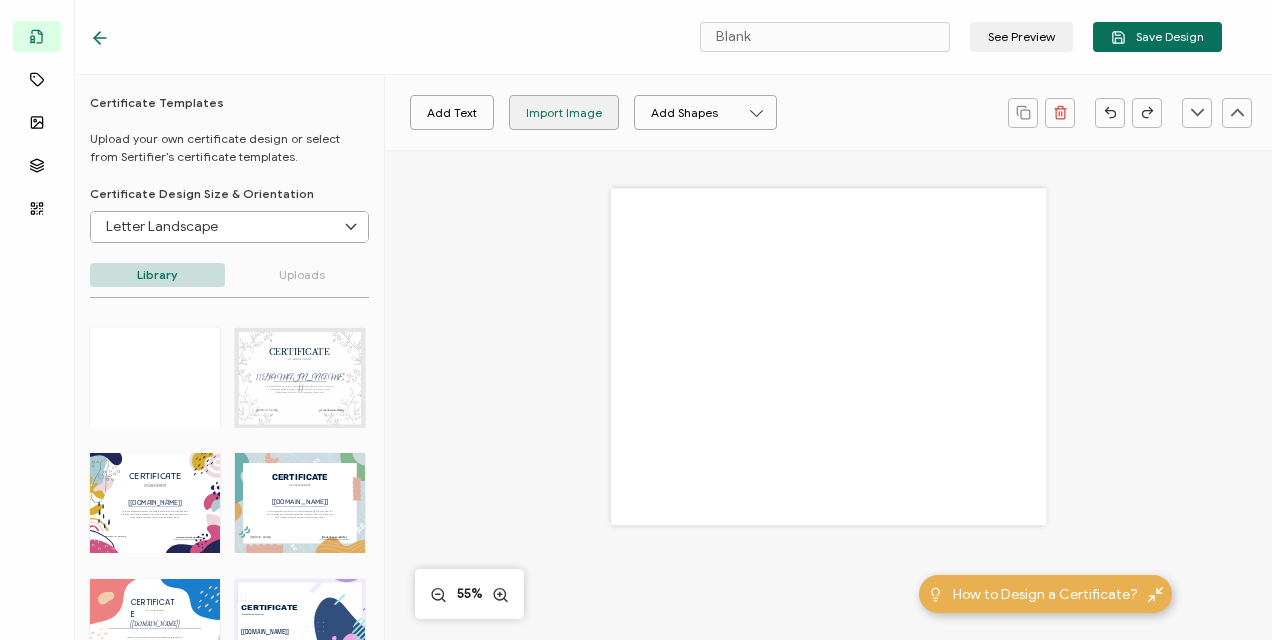 click on "Import Image" at bounding box center (564, 112) 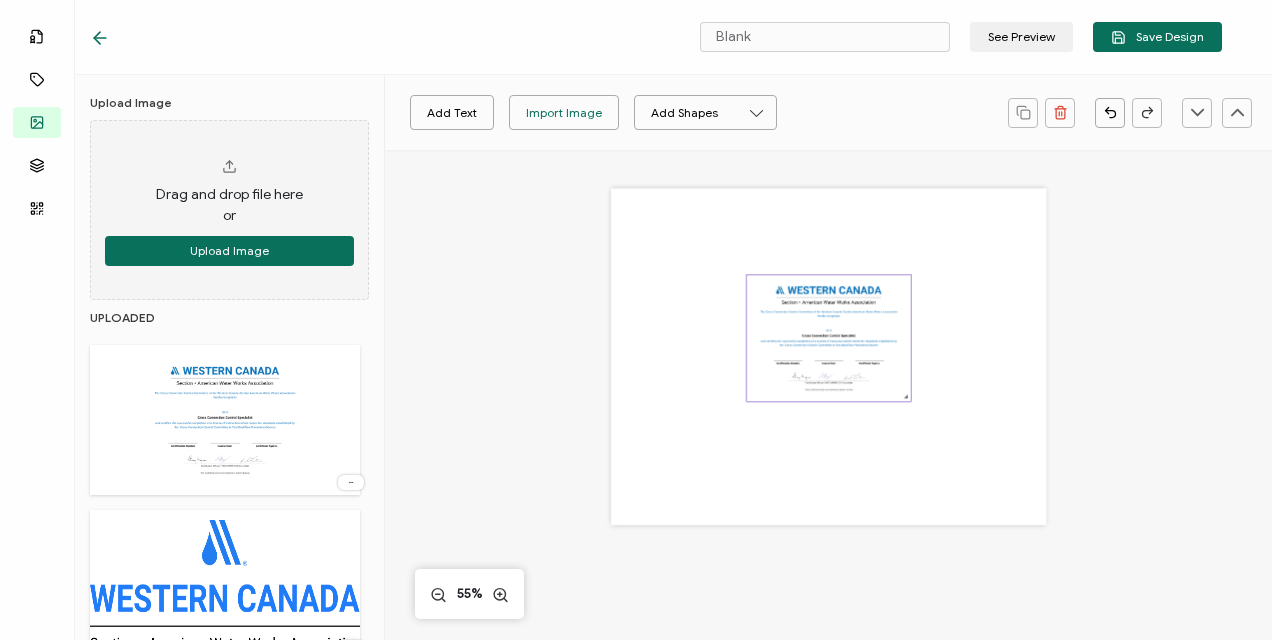 click at bounding box center [829, 338] 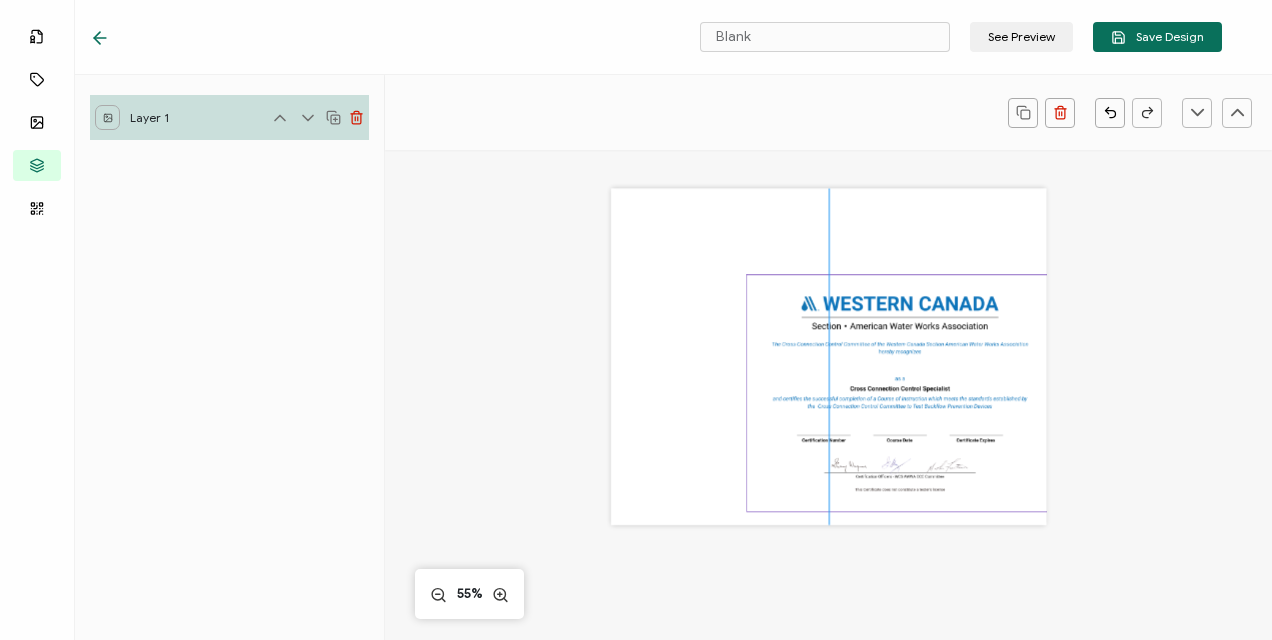 drag, startPoint x: 904, startPoint y: 399, endPoint x: 1165, endPoint y: 613, distance: 337.51593 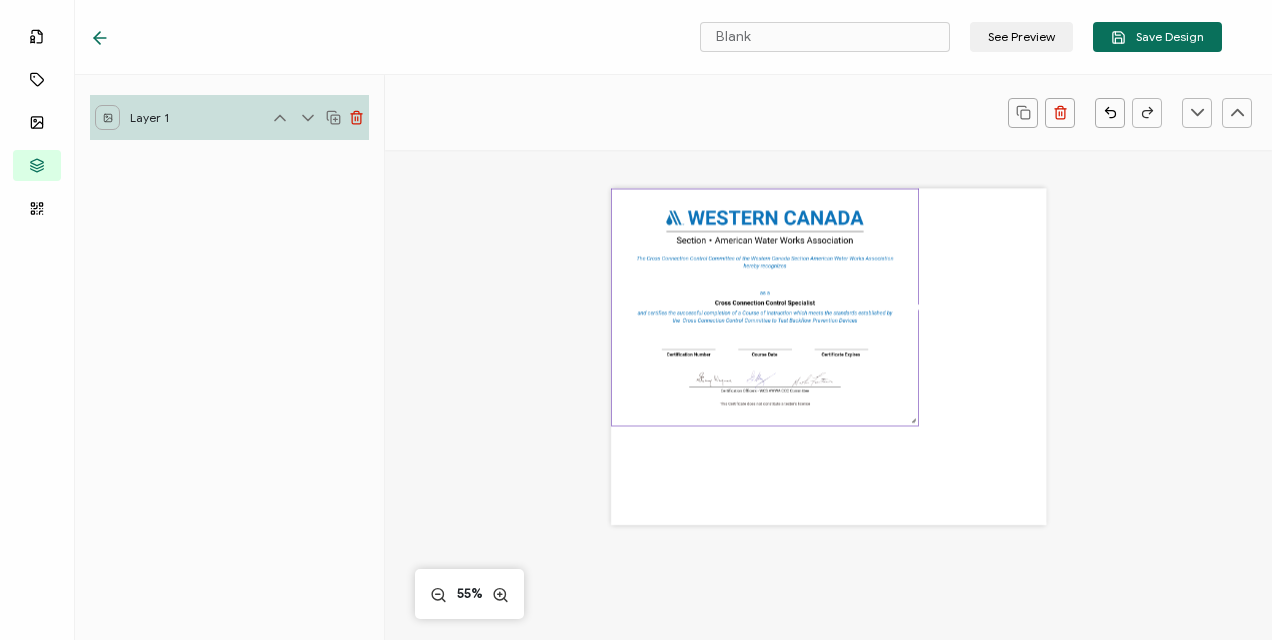 drag, startPoint x: 877, startPoint y: 394, endPoint x: 742, endPoint y: 308, distance: 160.06561 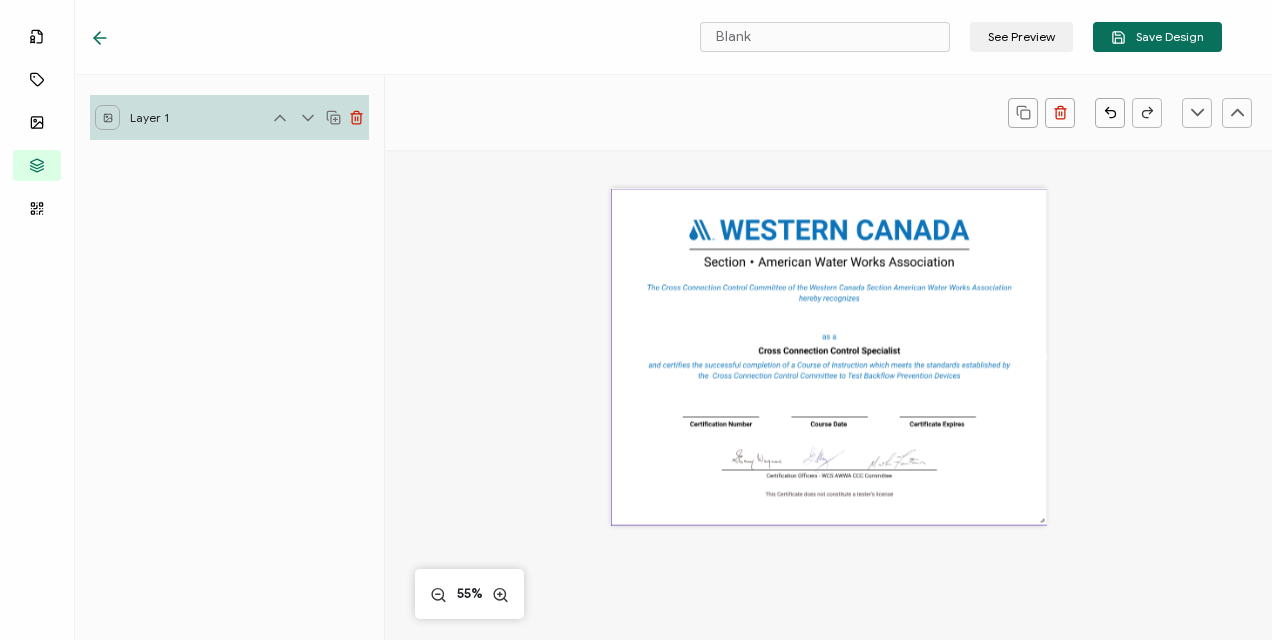 drag, startPoint x: 912, startPoint y: 418, endPoint x: 1148, endPoint y: 618, distance: 309.3477 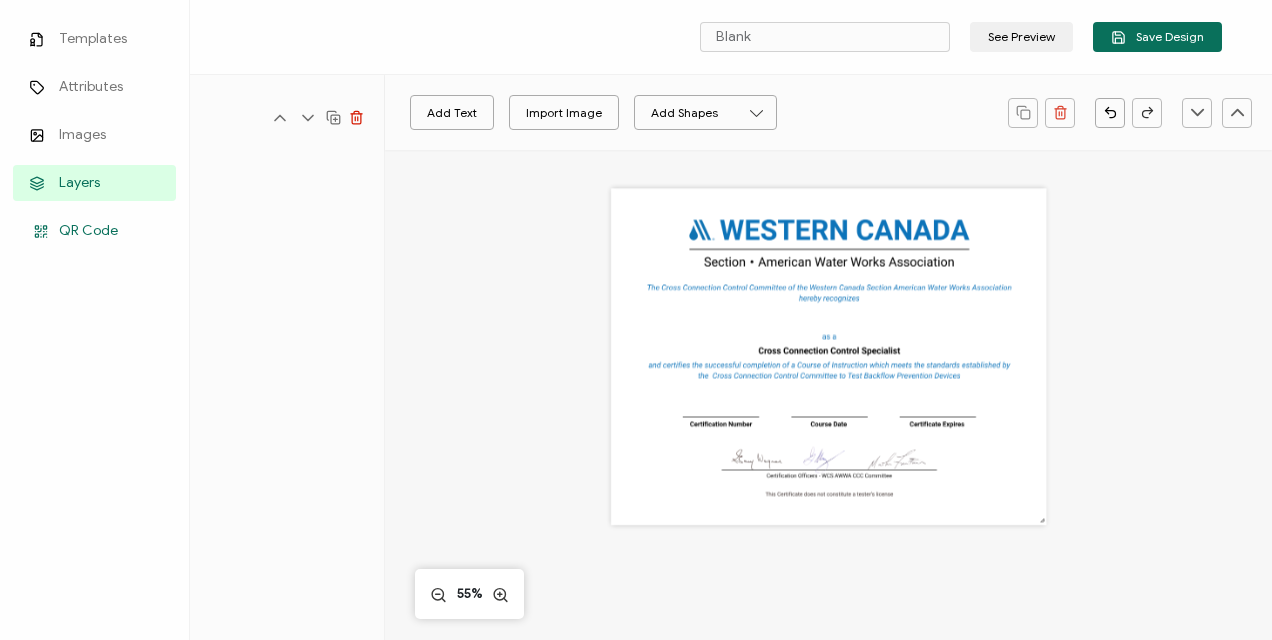 click on "QR Code" at bounding box center [88, 231] 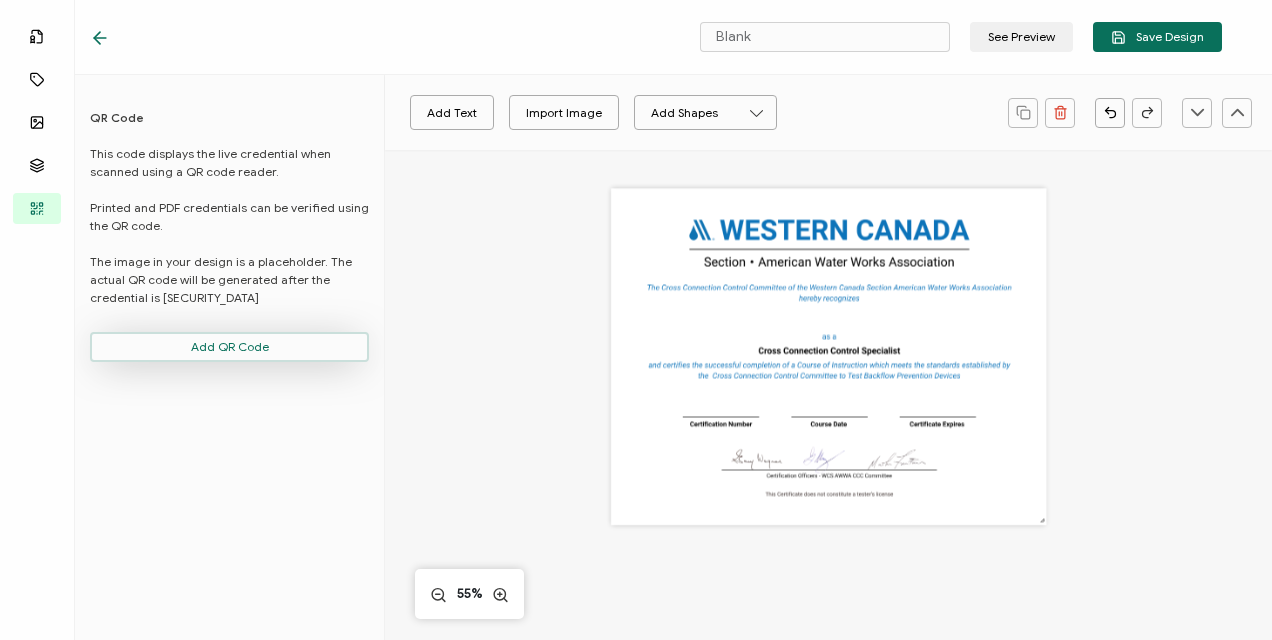 click on "Add QR Code" at bounding box center (230, 347) 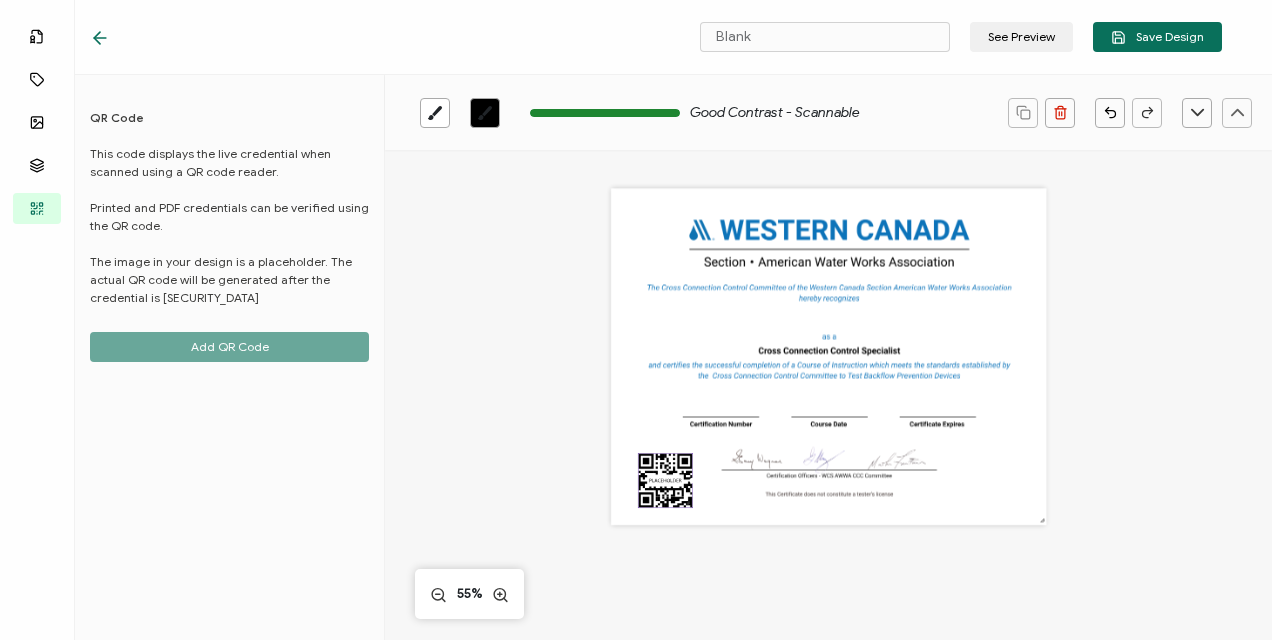 drag, startPoint x: 765, startPoint y: 303, endPoint x: 657, endPoint y: 482, distance: 209.0574 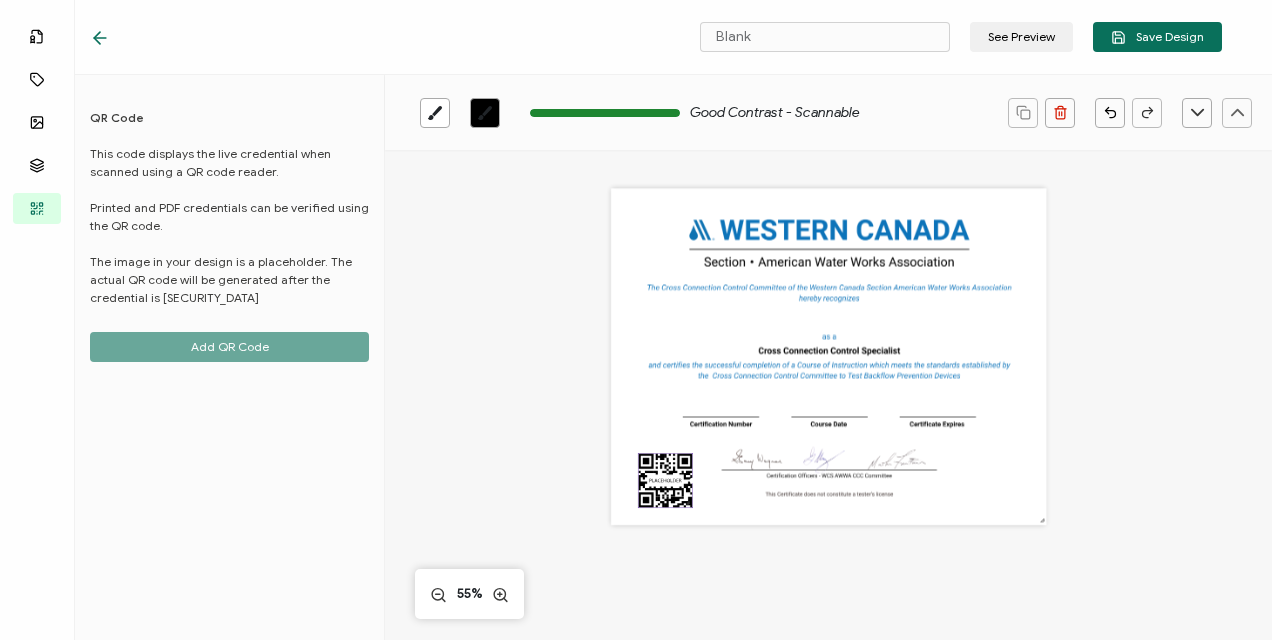 click 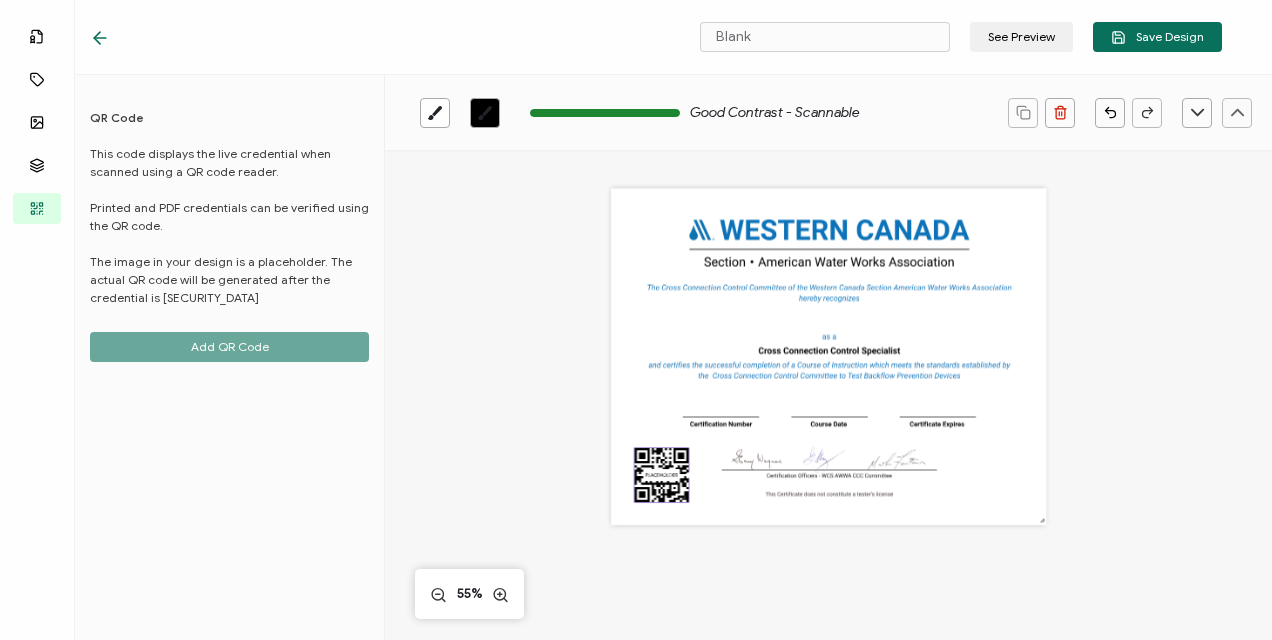 click 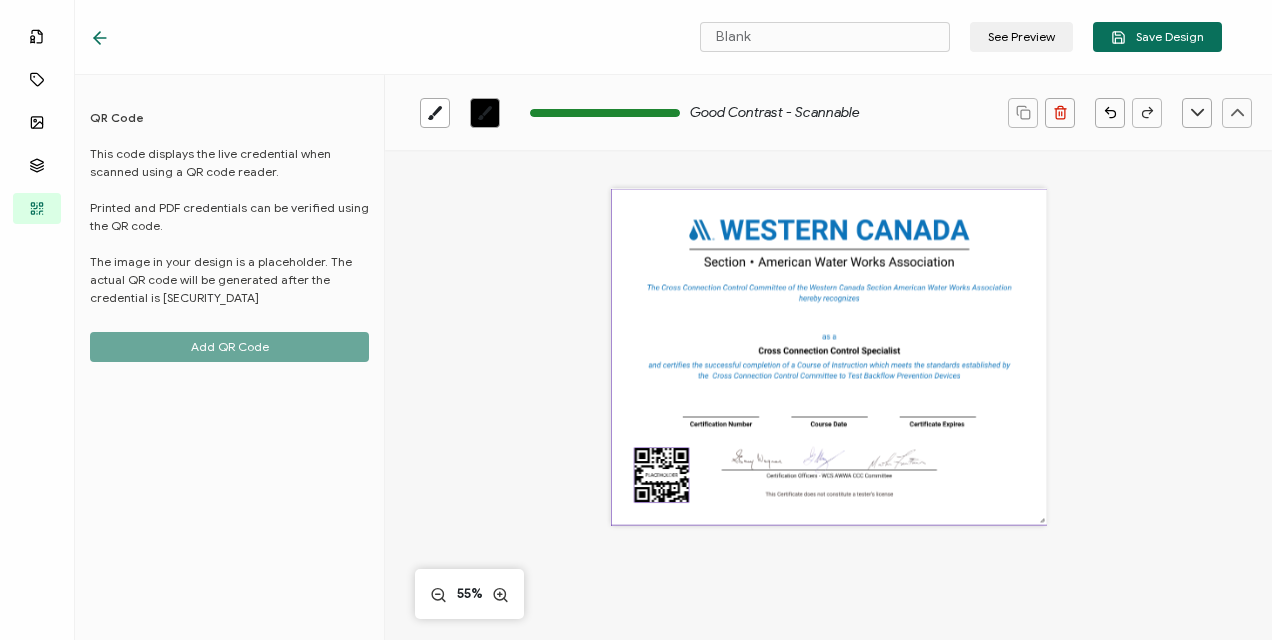 click at bounding box center (830, 357) 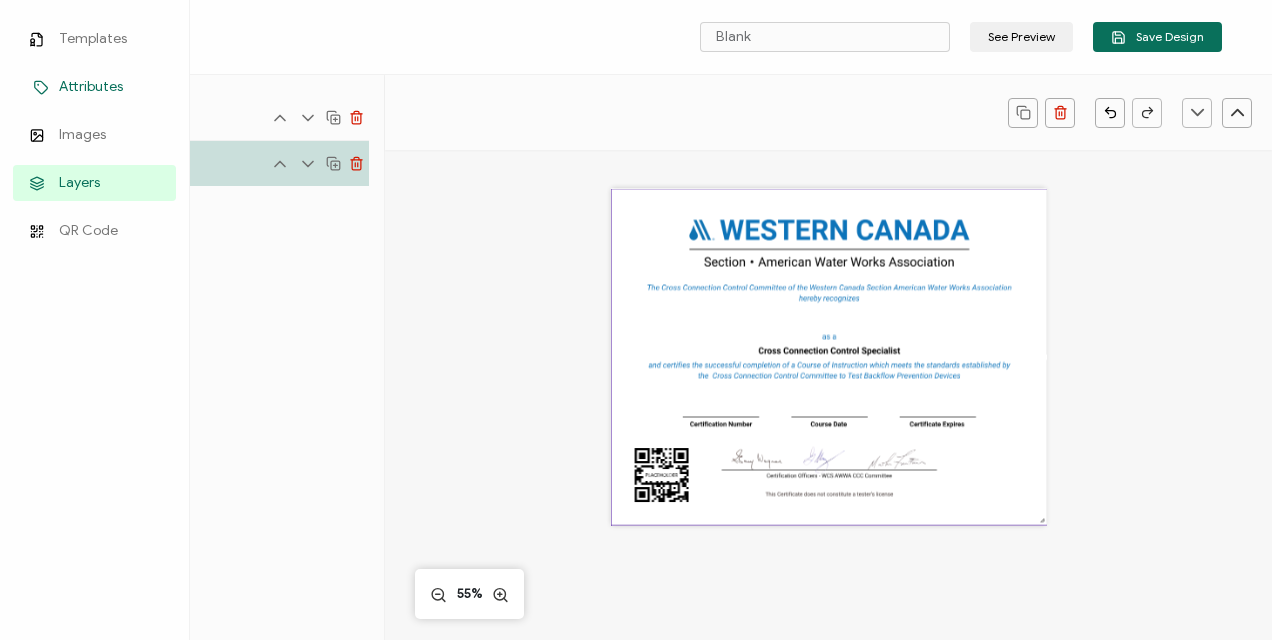 click on "Attributes" at bounding box center (91, 87) 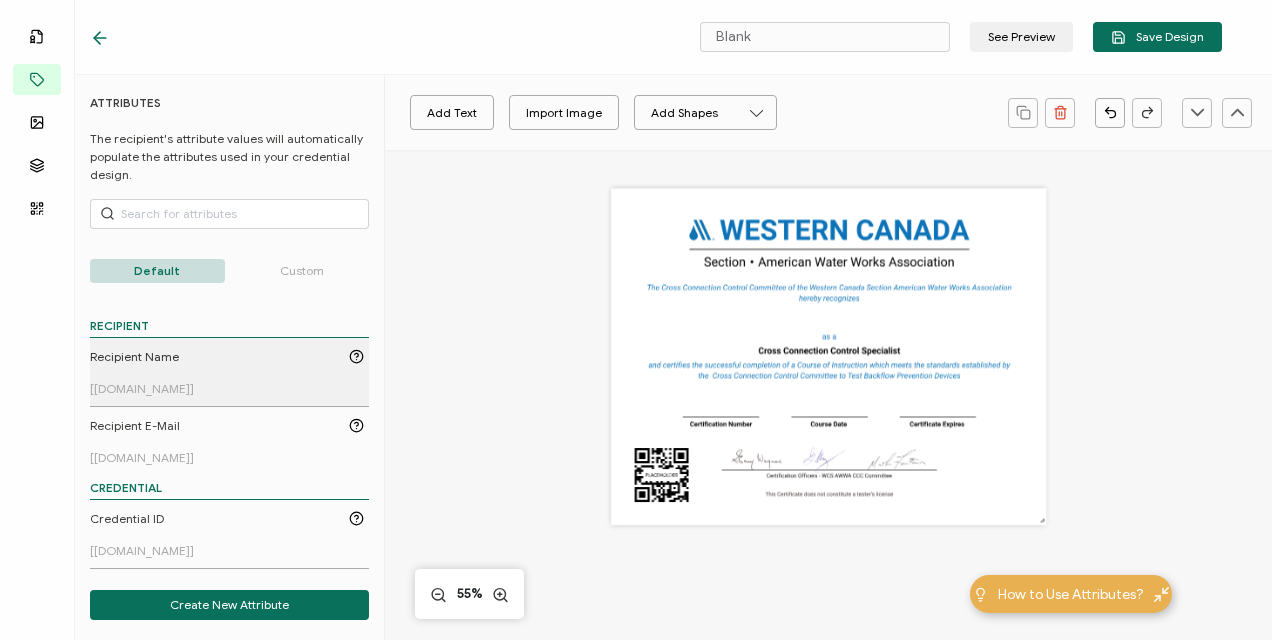 click on "Recipient Name" at bounding box center [134, 357] 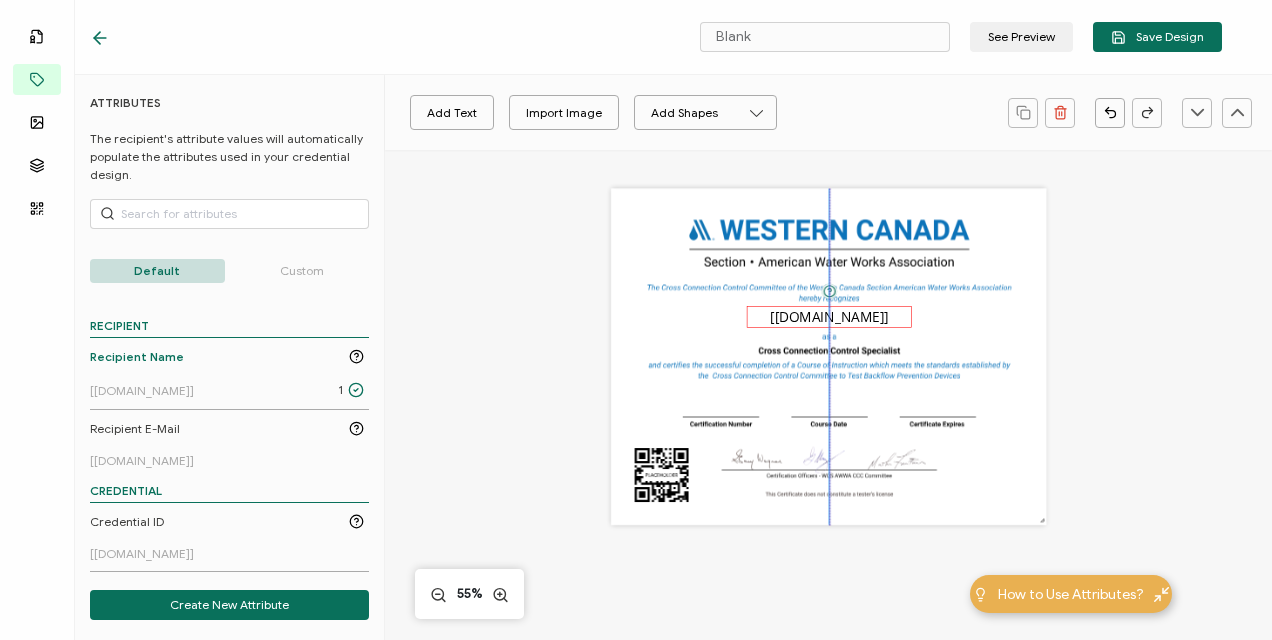 drag, startPoint x: 794, startPoint y: 358, endPoint x: 794, endPoint y: 318, distance: 40 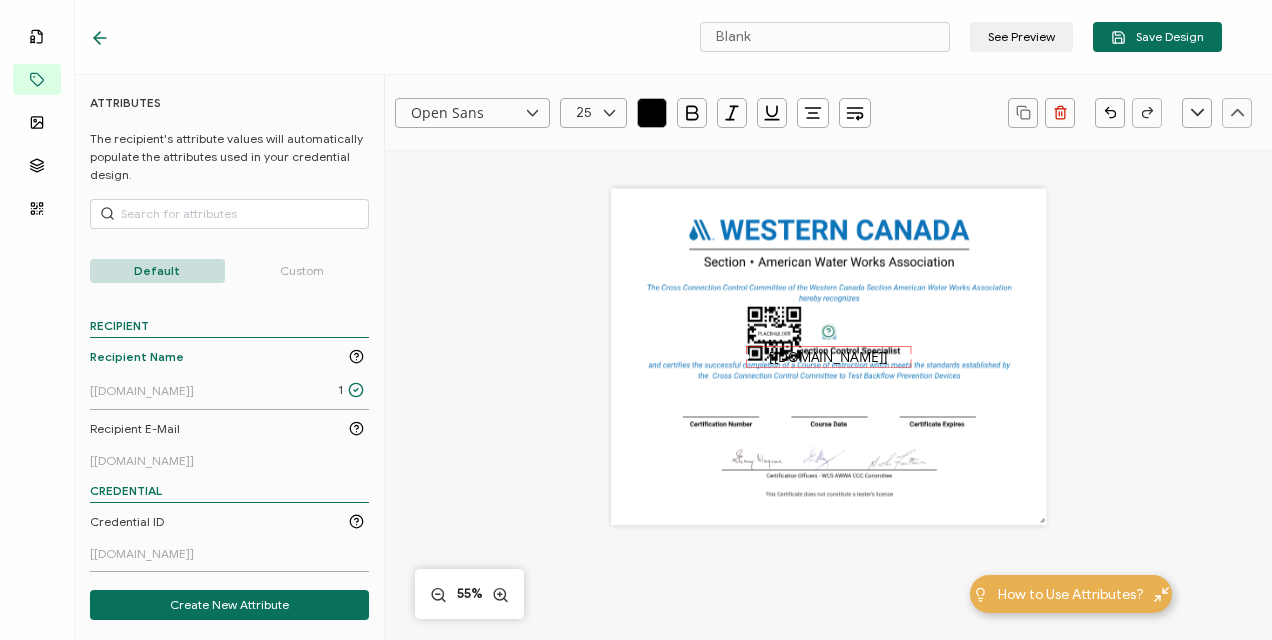 click on "Open Sans Alright Sans Amita Archivo Black Arial Arimo Blinker Caveat Charm Charmonman Cinzel EB Garamond Farro Fira Sans Gelasio Gilroy Great Vibes Grenze Hanken Grotesk Inconsolata Josefin Sans Kolektif House Kufam Lato Libre Caslon Text Lora Lugrasimo Markazi Text Merienda Merriweather Montserrat Muli Noto Sans Noto Serif Nunito Open Sans Open Sans Condensed Orbitron Oswald Playfair Display Poppins PT Sans PT Sans Narrow PT Serif Quicksand Raleway Red Hat Display Roboto Roboto Condensed Roboto Slab Rubik Slabo 27px Source Sans Pro Spartan Tajawal Titillium Web Ubuntu UnifrakturCook UnifrakturMaguntia Work Sans   25 0 1 2 3 4 5 6 7 8 9 10 11 12 13 14 15 16 17 18 19 20 21 22 23 24 25 26 27 28 29 30 31 32 33 34 35 36 37 38 39 40 41 42 43 44 45 46 47 48 49 50 51 52 53 54 55 56 57 58 59 60 61 62 63 64 65 66 67 68 69 70 71 72 73 74 75 76 77 78 79 80 81 82 83 84 85 86 87 88 89 90 91 92 93 94 95 96 97 98 99" at bounding box center (828, 561) 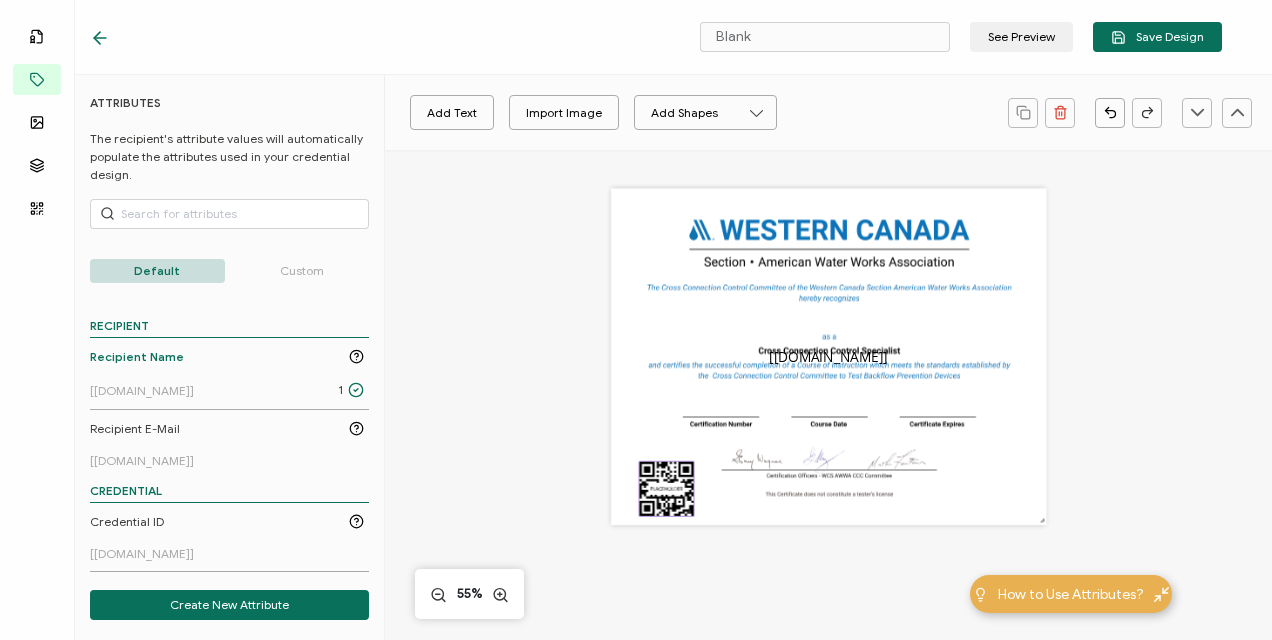 drag, startPoint x: 764, startPoint y: 333, endPoint x: 656, endPoint y: 488, distance: 188.91533 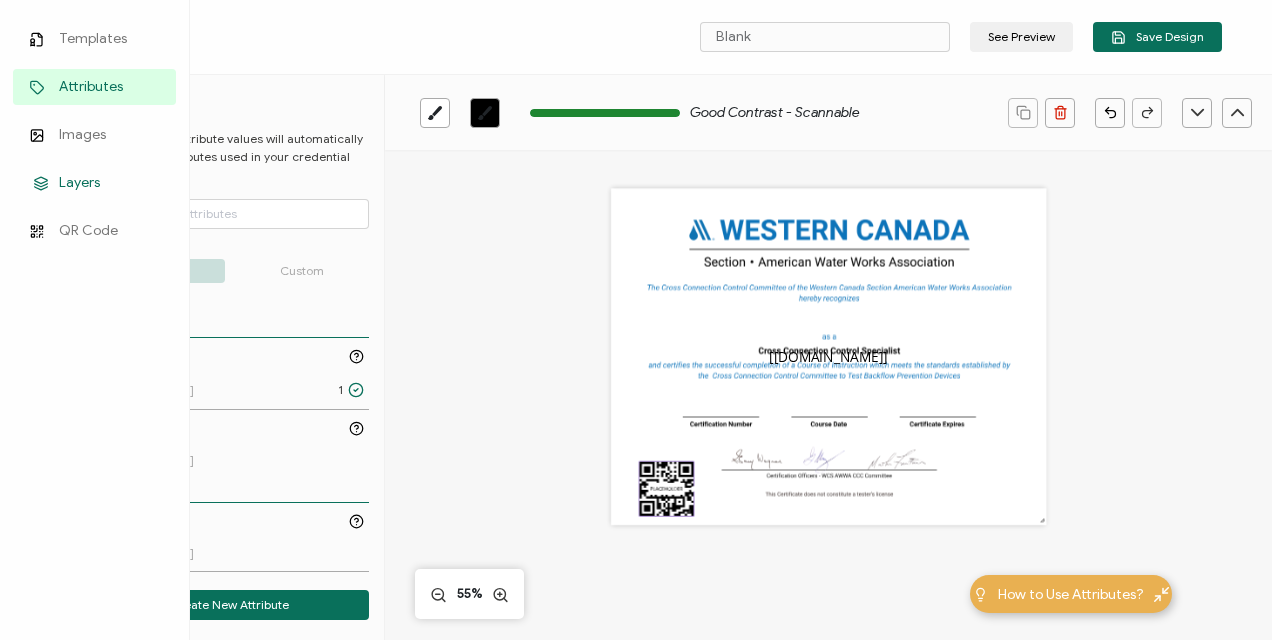 click on "Layers" at bounding box center [79, 183] 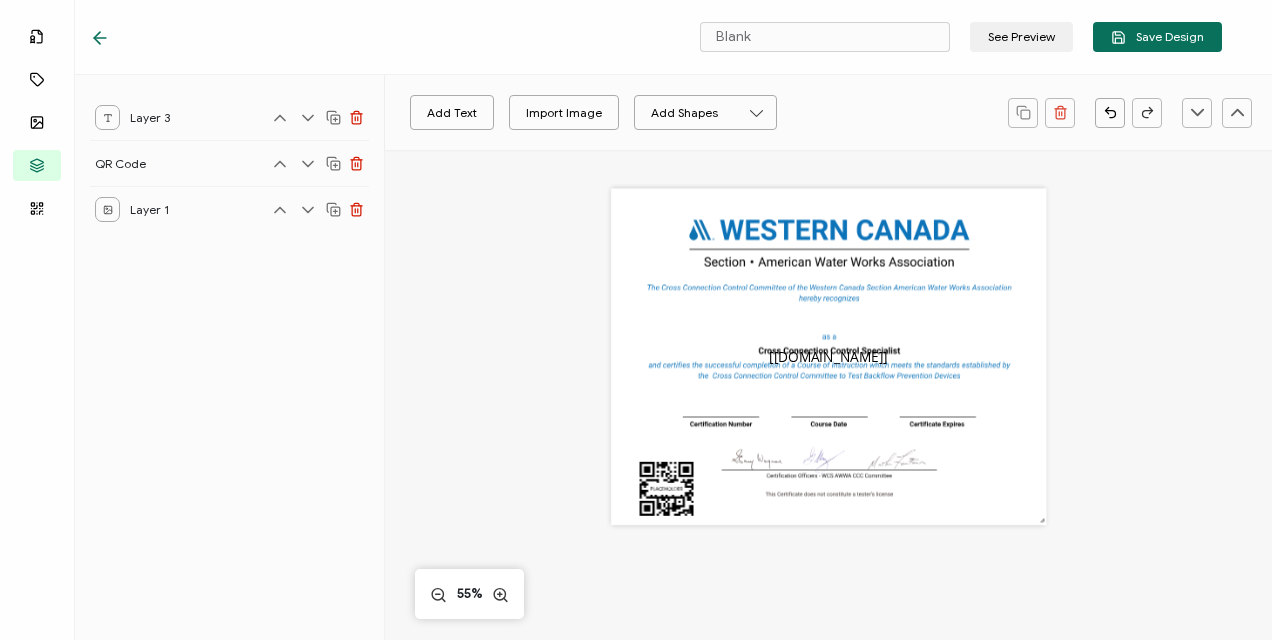 click 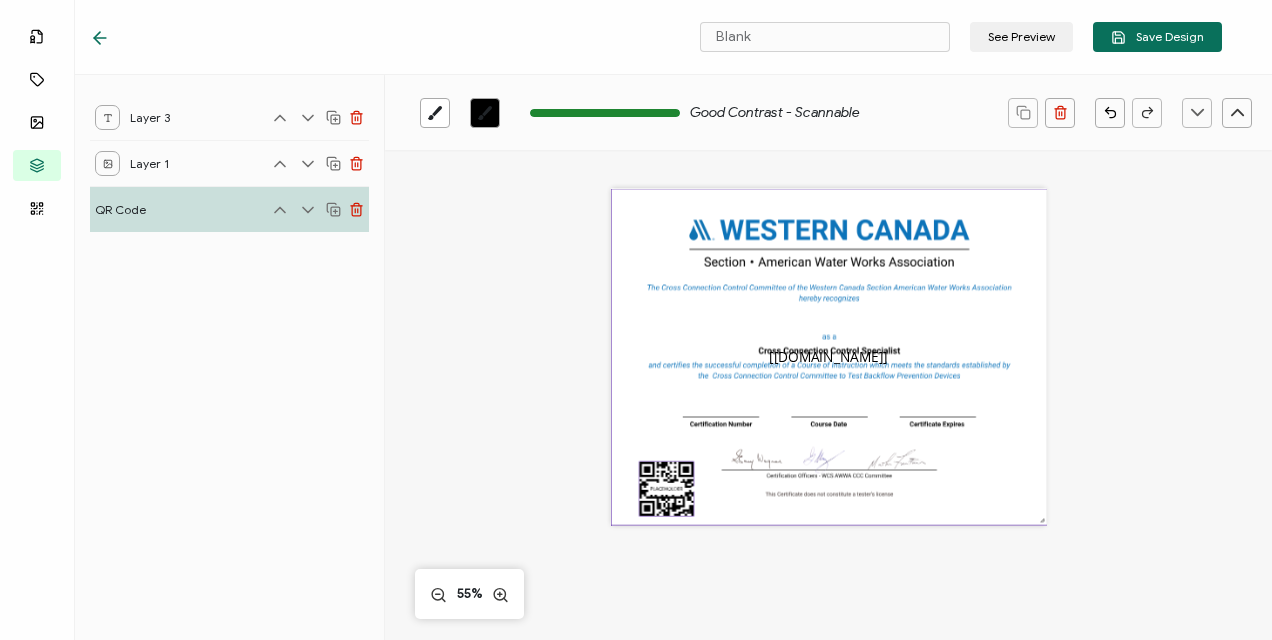 click at bounding box center [830, 357] 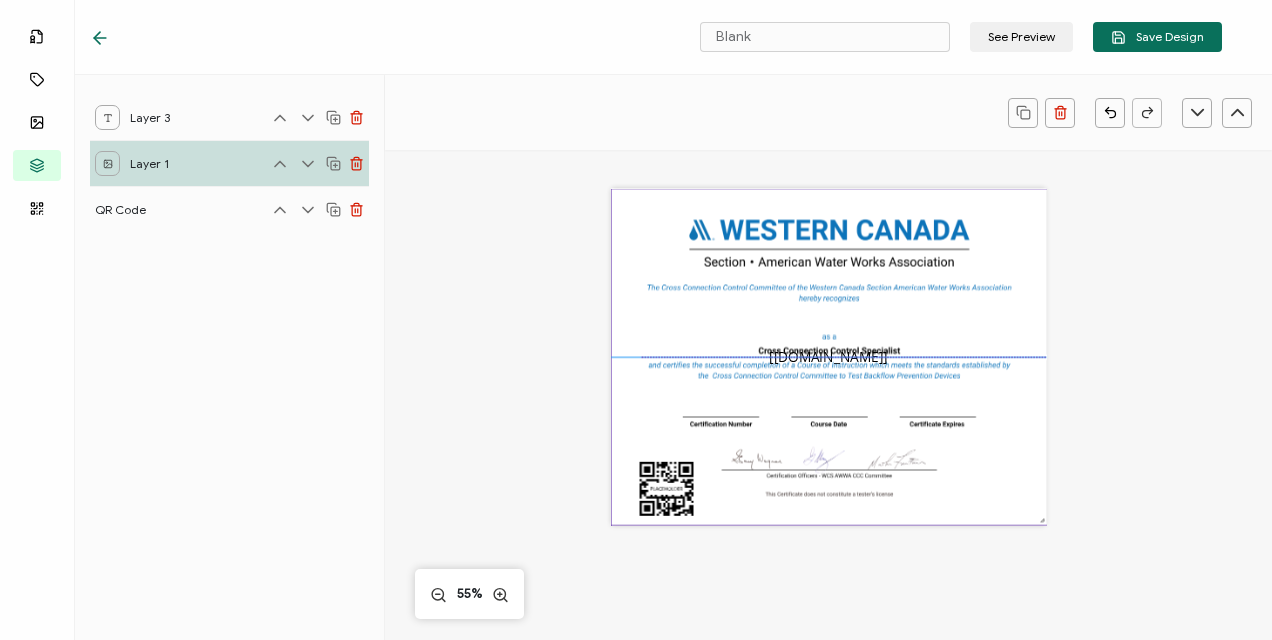drag, startPoint x: 667, startPoint y: 475, endPoint x: 697, endPoint y: 473, distance: 30.066593 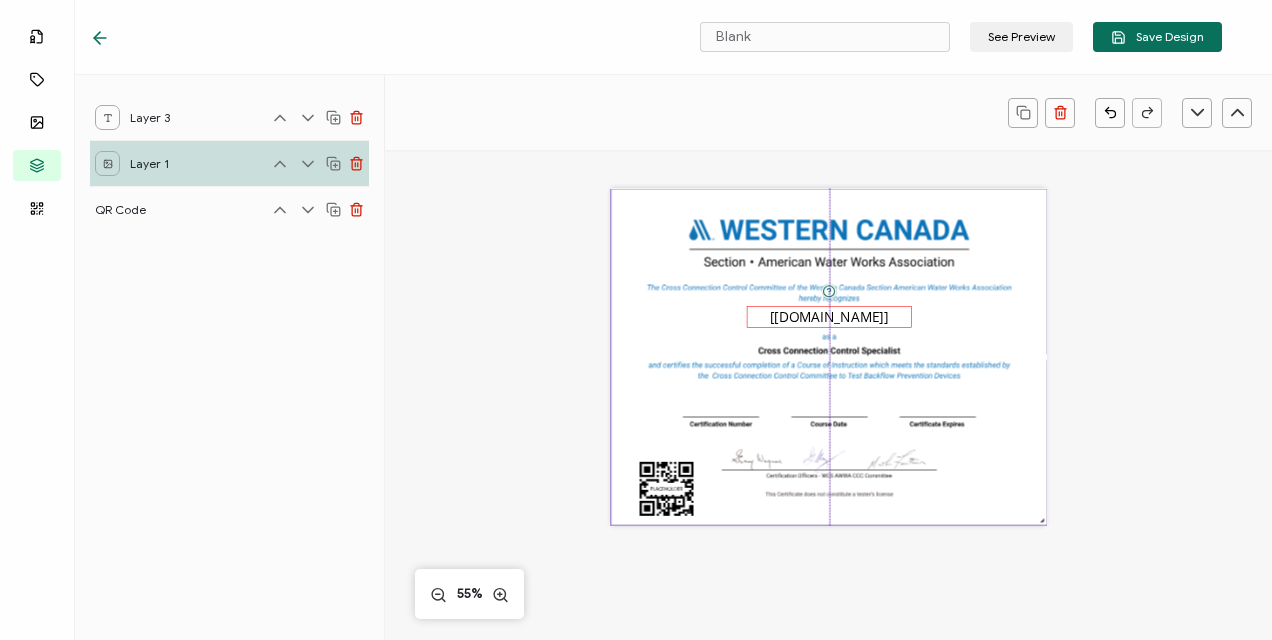 drag, startPoint x: 802, startPoint y: 351, endPoint x: 805, endPoint y: 311, distance: 40.112343 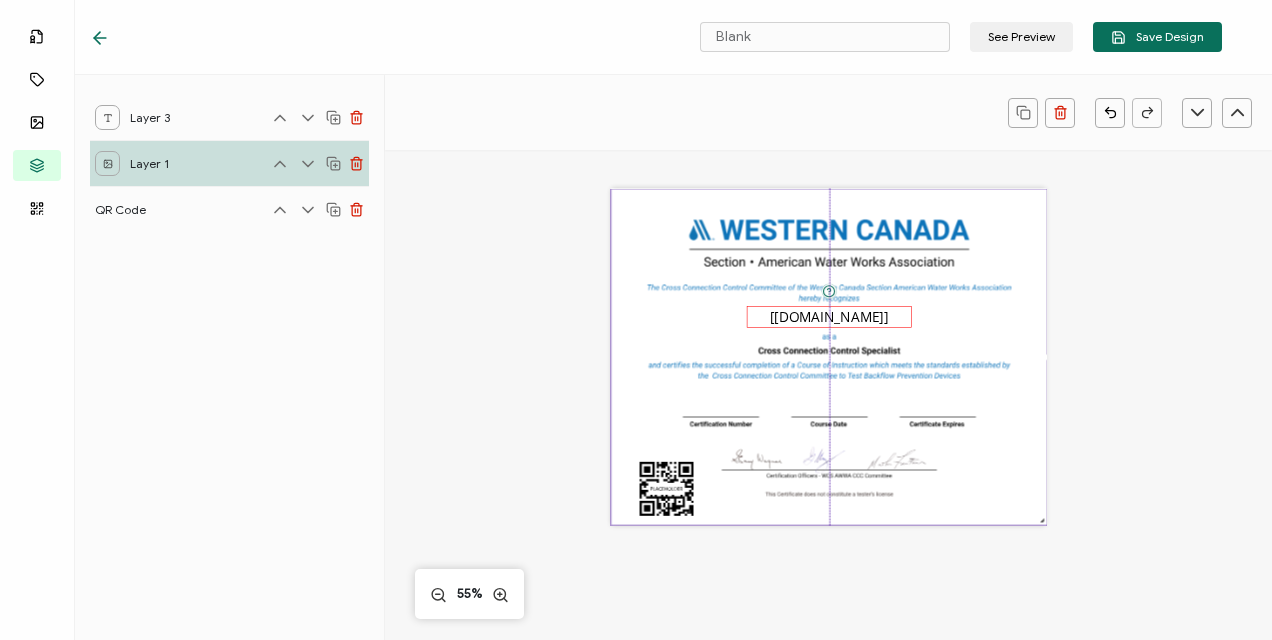 click on "[recipient.name]" at bounding box center (829, 316) 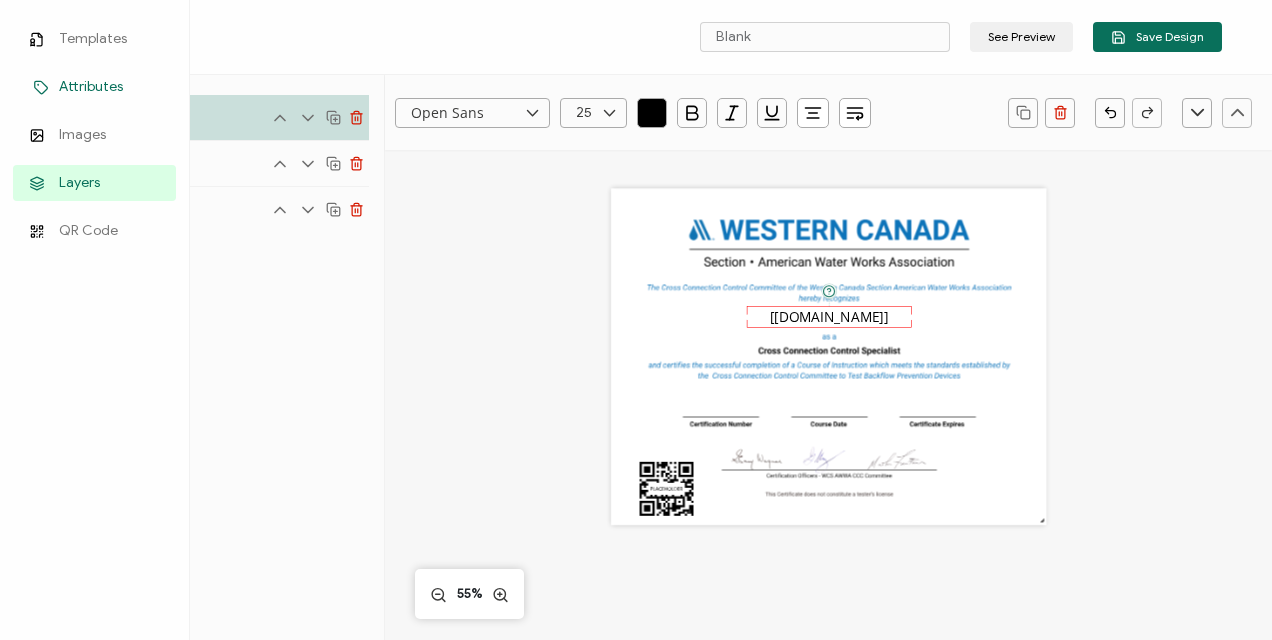 click on "Attributes" at bounding box center (91, 87) 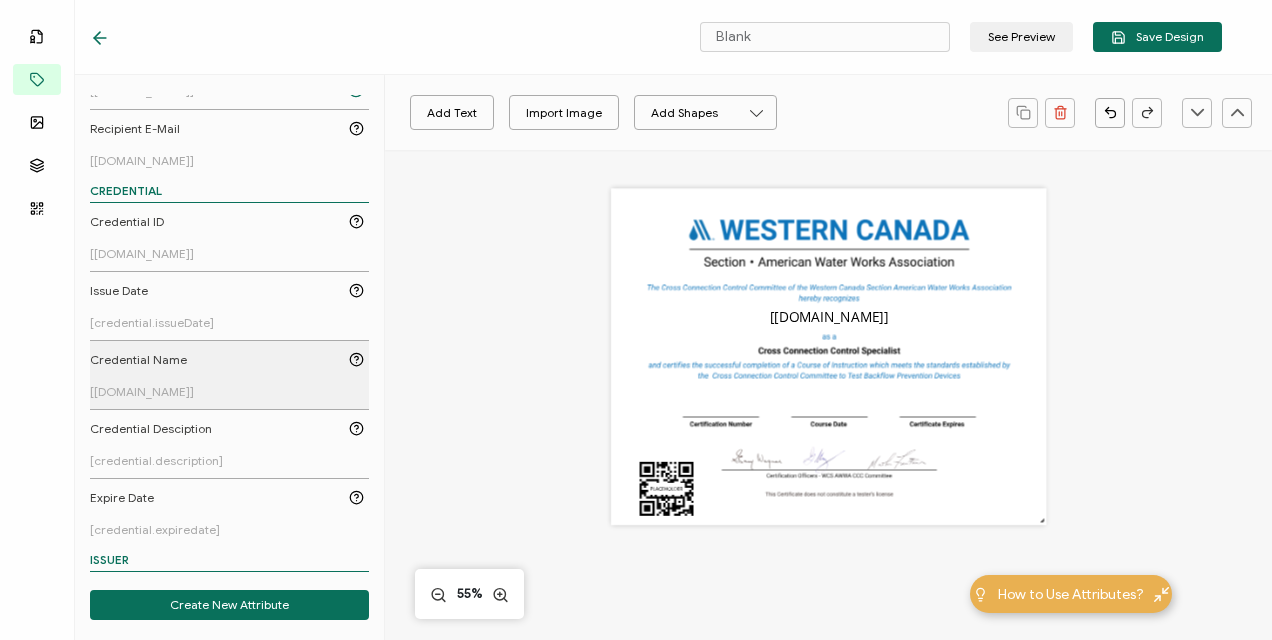 scroll, scrollTop: 357, scrollLeft: 0, axis: vertical 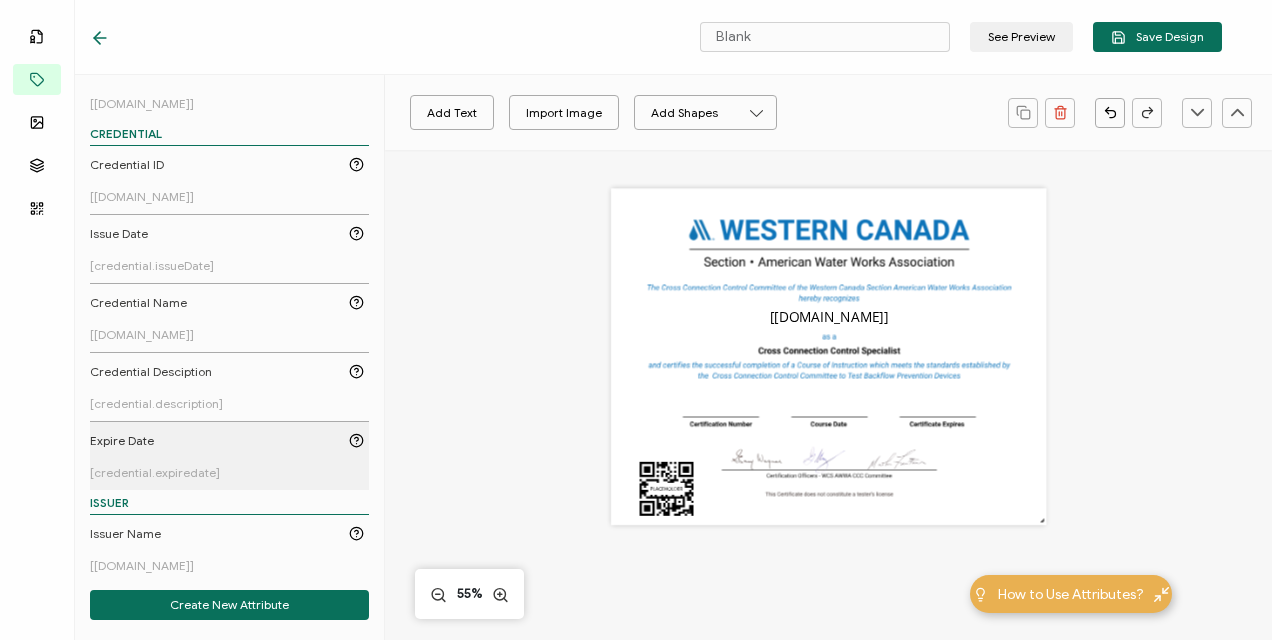 click on "Expire Date" at bounding box center [122, 441] 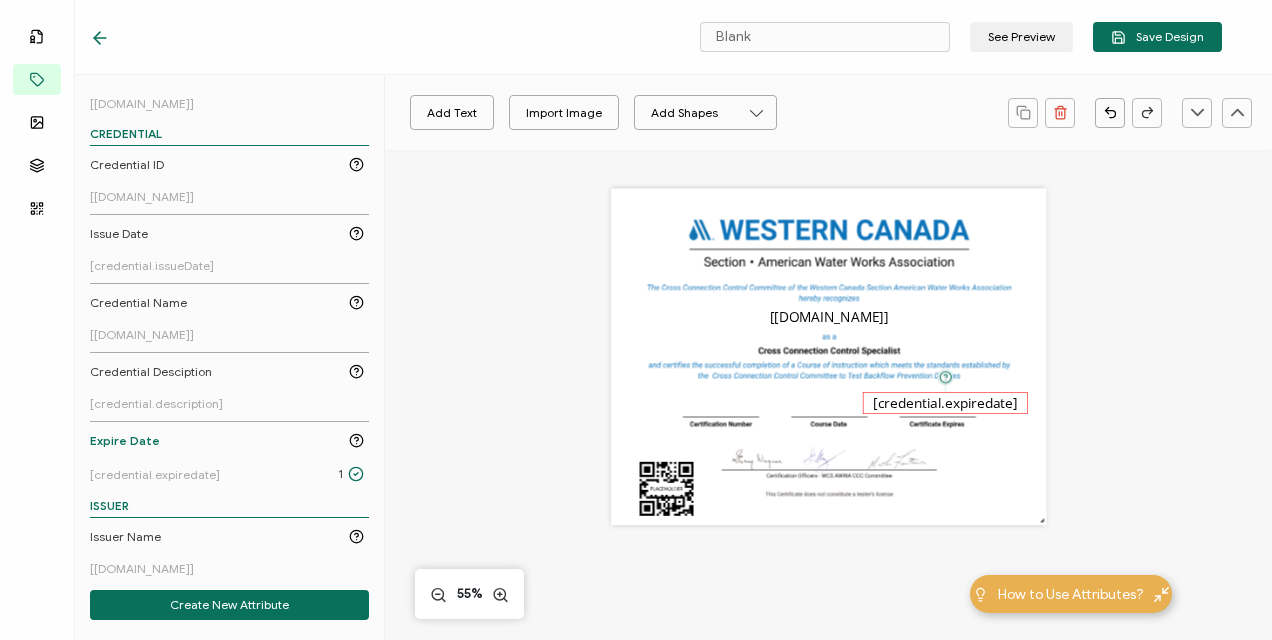 drag, startPoint x: 794, startPoint y: 362, endPoint x: 911, endPoint y: 408, distance: 125.71794 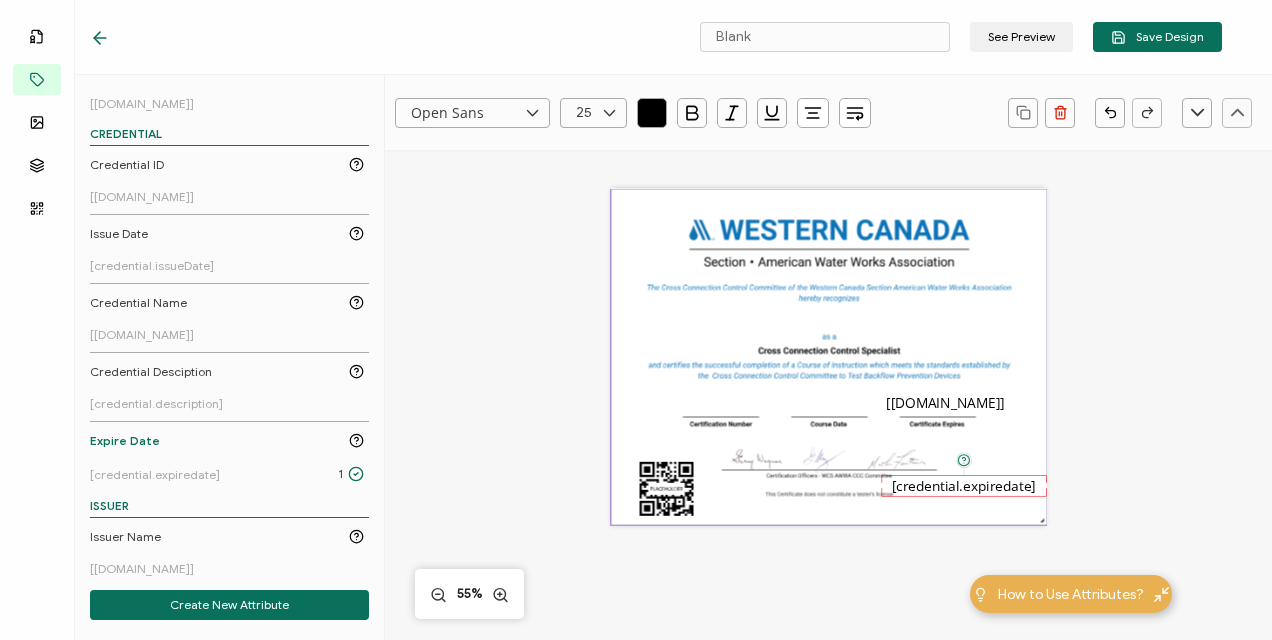 drag, startPoint x: 827, startPoint y: 361, endPoint x: 981, endPoint y: 444, distance: 174.94284 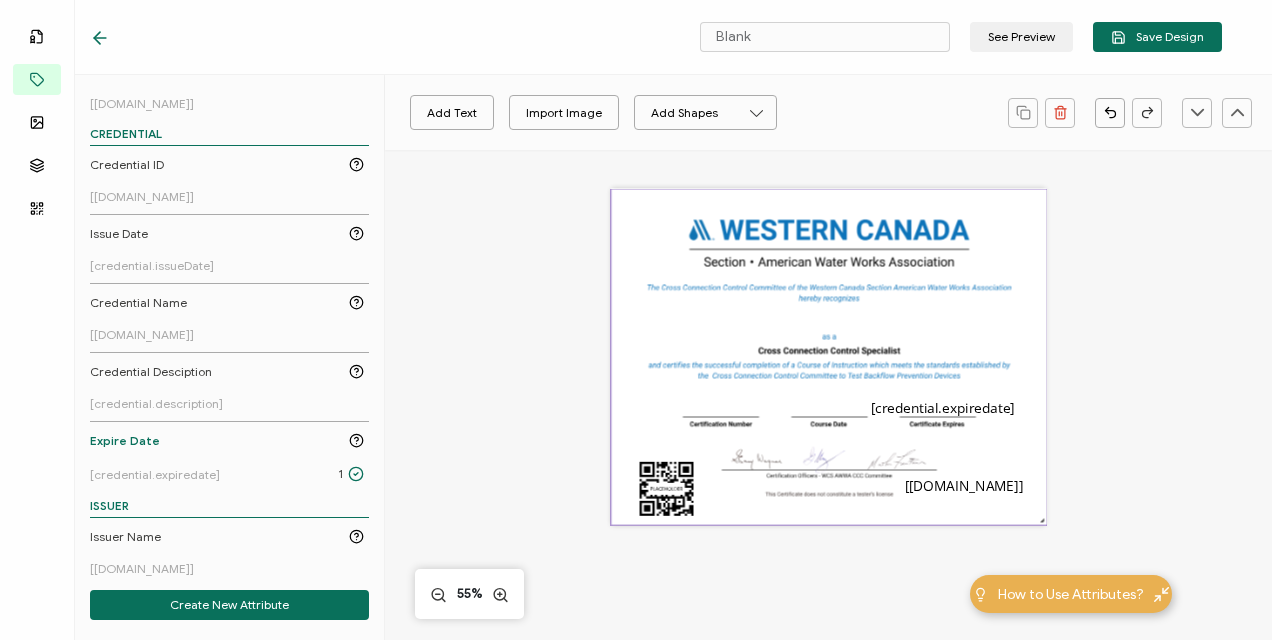 drag, startPoint x: 842, startPoint y: 352, endPoint x: 821, endPoint y: 274, distance: 80.77747 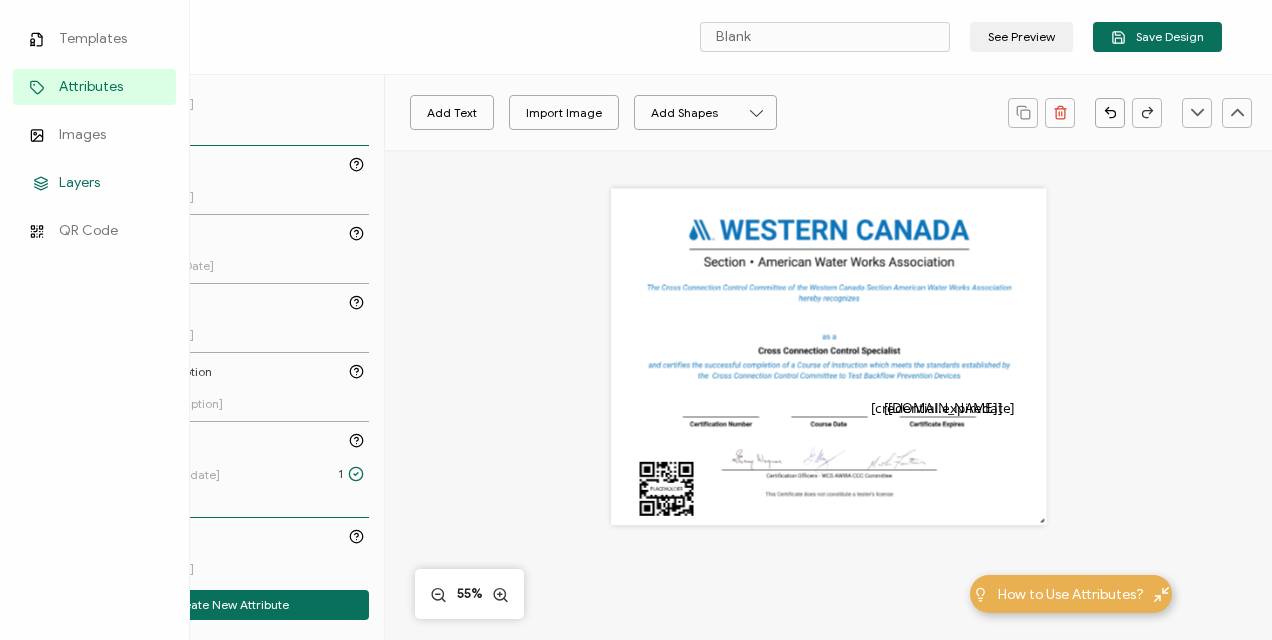 click on "Layers" at bounding box center (79, 183) 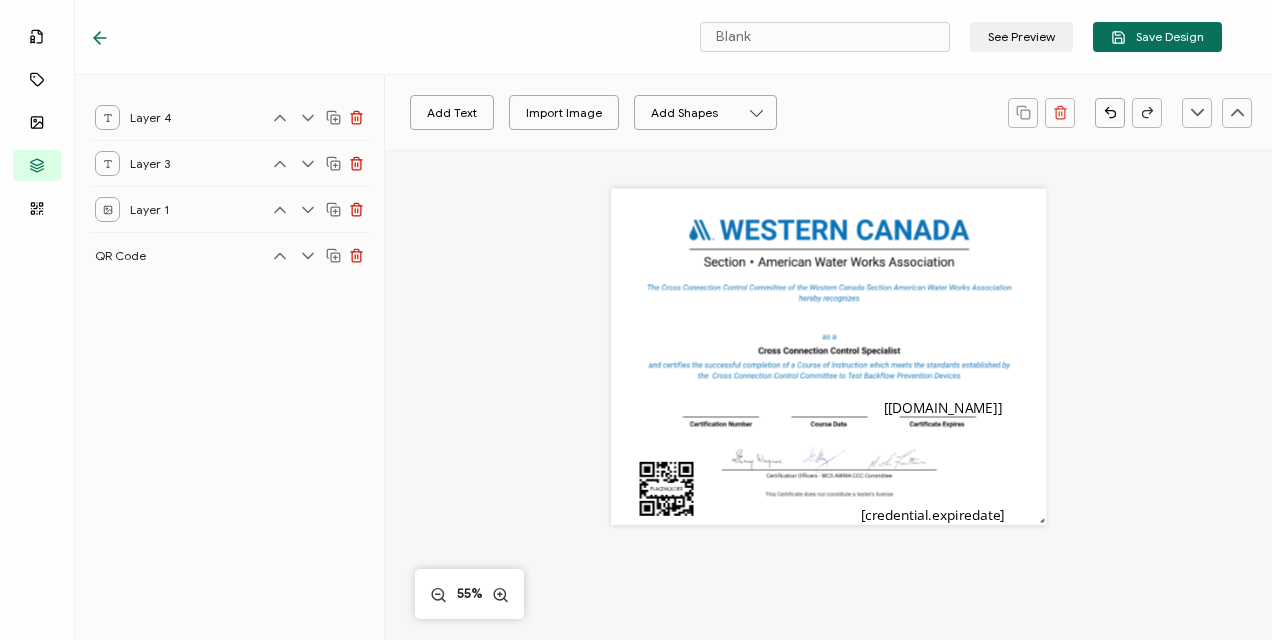 drag, startPoint x: 915, startPoint y: 408, endPoint x: 905, endPoint y: 552, distance: 144.3468 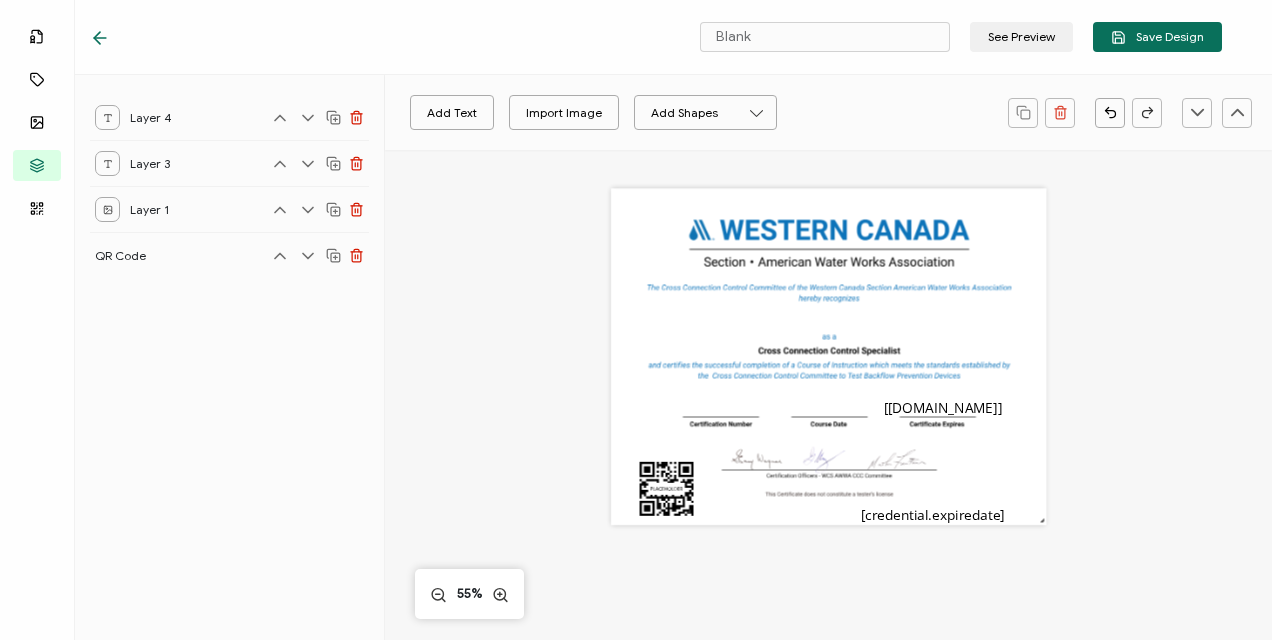 click on "The recipient’s full name, which will be automatically filled based on the information uploaded when adding recipients or lists.   [recipient.name]       The expiration date of the credential, set under the Credential Details section while creating the campaign.   [credential.expiredate]" at bounding box center [829, 376] 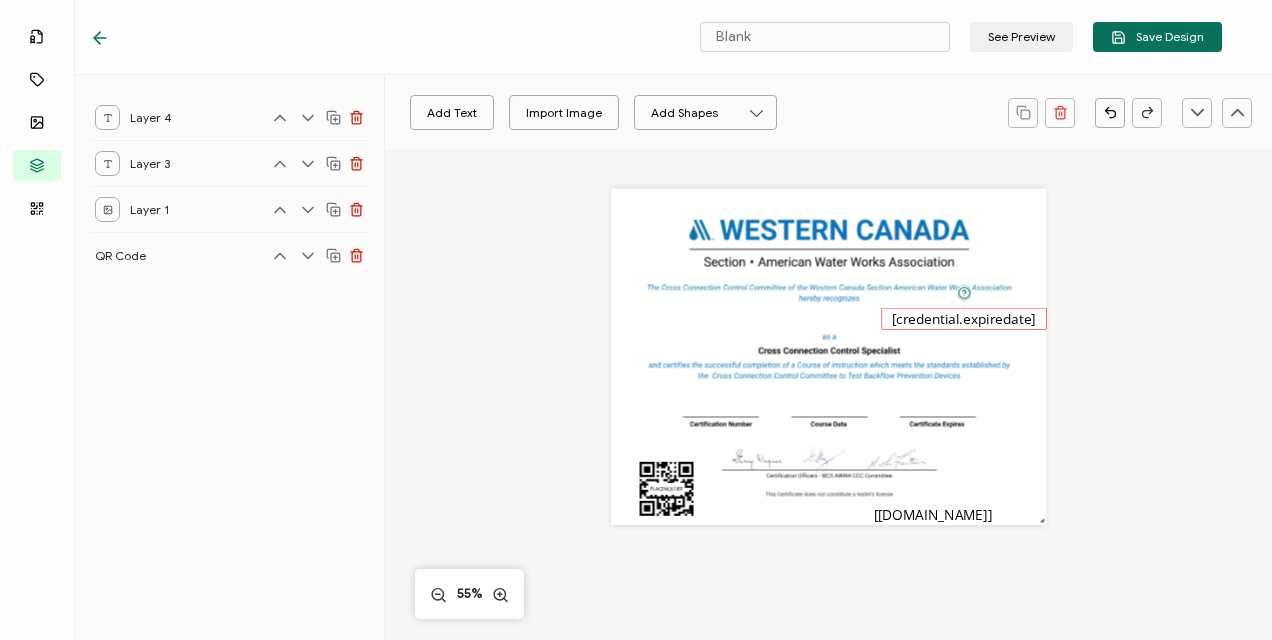 drag, startPoint x: 922, startPoint y: 508, endPoint x: 999, endPoint y: 312, distance: 210.58252 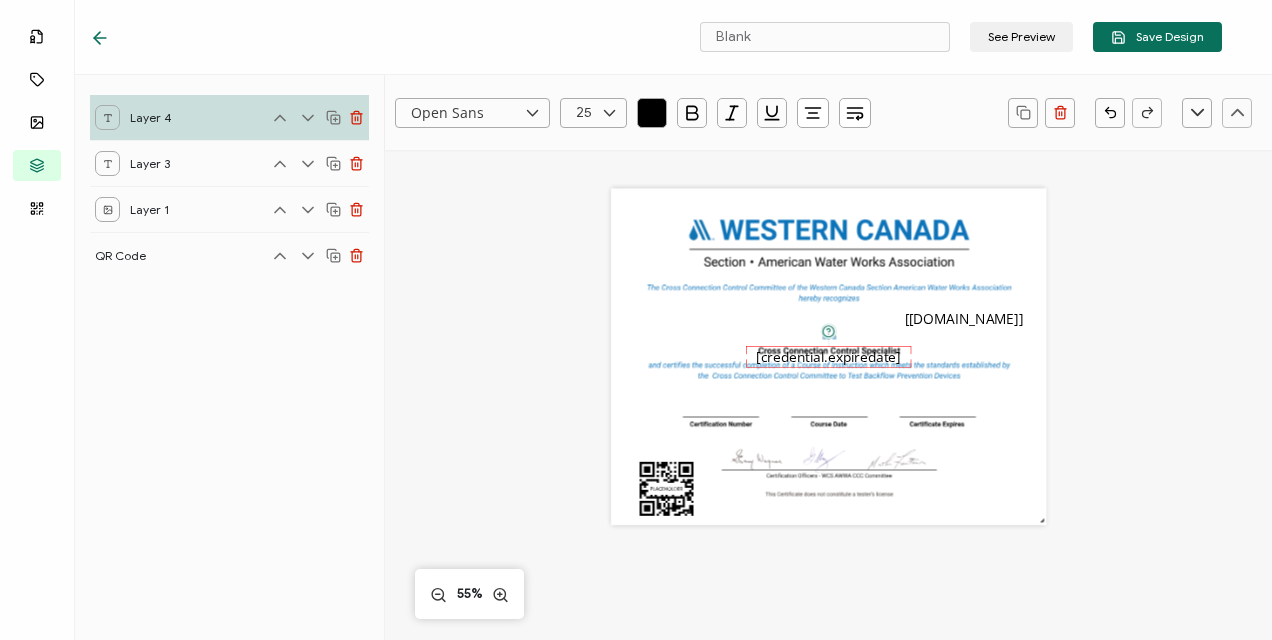 click on "[credential.expiredate]" at bounding box center (828, 356) 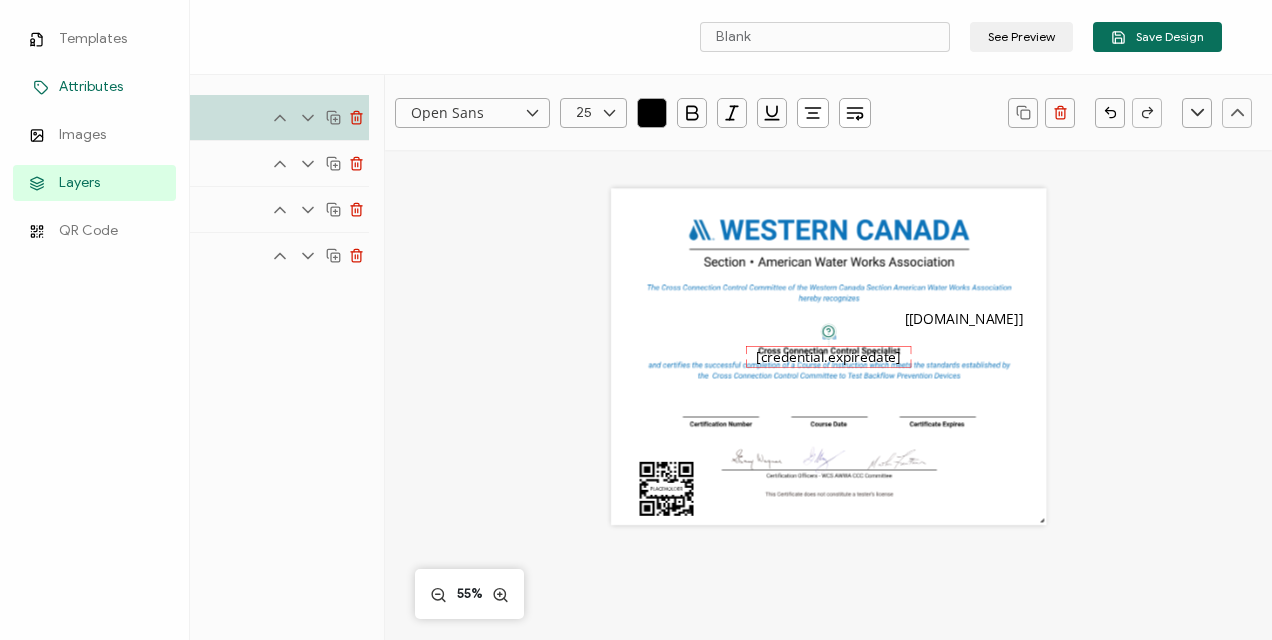 click on "Attributes" at bounding box center (91, 87) 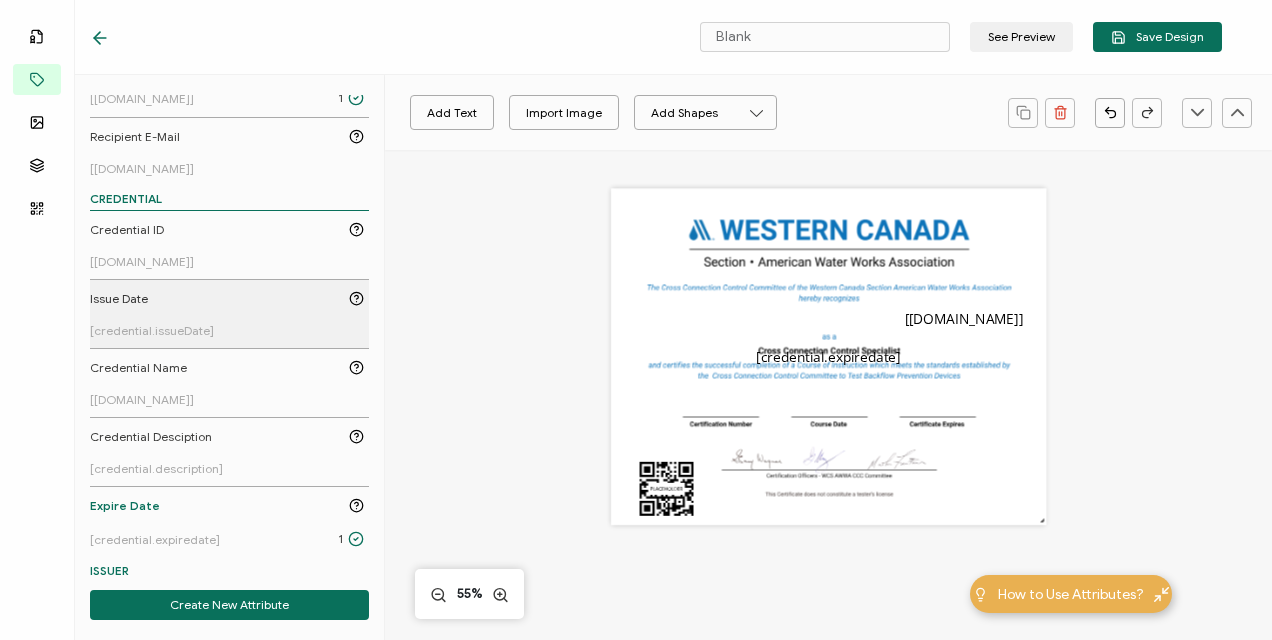 scroll, scrollTop: 260, scrollLeft: 0, axis: vertical 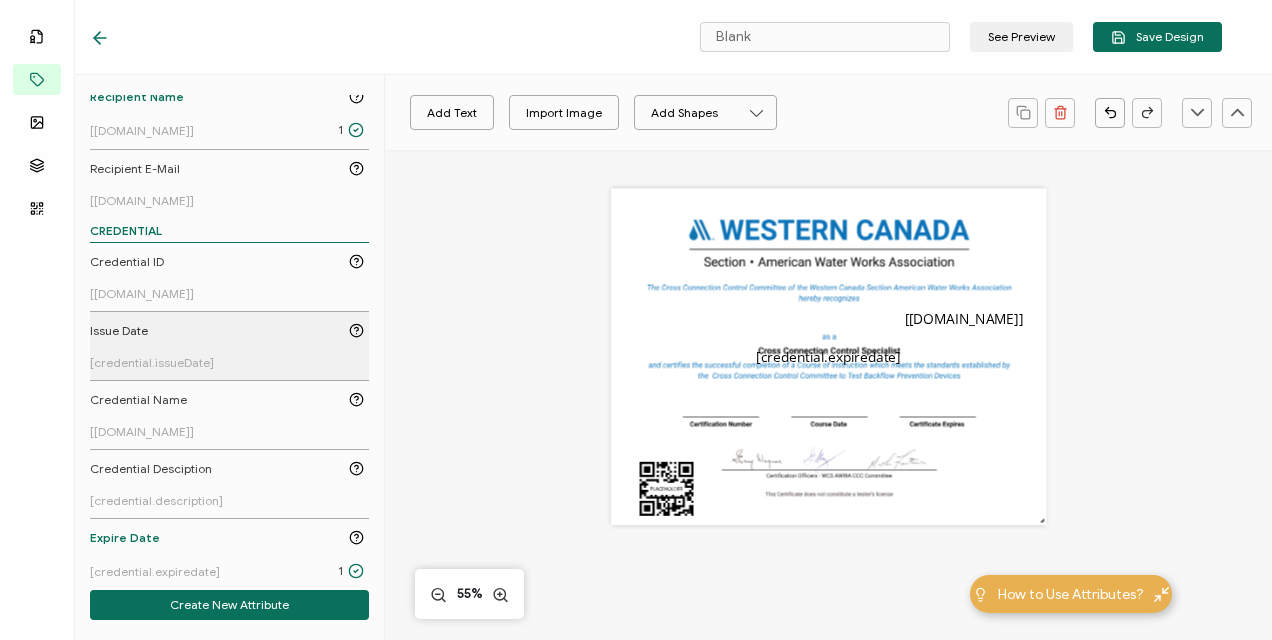 click on "Issue Date     [credential.issueDate]" at bounding box center (227, 346) 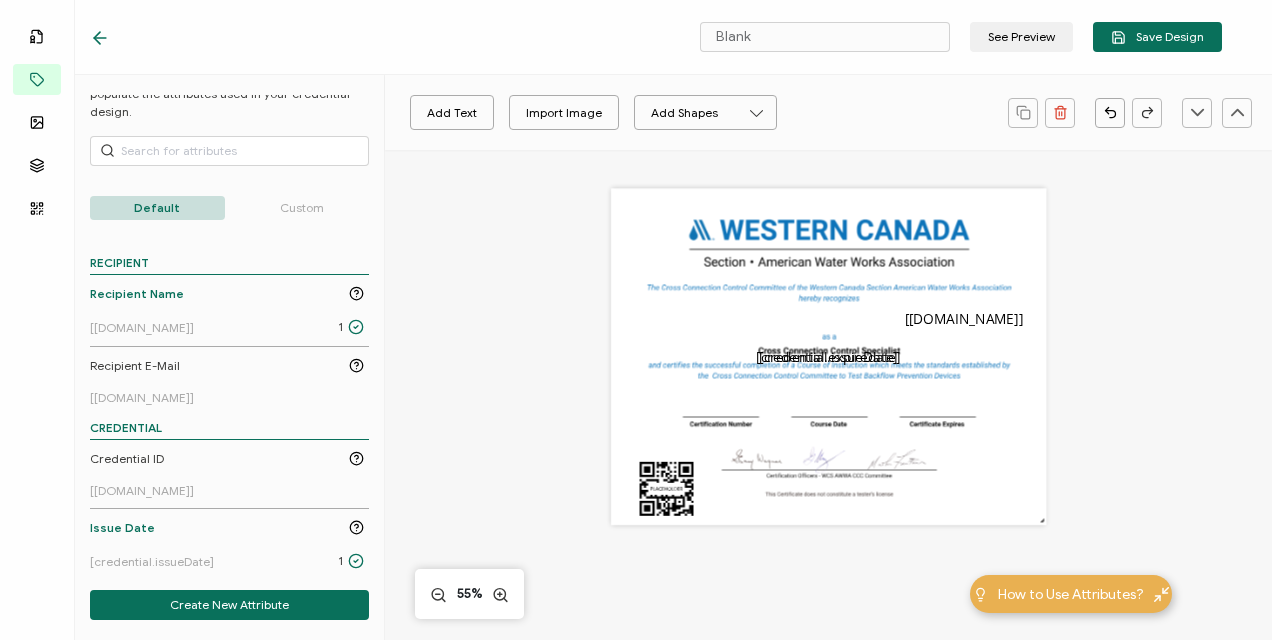 scroll, scrollTop: 0, scrollLeft: 0, axis: both 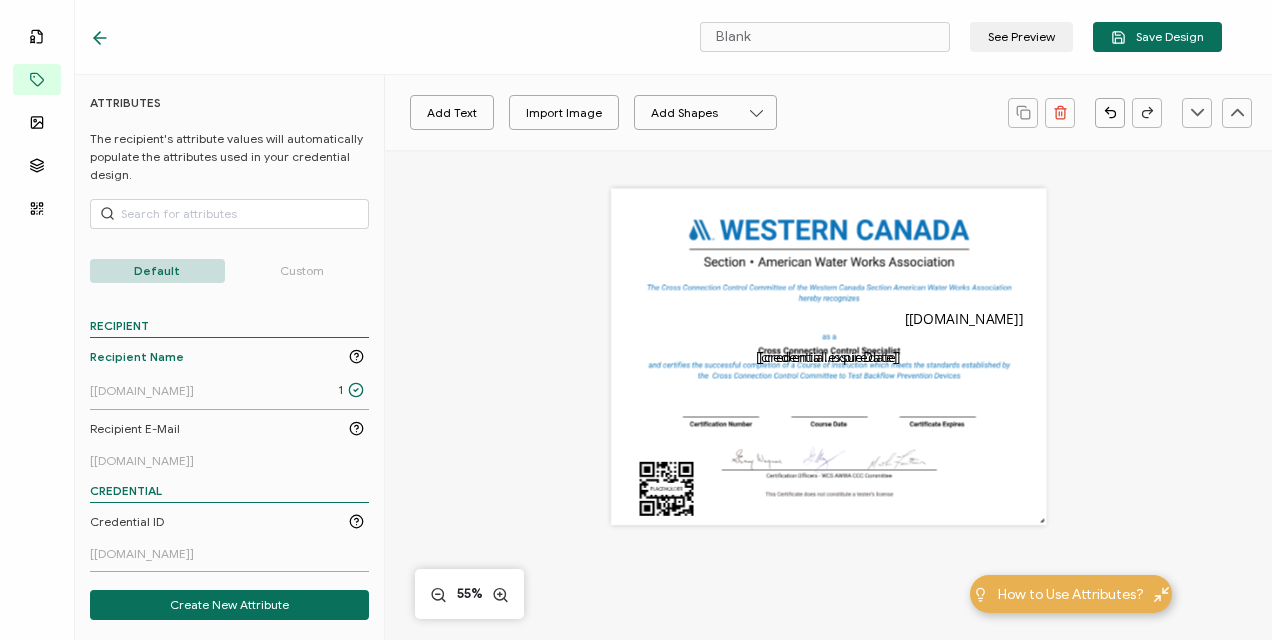 click on "Custom" at bounding box center [302, 271] 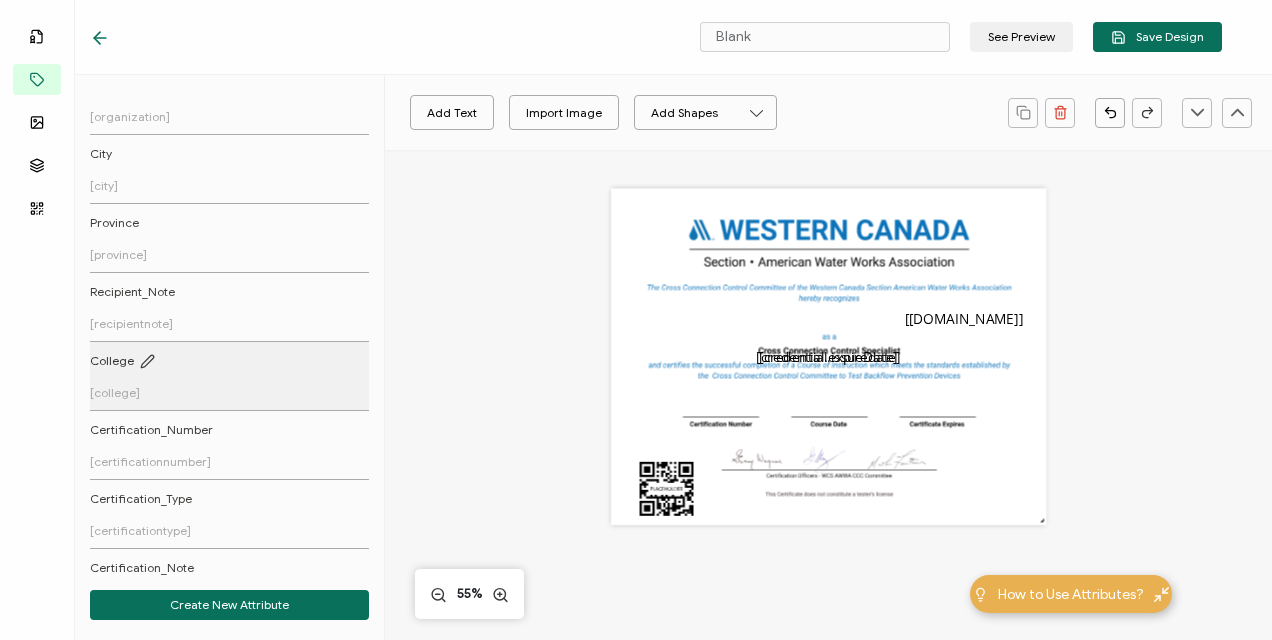 scroll, scrollTop: 488, scrollLeft: 0, axis: vertical 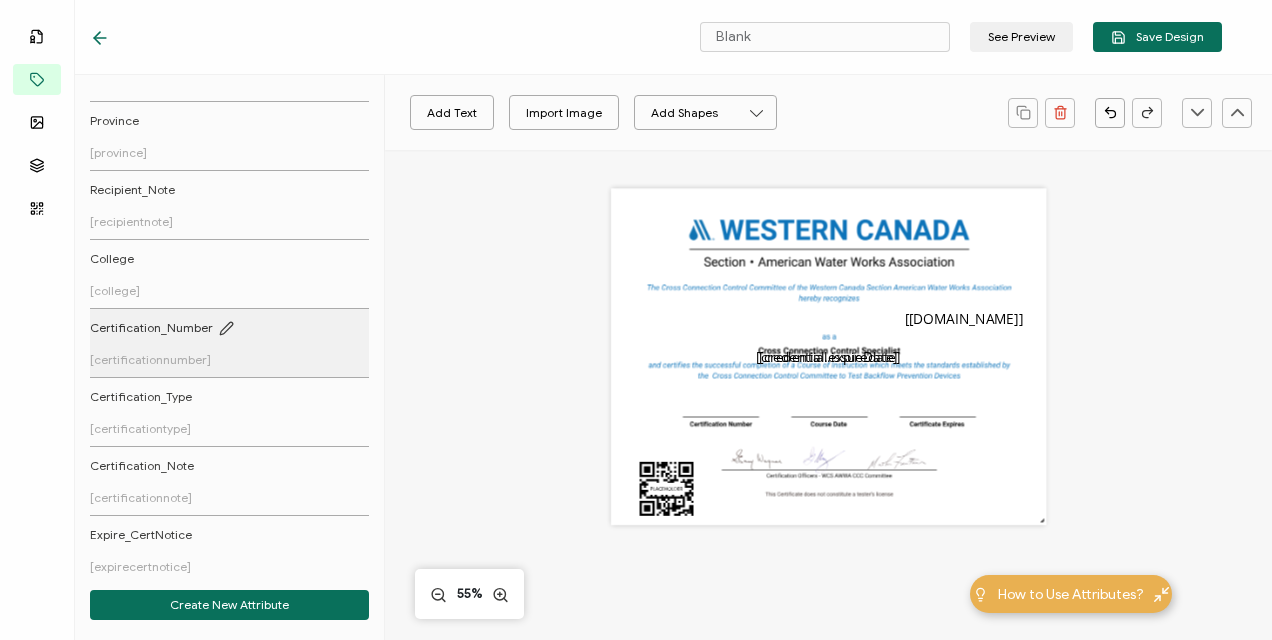 click on "Certification_Number" at bounding box center [151, 328] 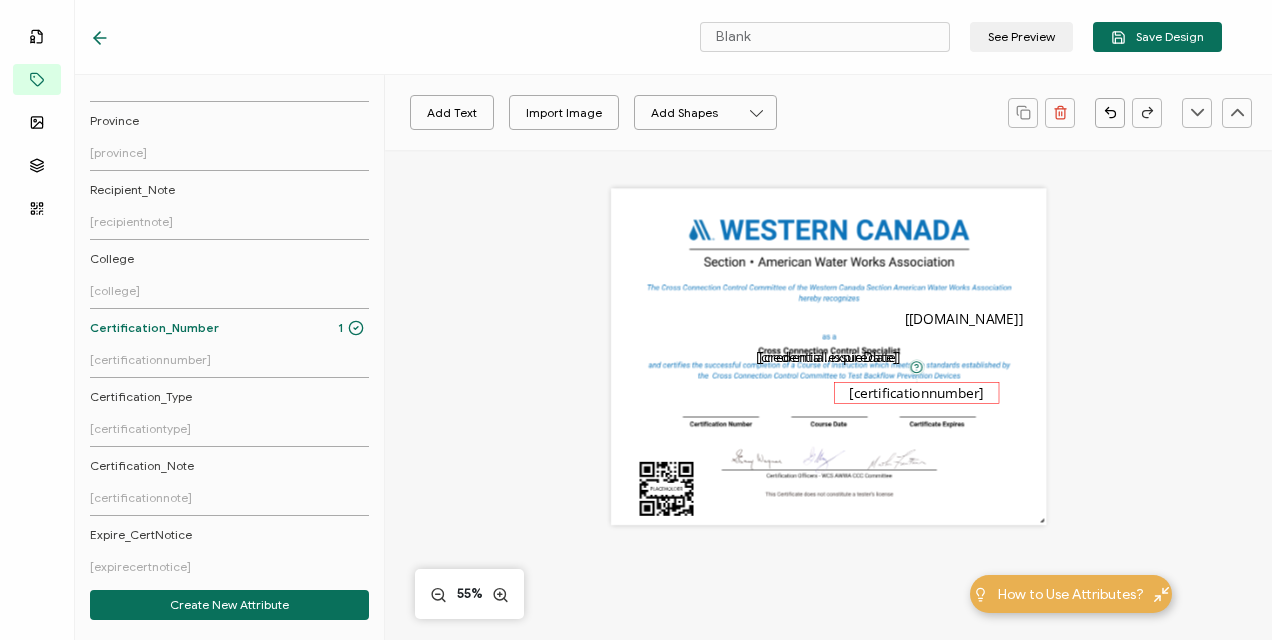 drag, startPoint x: 803, startPoint y: 358, endPoint x: 891, endPoint y: 394, distance: 95.07891 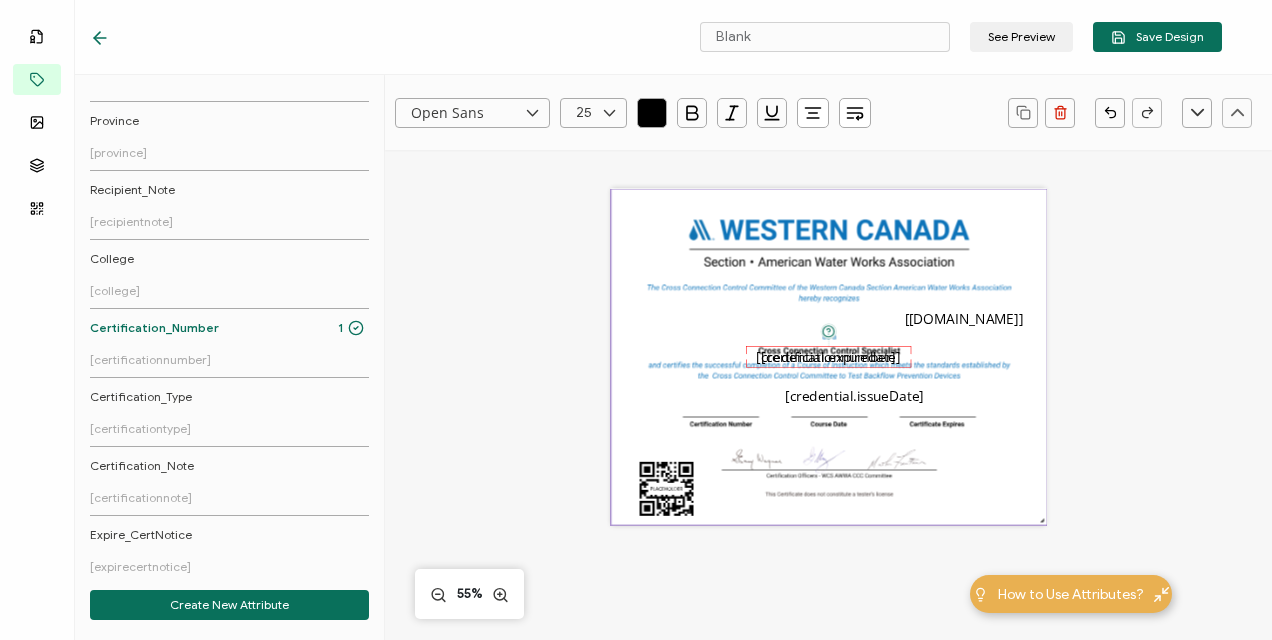 drag, startPoint x: 896, startPoint y: 393, endPoint x: 923, endPoint y: 437, distance: 51.62364 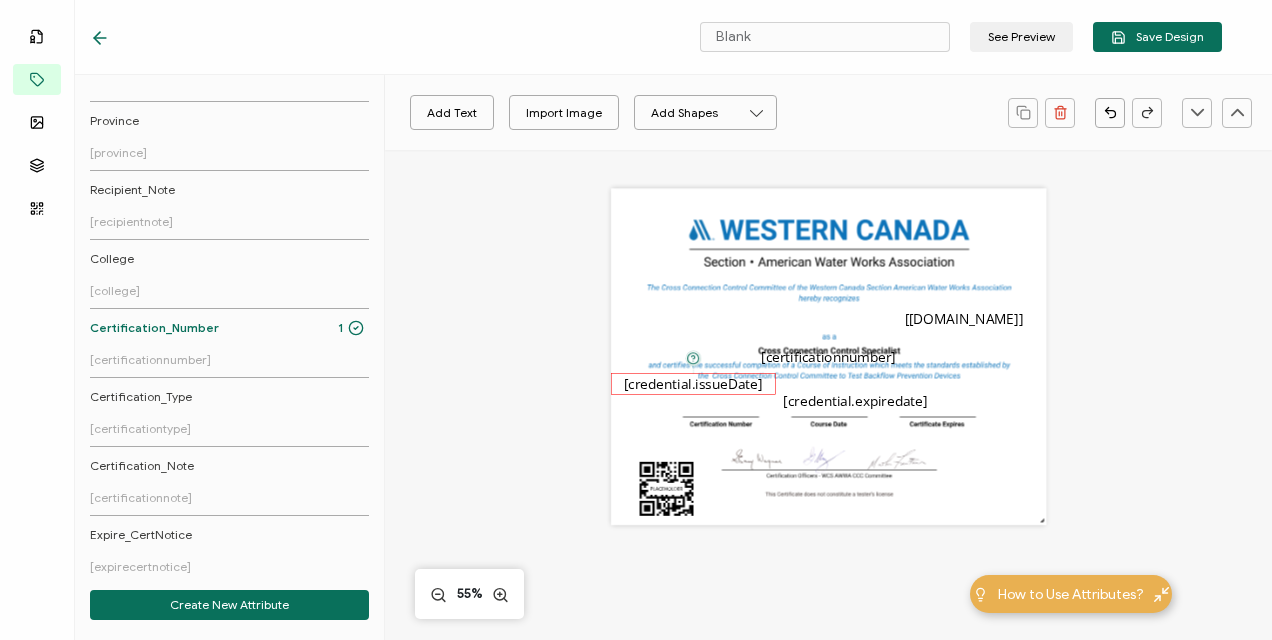drag, startPoint x: 853, startPoint y: 401, endPoint x: 684, endPoint y: 384, distance: 169.85287 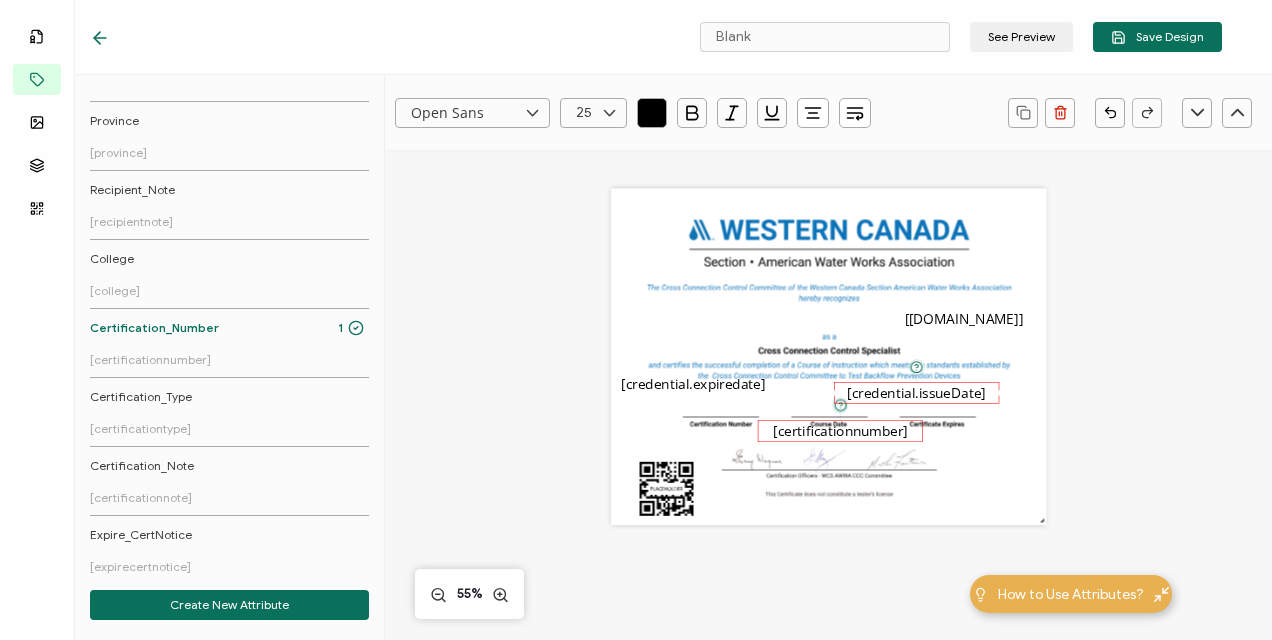 drag, startPoint x: 826, startPoint y: 352, endPoint x: 838, endPoint y: 426, distance: 74.96666 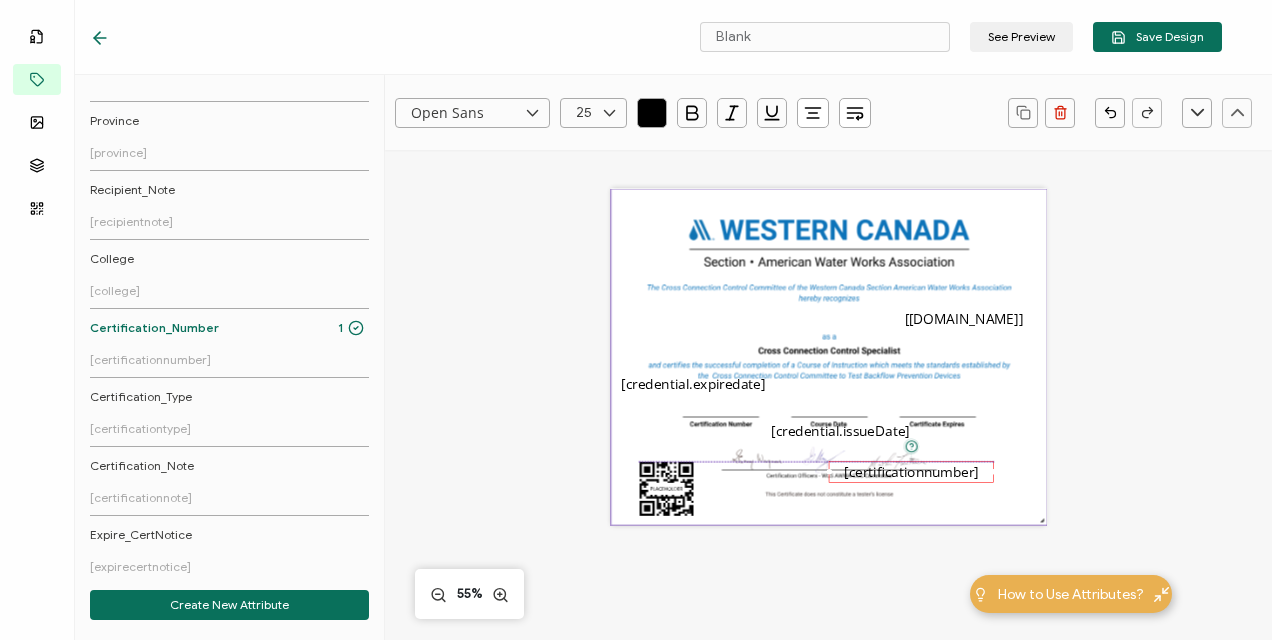 drag, startPoint x: 869, startPoint y: 363, endPoint x: 925, endPoint y: 396, distance: 65 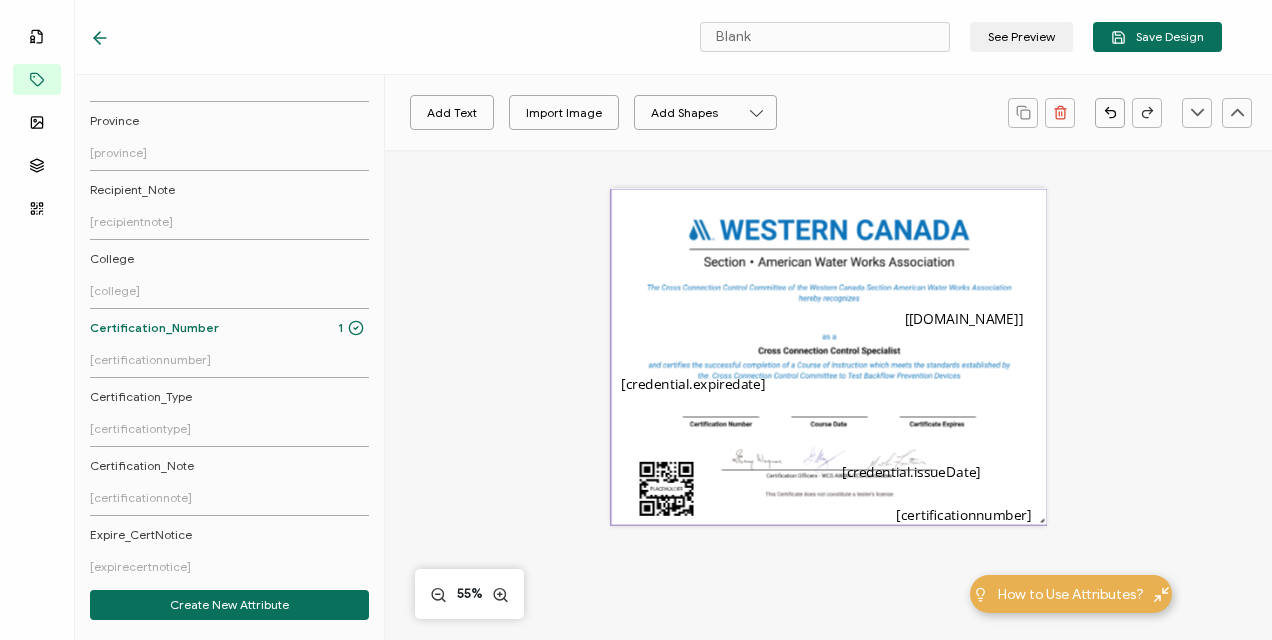 drag, startPoint x: 847, startPoint y: 352, endPoint x: 938, endPoint y: 426, distance: 117.29024 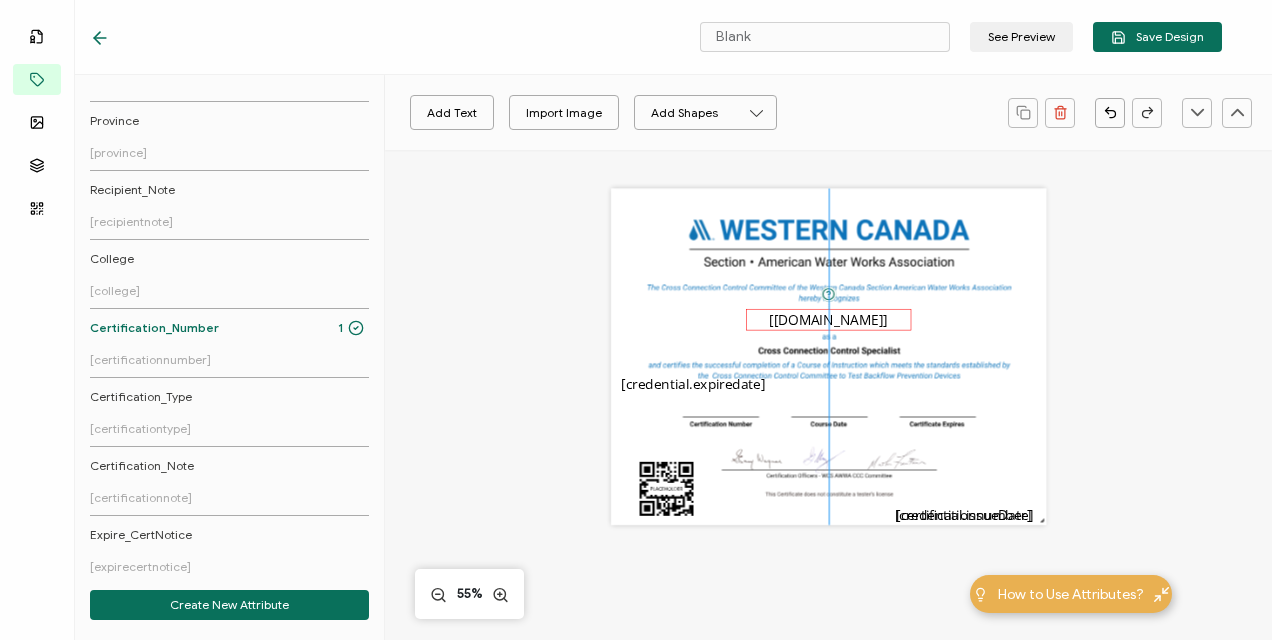 drag, startPoint x: 957, startPoint y: 312, endPoint x: 823, endPoint y: 313, distance: 134.00374 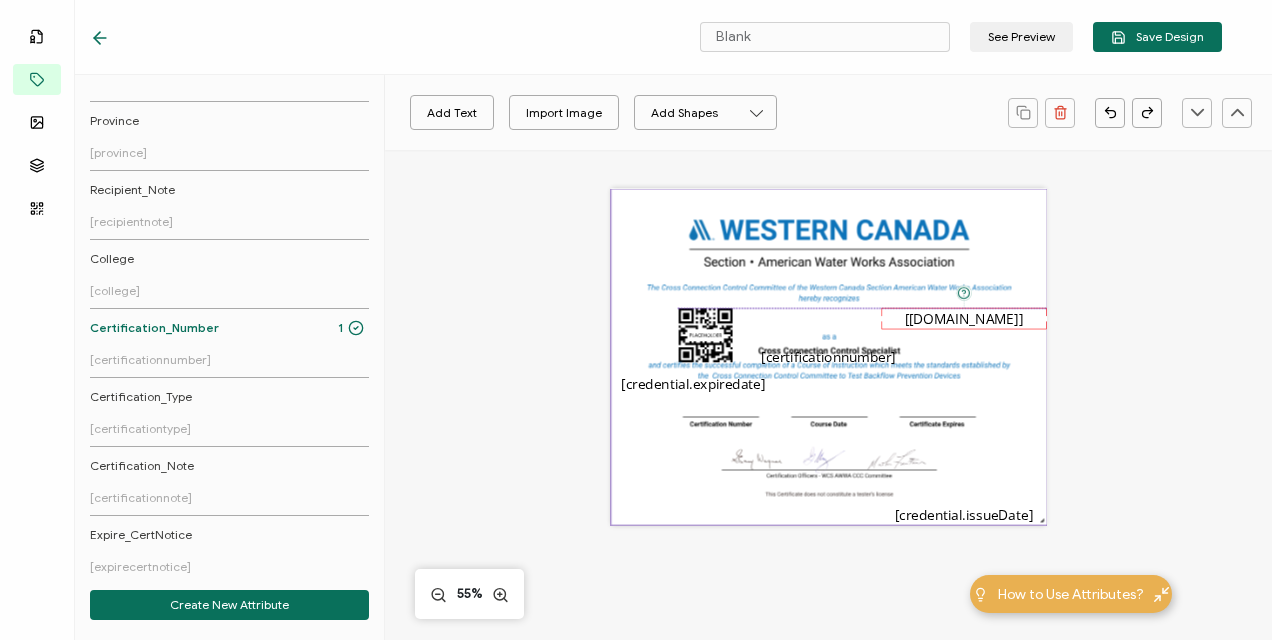 drag, startPoint x: 930, startPoint y: 316, endPoint x: 860, endPoint y: 315, distance: 70.00714 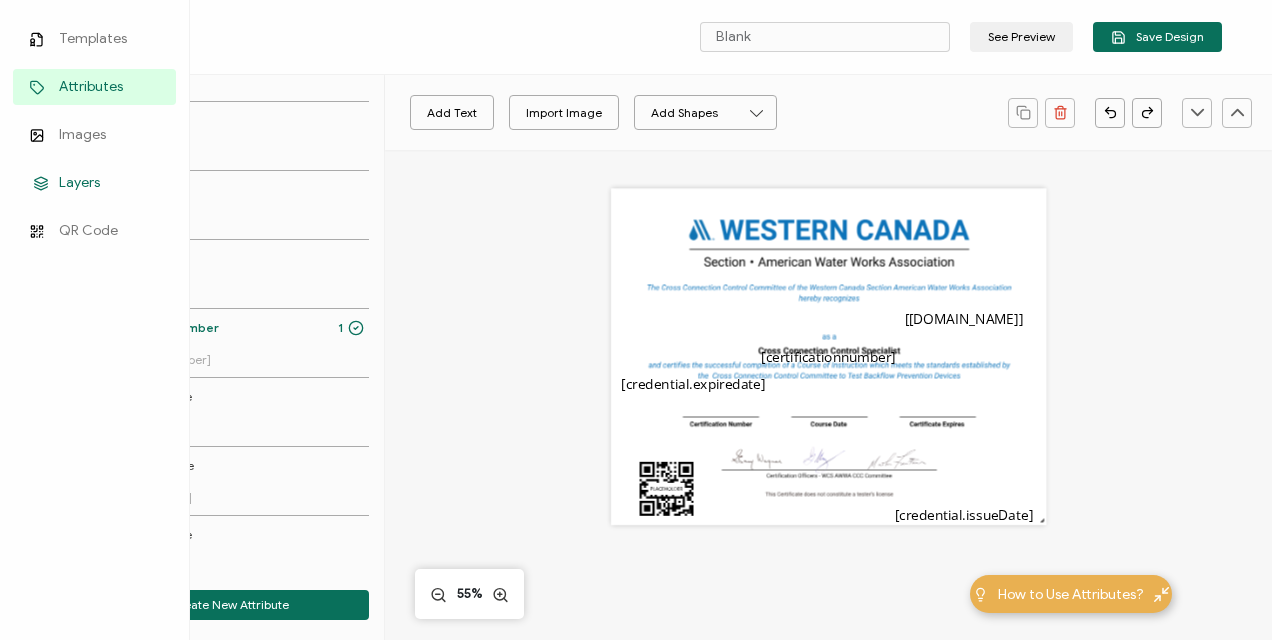click on "Layers" at bounding box center [79, 183] 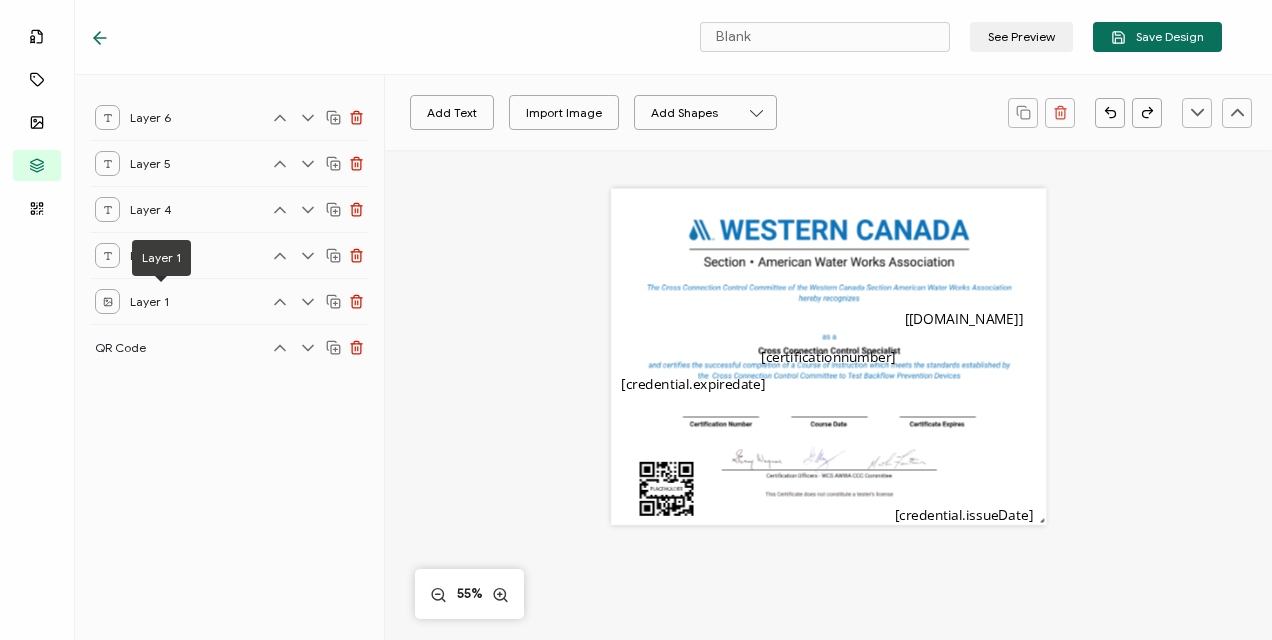 click on "Layer 1" at bounding box center (160, 301) 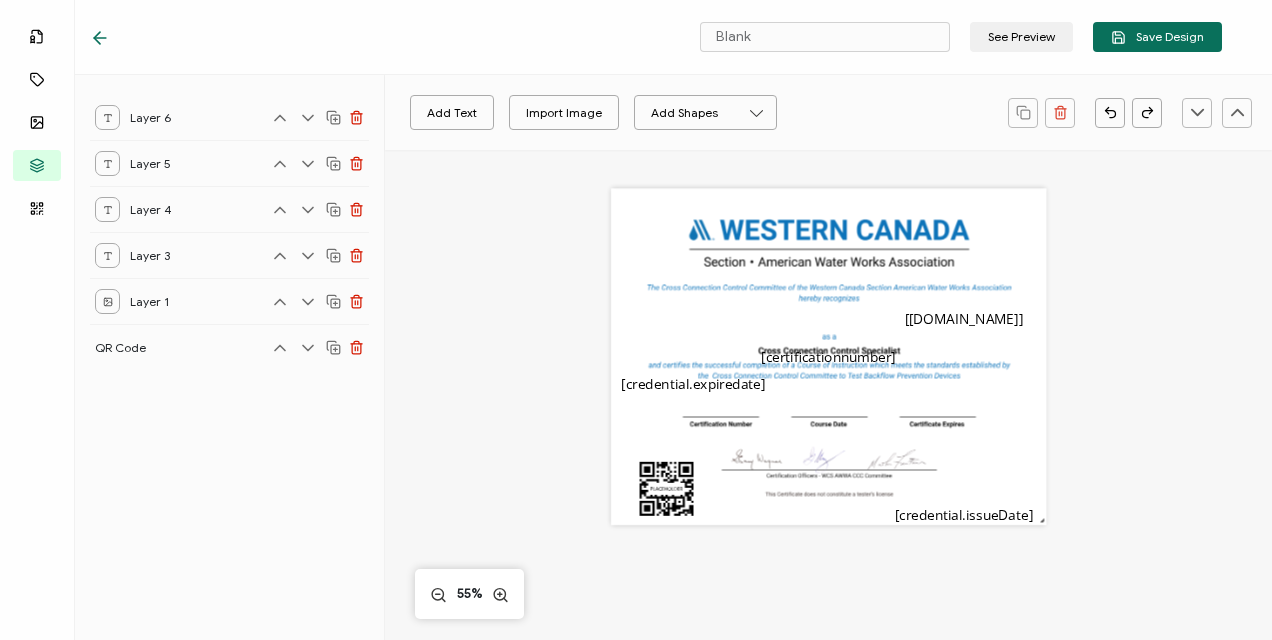 click 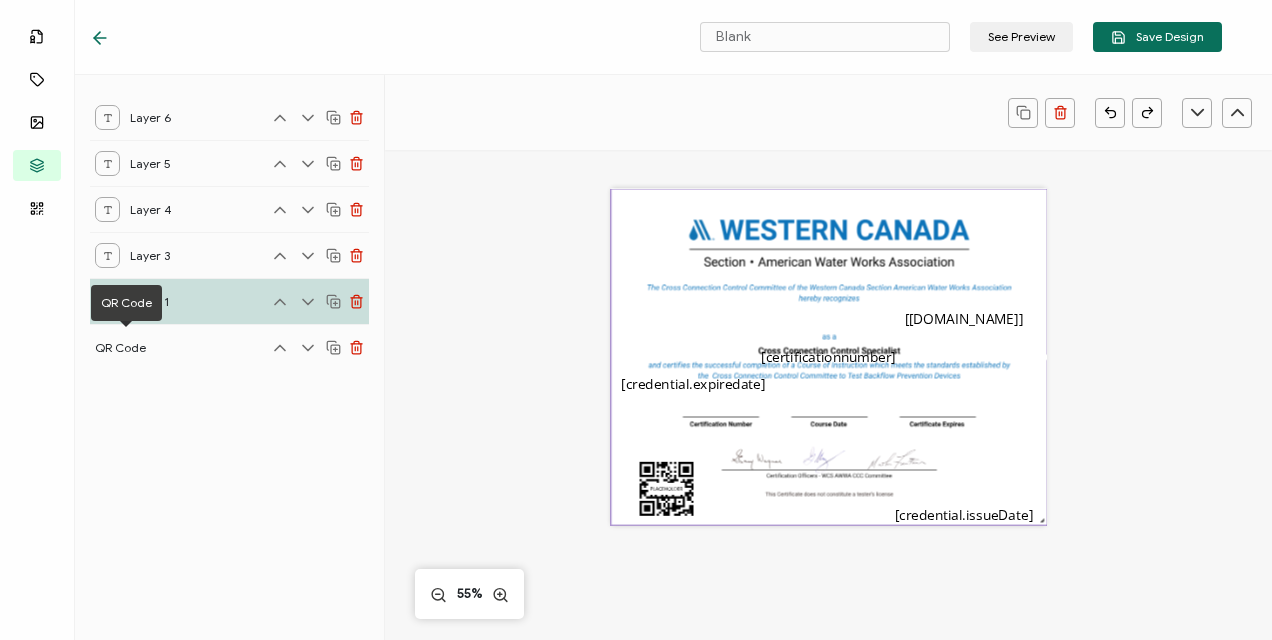click on "QR Code" at bounding box center (125, 347) 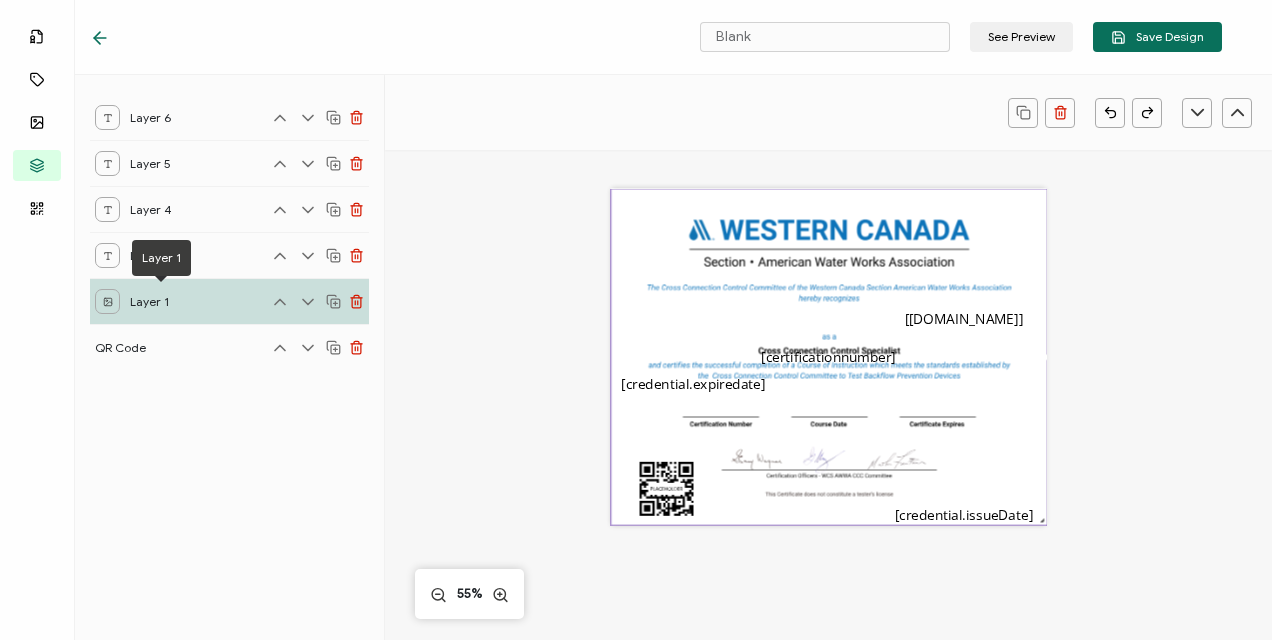 click on "Layer 1" at bounding box center [161, 258] 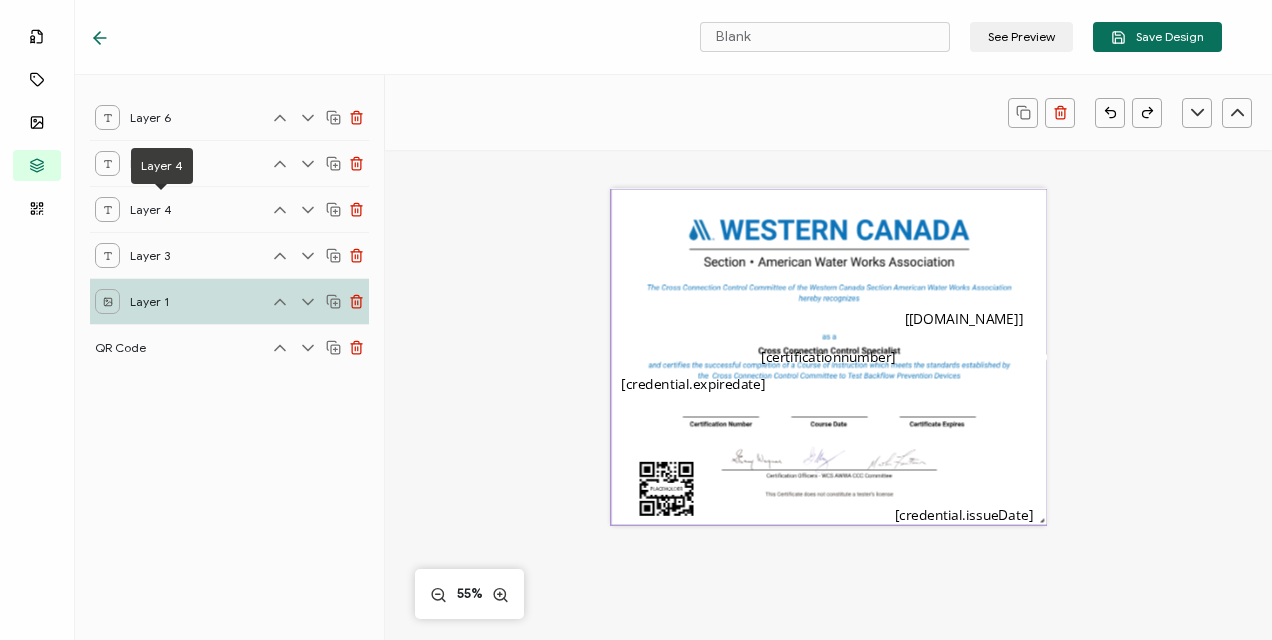 click on "Layer 4" at bounding box center [160, 209] 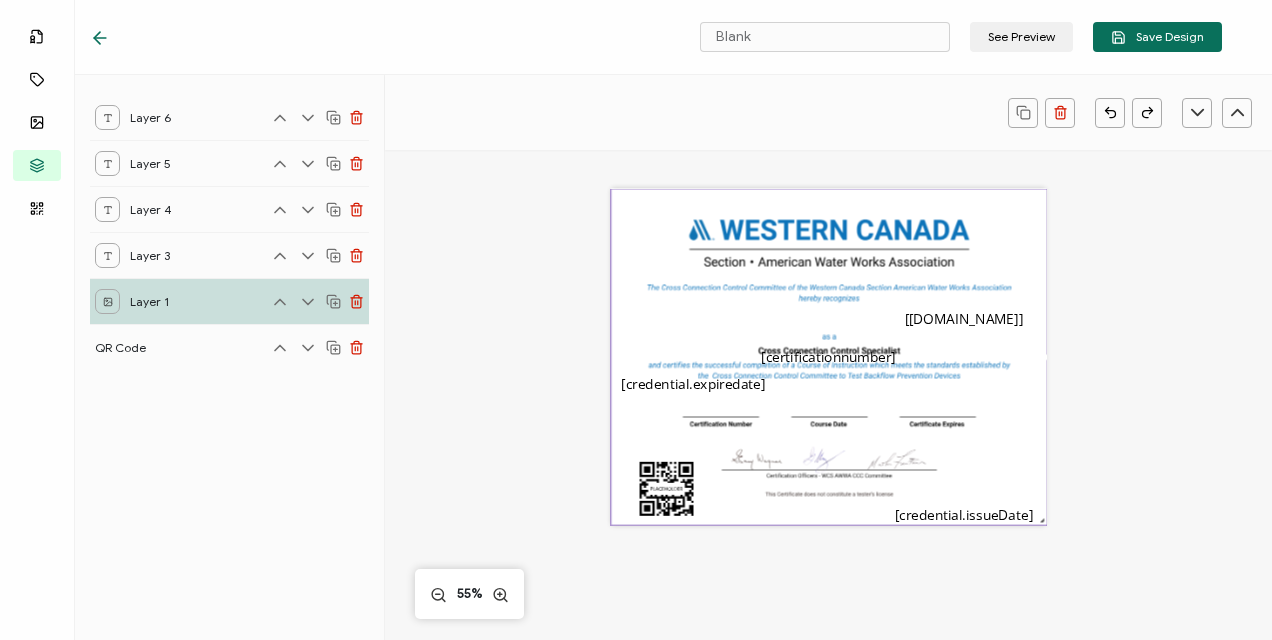 click on "Layer 6                 Layer 5                 Layer 4                 Layer 3                 Layer 1                 QR Code" at bounding box center (230, 357) 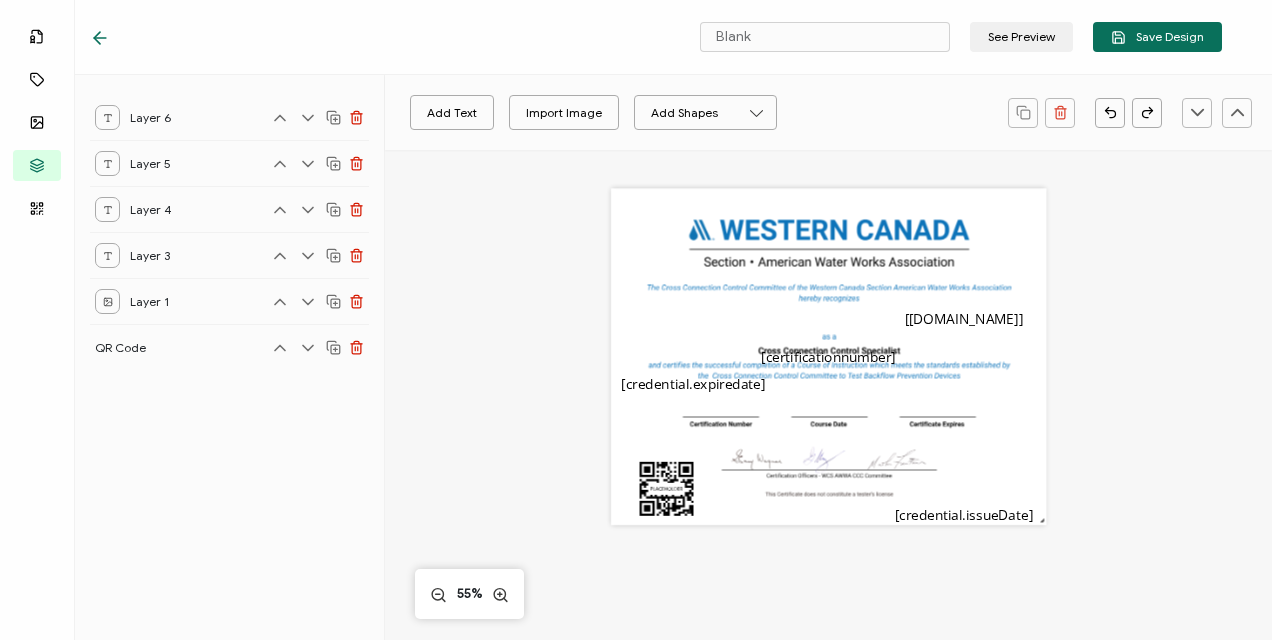 click 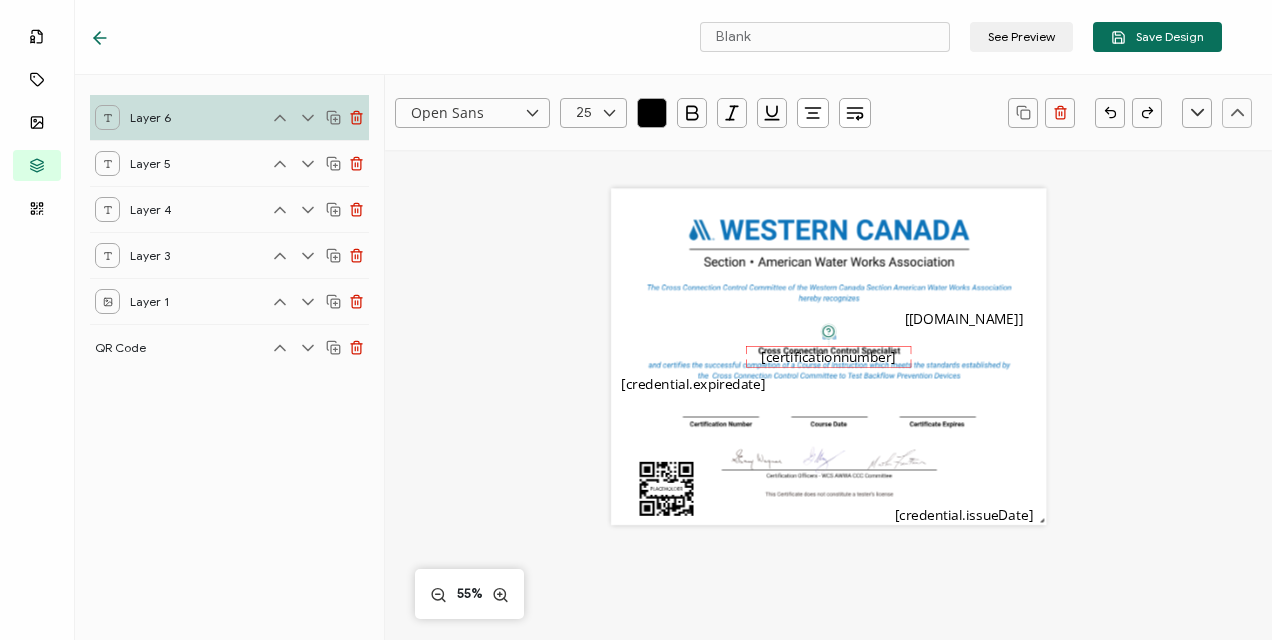 click 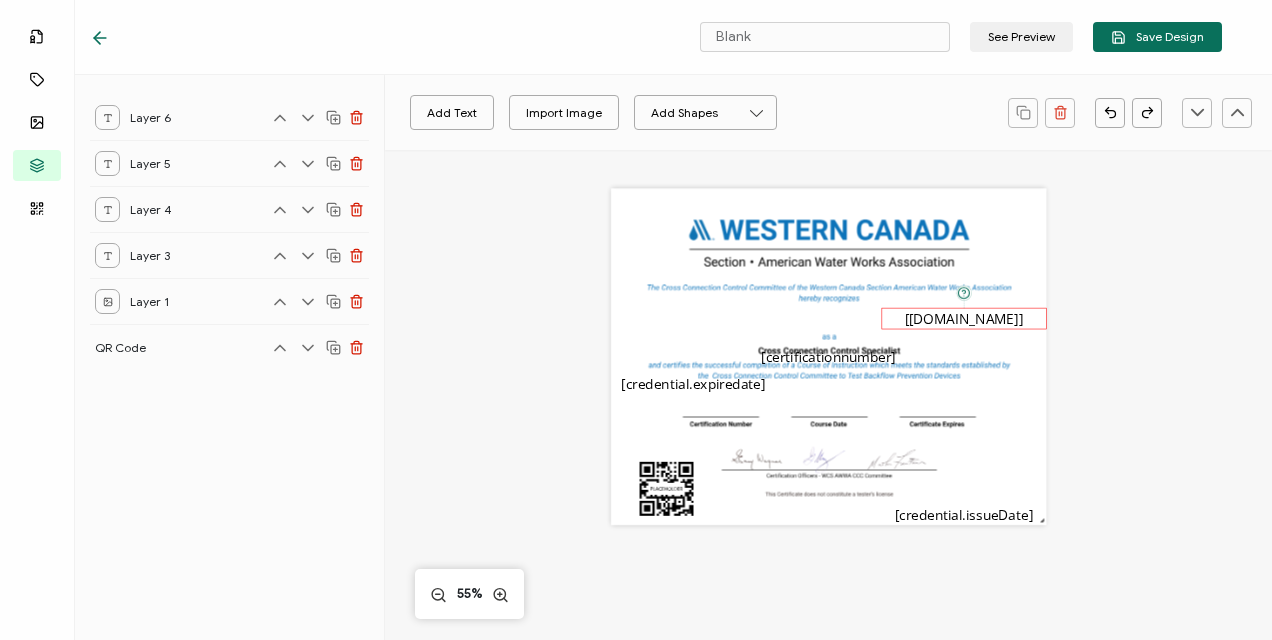 click on "[recipient.name]" at bounding box center (964, 318) 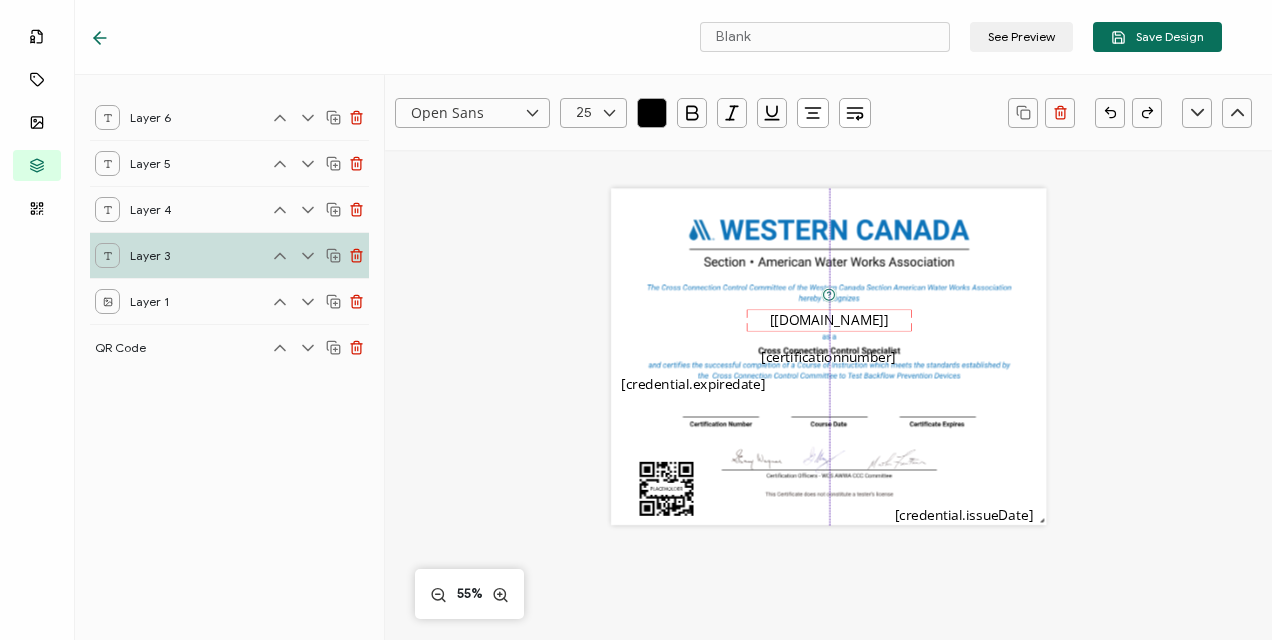 drag, startPoint x: 950, startPoint y: 316, endPoint x: 818, endPoint y: 318, distance: 132.01515 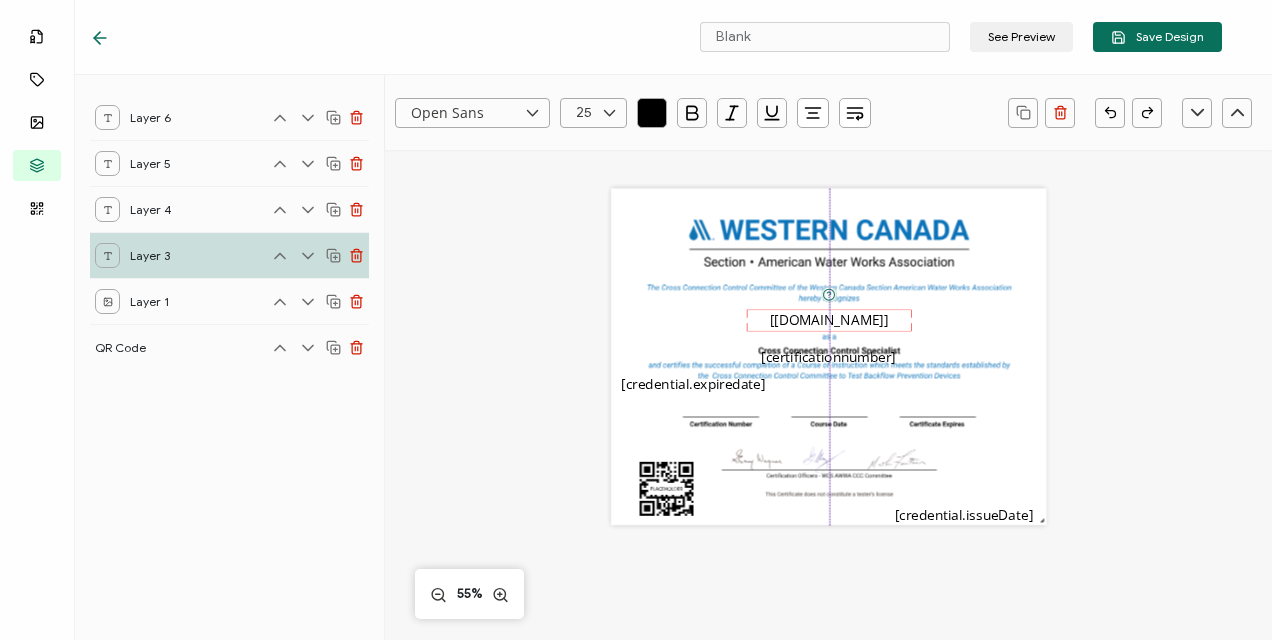 click on "[recipient.name]" at bounding box center [829, 320] 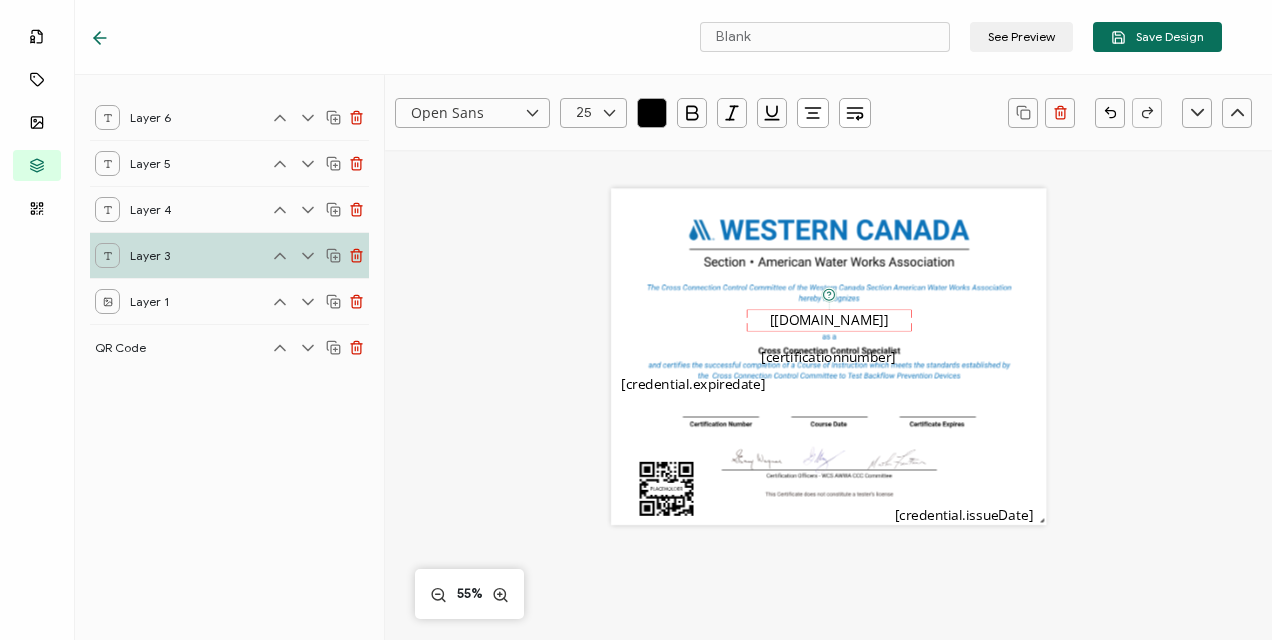 click at bounding box center [609, 113] 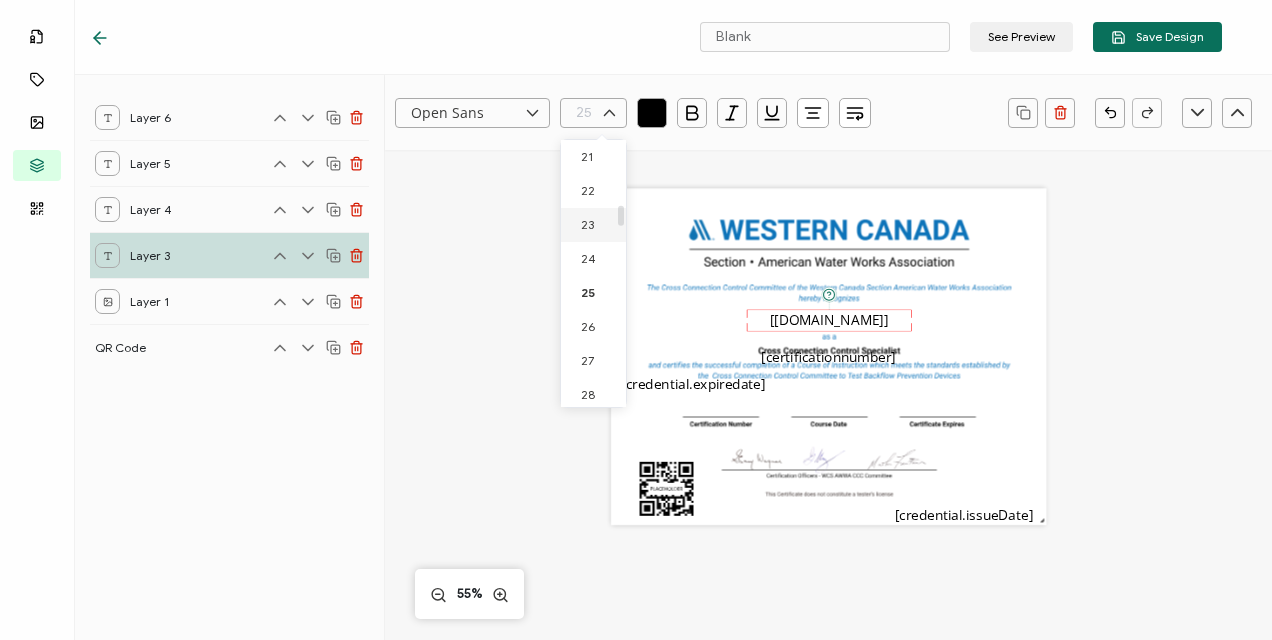 scroll, scrollTop: 826, scrollLeft: 0, axis: vertical 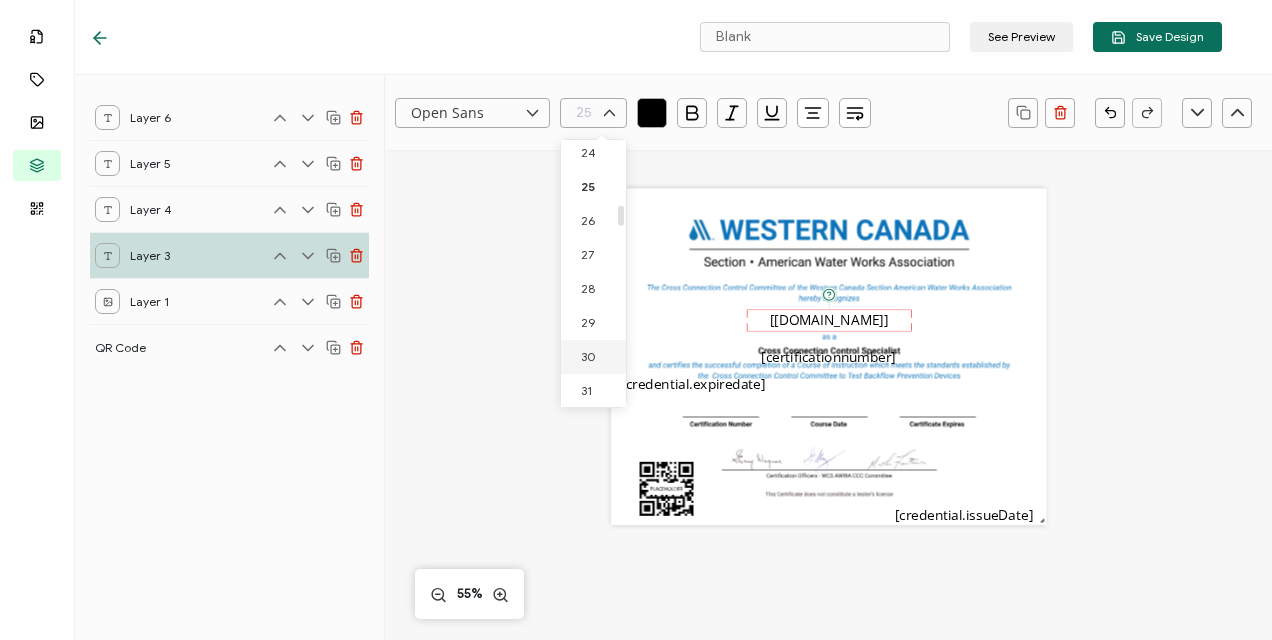 click on "30" at bounding box center [597, 357] 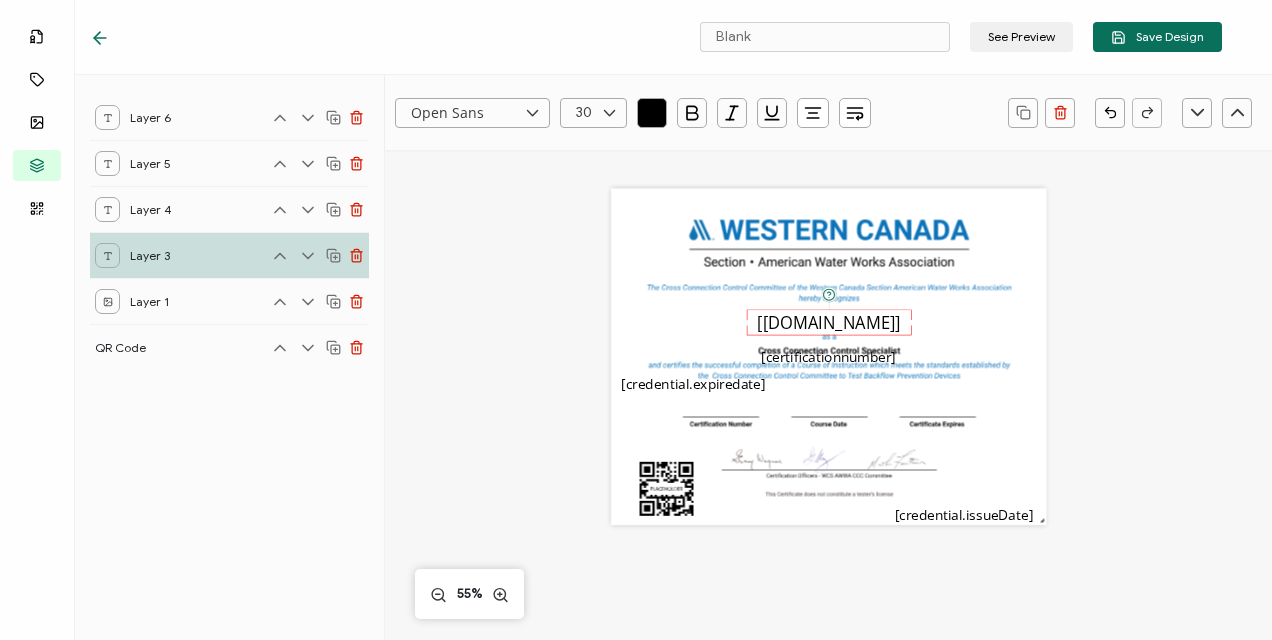 click at bounding box center [609, 113] 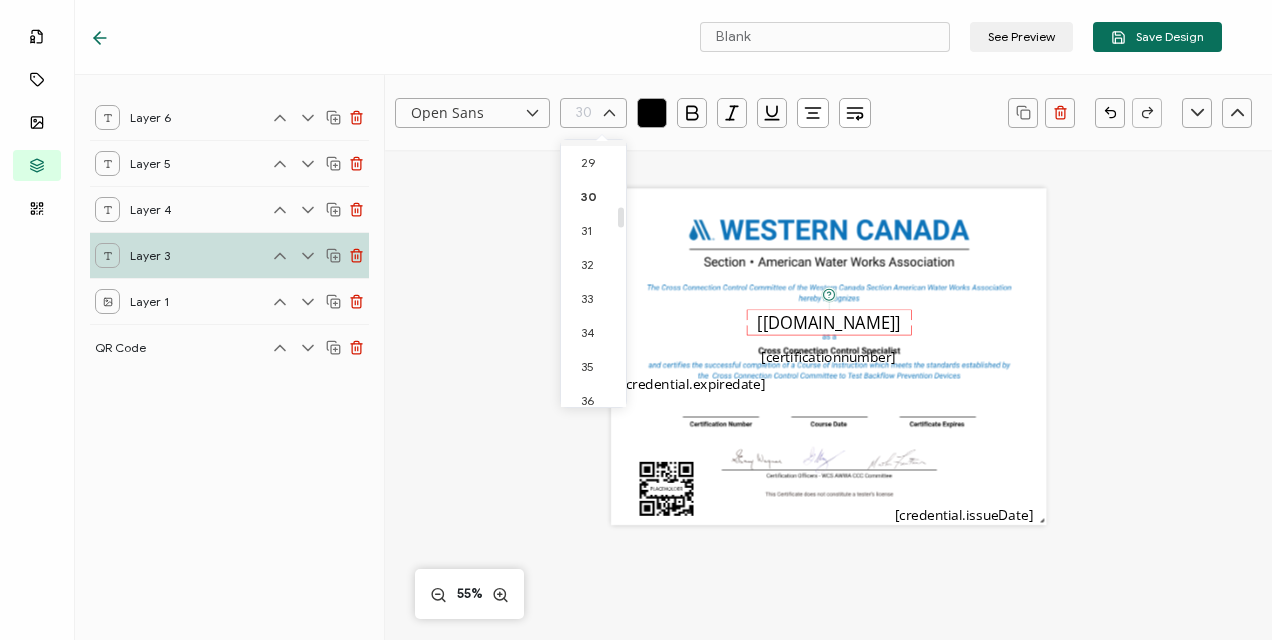 scroll, scrollTop: 996, scrollLeft: 0, axis: vertical 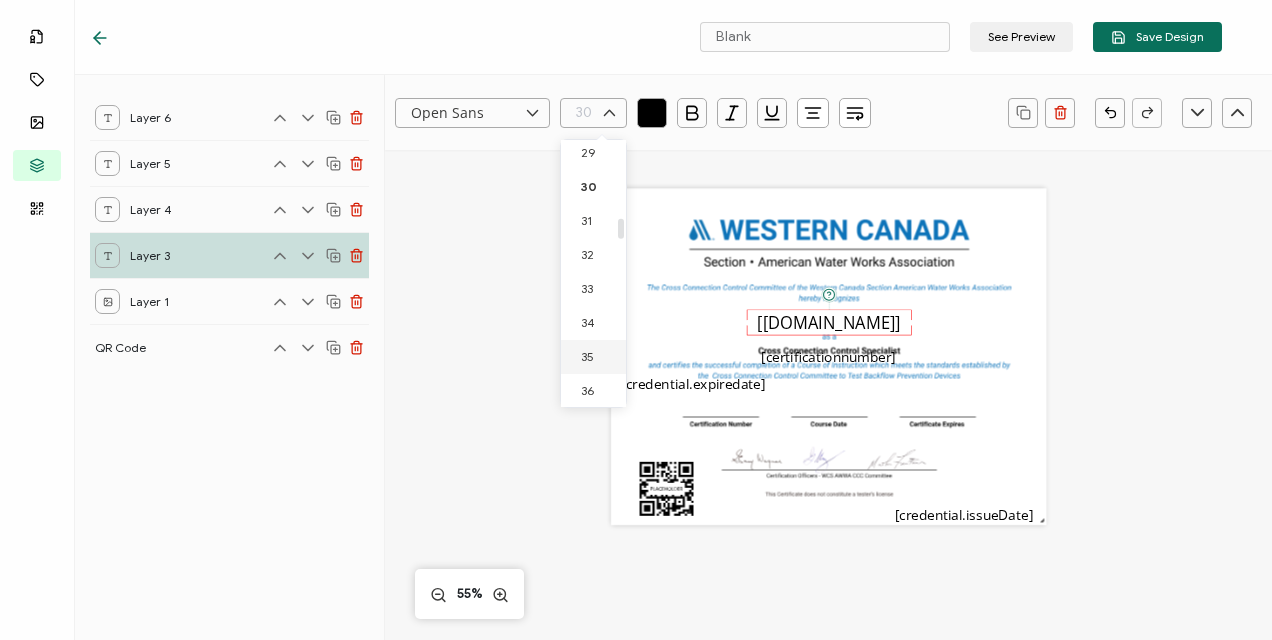 click on "35" at bounding box center [597, 357] 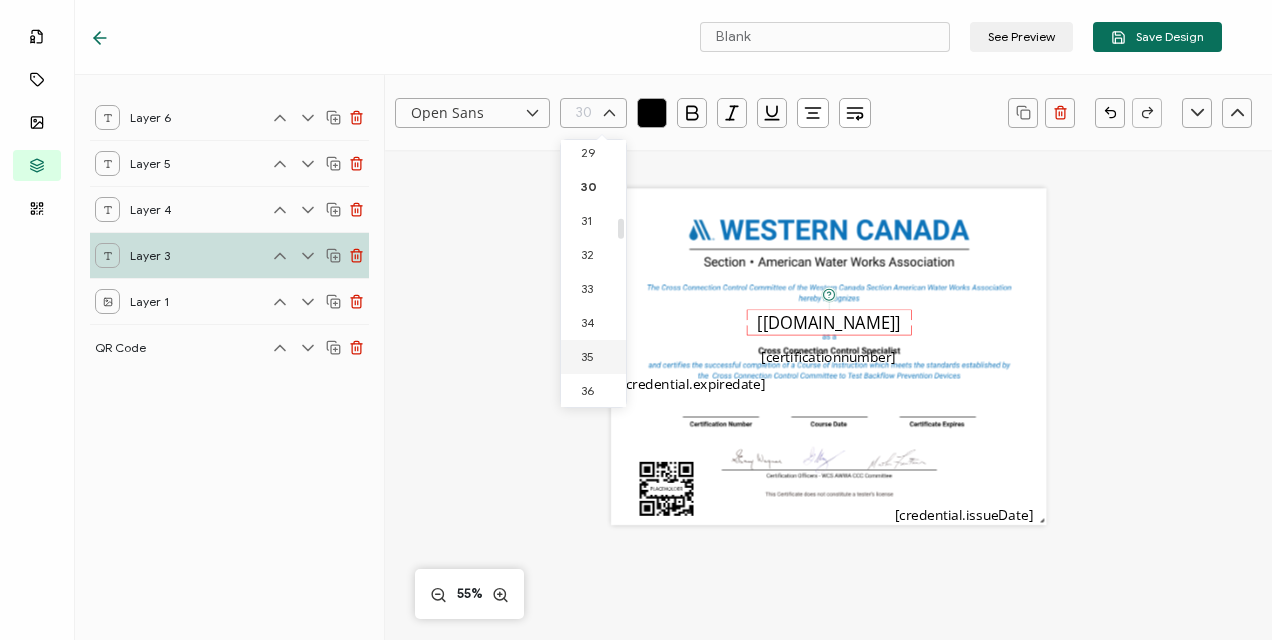 type on "35" 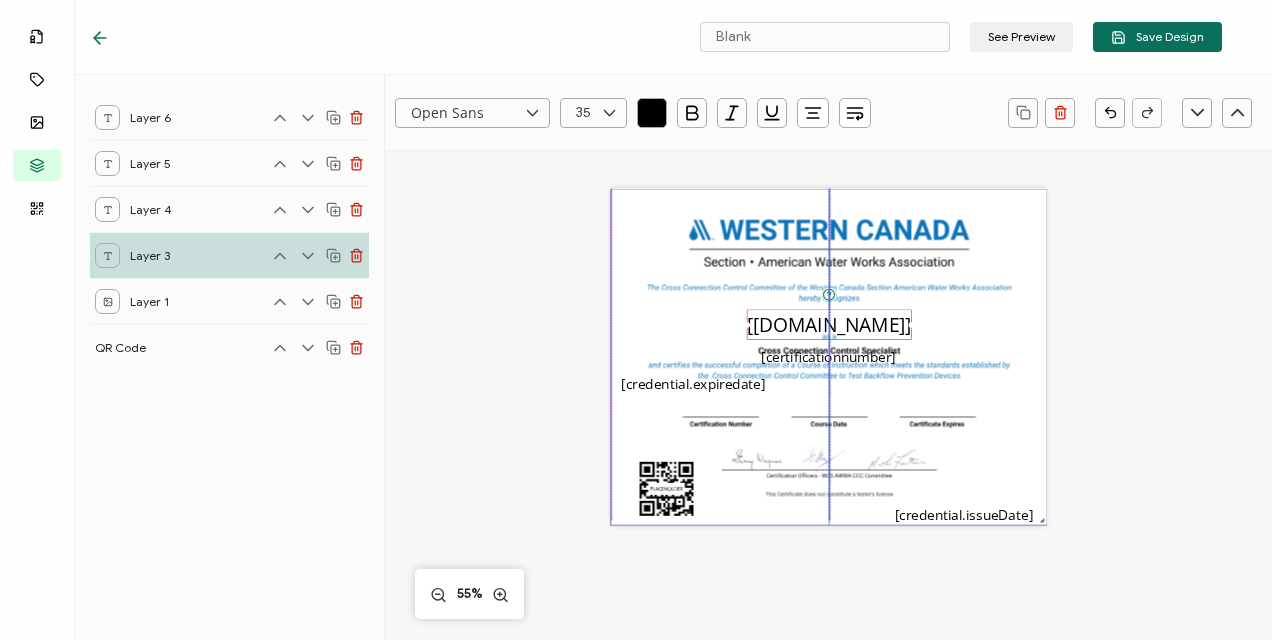 click at bounding box center [829, 357] 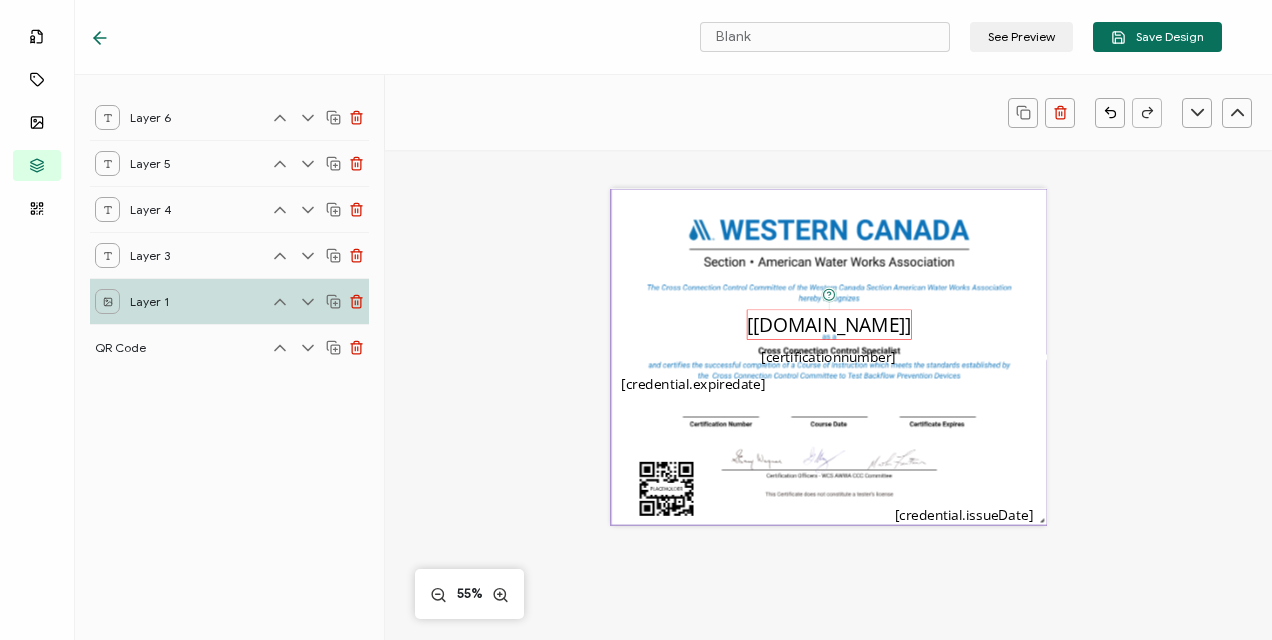 click on "[recipient.name]" at bounding box center [829, 324] 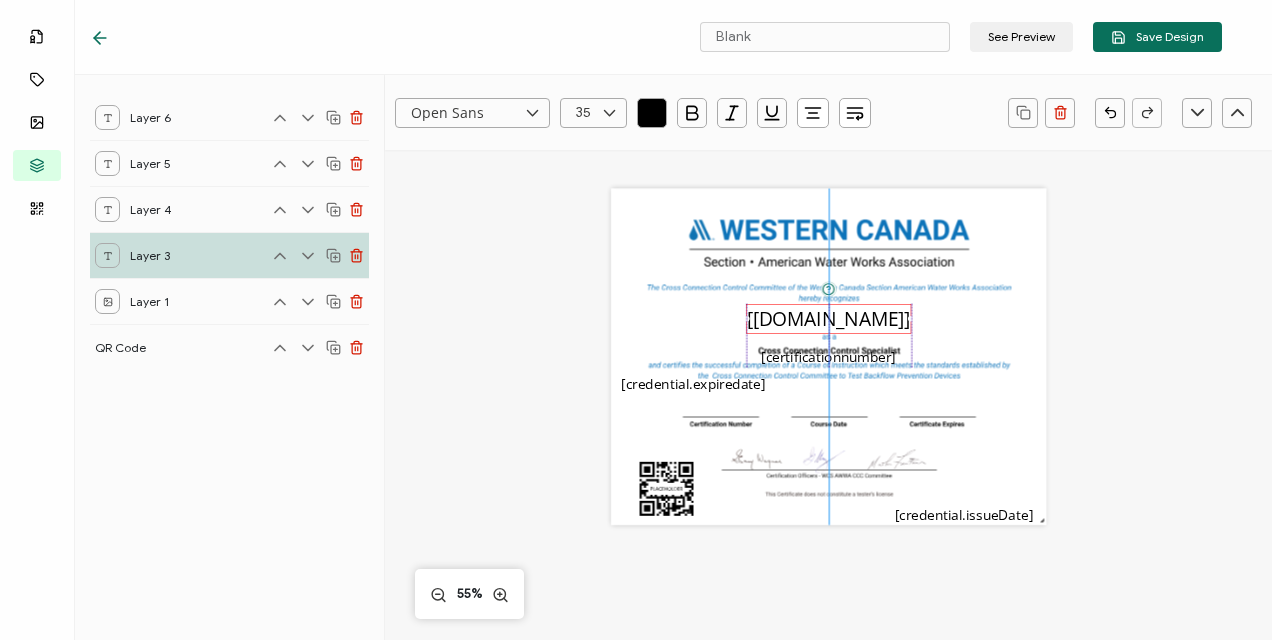 click on "[recipient.name]" at bounding box center [829, 318] 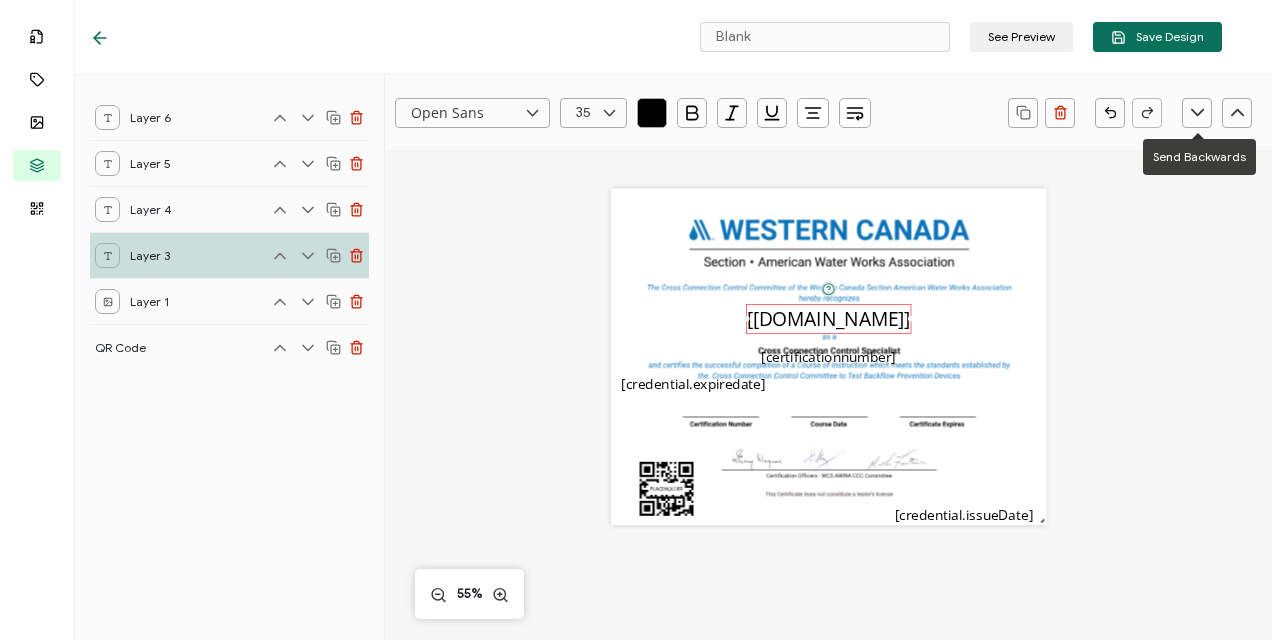 click at bounding box center (1197, 113) 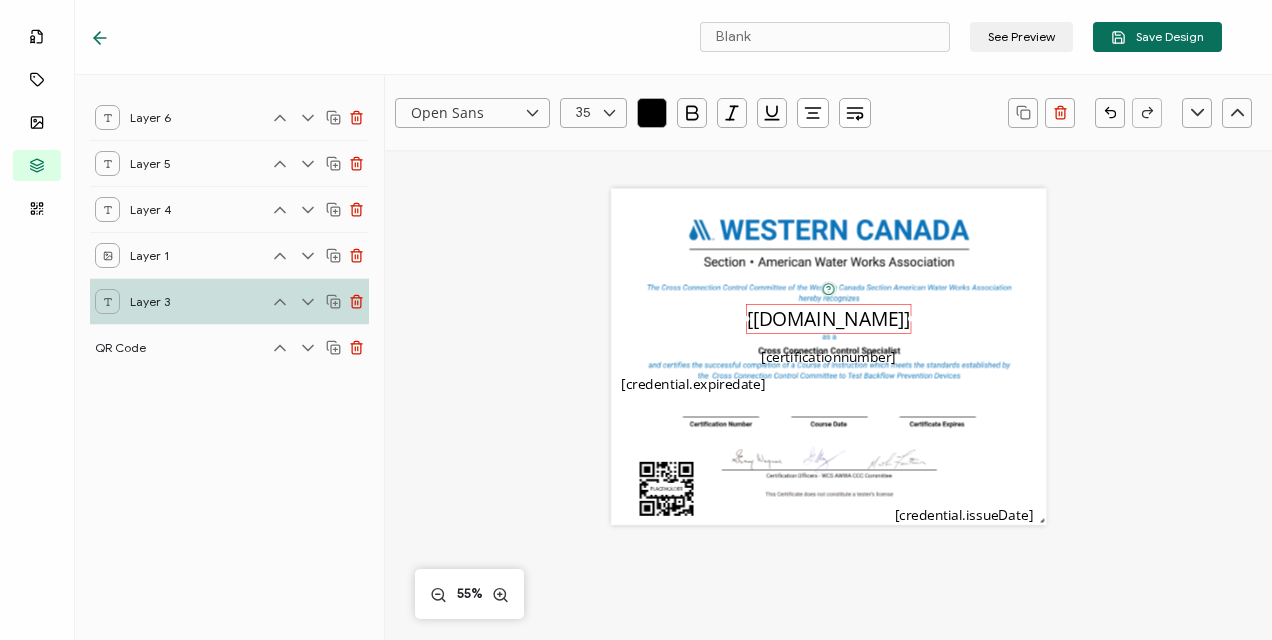 click on "Open Sans Alright Sans Amita Archivo Black Arial Arimo Blinker Caveat Charm Charmonman Cinzel EB Garamond Farro Fira Sans Gelasio Gilroy Great Vibes Grenze Hanken Grotesk Inconsolata Josefin Sans Kolektif House Kufam Lato Libre Caslon Text Lora Lugrasimo Markazi Text Merienda Merriweather Montserrat Muli Noto Sans Noto Serif Nunito Open Sans Open Sans Condensed Orbitron Oswald Playfair Display Poppins PT Sans PT Sans Narrow PT Serif Quicksand Raleway Red Hat Display Roboto Roboto Condensed Roboto Slab Rubik Slabo 27px Source Sans Pro Spartan Tajawal Titillium Web Ubuntu UnifrakturCook UnifrakturMaguntia Work Sans   35 0 1 2 3 4 5 6 7 8 9 10 11 12 13 14 15 16 17 18 19 20 21 22 23 24 25 26 27 28 29 30 31 32 33 34 35 36 37 38 39 40 41 42 43 44 45 46 47 48 49 50 51 52 53 54 55 56 57 58 59 60 61 62 63 64 65 66 67 68 69 70 71 72 73 74 75 76 77 78 79 80 81 82 83 84 85 86 87 88 89 90 91 92 93 94 95 96 97 98 99" at bounding box center [828, 561] 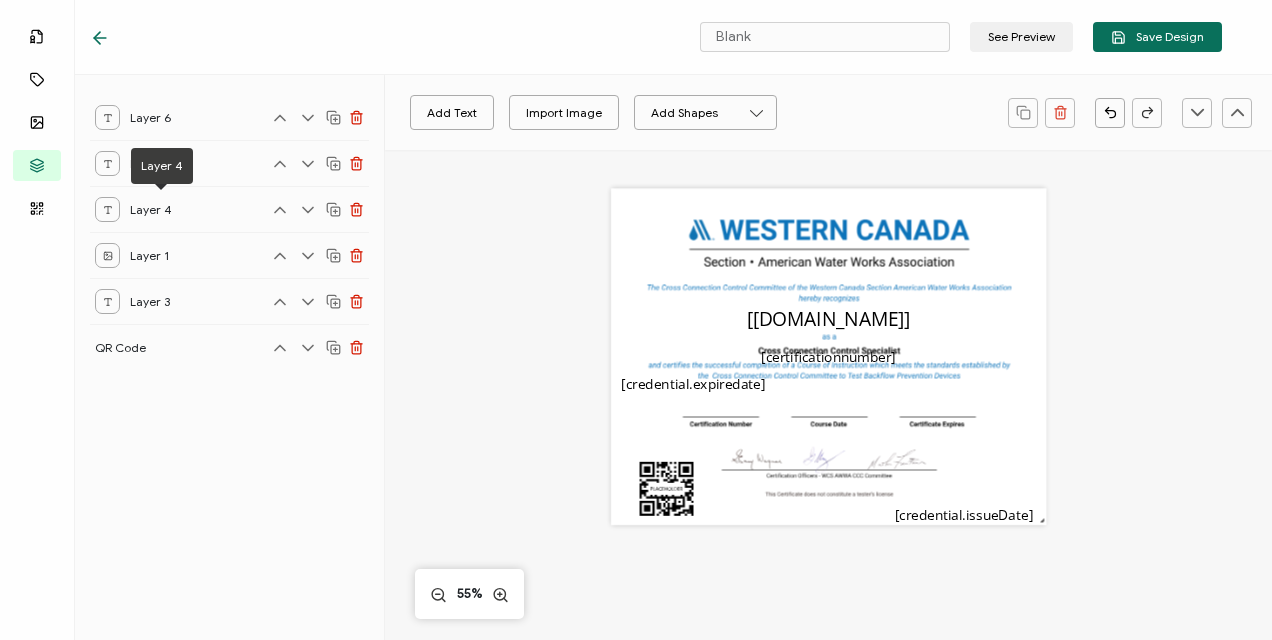click on "Layer 4" at bounding box center (160, 209) 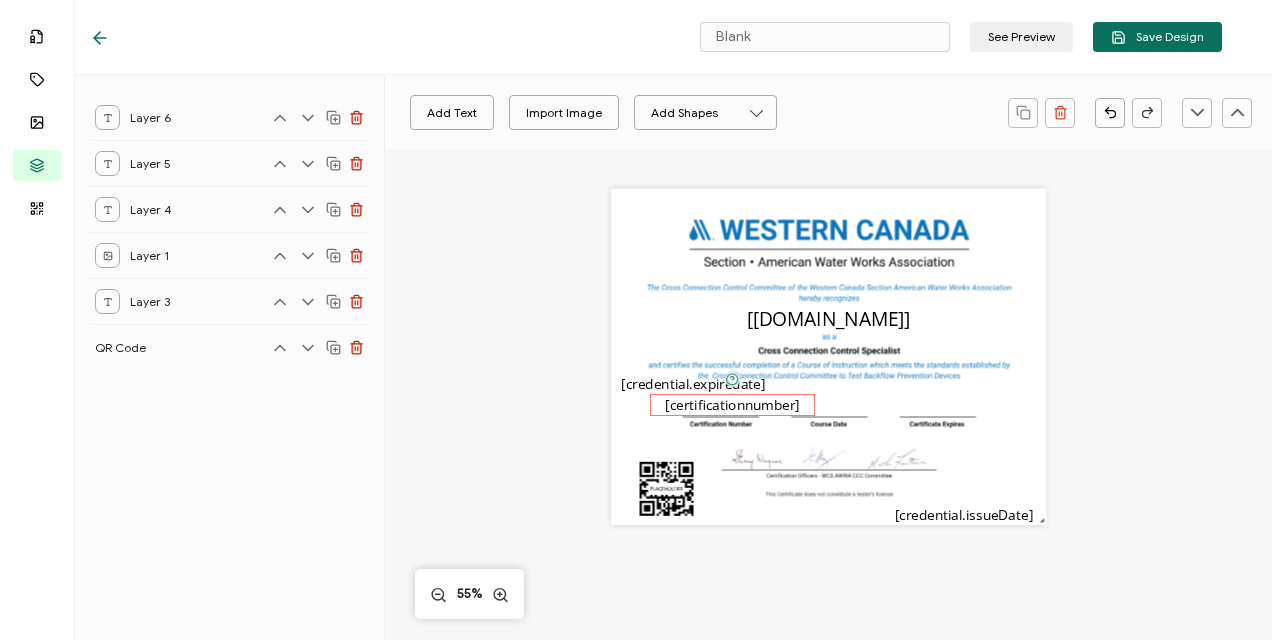 drag, startPoint x: 809, startPoint y: 364, endPoint x: 713, endPoint y: 412, distance: 107.33126 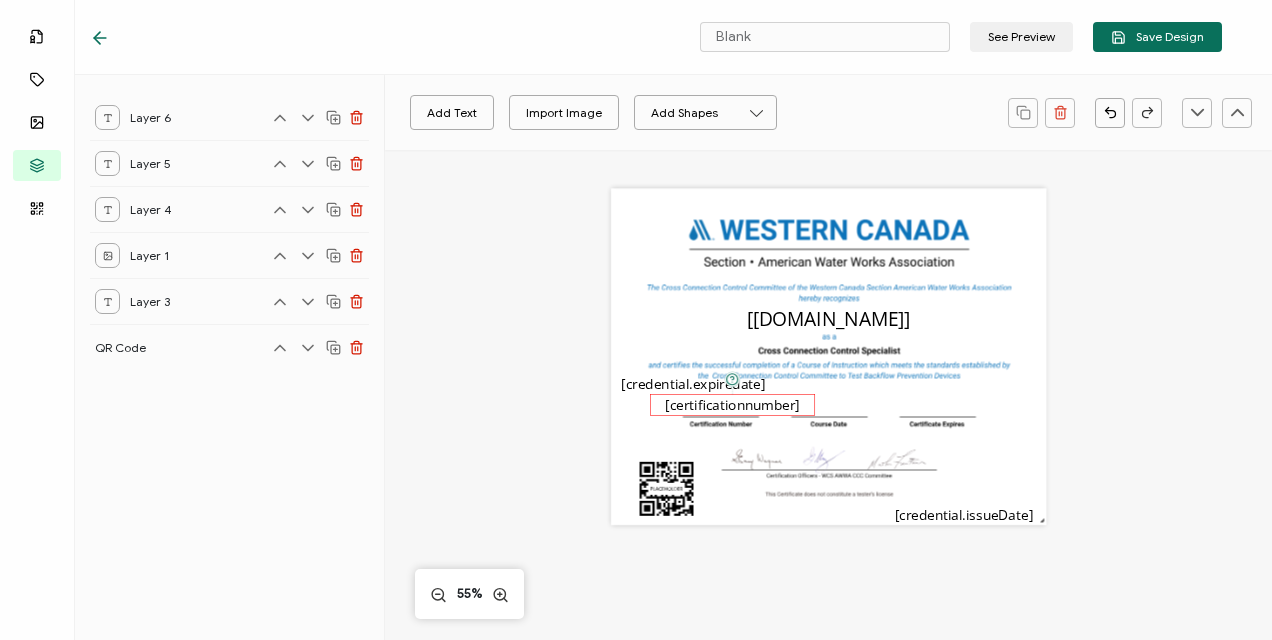 click on "[certificationnumber]" at bounding box center [732, 404] 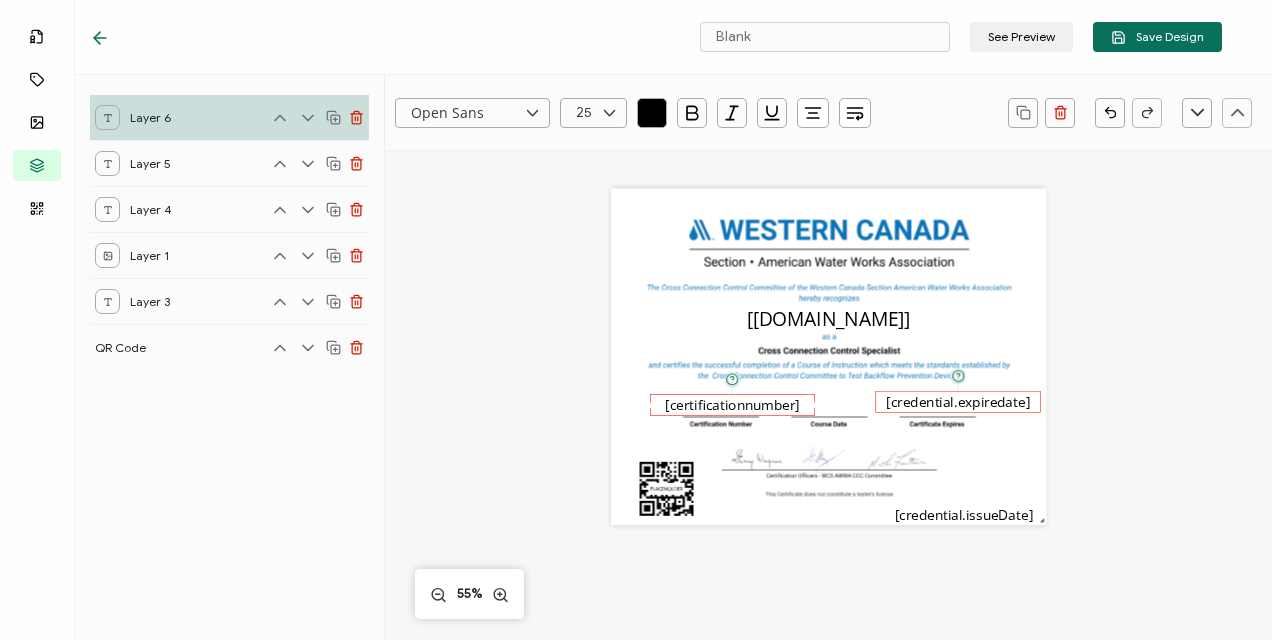 drag, startPoint x: 658, startPoint y: 378, endPoint x: 923, endPoint y: 396, distance: 265.61063 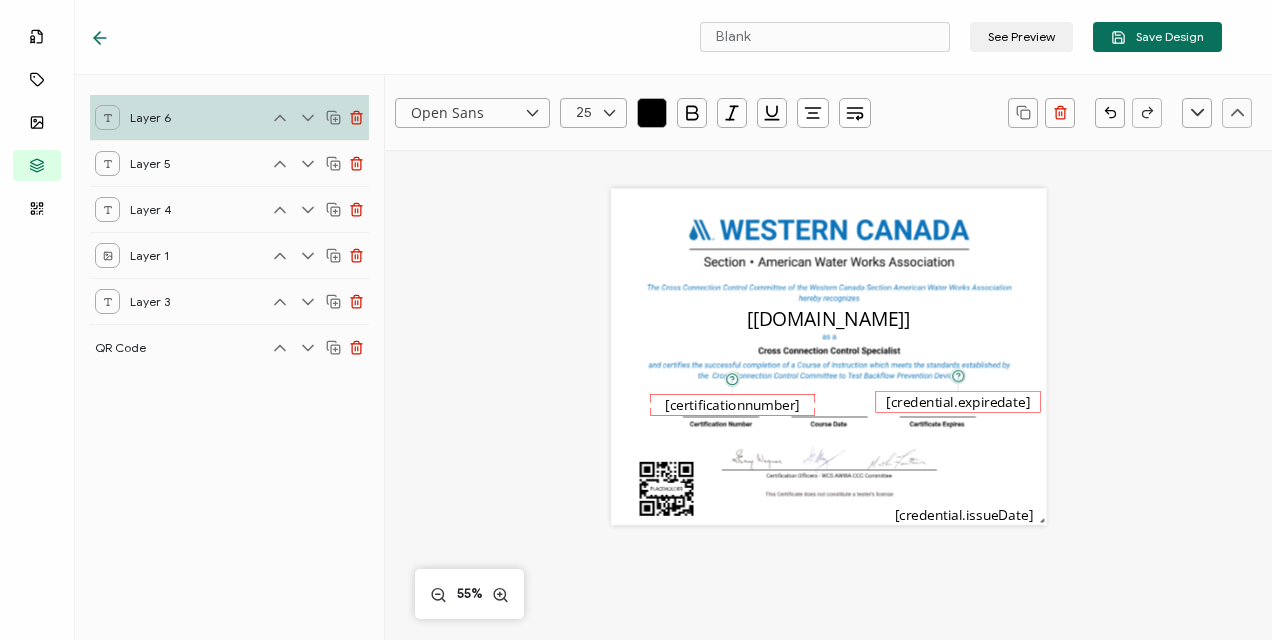 click on "[credential.expiredate]" at bounding box center (958, 401) 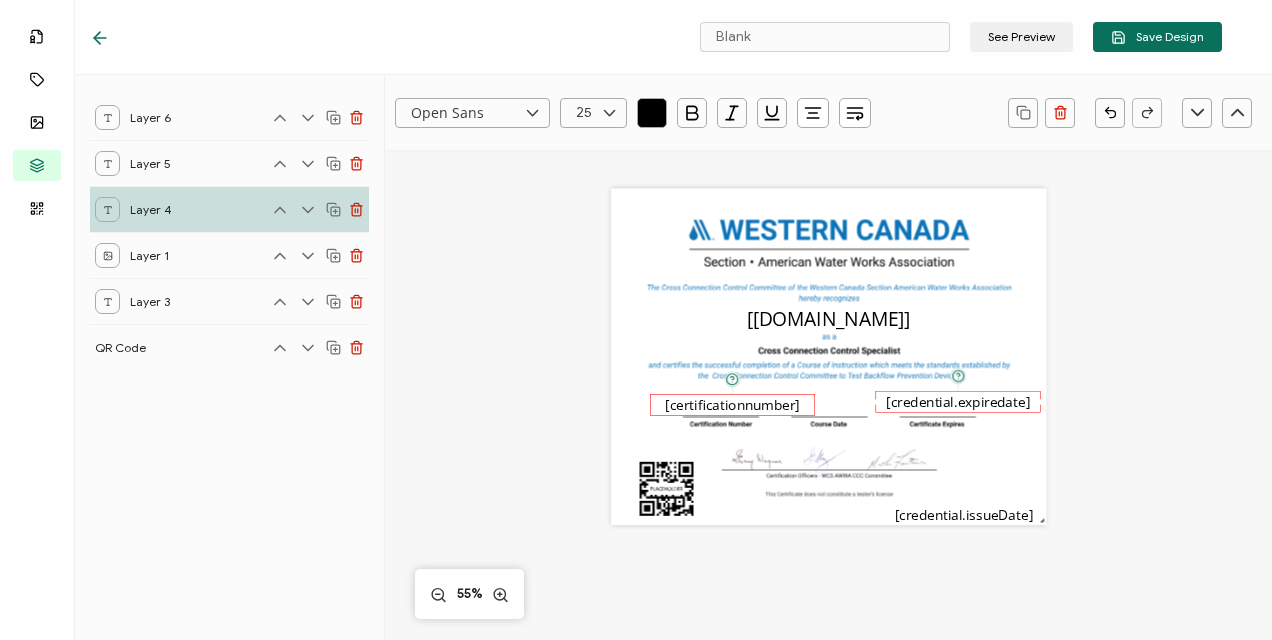 click on "[certificationnumber]" at bounding box center [732, 404] 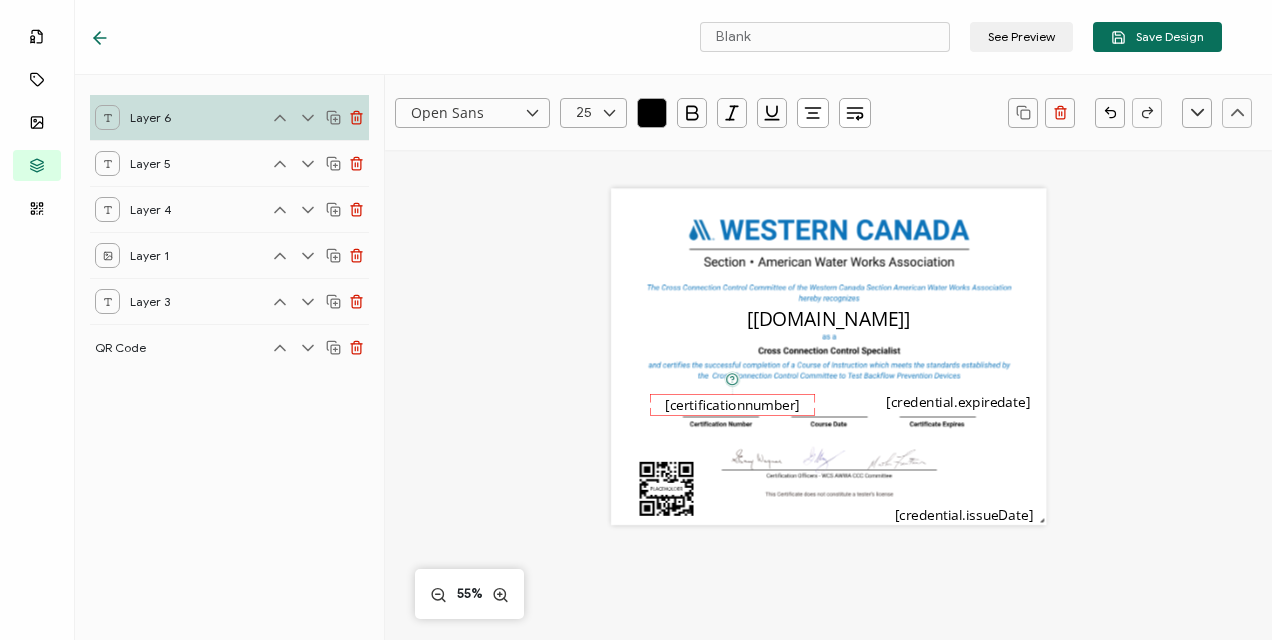 click at bounding box center [609, 113] 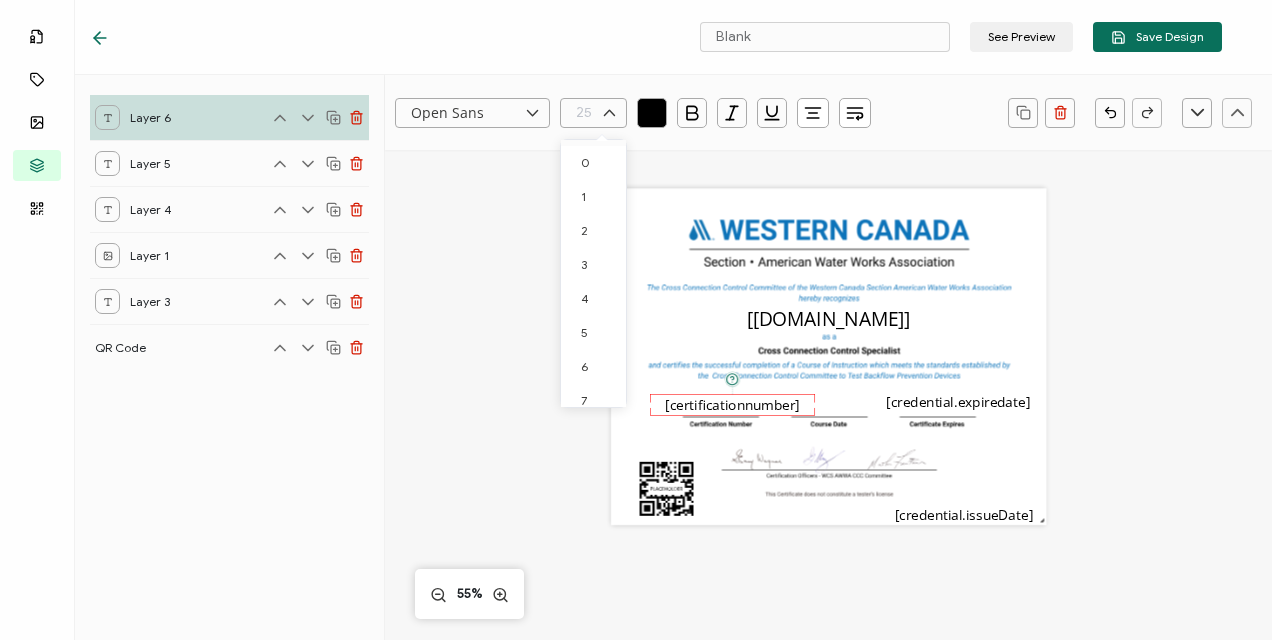scroll, scrollTop: 626, scrollLeft: 0, axis: vertical 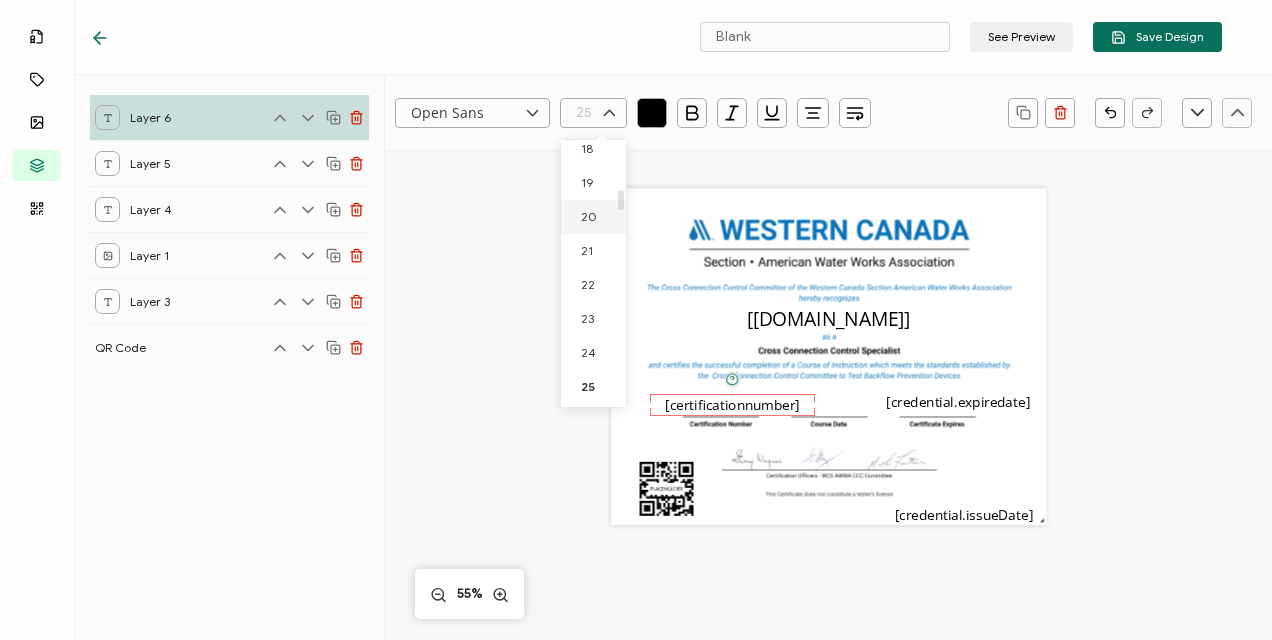 click on "20" at bounding box center (597, 217) 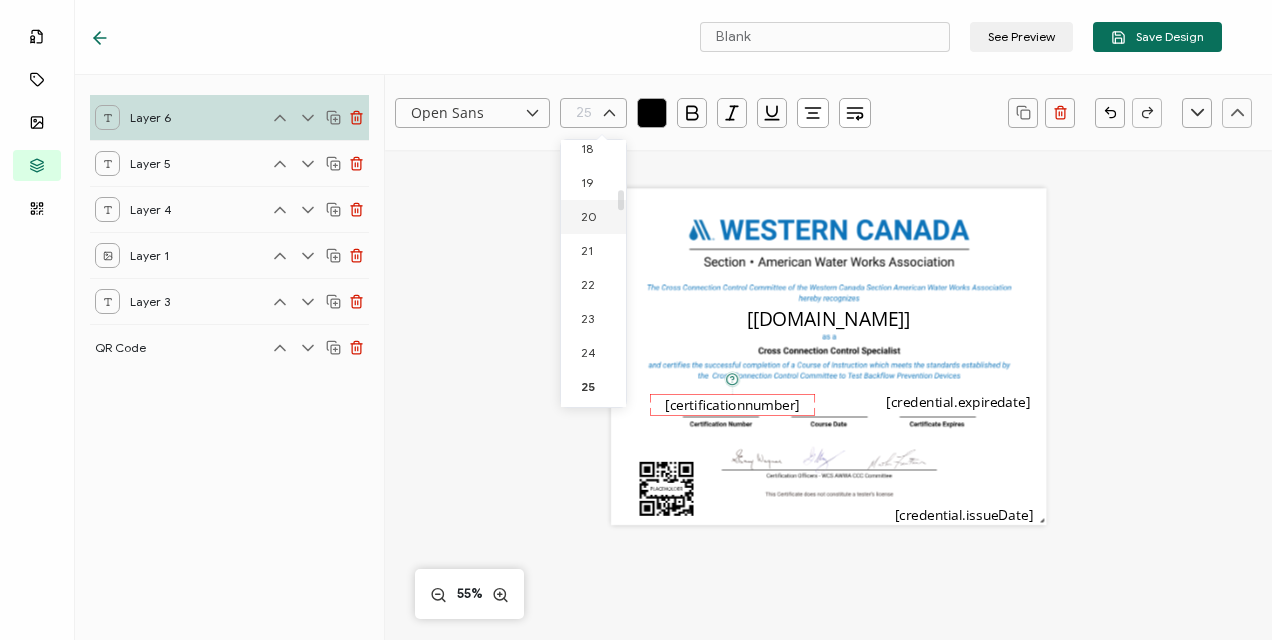type on "20" 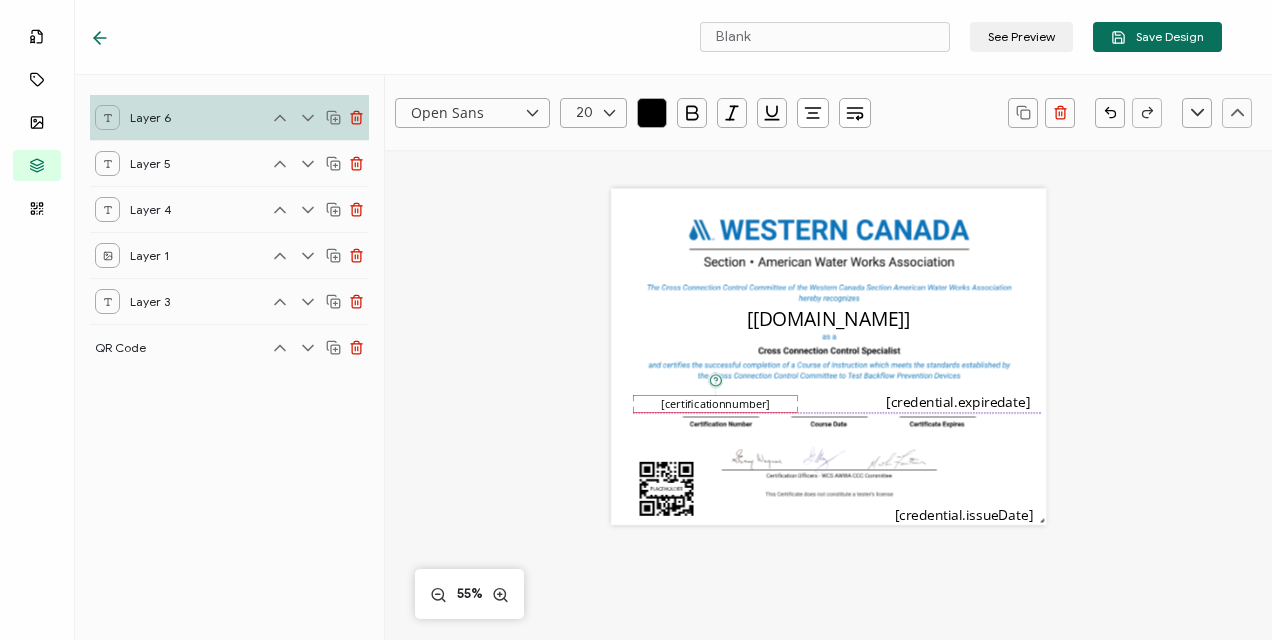 drag, startPoint x: 706, startPoint y: 396, endPoint x: 689, endPoint y: 398, distance: 17.117243 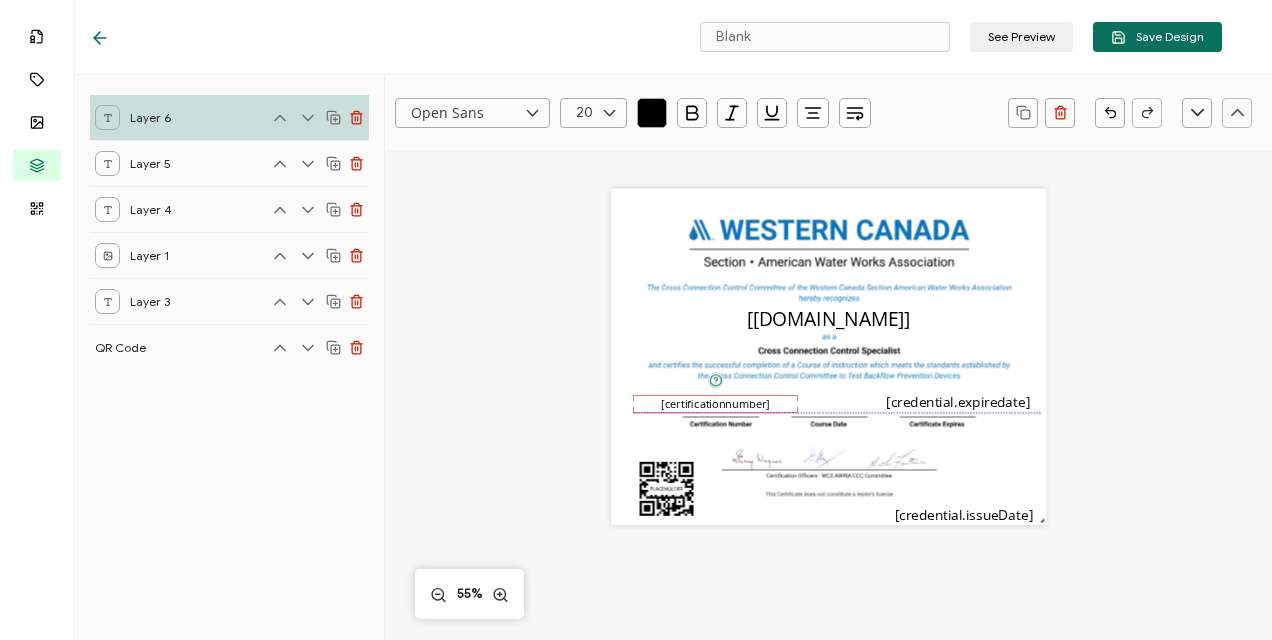 click on "[certificationnumber]" at bounding box center (715, 403) 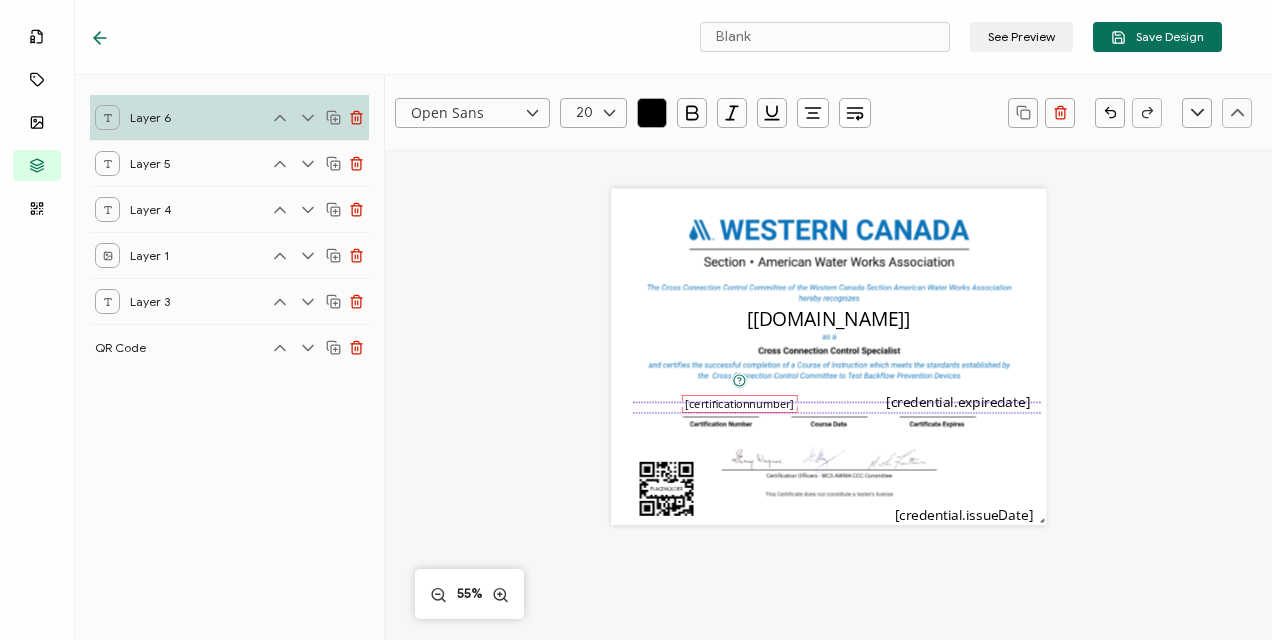 drag, startPoint x: 630, startPoint y: 406, endPoint x: 719, endPoint y: 409, distance: 89.050545 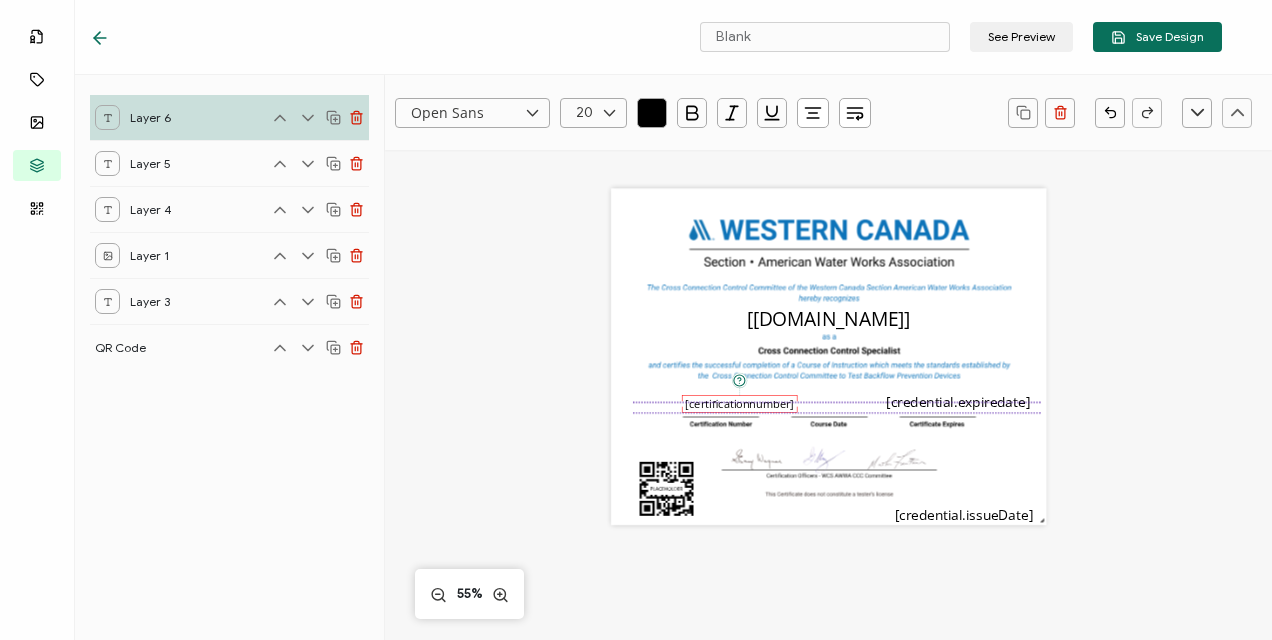 click on "[certificationnumber]" at bounding box center [739, 404] 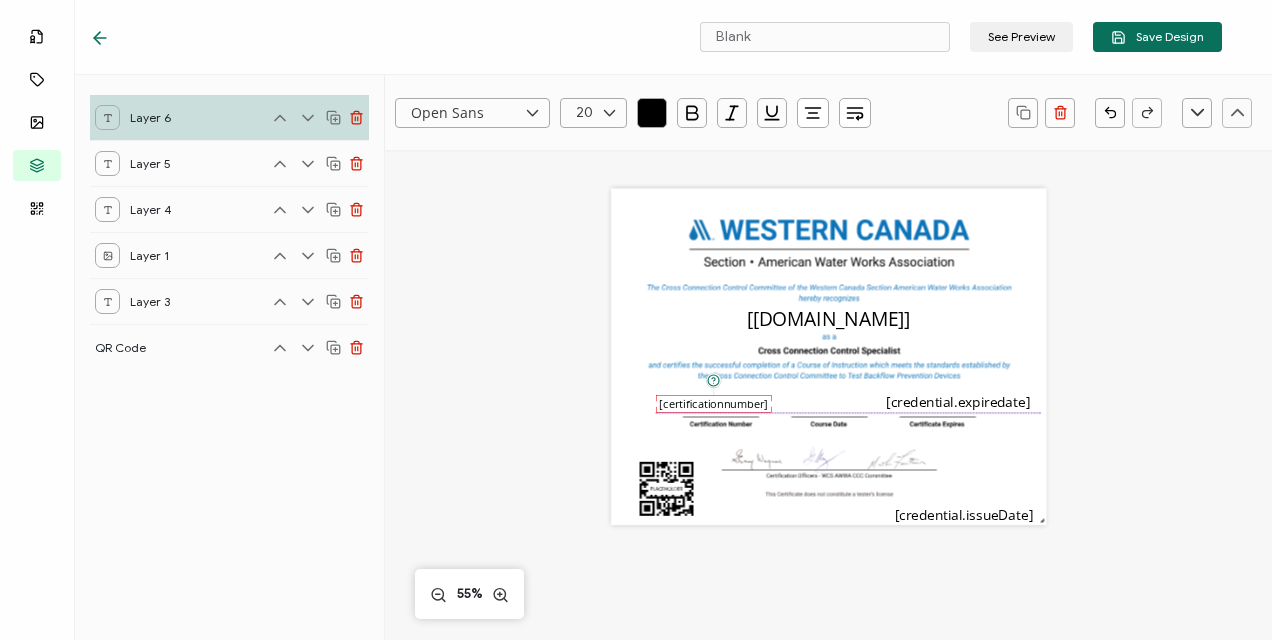 drag, startPoint x: 687, startPoint y: 394, endPoint x: 710, endPoint y: 398, distance: 23.345236 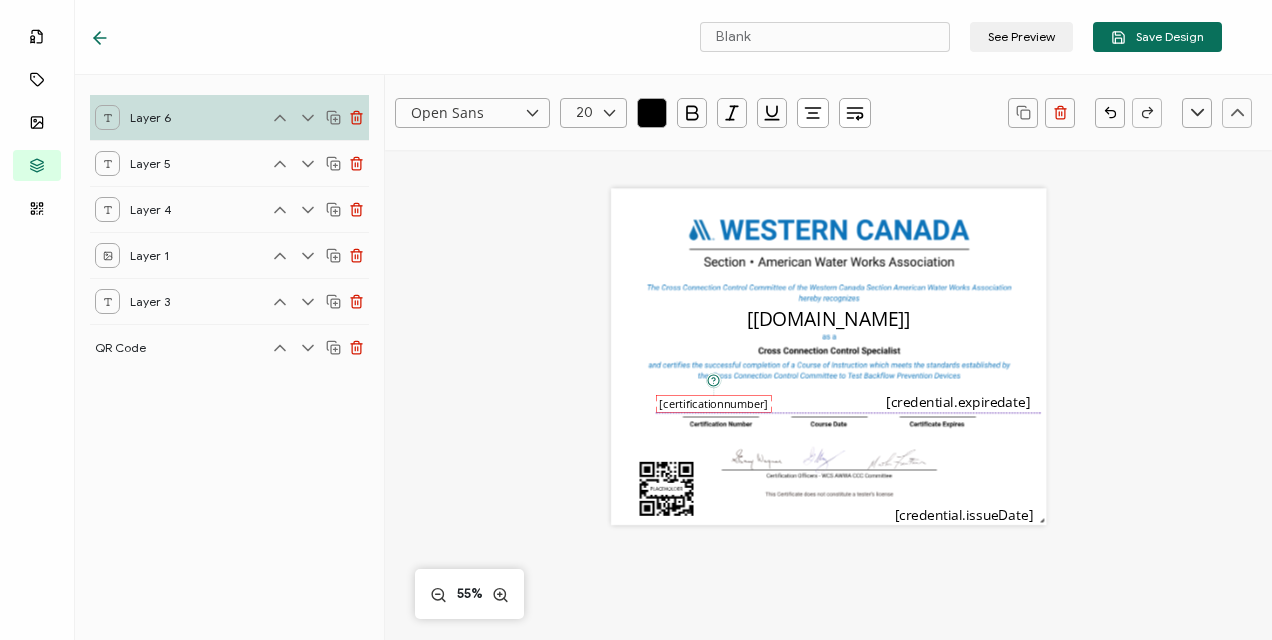 click on "[certificationnumber]" at bounding box center [713, 403] 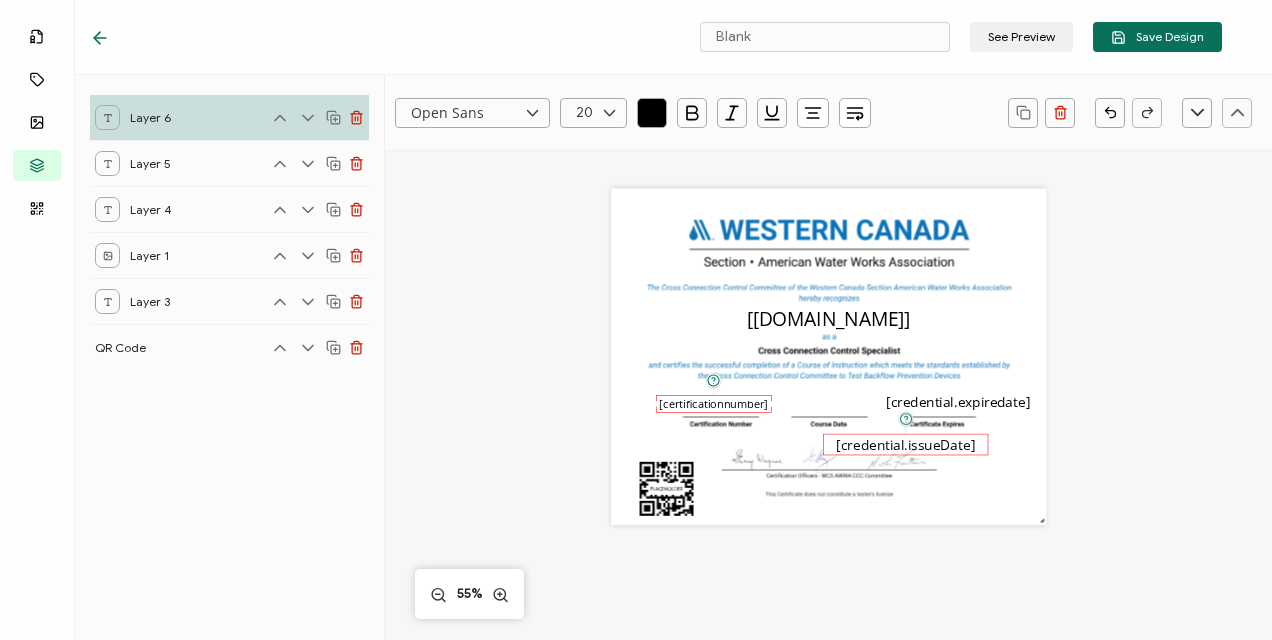 drag, startPoint x: 934, startPoint y: 510, endPoint x: 876, endPoint y: 440, distance: 90.90655 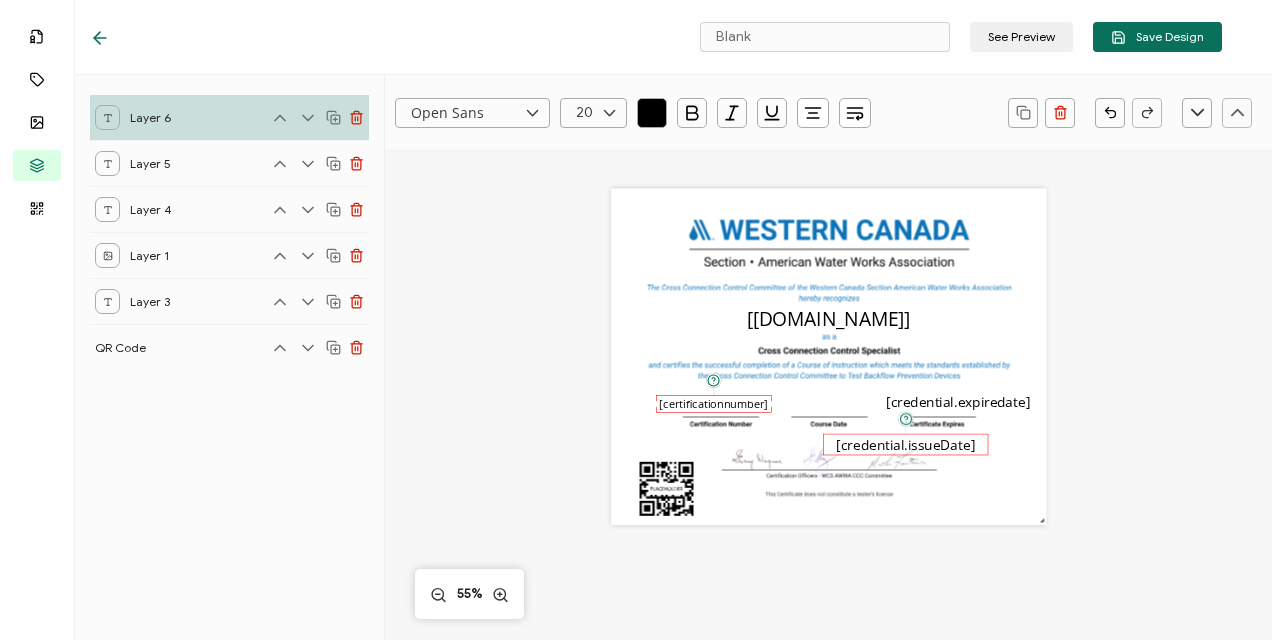 click on "[credential.issueDate]" at bounding box center (905, 444) 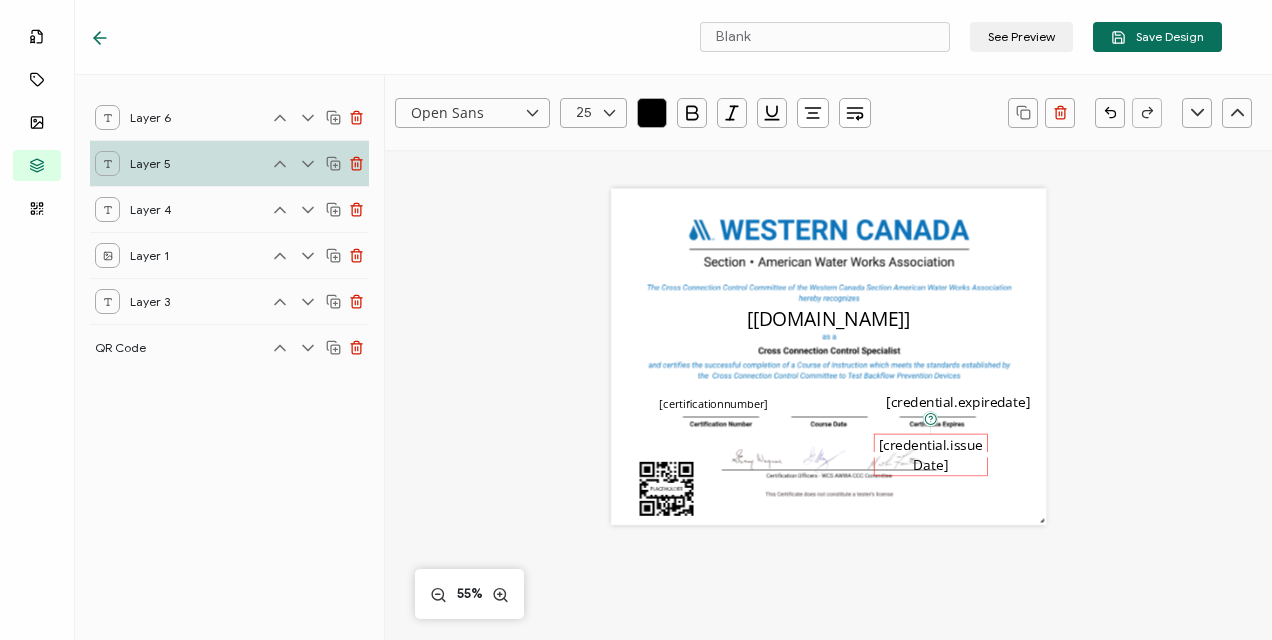 drag, startPoint x: 818, startPoint y: 445, endPoint x: 910, endPoint y: 446, distance: 92.00543 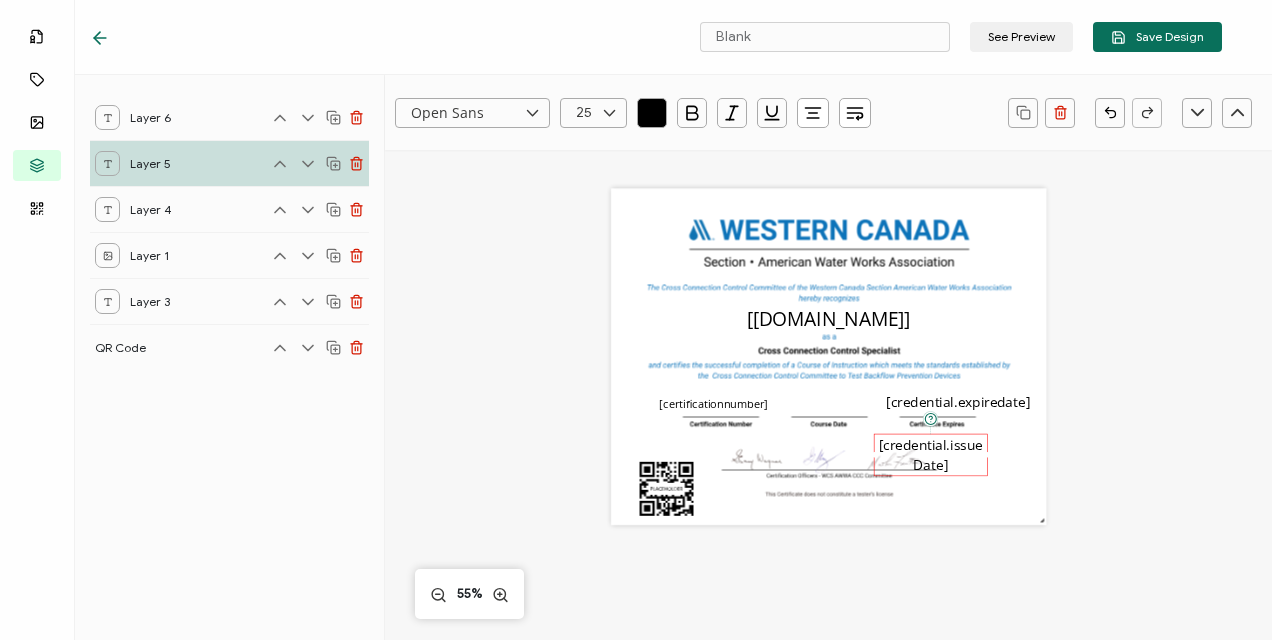 click on "The date the credential was issued. This will automatically update to the day the credential is sent.   [credential.issueDate]" at bounding box center [931, 455] 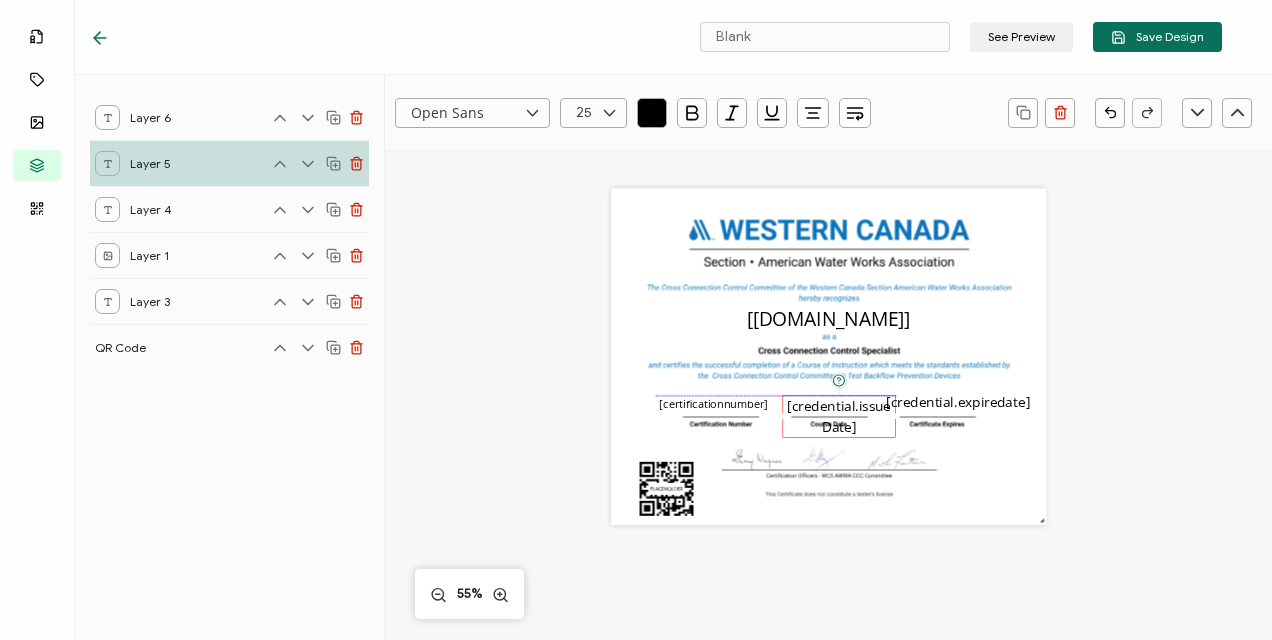 drag, startPoint x: 917, startPoint y: 439, endPoint x: 876, endPoint y: 402, distance: 55.226807 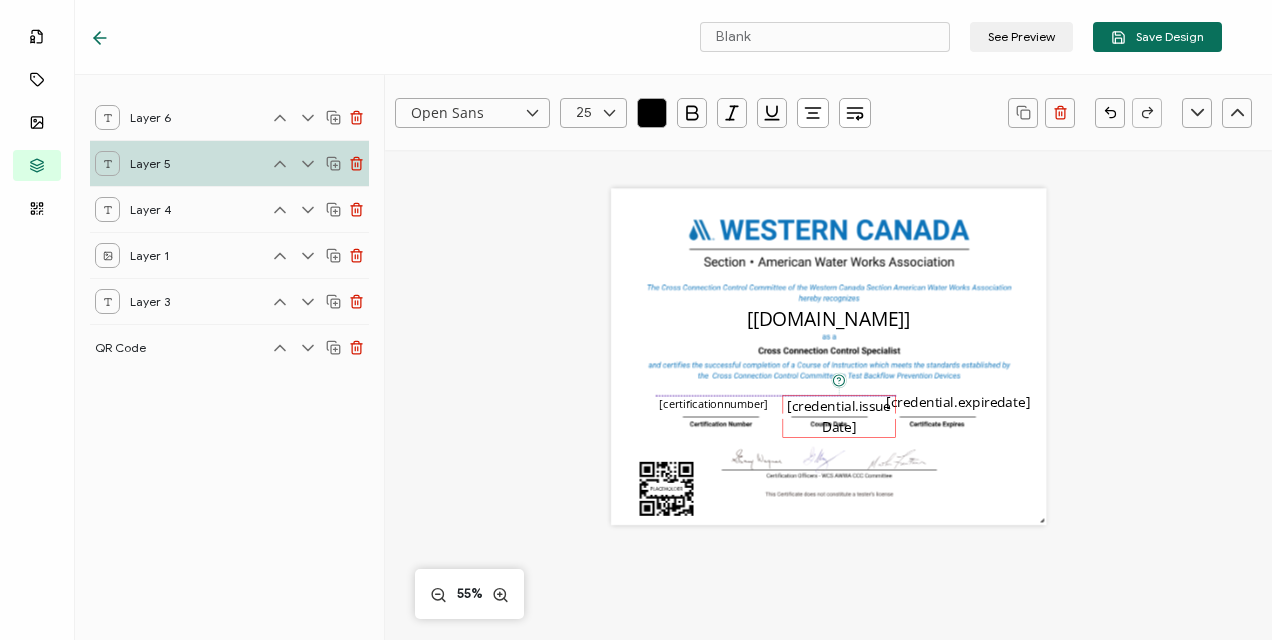 click on "[credential.issueDate]" at bounding box center (839, 415) 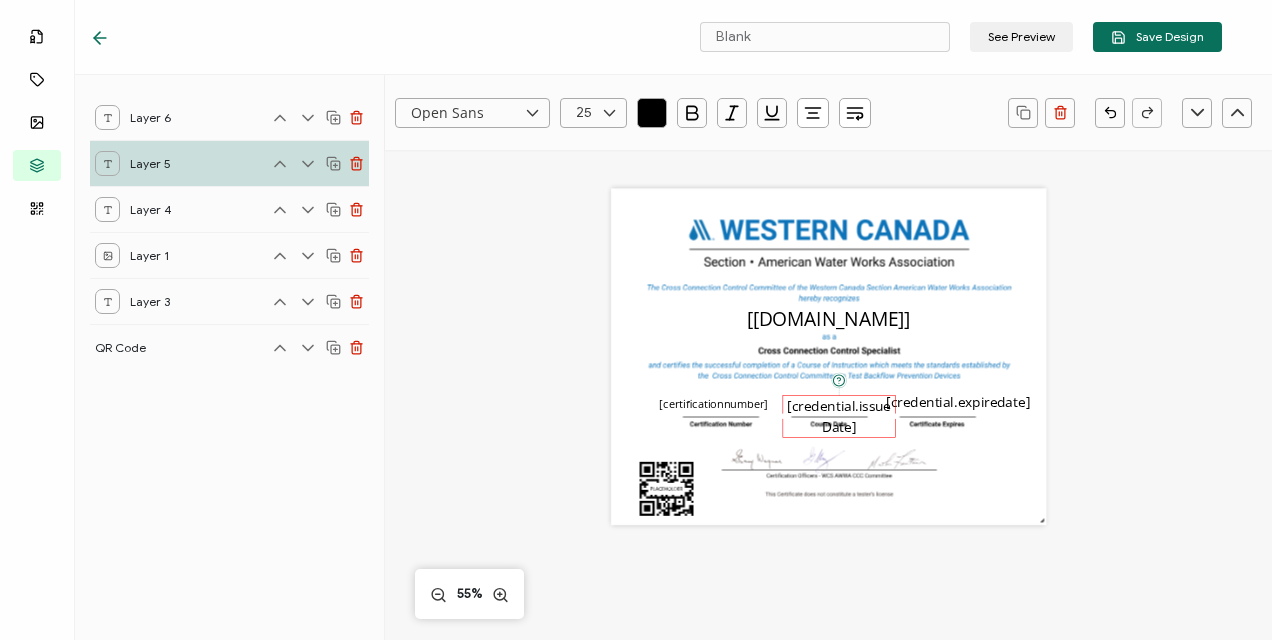 click at bounding box center (609, 113) 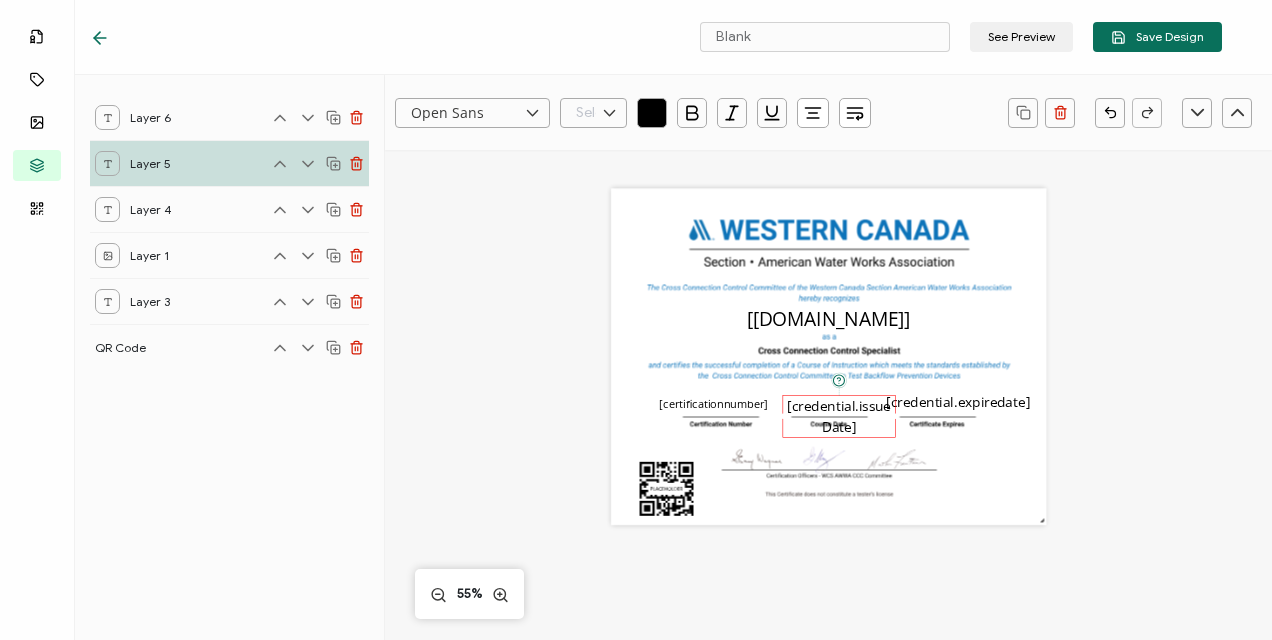 scroll, scrollTop: 626, scrollLeft: 0, axis: vertical 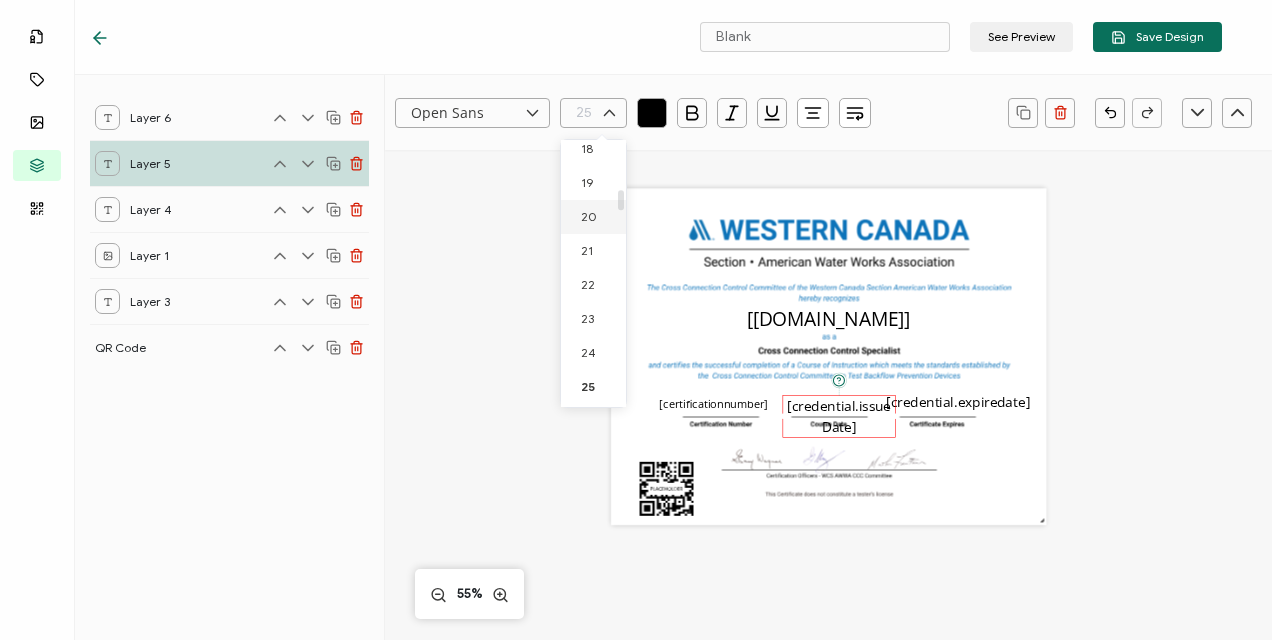 click on "20" at bounding box center [597, 217] 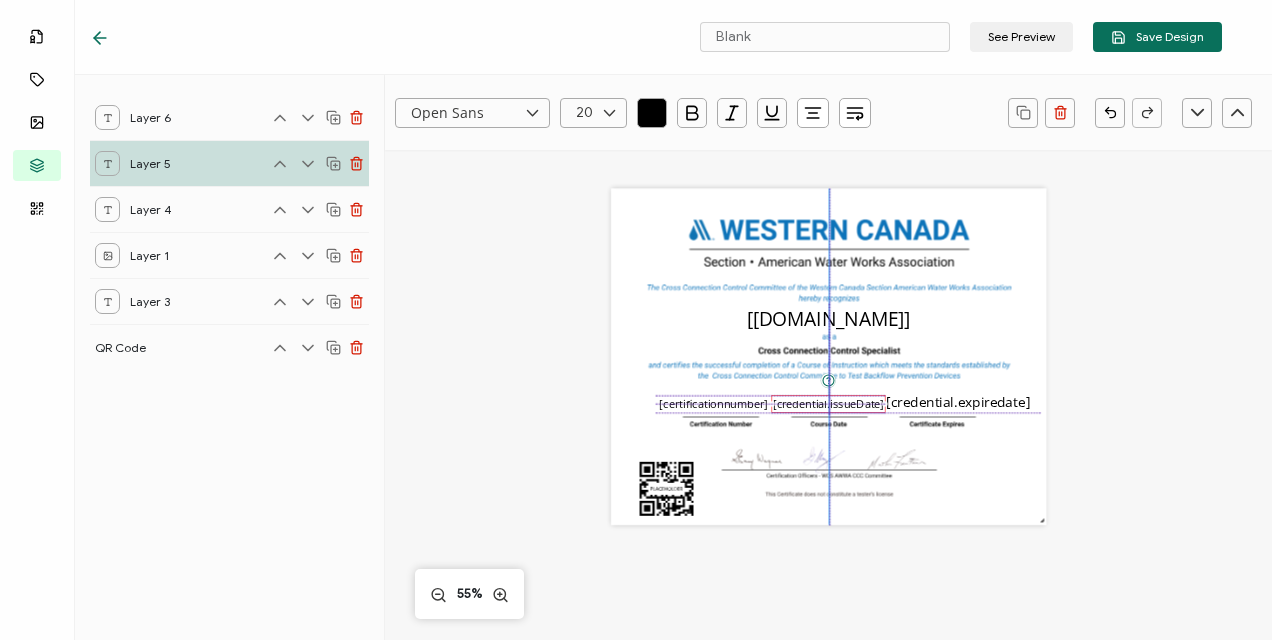 drag, startPoint x: 803, startPoint y: 395, endPoint x: 792, endPoint y: 397, distance: 11.18034 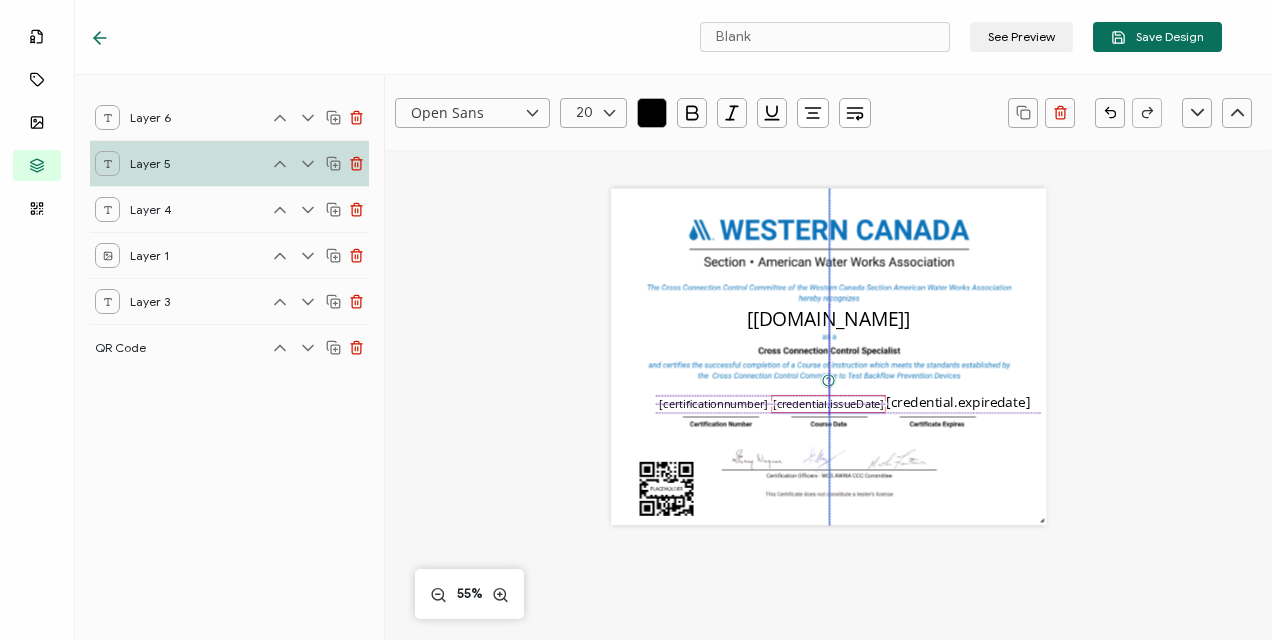 click on "The date the credential was issued. This will automatically update to the day the credential is sent.   [credential.issueDate]" at bounding box center (829, 404) 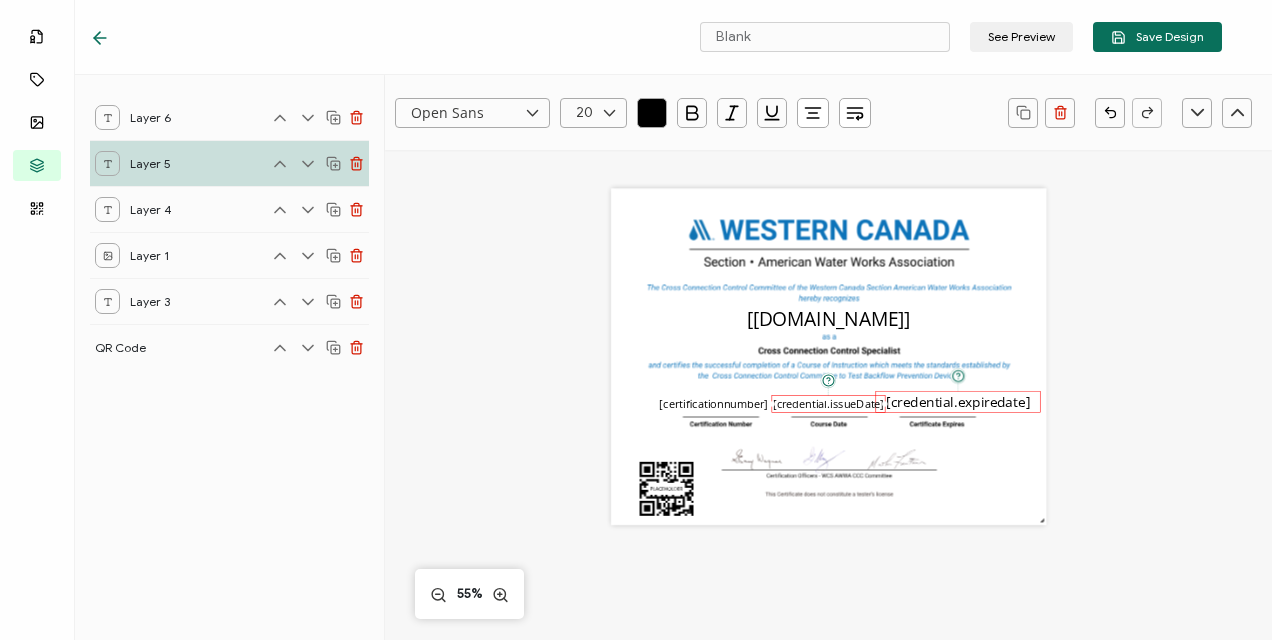 click on "[credential.expiredate]" at bounding box center (958, 401) 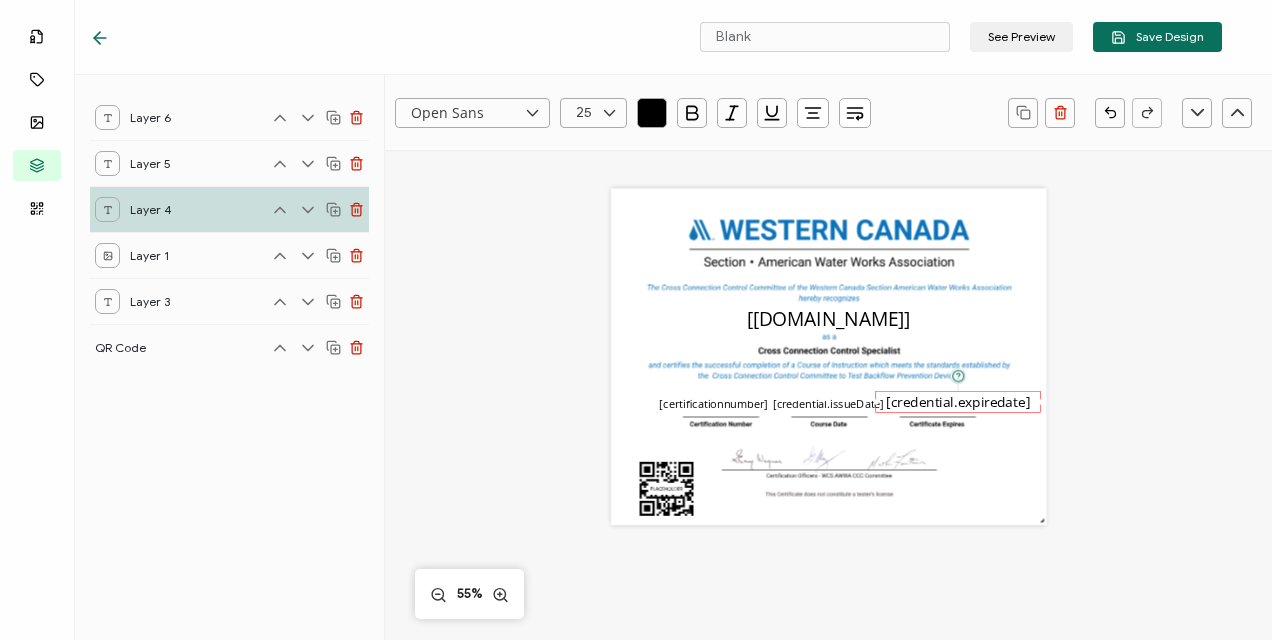 click at bounding box center [609, 113] 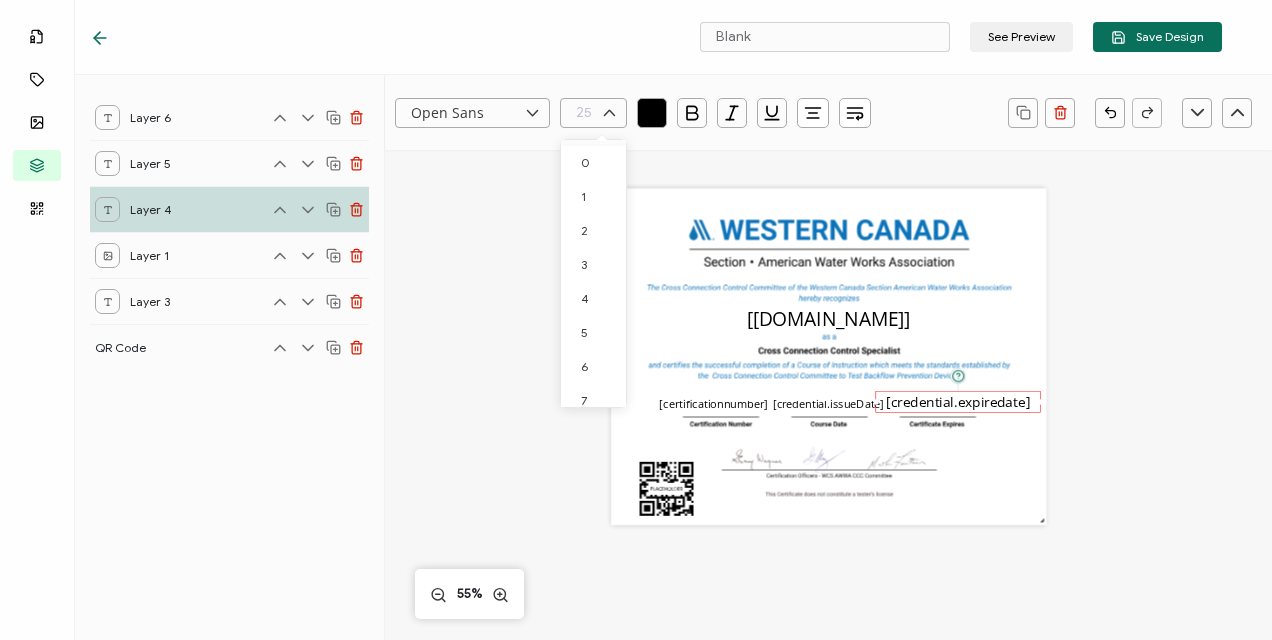 scroll, scrollTop: 626, scrollLeft: 0, axis: vertical 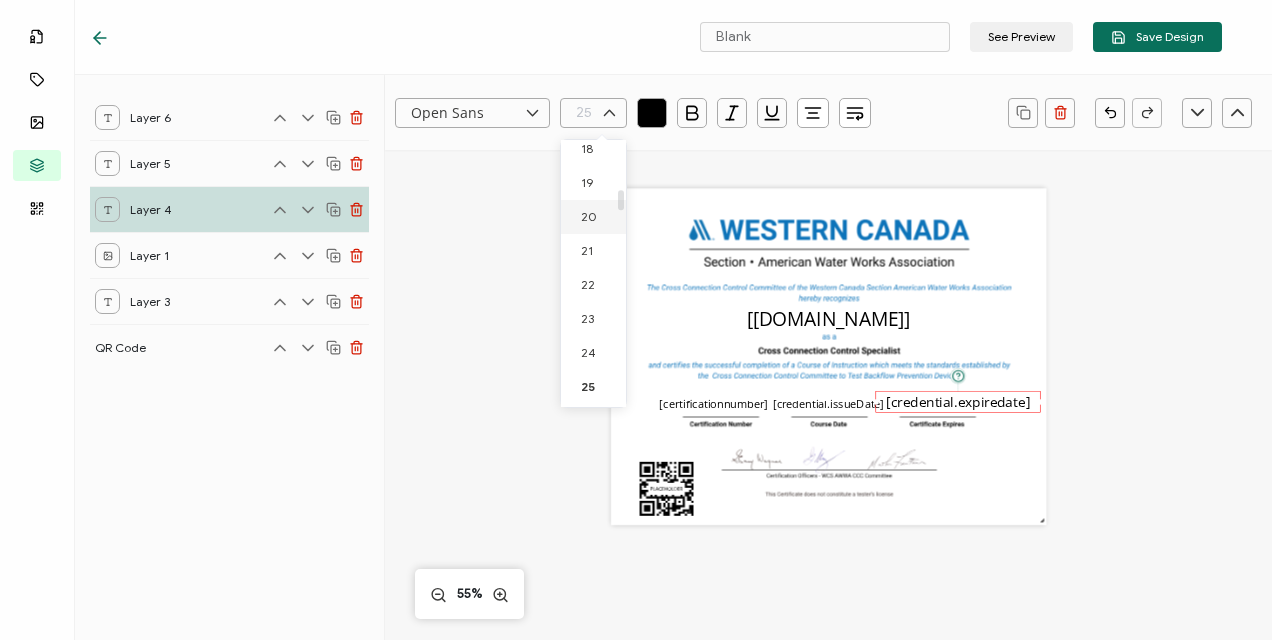 click on "20" at bounding box center (597, 217) 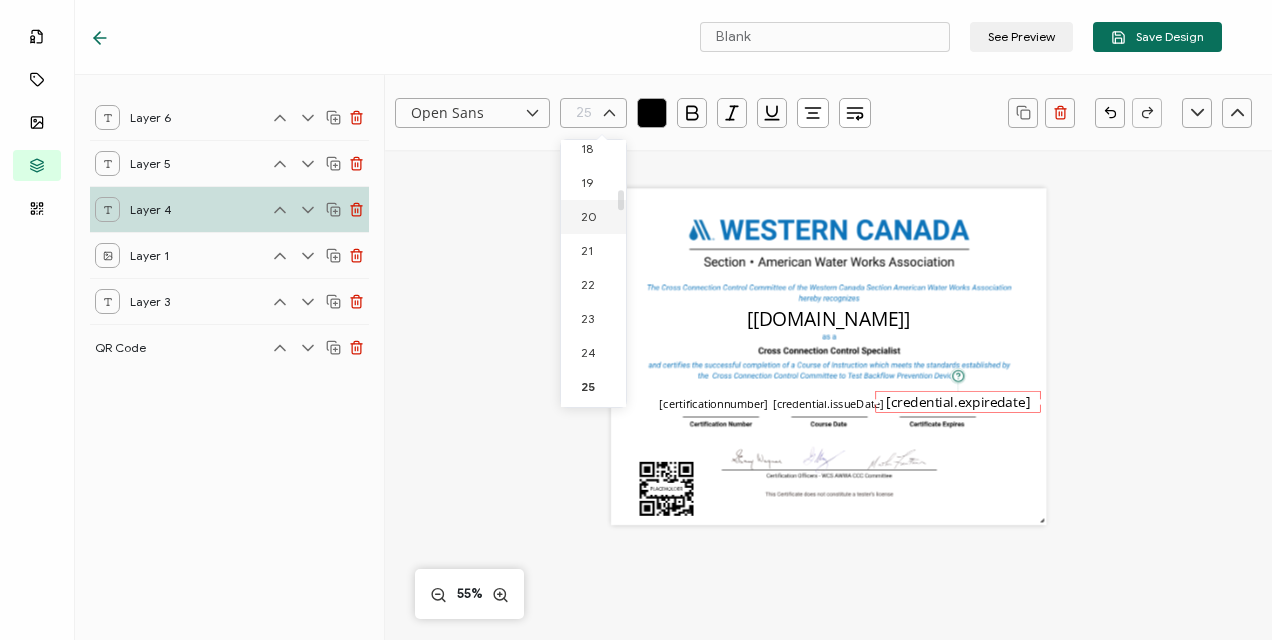type on "20" 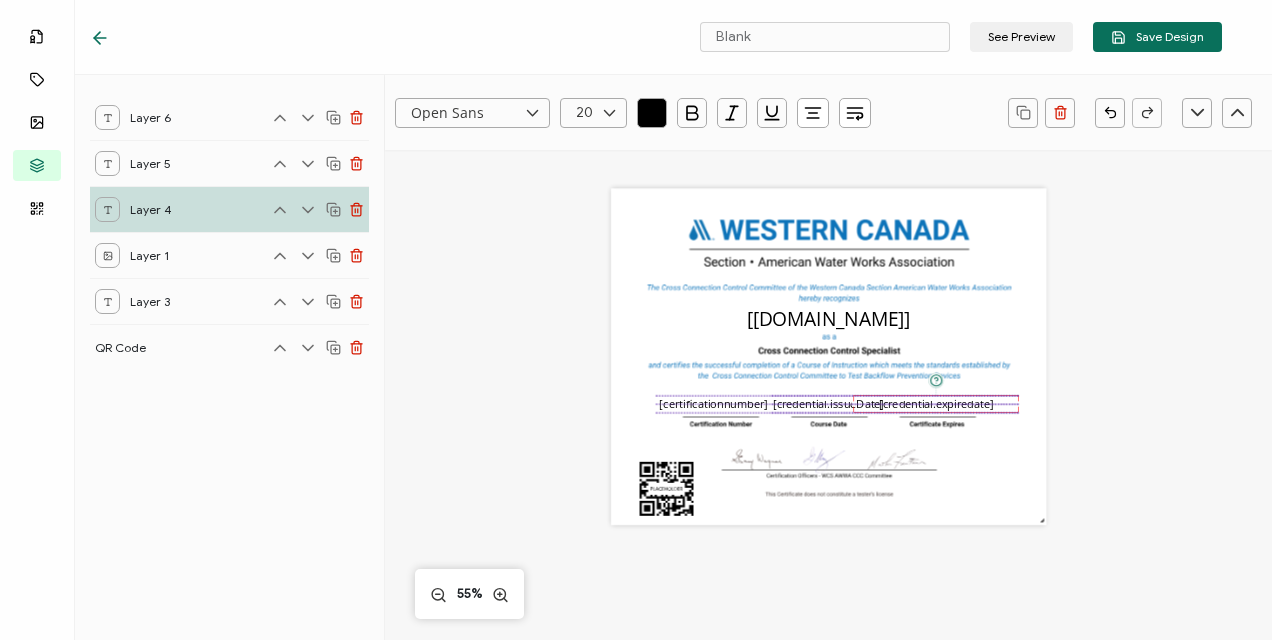 drag, startPoint x: 920, startPoint y: 391, endPoint x: 898, endPoint y: 395, distance: 22.36068 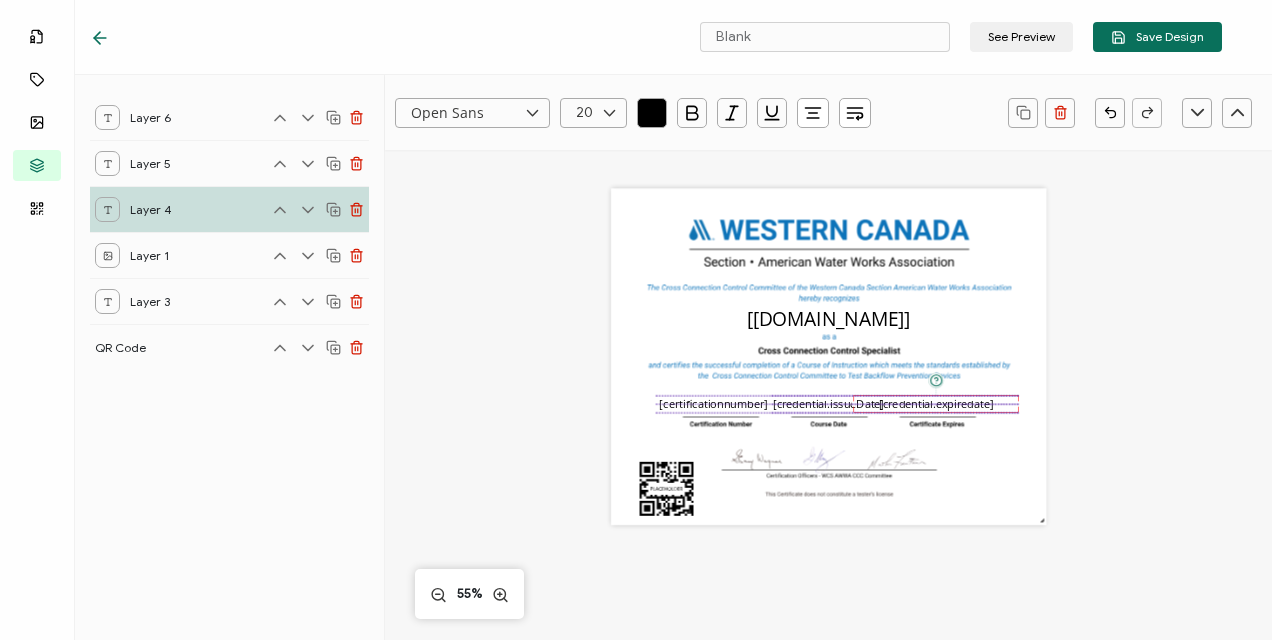 click on "[credential.expiredate]" at bounding box center (936, 404) 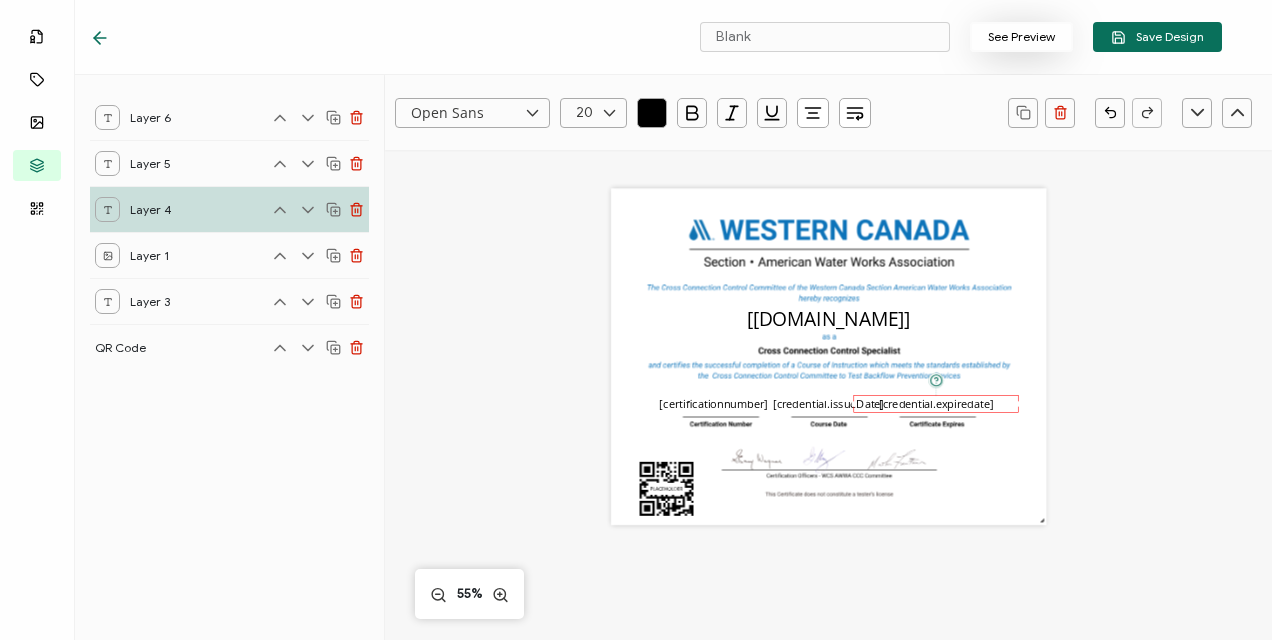 click on "See Preview" at bounding box center [1021, 37] 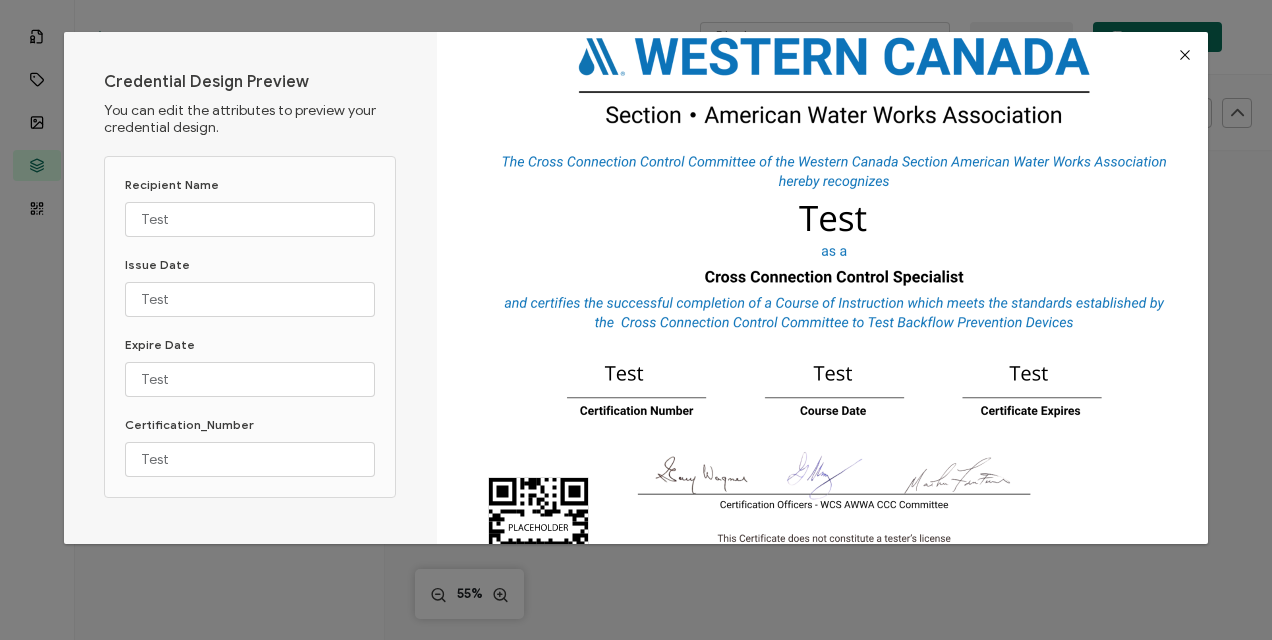 scroll, scrollTop: 0, scrollLeft: 0, axis: both 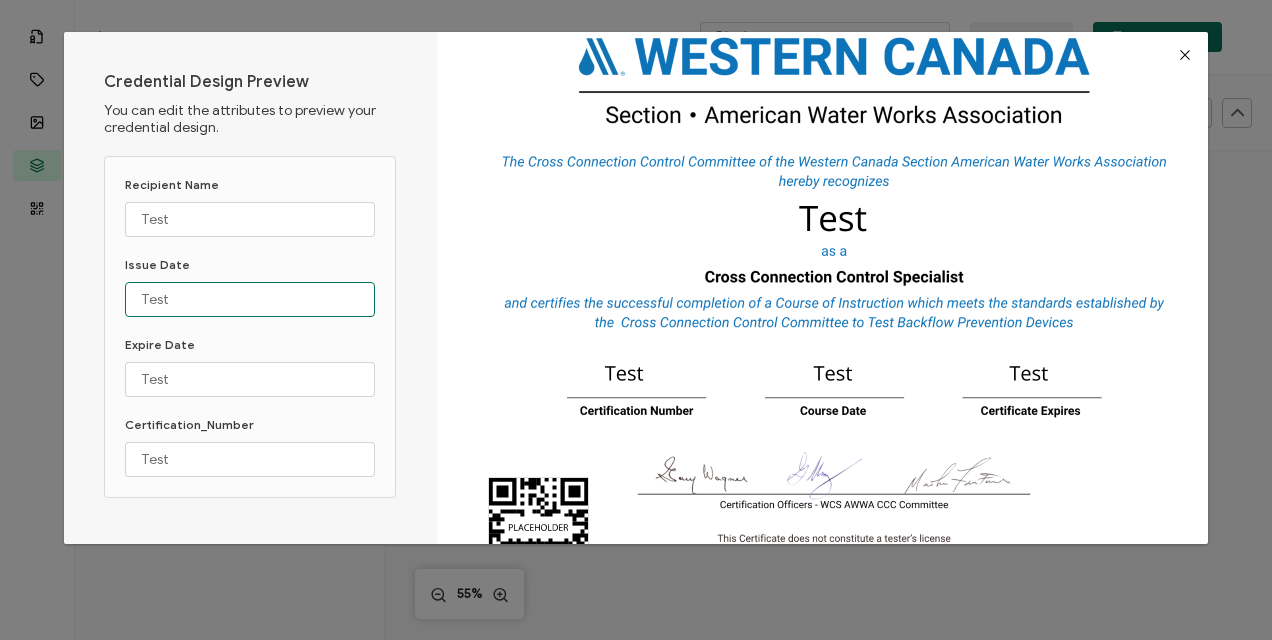 drag, startPoint x: 209, startPoint y: 301, endPoint x: 82, endPoint y: 300, distance: 127.00394 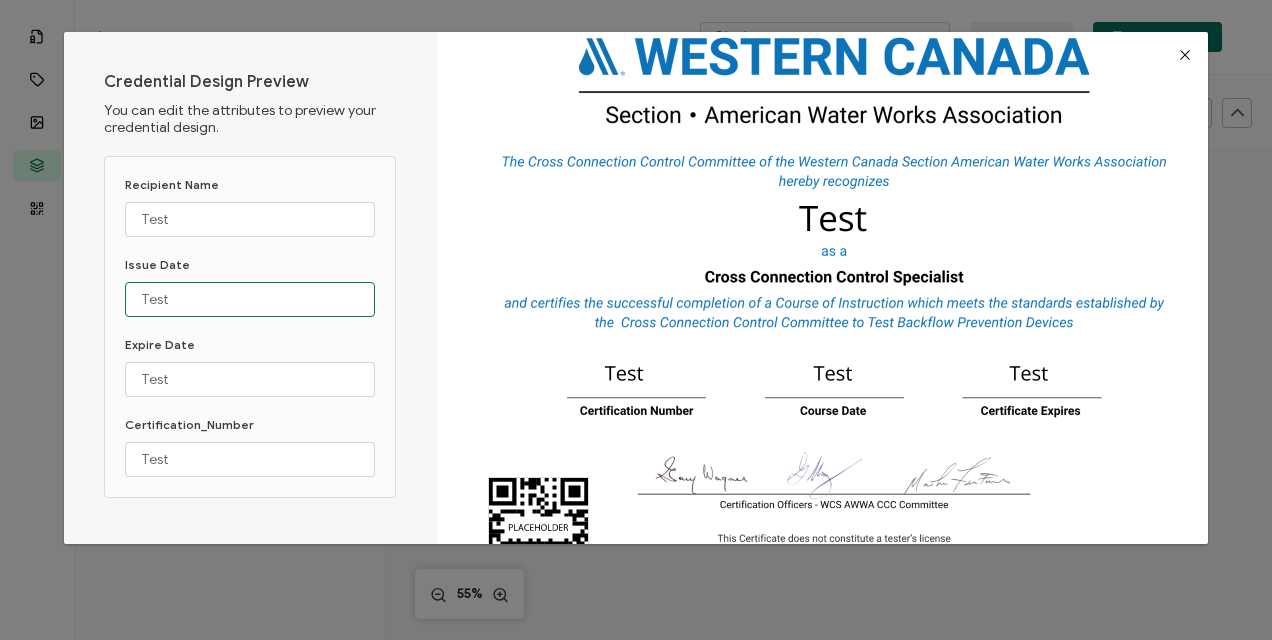 type on "J" 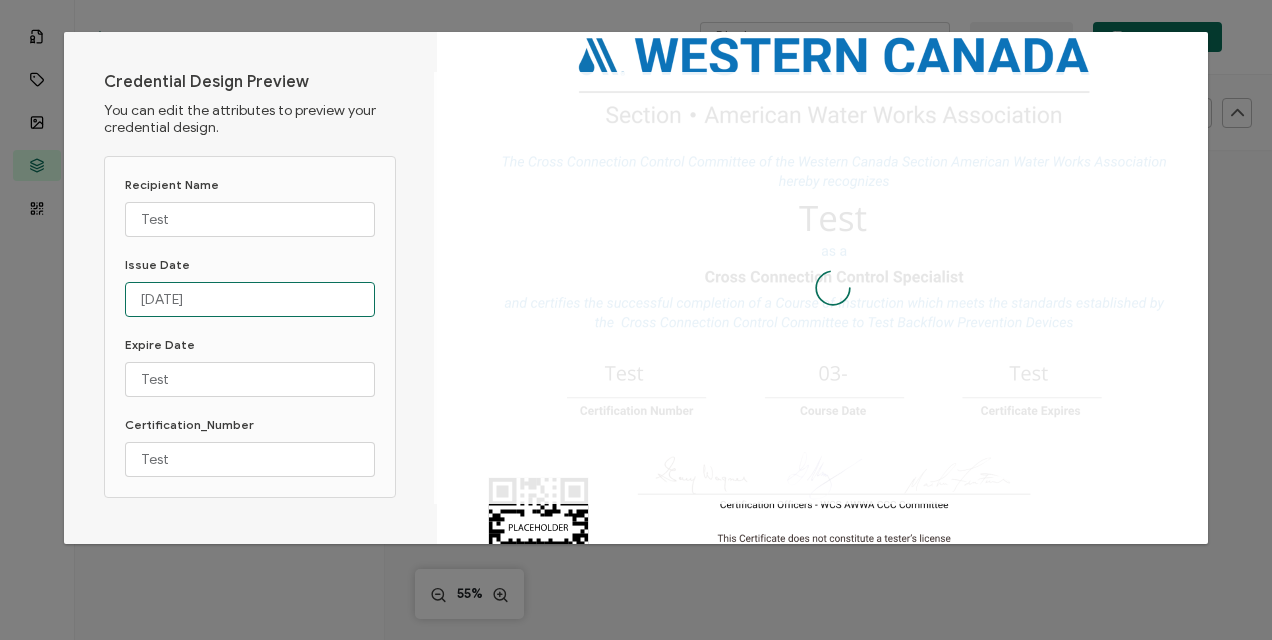 type on "03-07-2025" 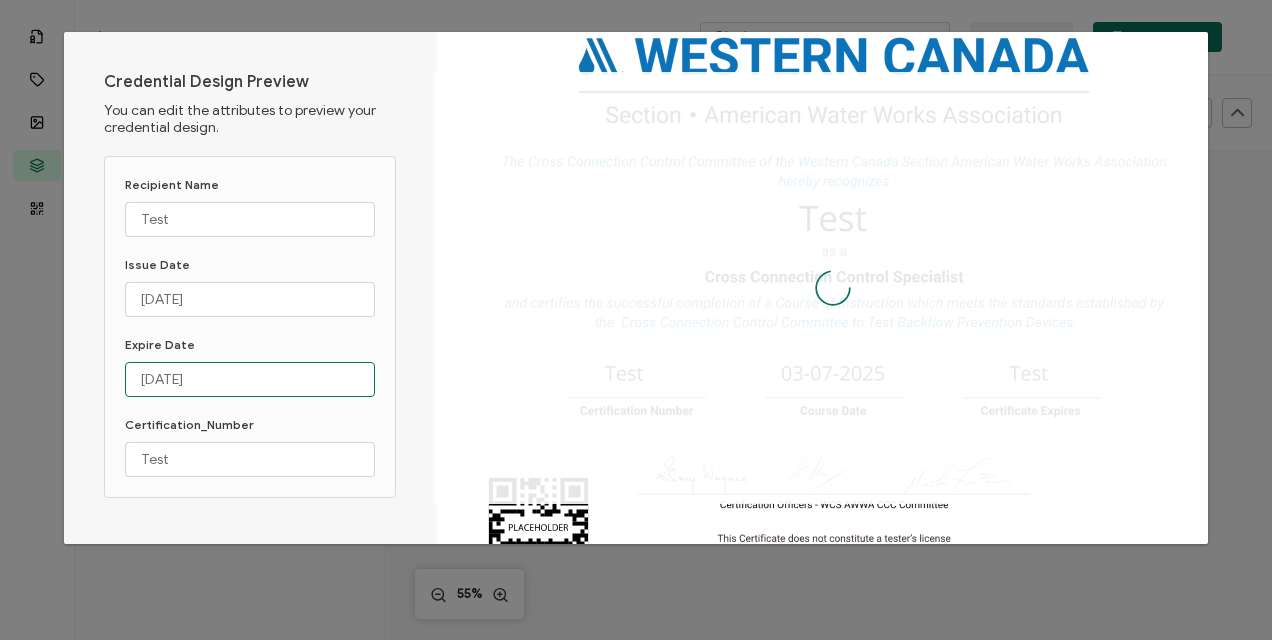 type on "03-07-2030" 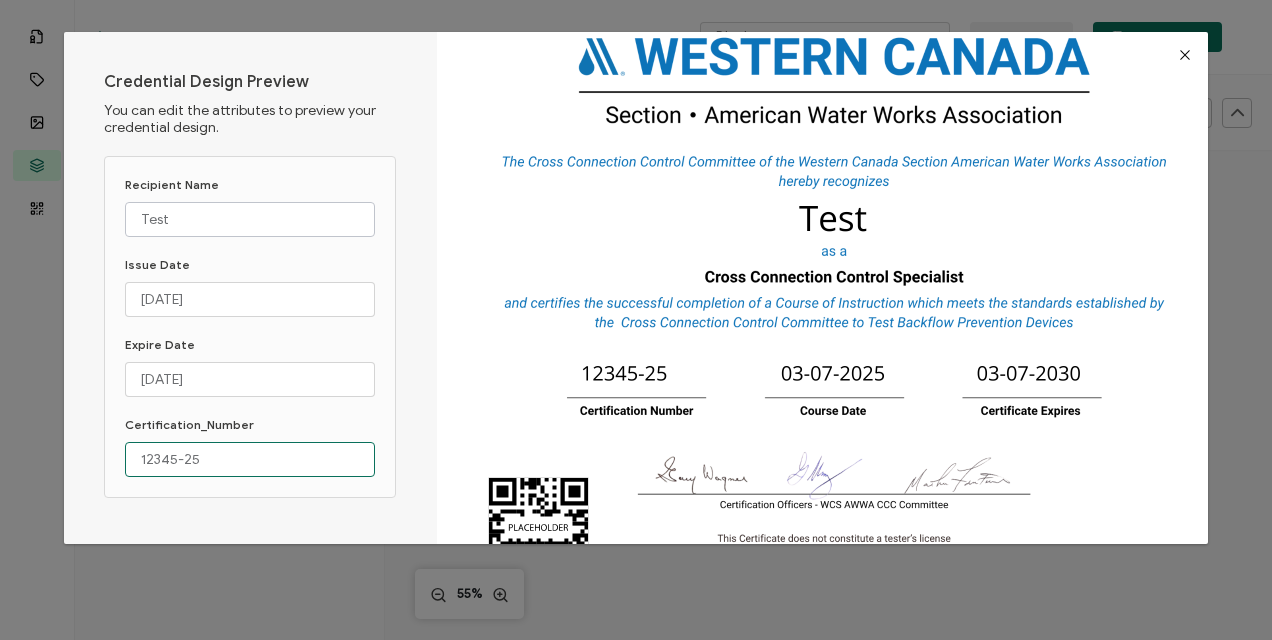 type on "12345-25" 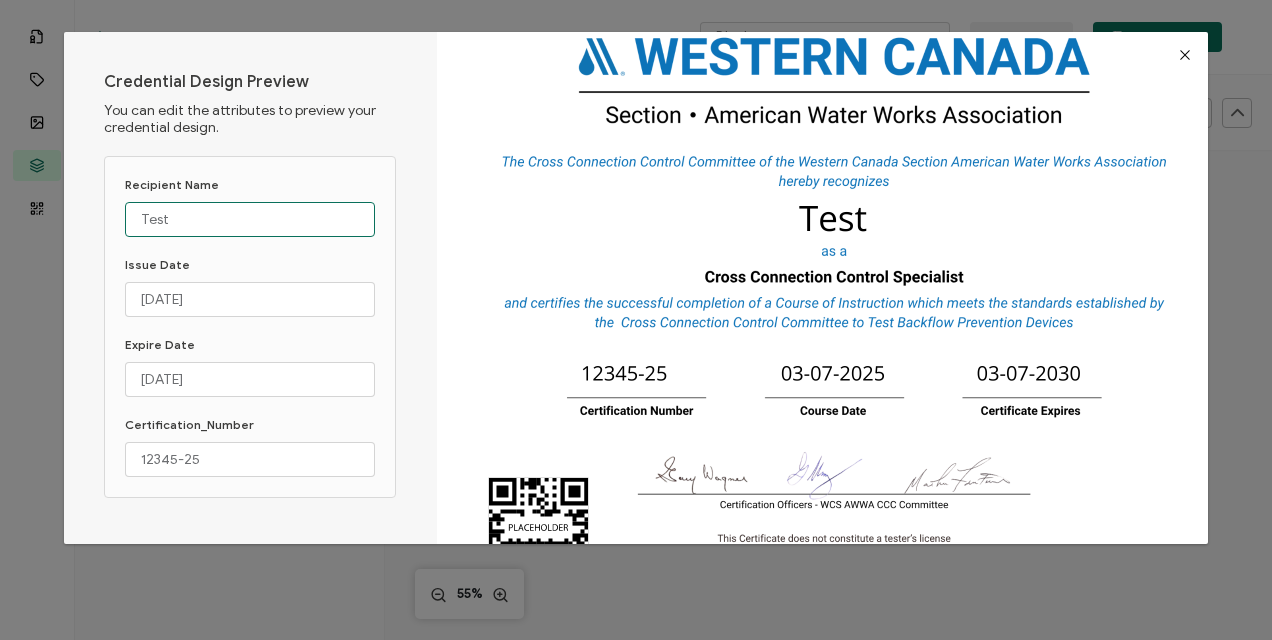 drag, startPoint x: 196, startPoint y: 215, endPoint x: 94, endPoint y: 208, distance: 102.239914 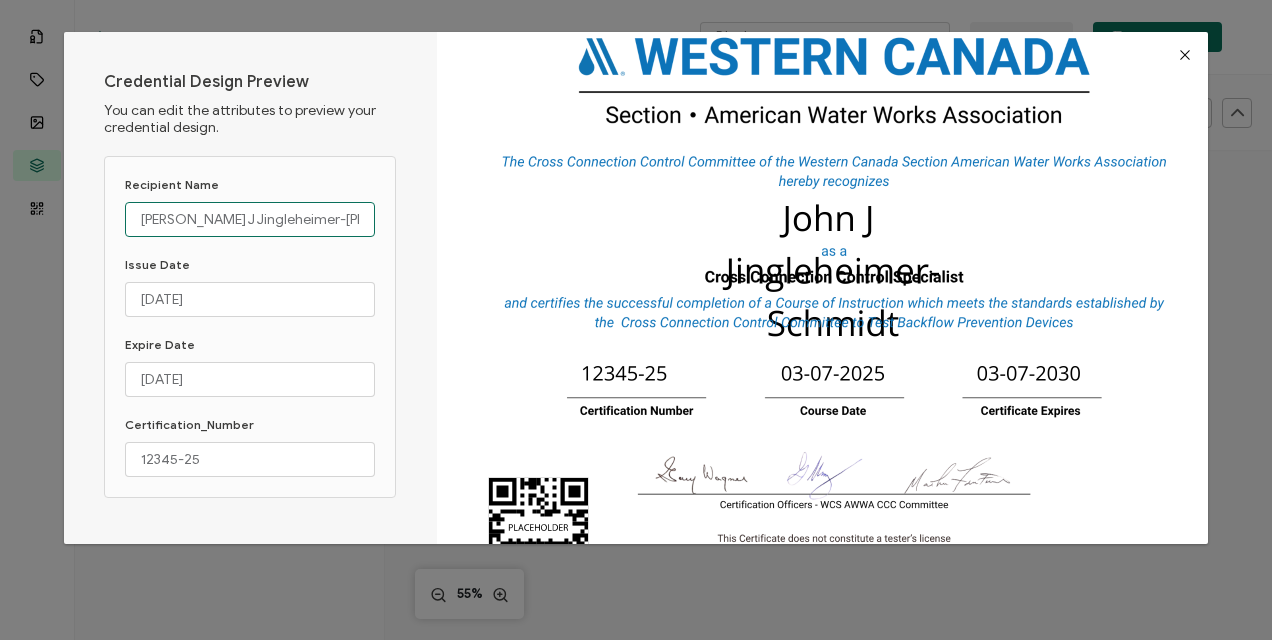 type on "John J Jingleheimer-Schmidt" 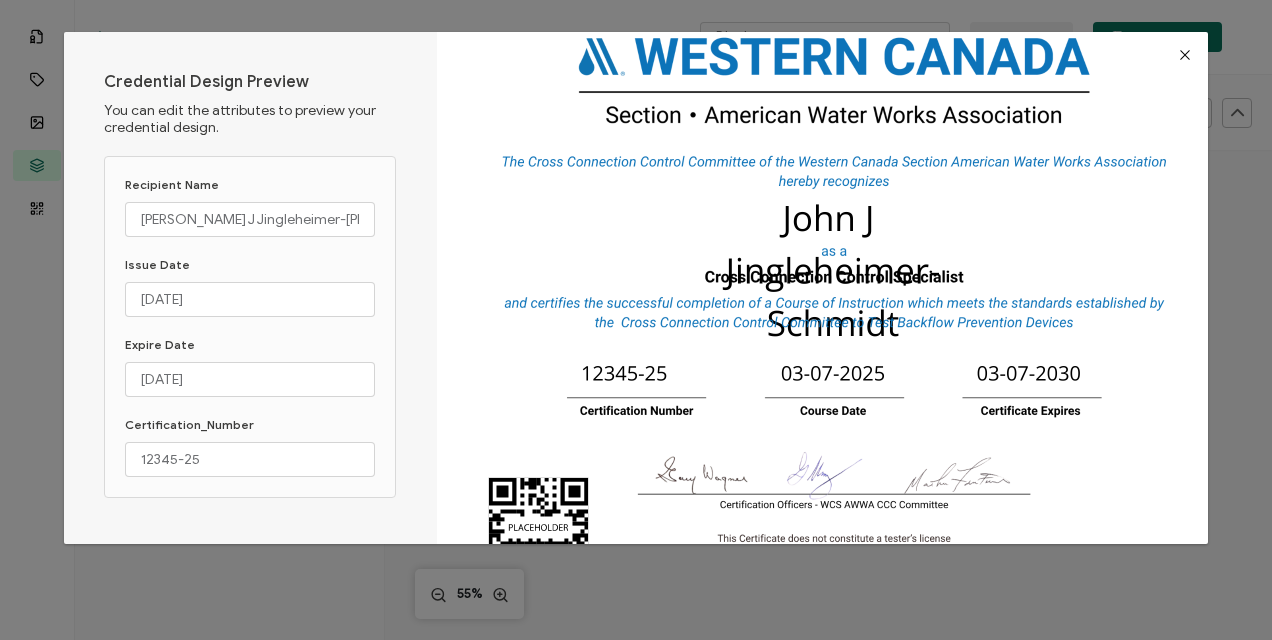 click at bounding box center [1185, 55] 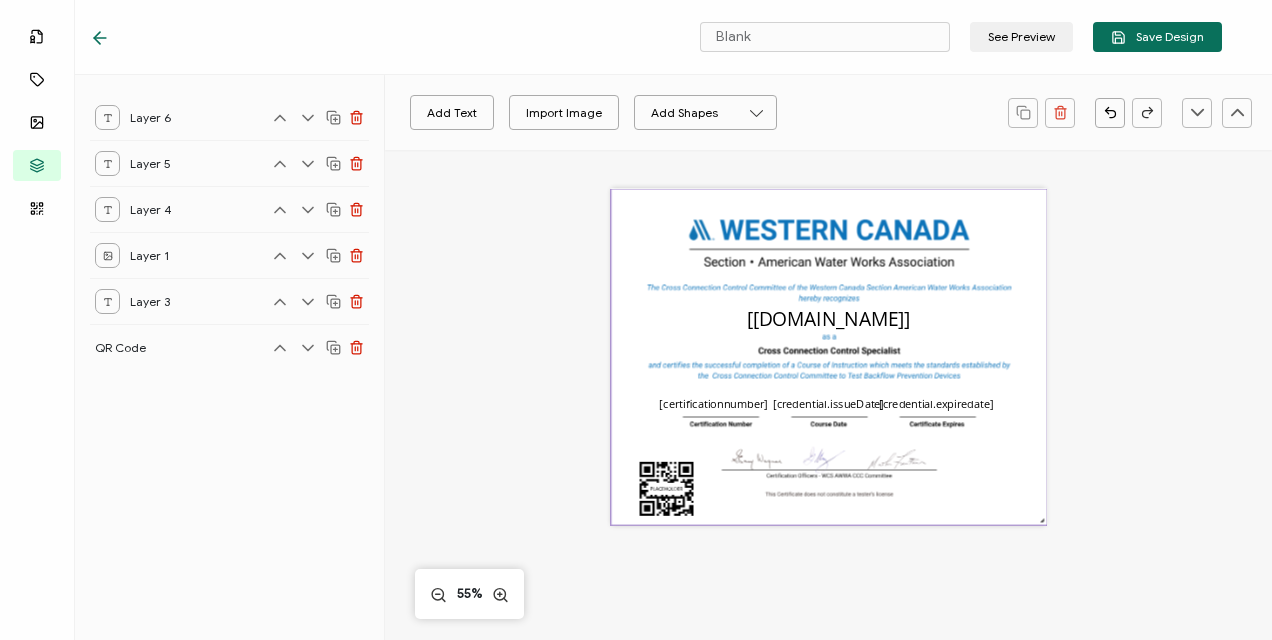 click at bounding box center (829, 357) 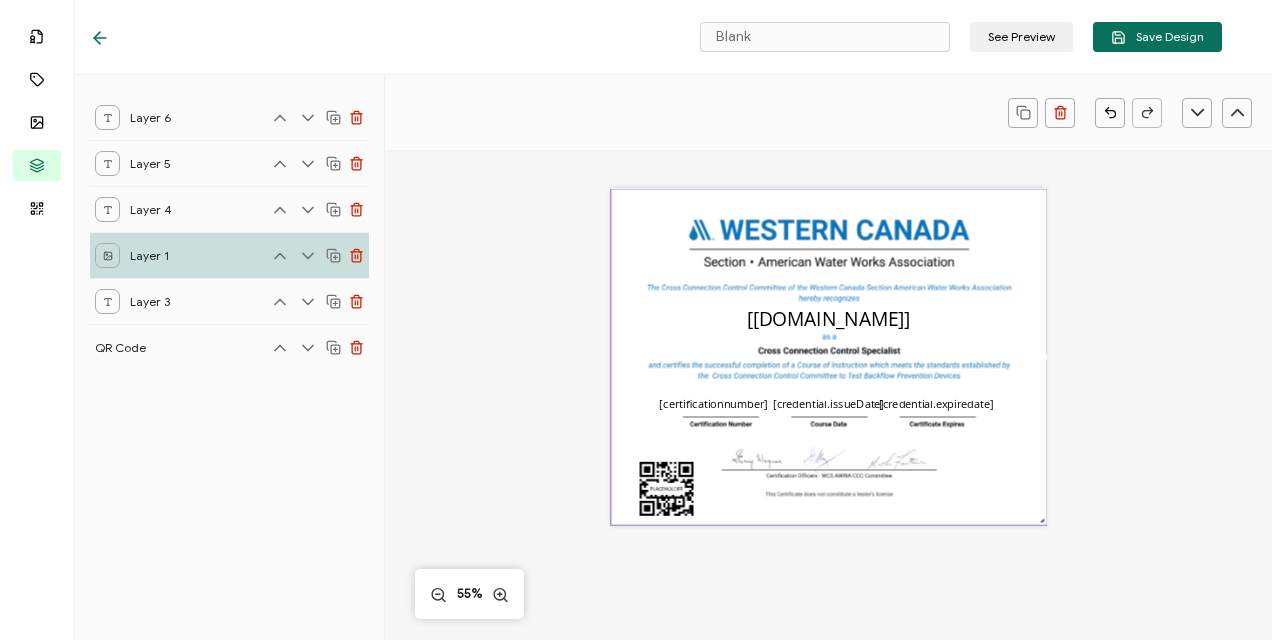 click at bounding box center (829, 357) 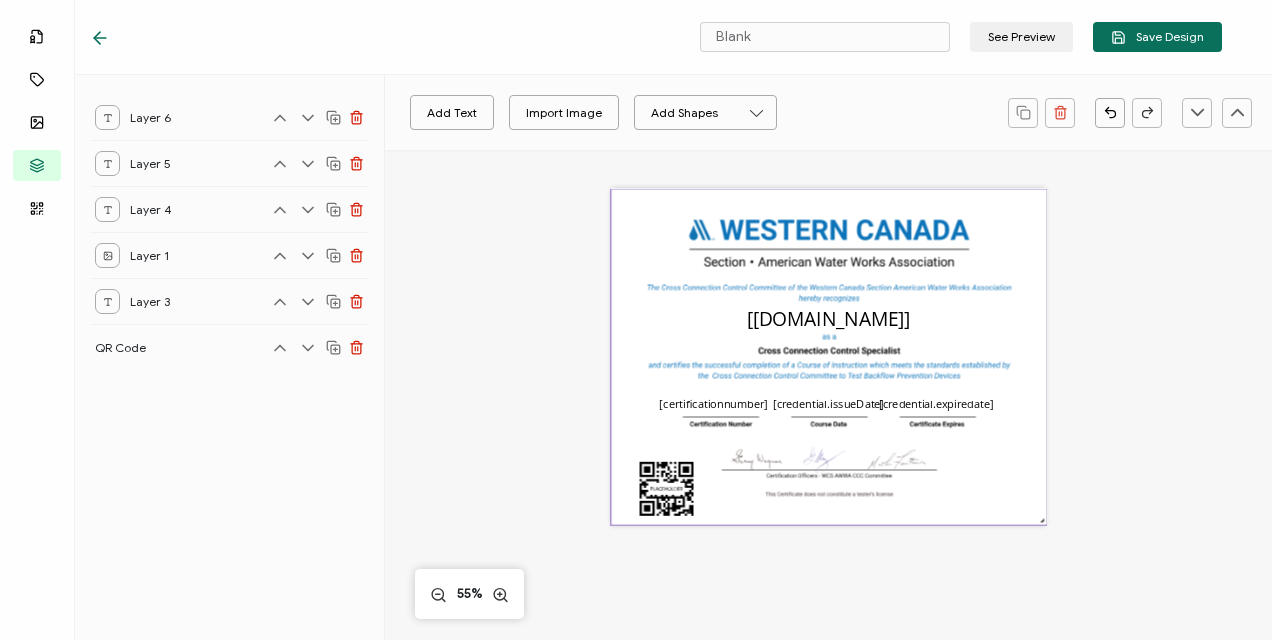 click at bounding box center (829, 357) 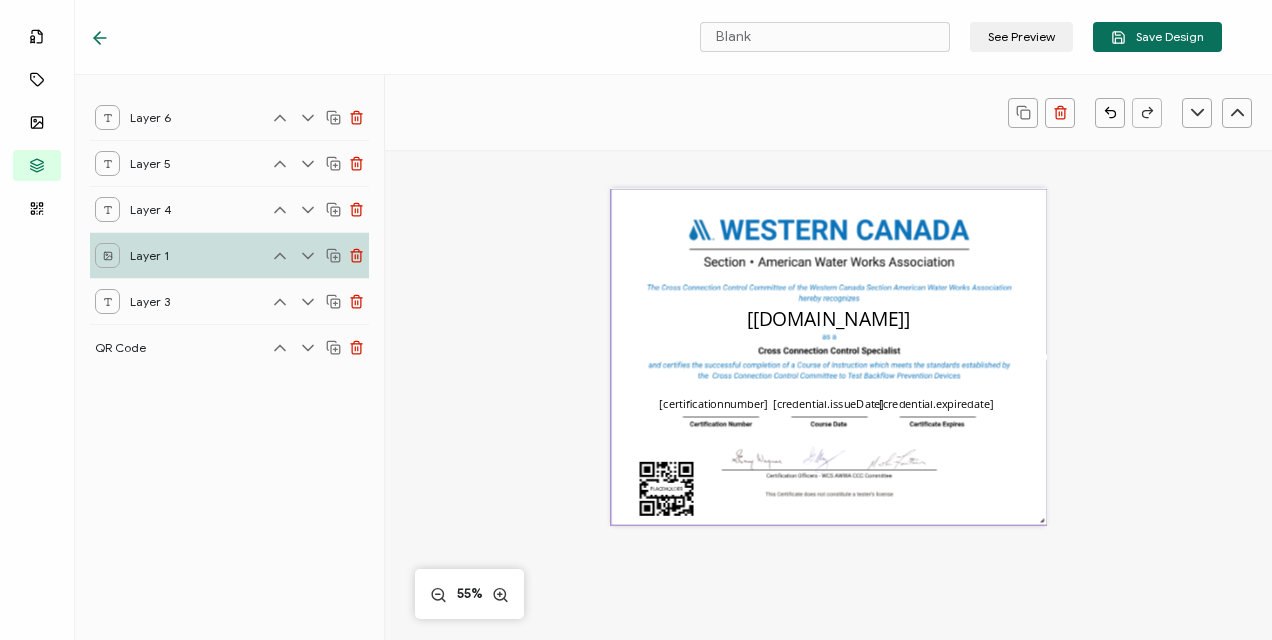 click at bounding box center (829, 357) 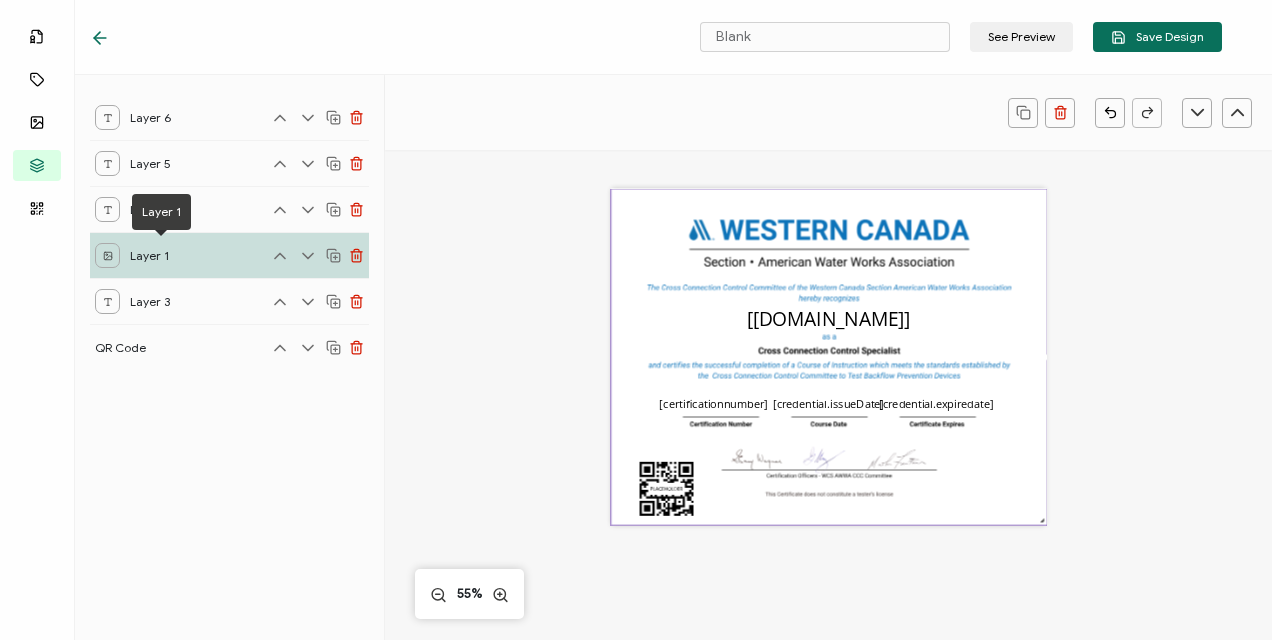 click on "Layer 1" at bounding box center [160, 255] 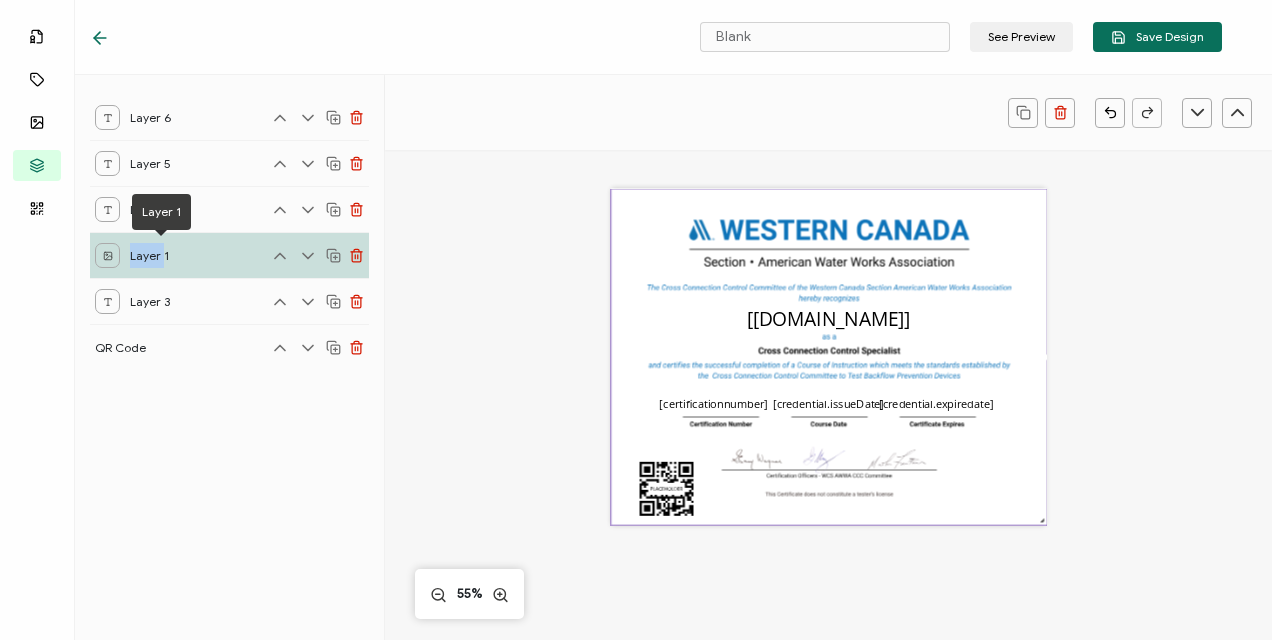 click on "Layer 1" at bounding box center (160, 255) 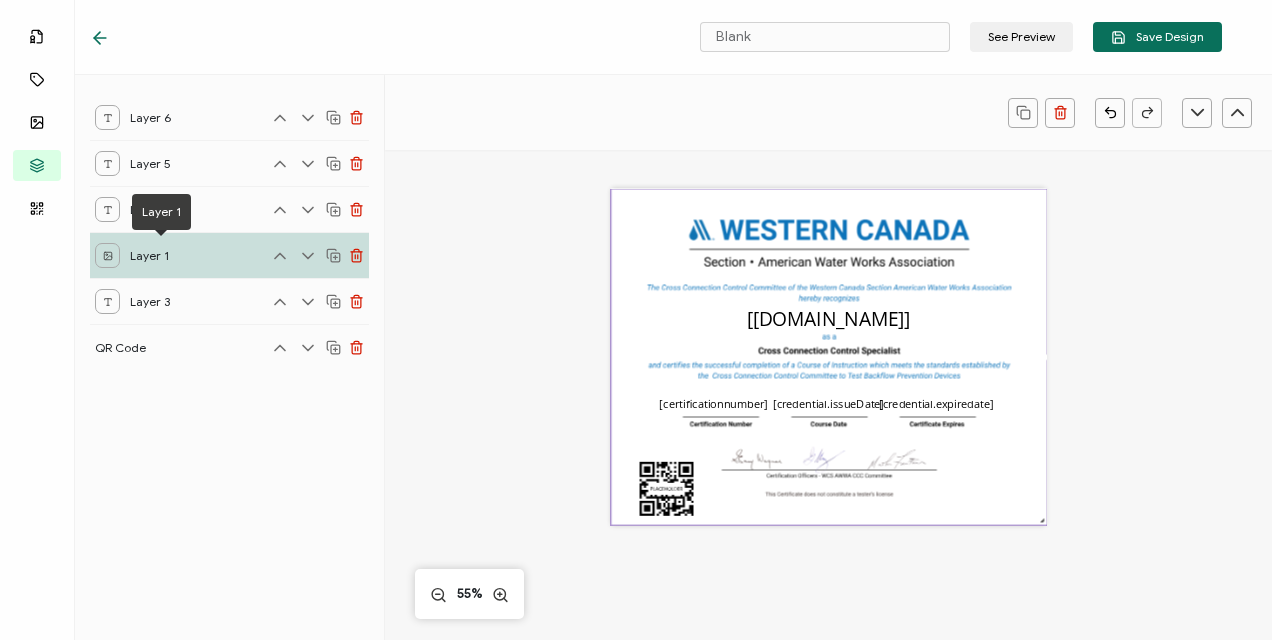 click on "Layer 1" at bounding box center [229, 255] 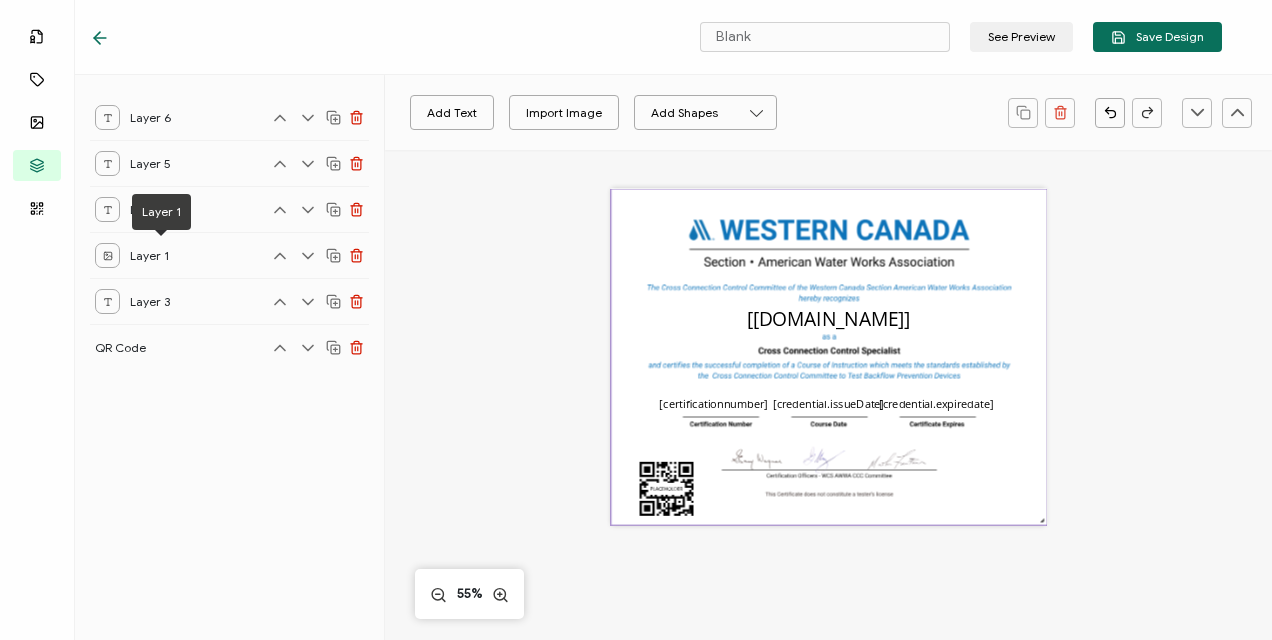 click at bounding box center (829, 357) 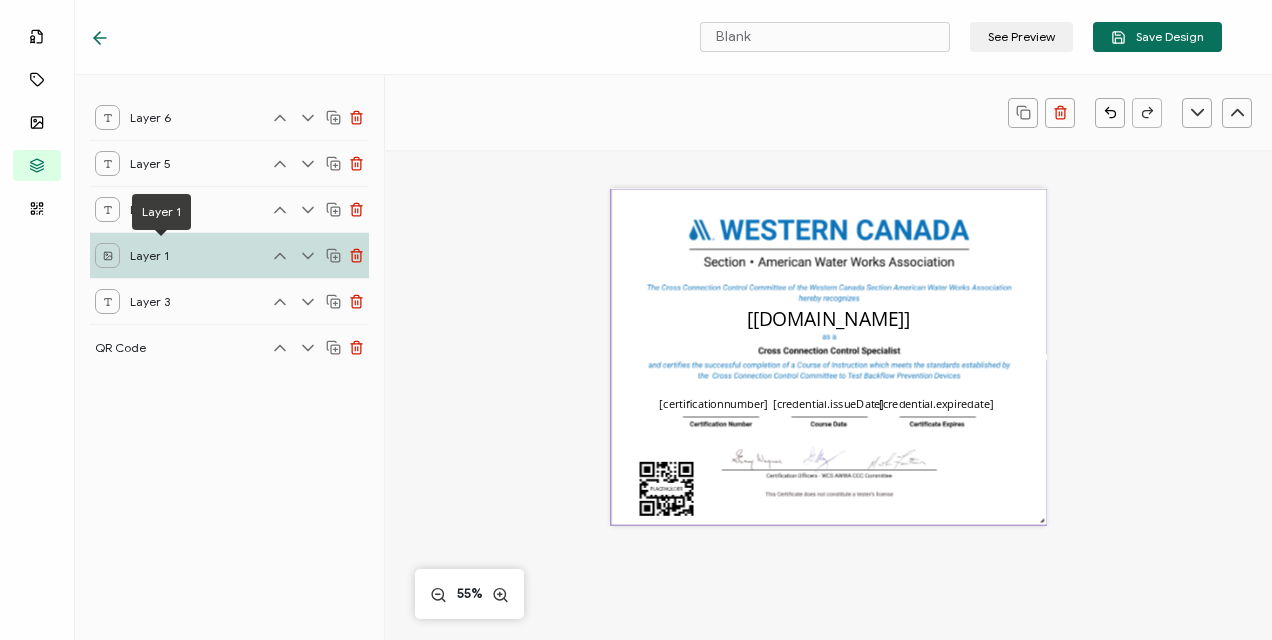 click at bounding box center (829, 357) 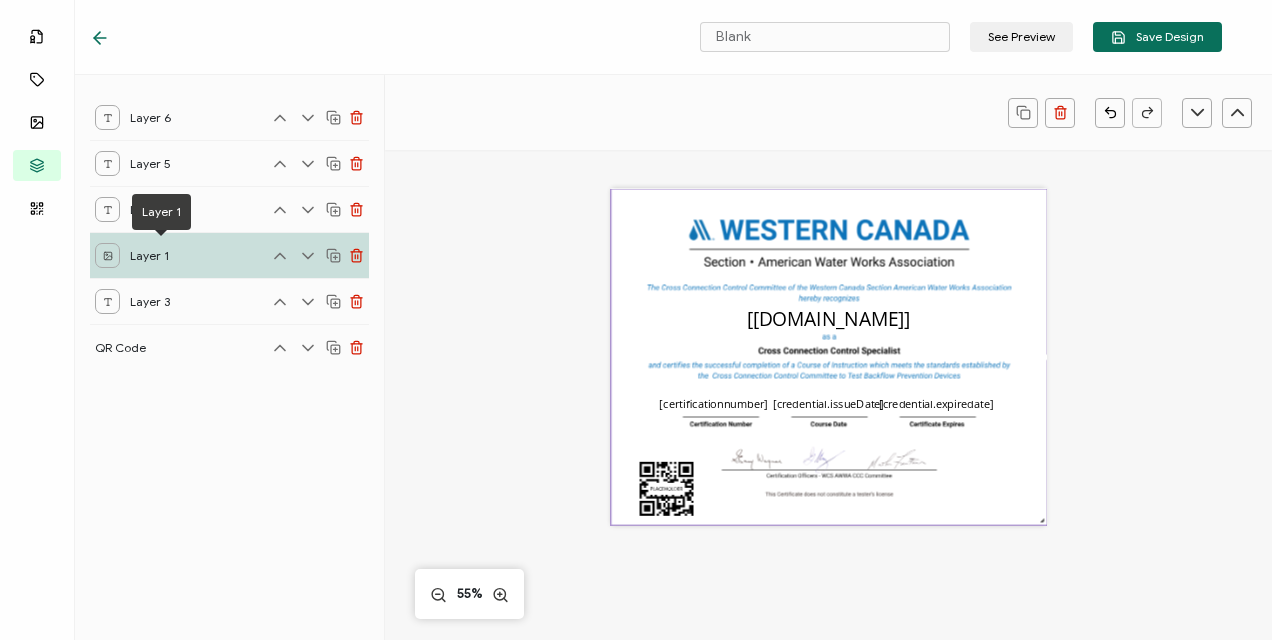 click at bounding box center [829, 357] 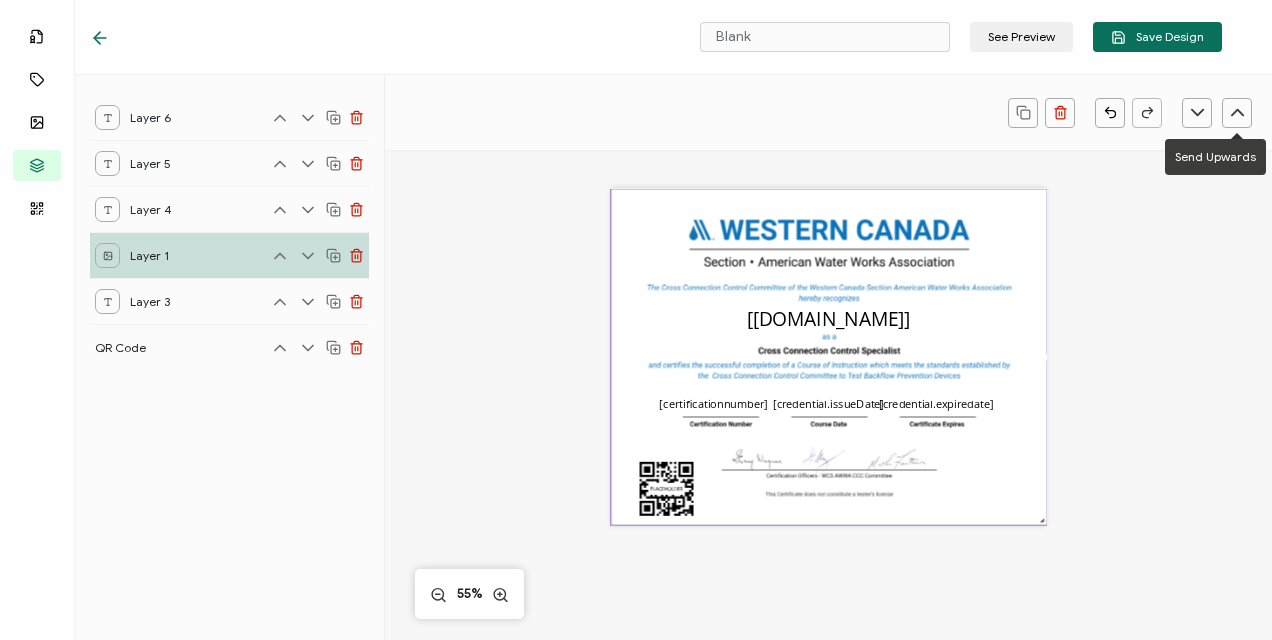 click at bounding box center (1237, 113) 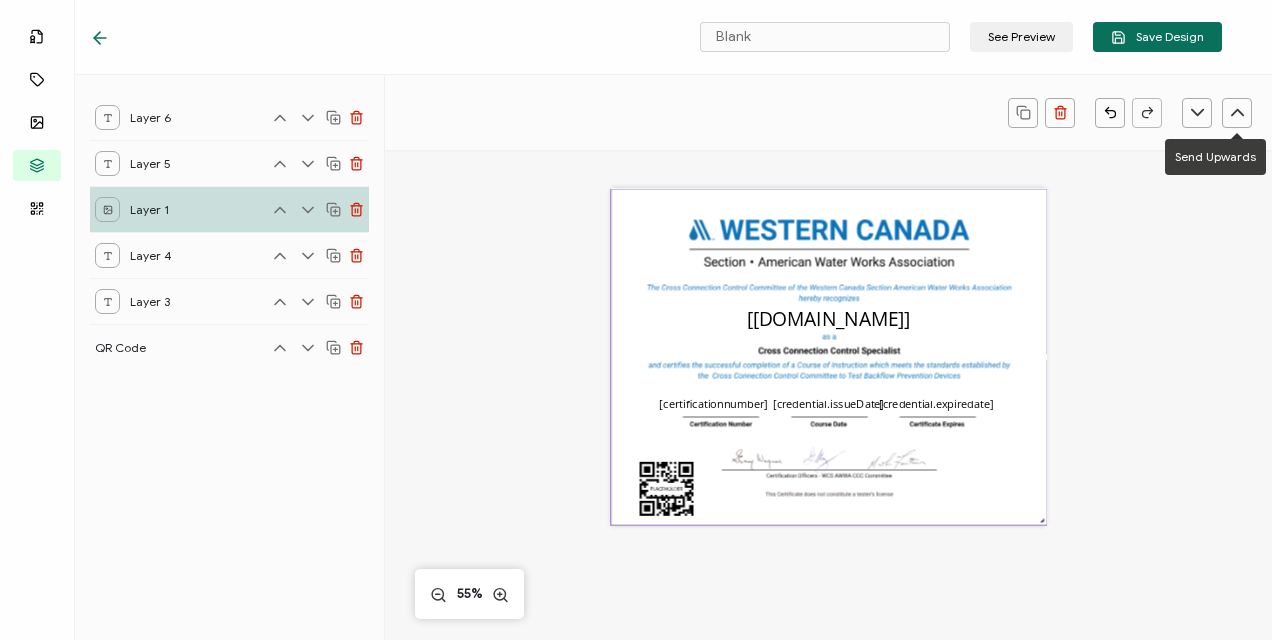 click at bounding box center (1237, 113) 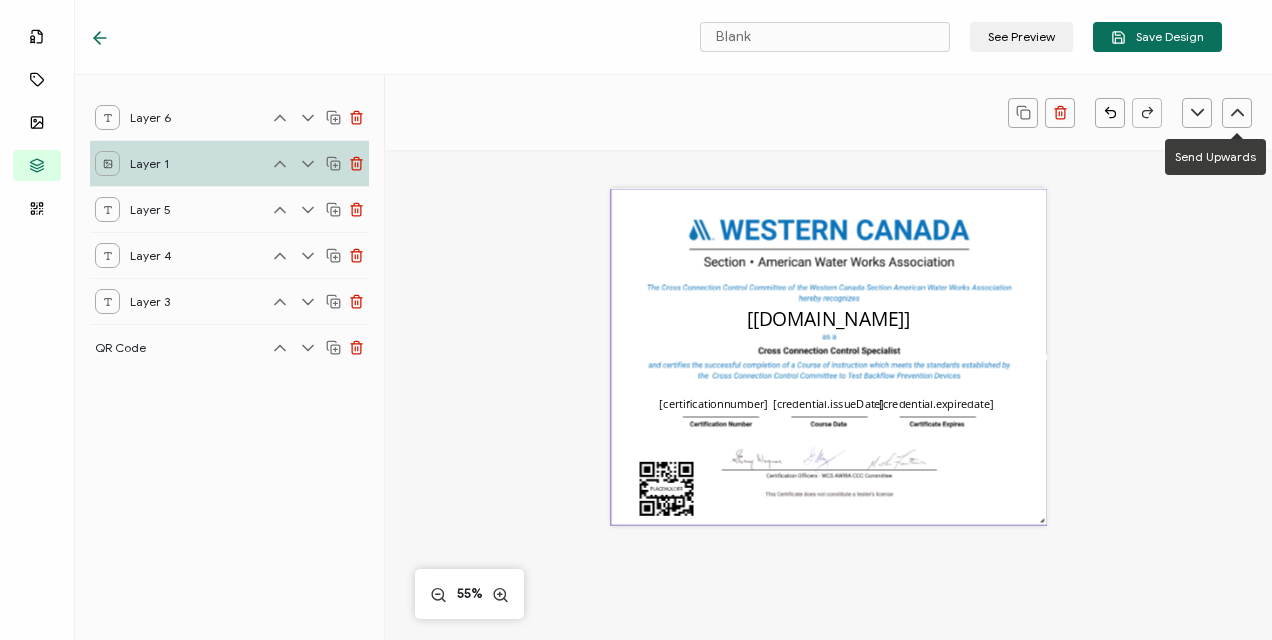 click at bounding box center (1237, 113) 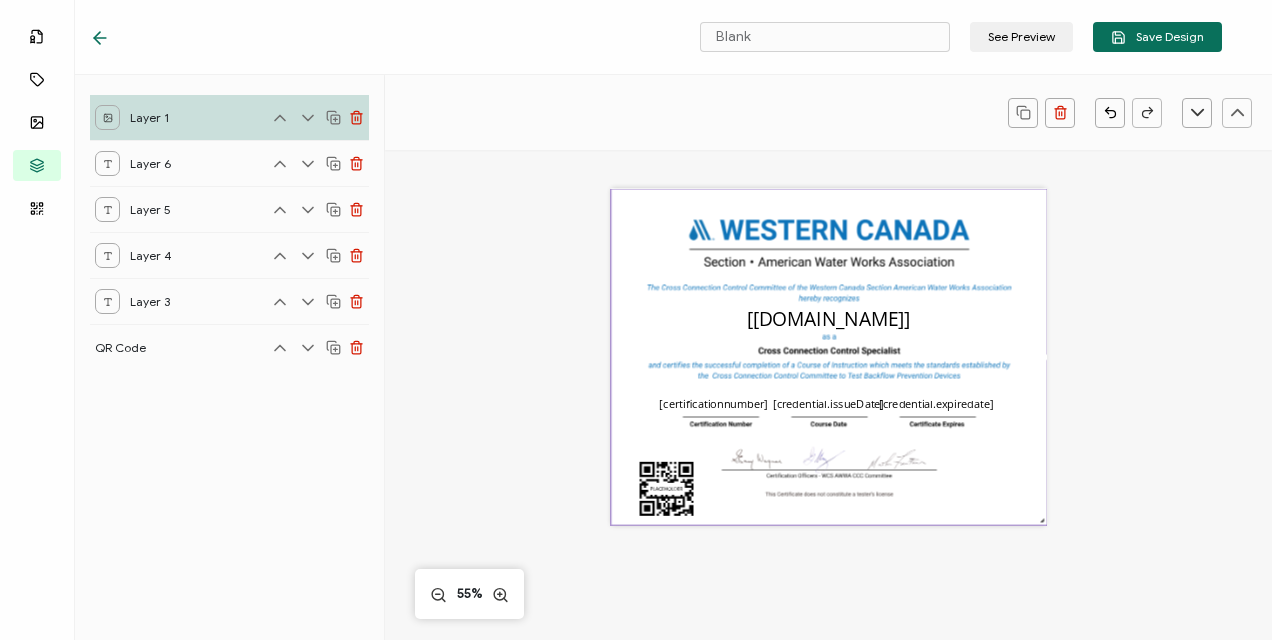 click at bounding box center (829, 357) 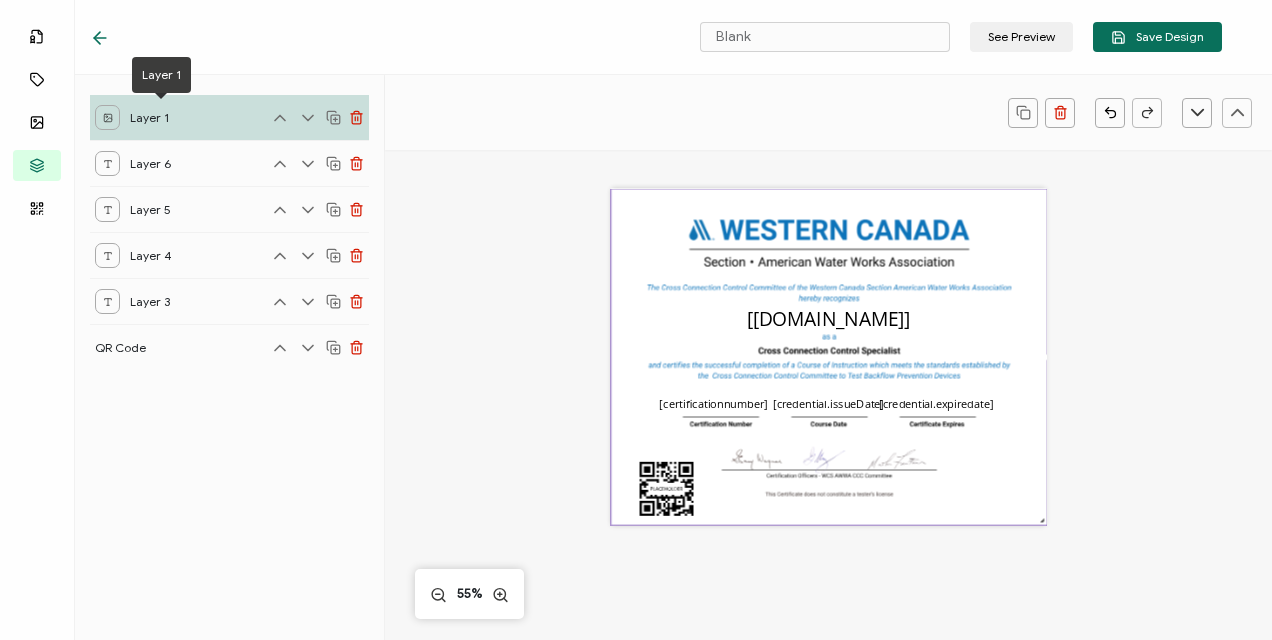 click on "Layer 1" at bounding box center [160, 117] 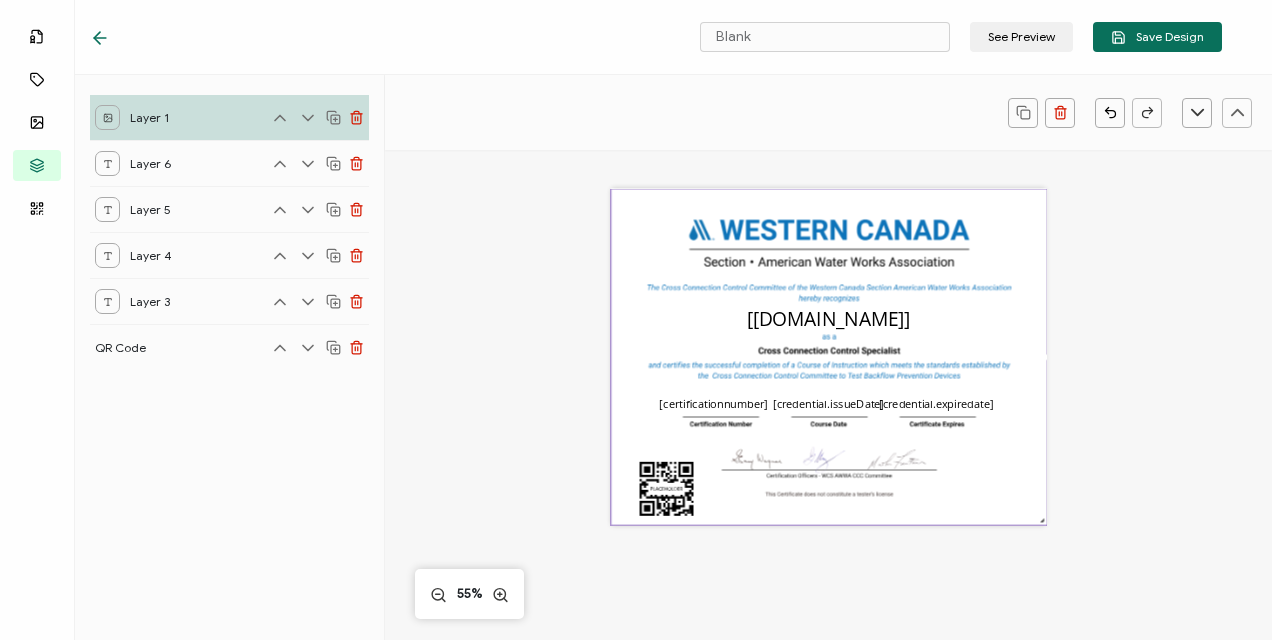 click at bounding box center [829, 357] 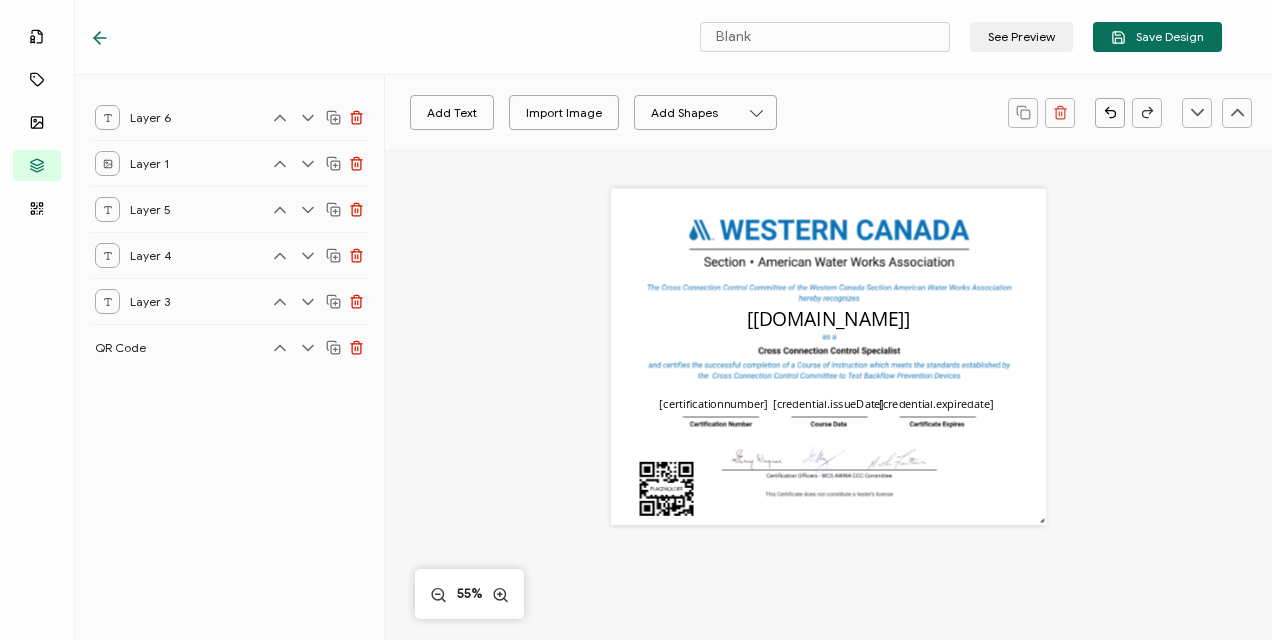 click 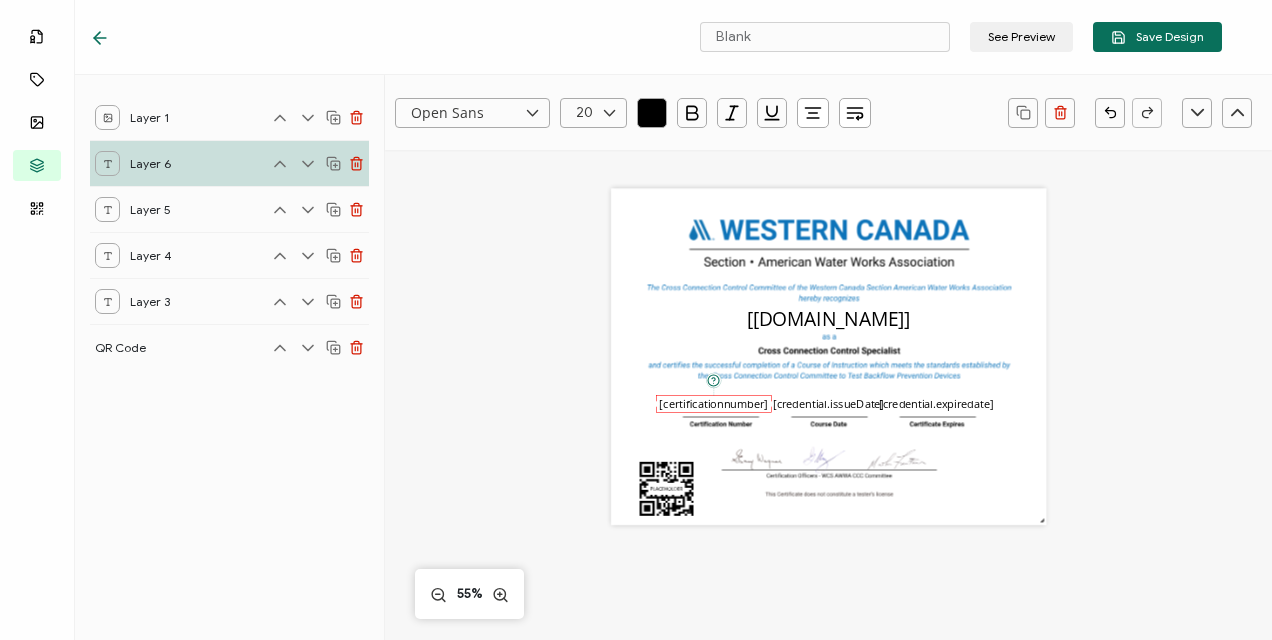 click 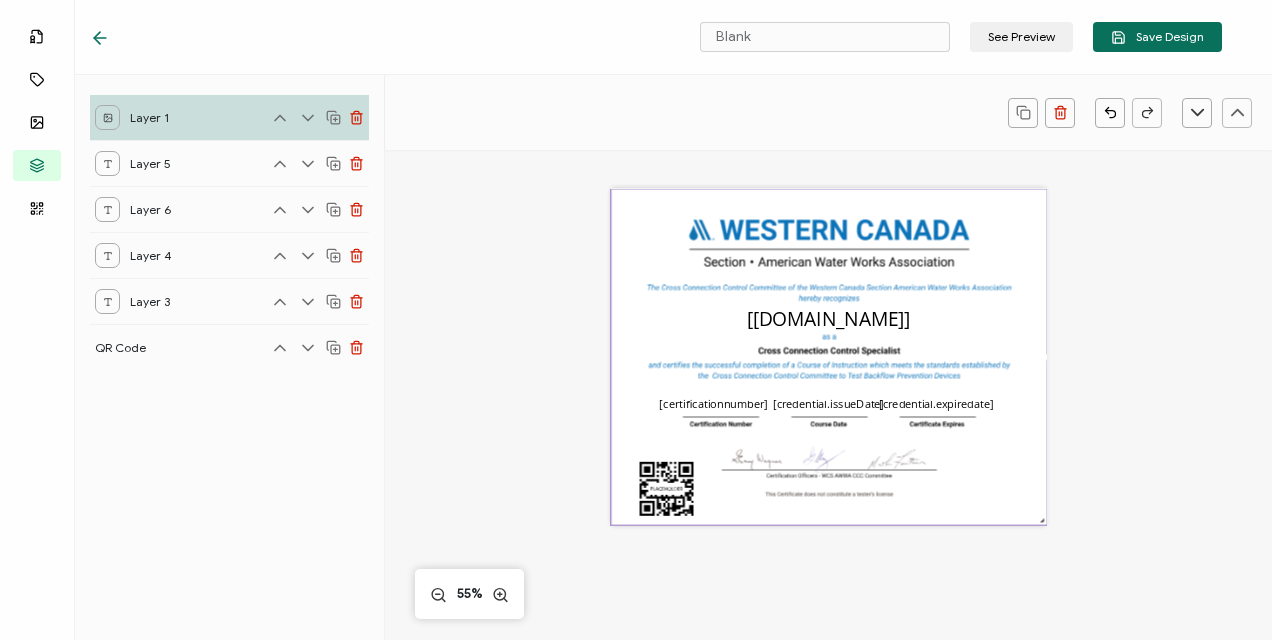 click 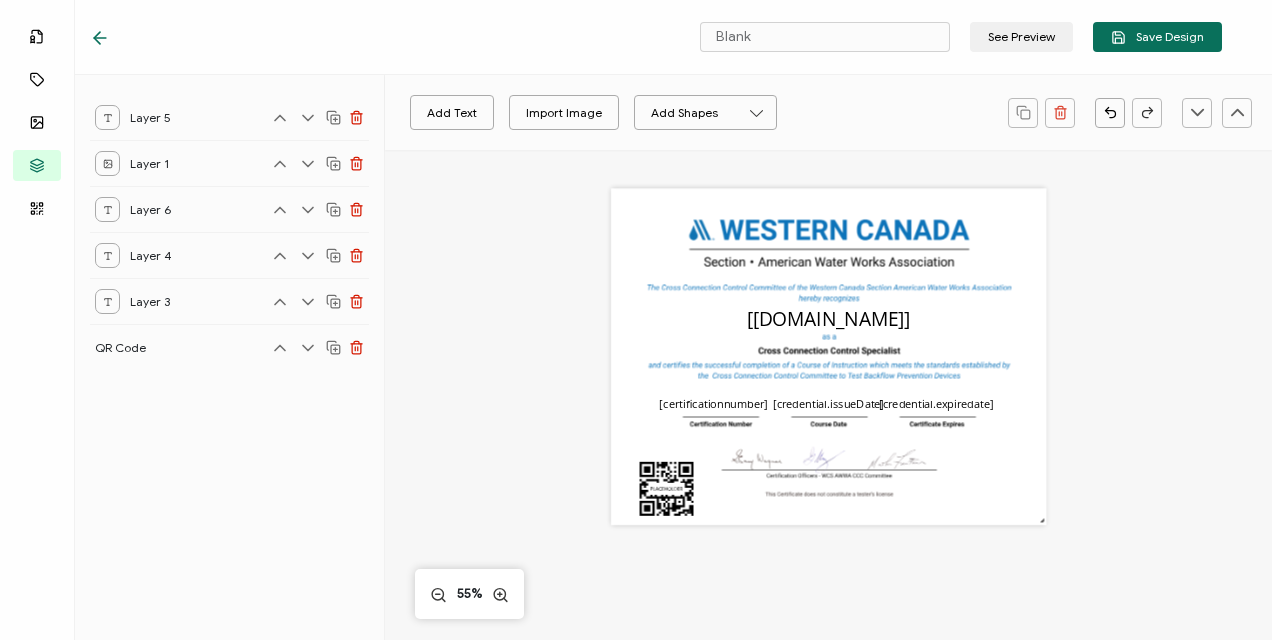 click 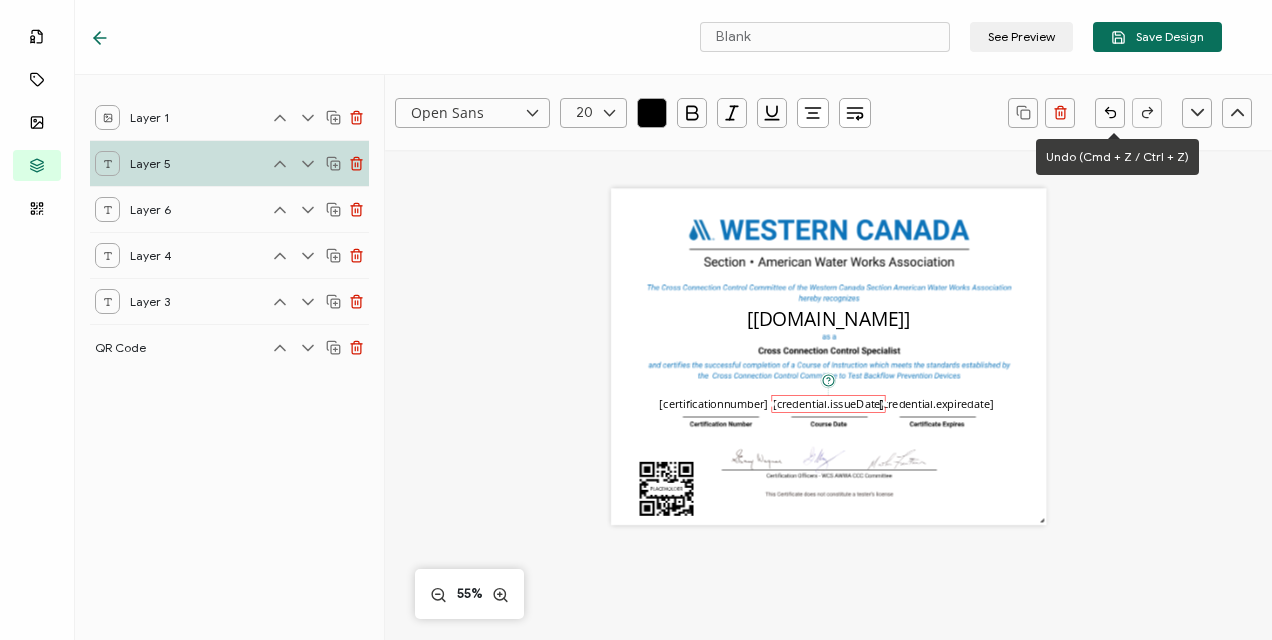 click at bounding box center [1110, 113] 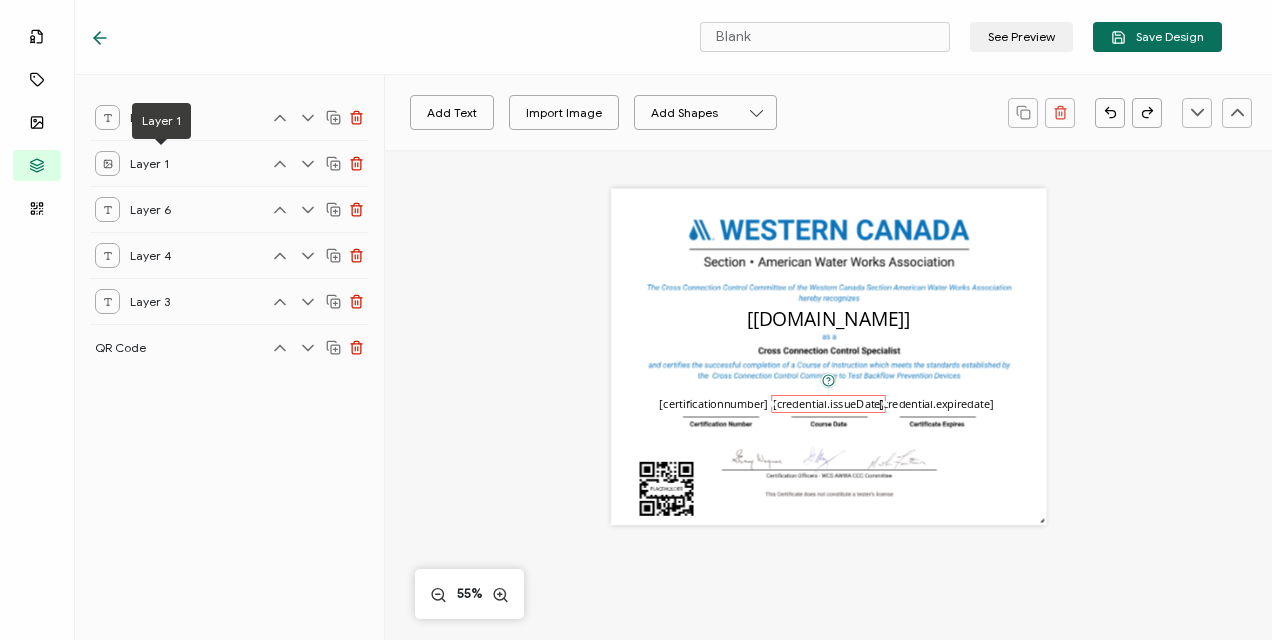 click on "Layer 1" at bounding box center [160, 163] 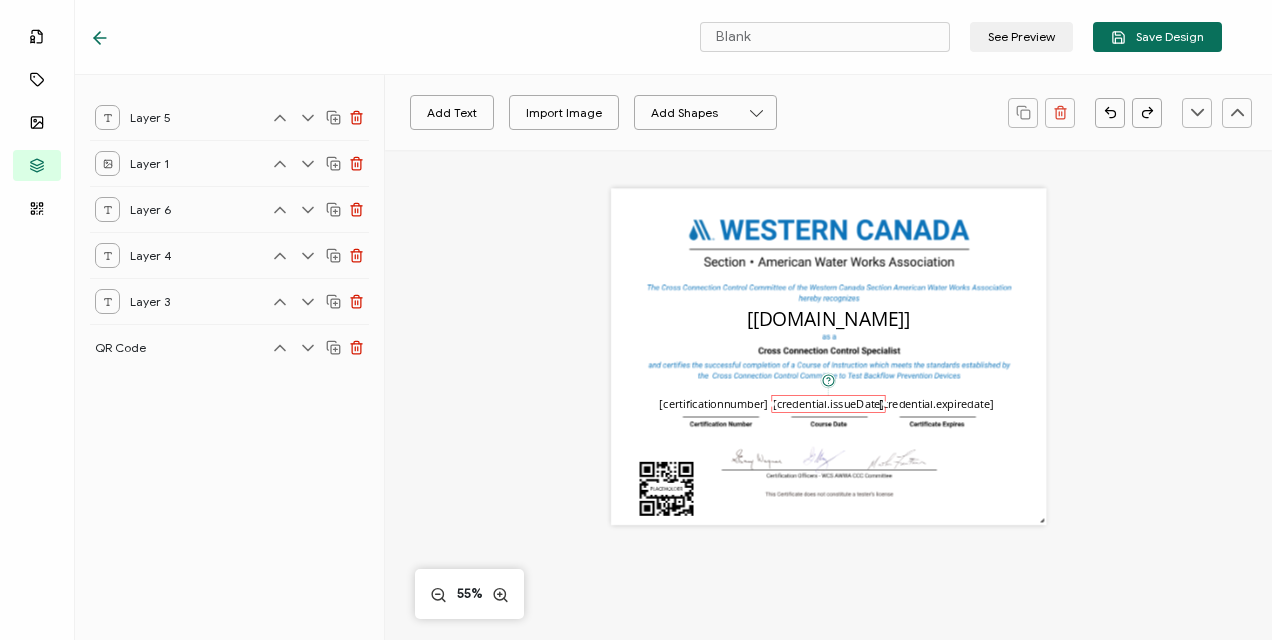 click on "Layer 5                 Layer 1                 Layer 6                 Layer 4                 Layer 3                 QR Code" at bounding box center (230, 357) 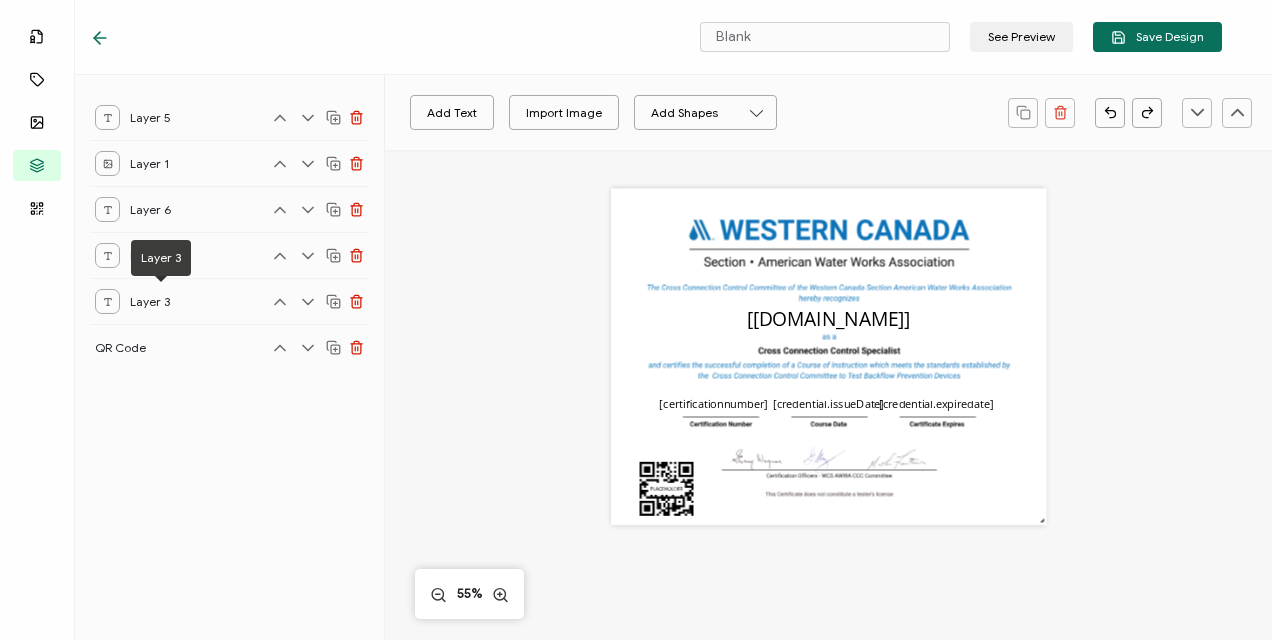 click on "Layer 3" at bounding box center (160, 301) 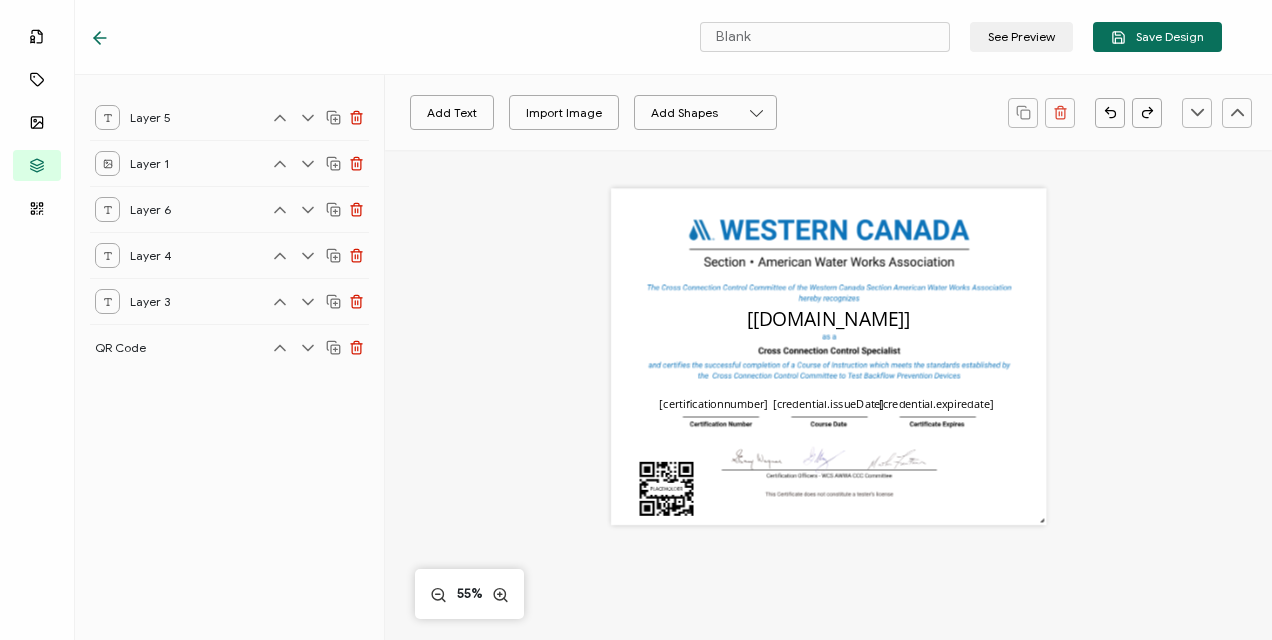 click 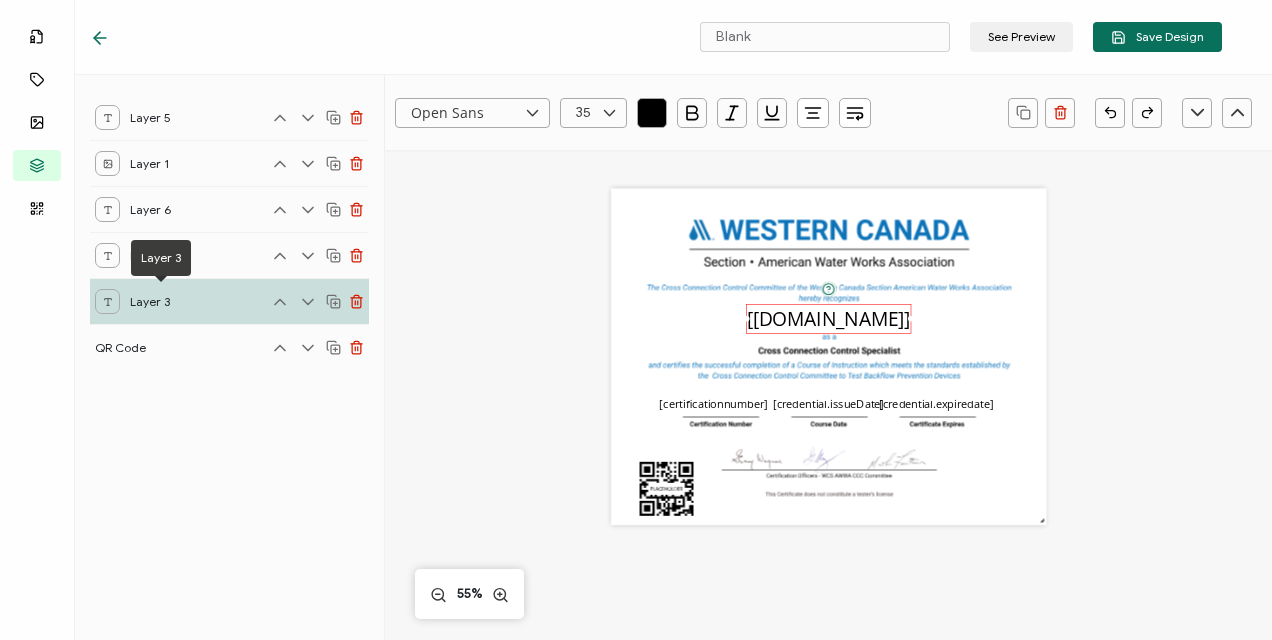 click on "Layer 3" at bounding box center [160, 301] 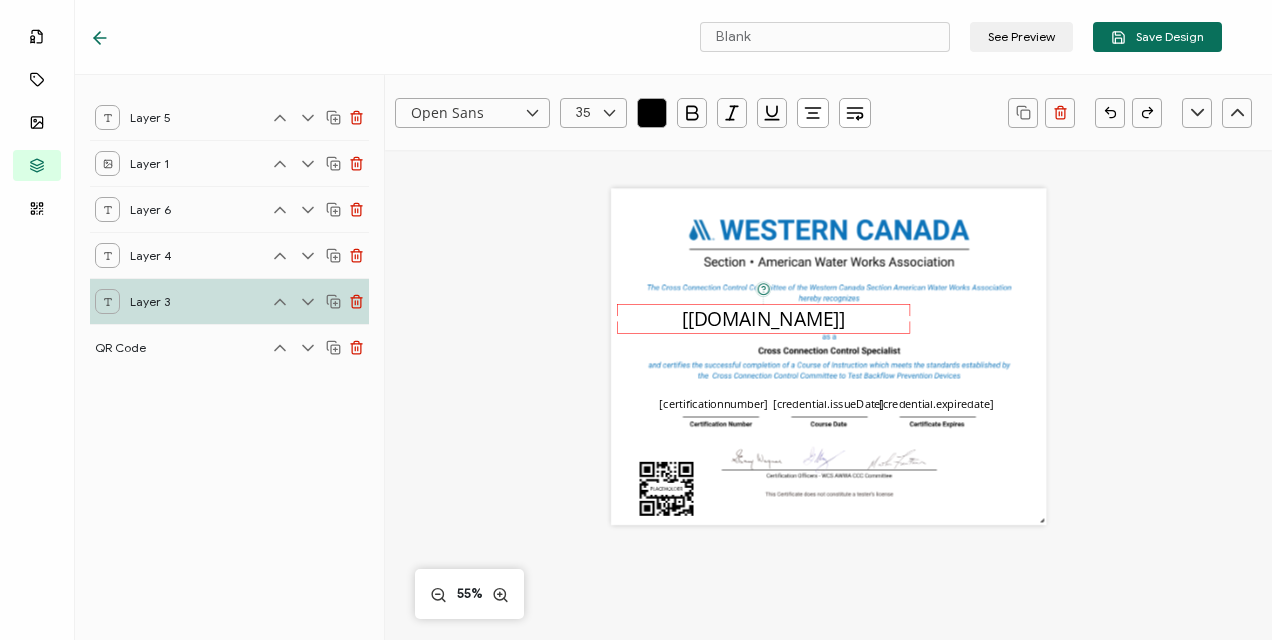 drag, startPoint x: 744, startPoint y: 320, endPoint x: 509, endPoint y: 317, distance: 235.01915 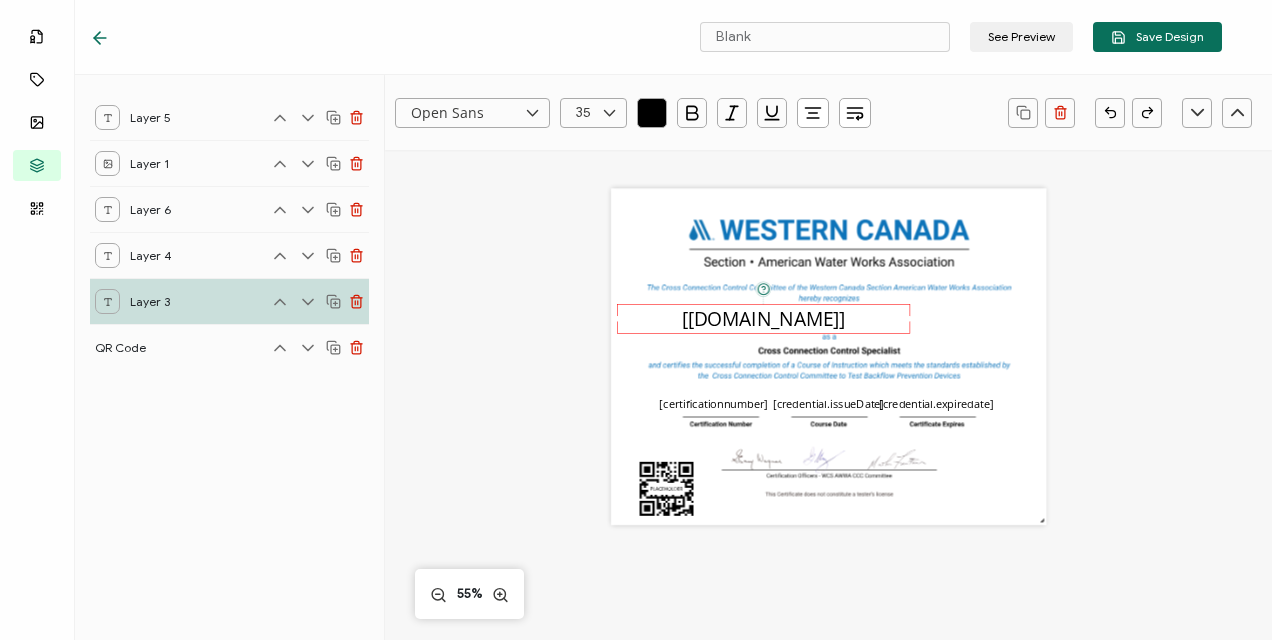 click on "Open Sans Alright Sans Amita Archivo Black Arial Arimo Blinker Caveat Charm Charmonman Cinzel EB Garamond Farro Fira Sans Gelasio Gilroy Great Vibes Grenze Hanken Grotesk Inconsolata Josefin Sans Kolektif House Kufam Lato Libre Caslon Text Lora Lugrasimo Markazi Text Merienda Merriweather Montserrat Muli Noto Sans Noto Serif Nunito Open Sans Open Sans Condensed Orbitron Oswald Playfair Display Poppins PT Sans PT Sans Narrow PT Serif Quicksand Raleway Red Hat Display Roboto Roboto Condensed Roboto Slab Rubik Slabo 27px Source Sans Pro Spartan Tajawal Titillium Web Ubuntu UnifrakturCook UnifrakturMaguntia Work Sans   35 0 1 2 3 4 5 6 7 8 9 10 11 12 13 14 15 16 17 18 19 20 21 22 23 24 25 26 27 28 29 30 31 32 33 34 35 36 37 38 39 40 41 42 43 44 45 46 47 48 49 50 51 52 53 54 55 56 57 58 59 60 61 62 63 64 65 66 67 68 69 70 71 72 73 74 75 76 77 78 79 80 81 82 83 84 85 86 87 88 89 90 91 92 93 94 95 96 97 98 99" at bounding box center (828, 561) 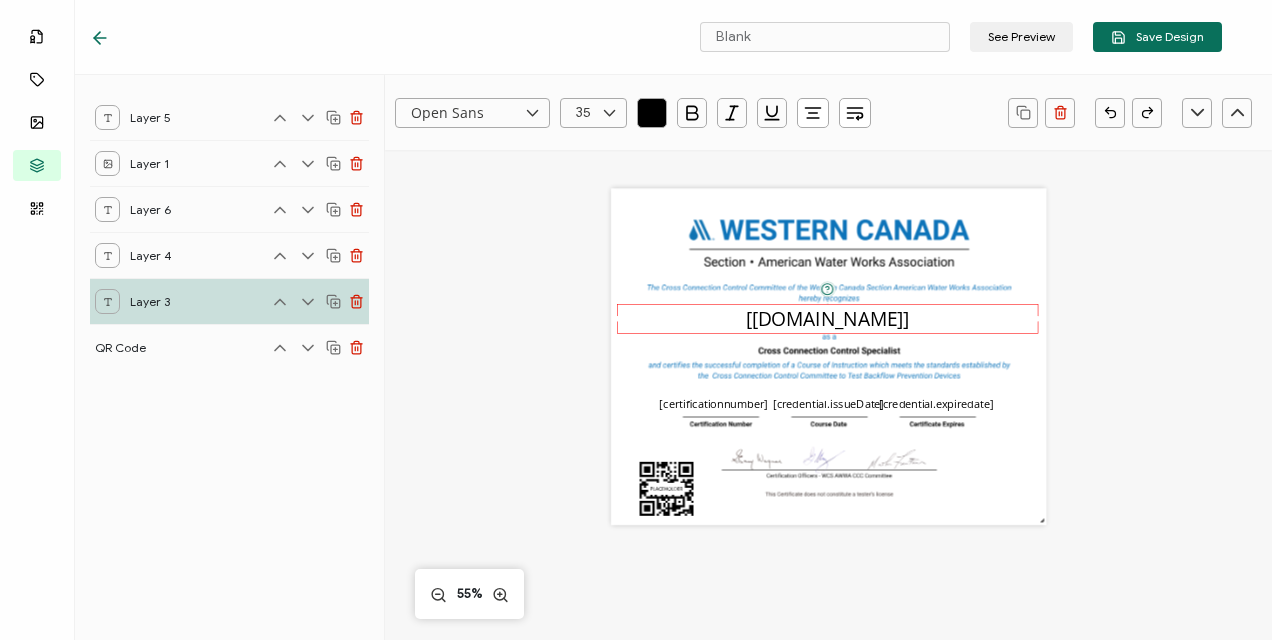 drag, startPoint x: 906, startPoint y: 319, endPoint x: 1140, endPoint y: 309, distance: 234.21358 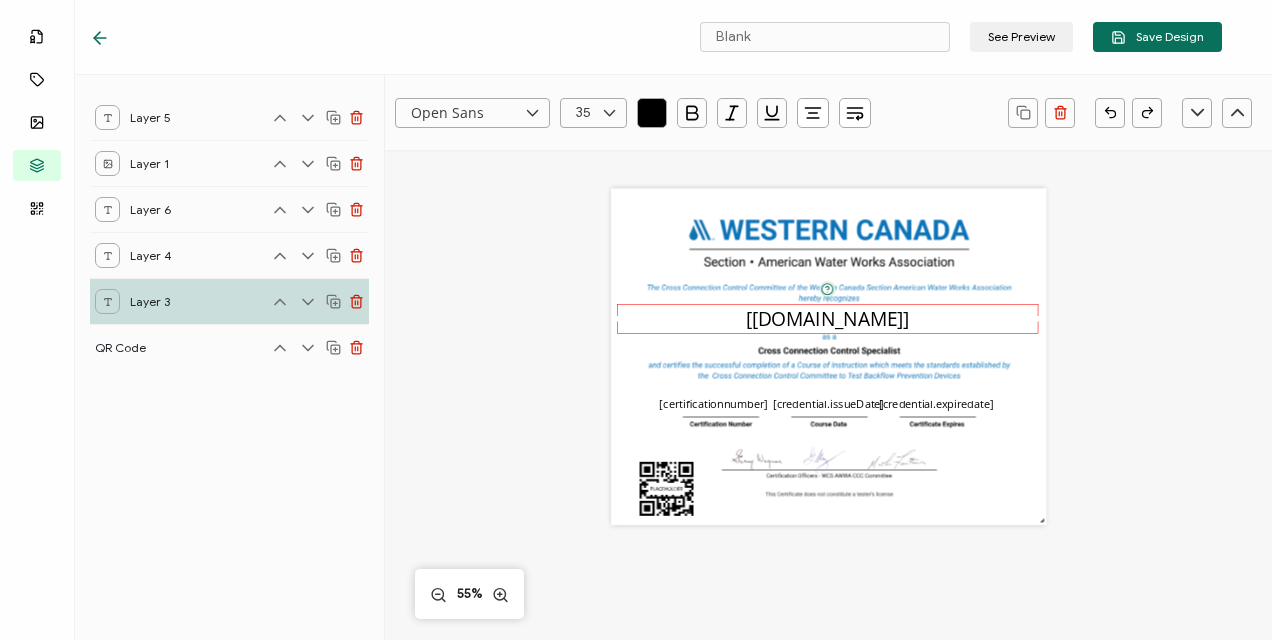 click on "Open Sans Alright Sans Amita Archivo Black Arial Arimo Blinker Caveat Charm Charmonman Cinzel EB Garamond Farro Fira Sans Gelasio Gilroy Great Vibes Grenze Hanken Grotesk Inconsolata Josefin Sans Kolektif House Kufam Lato Libre Caslon Text Lora Lugrasimo Markazi Text Merienda Merriweather Montserrat Muli Noto Sans Noto Serif Nunito Open Sans Open Sans Condensed Orbitron Oswald Playfair Display Poppins PT Sans PT Sans Narrow PT Serif Quicksand Raleway Red Hat Display Roboto Roboto Condensed Roboto Slab Rubik Slabo 27px Source Sans Pro Spartan Tajawal Titillium Web Ubuntu UnifrakturCook UnifrakturMaguntia Work Sans   35 0 1 2 3 4 5 6 7 8 9 10 11 12 13 14 15 16 17 18 19 20 21 22 23 24 25 26 27 28 29 30 31 32 33 34 35 36 37 38 39 40 41 42 43 44 45 46 47 48 49 50 51 52 53 54 55 56 57 58 59 60 61 62 63 64 65 66 67 68 69 70 71 72 73 74 75 76 77 78 79 80 81 82 83 84 85 86 87 88 89 90 91 92 93 94 95 96 97 98 99" at bounding box center [828, 561] 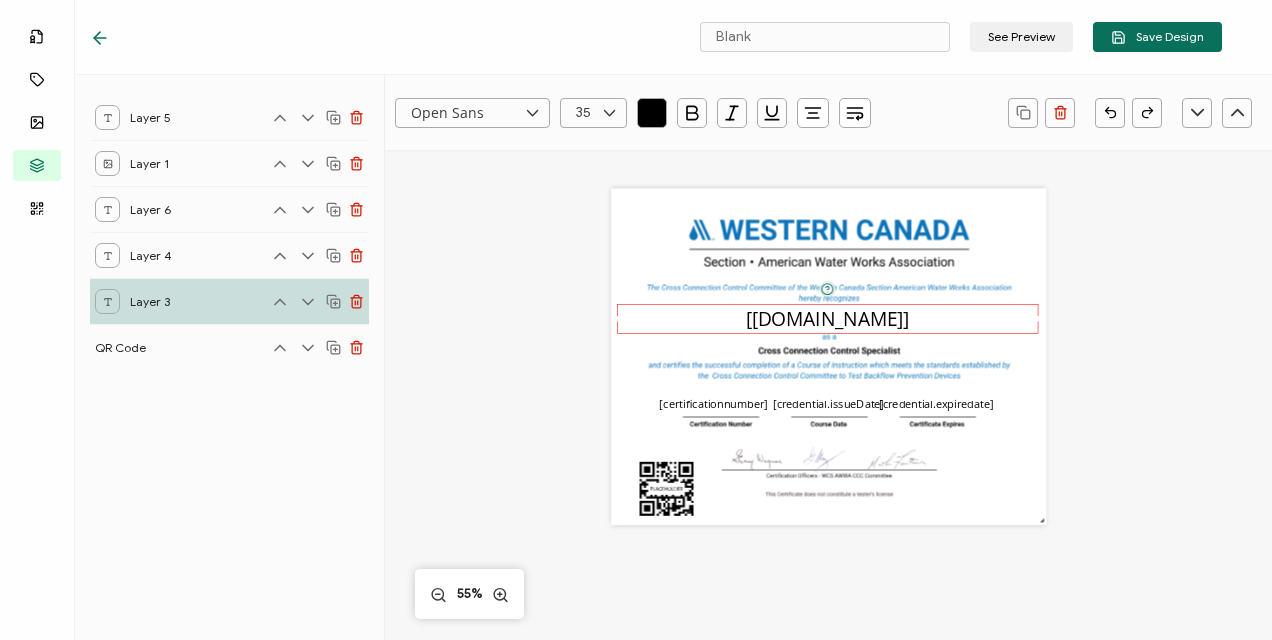 click on "Layer 5                 Layer 1                 Layer 6                 Layer 4                 Layer 3                 QR Code" at bounding box center [230, 357] 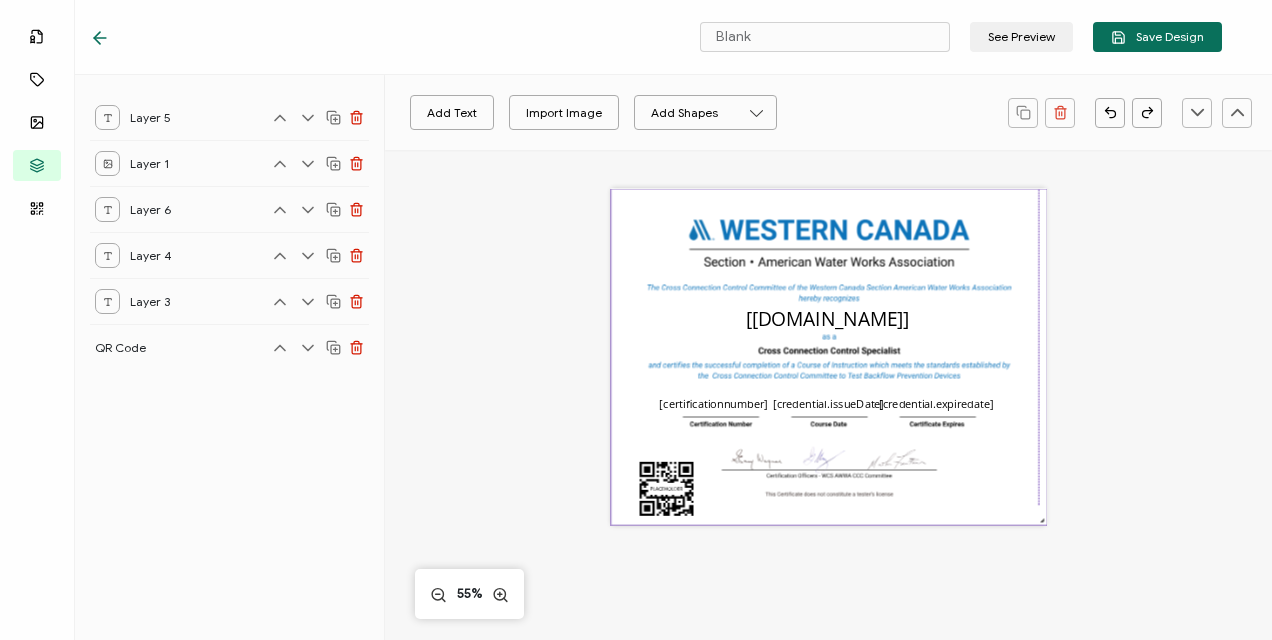 drag, startPoint x: 660, startPoint y: 477, endPoint x: 651, endPoint y: 456, distance: 22.847319 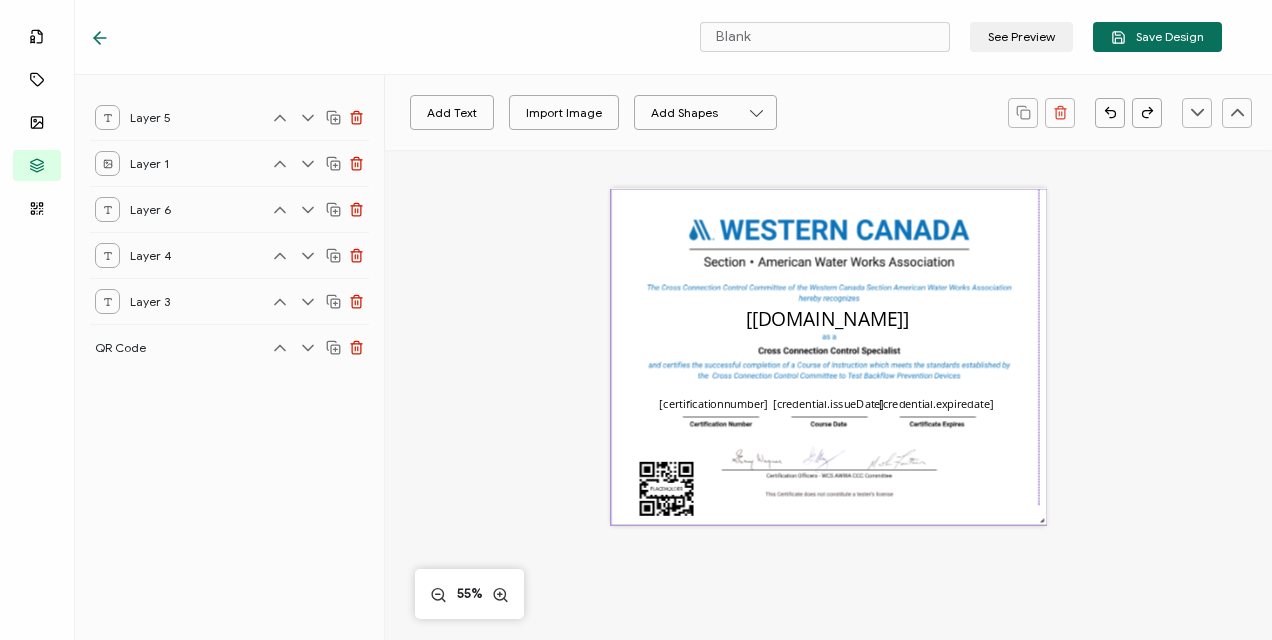 click at bounding box center [829, 357] 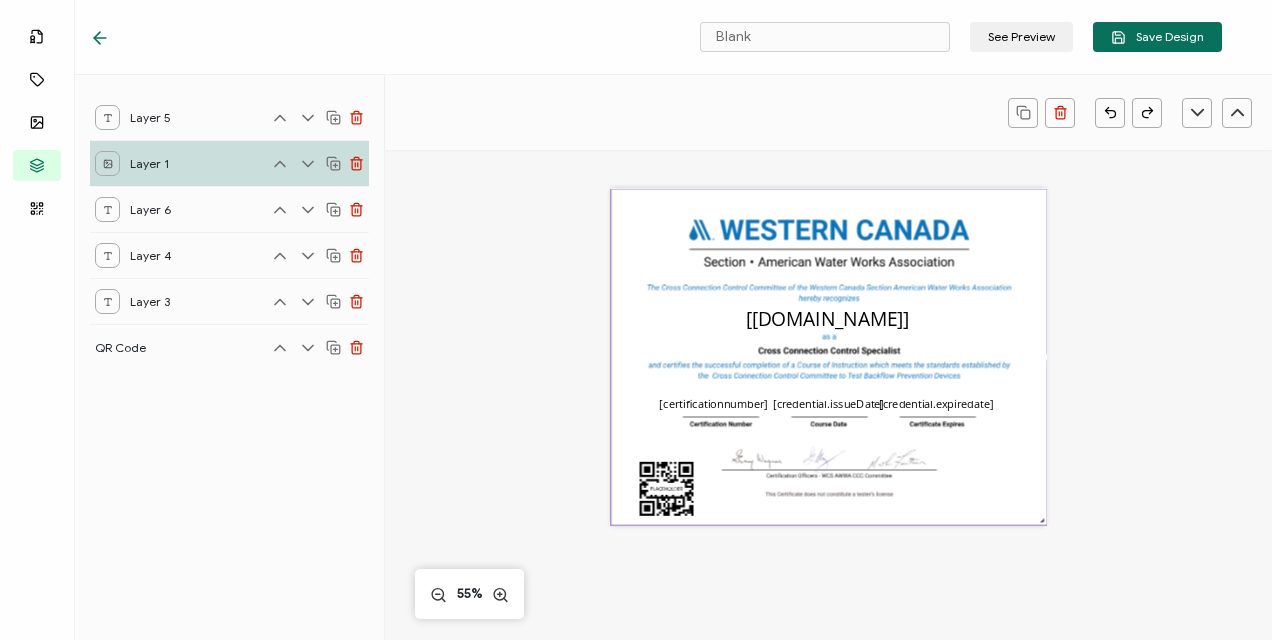 click at bounding box center (829, 357) 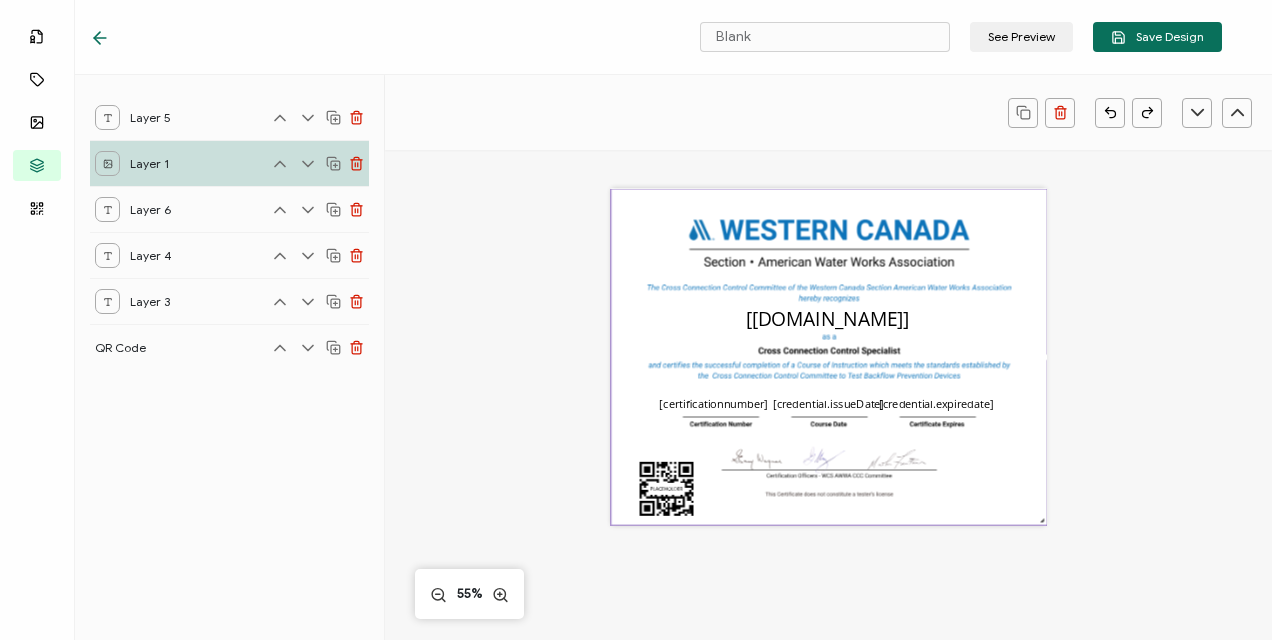 click at bounding box center [829, 357] 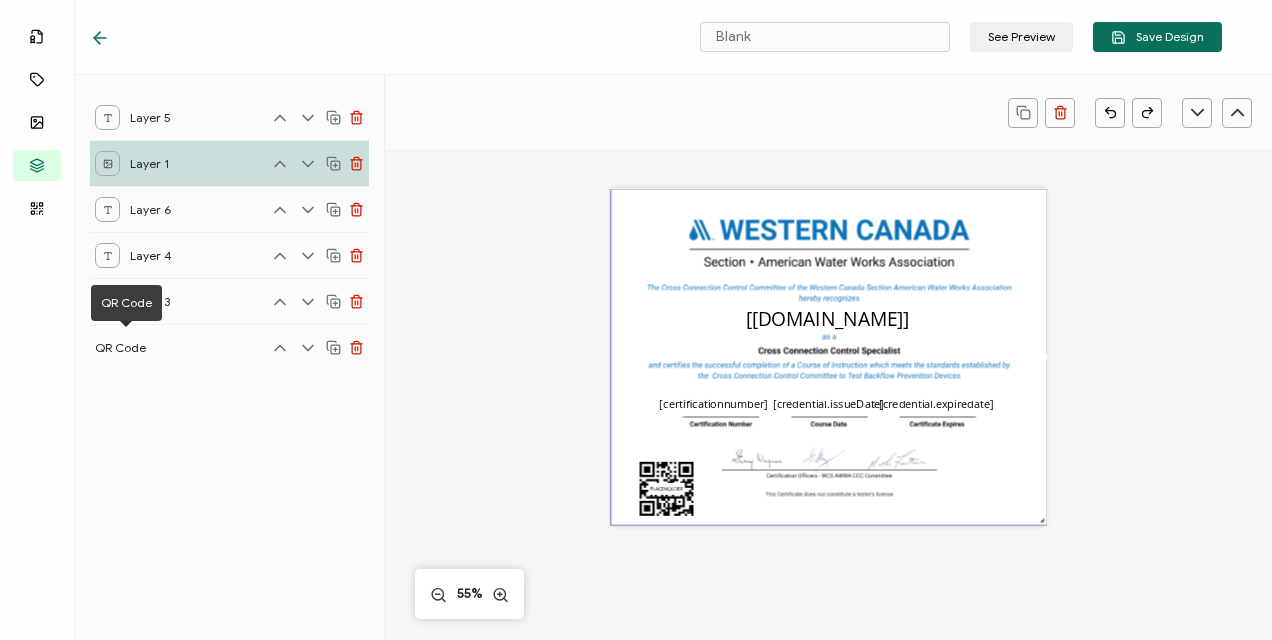 click on "QR Code" at bounding box center [125, 347] 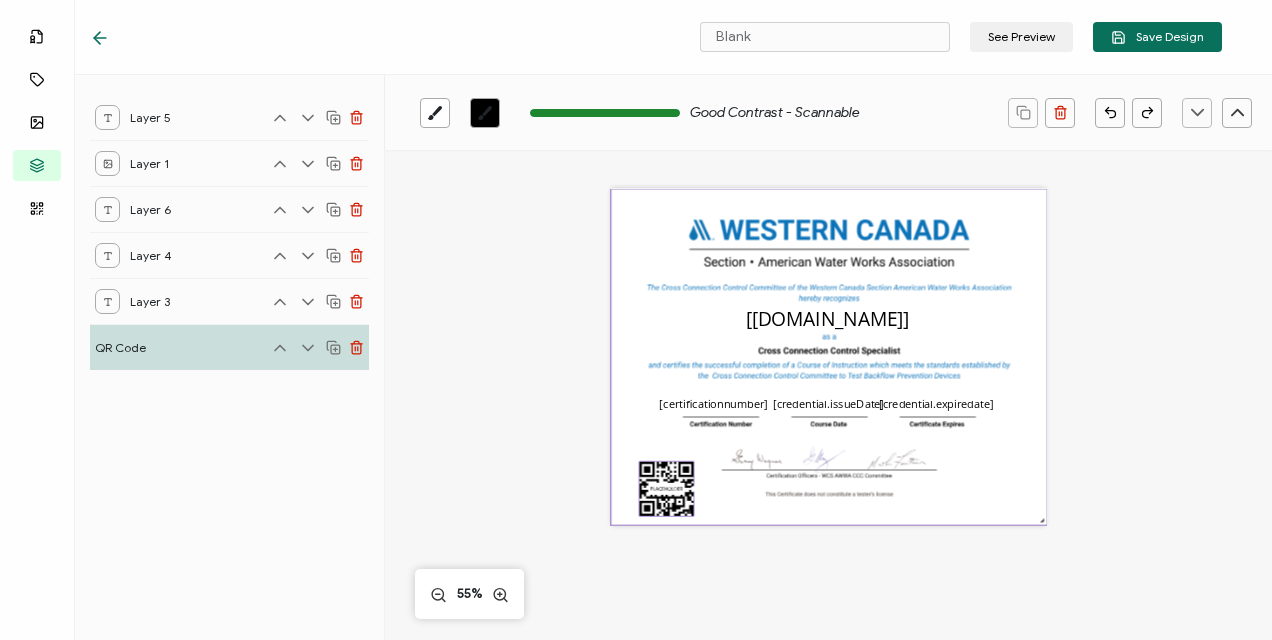 drag, startPoint x: 662, startPoint y: 492, endPoint x: 656, endPoint y: 470, distance: 22.803509 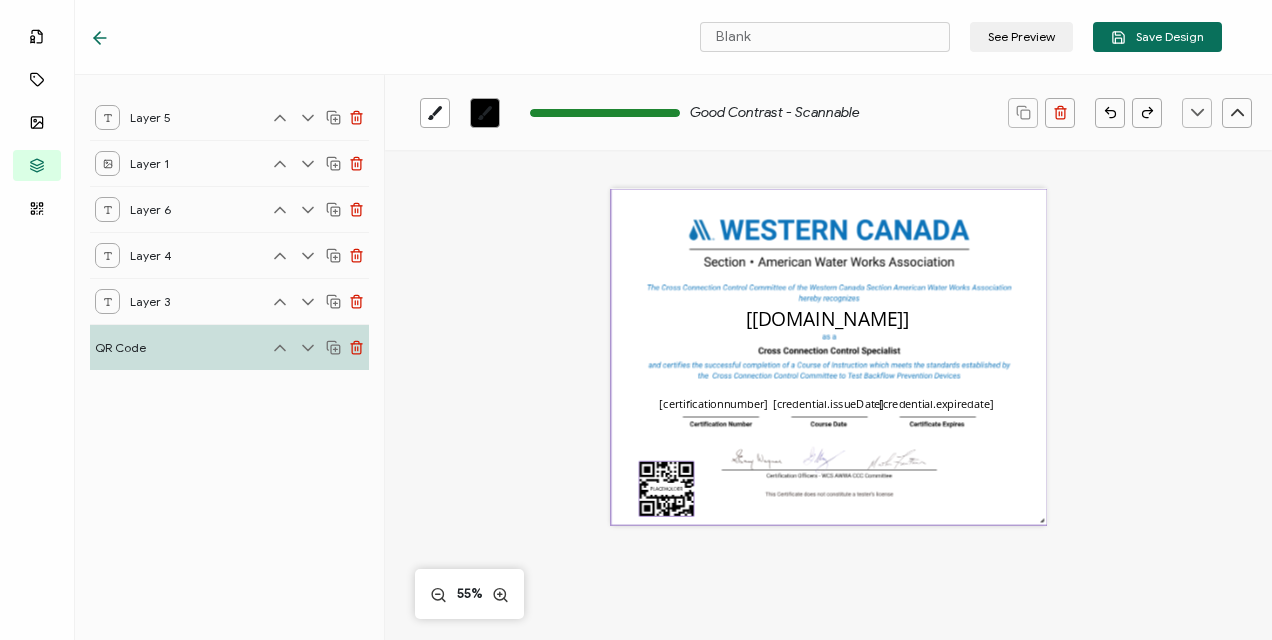 click at bounding box center (829, 357) 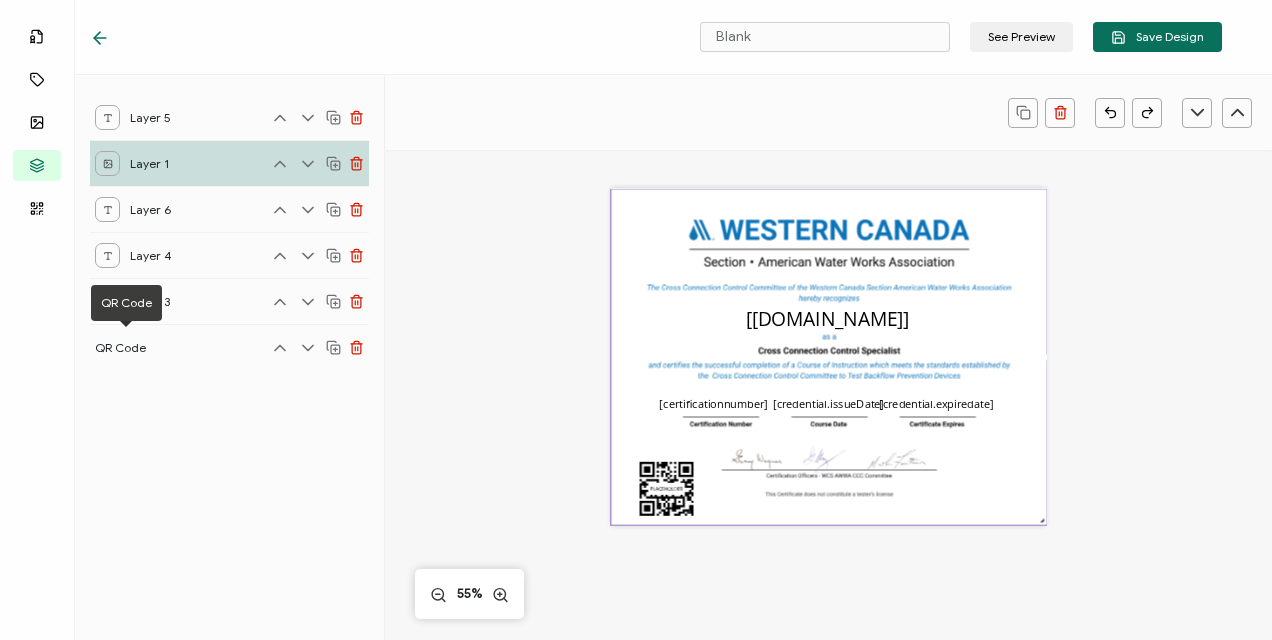 click on "QR Code" at bounding box center (125, 347) 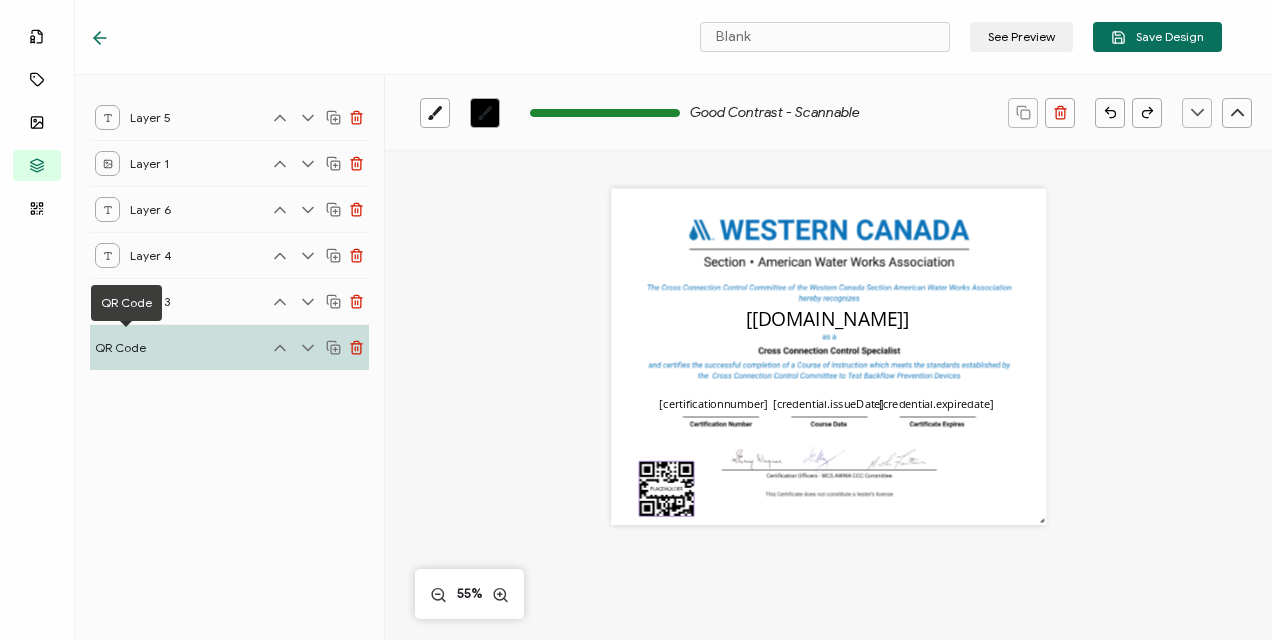 click on "QR Code" at bounding box center [125, 347] 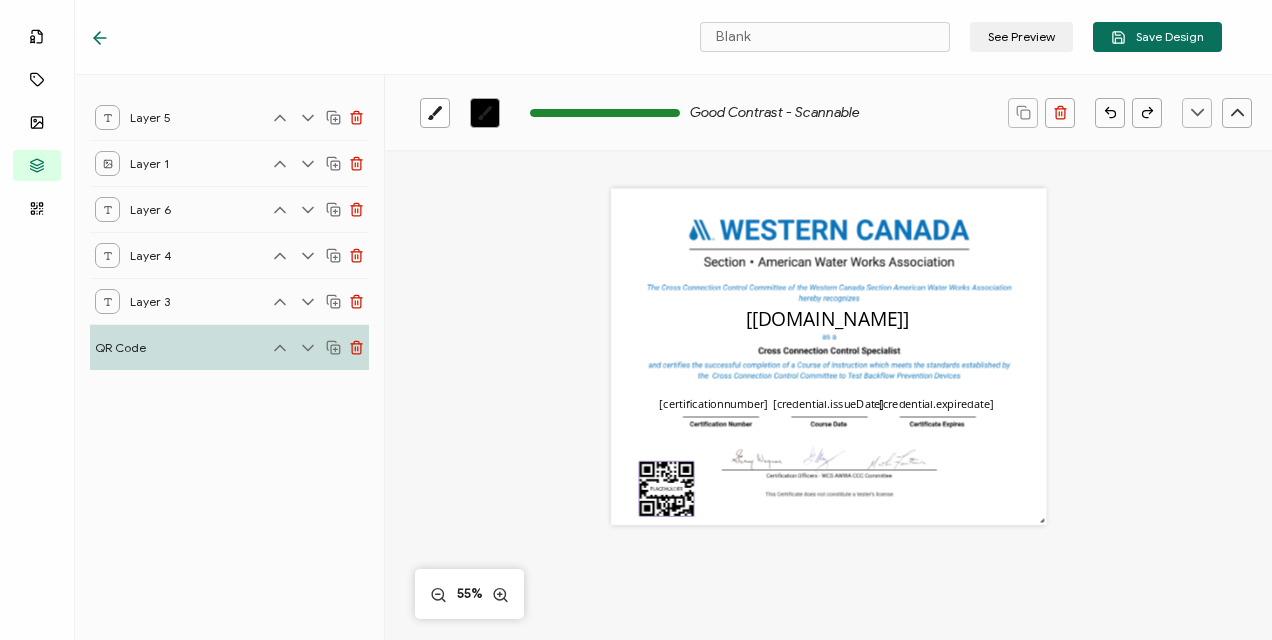 click 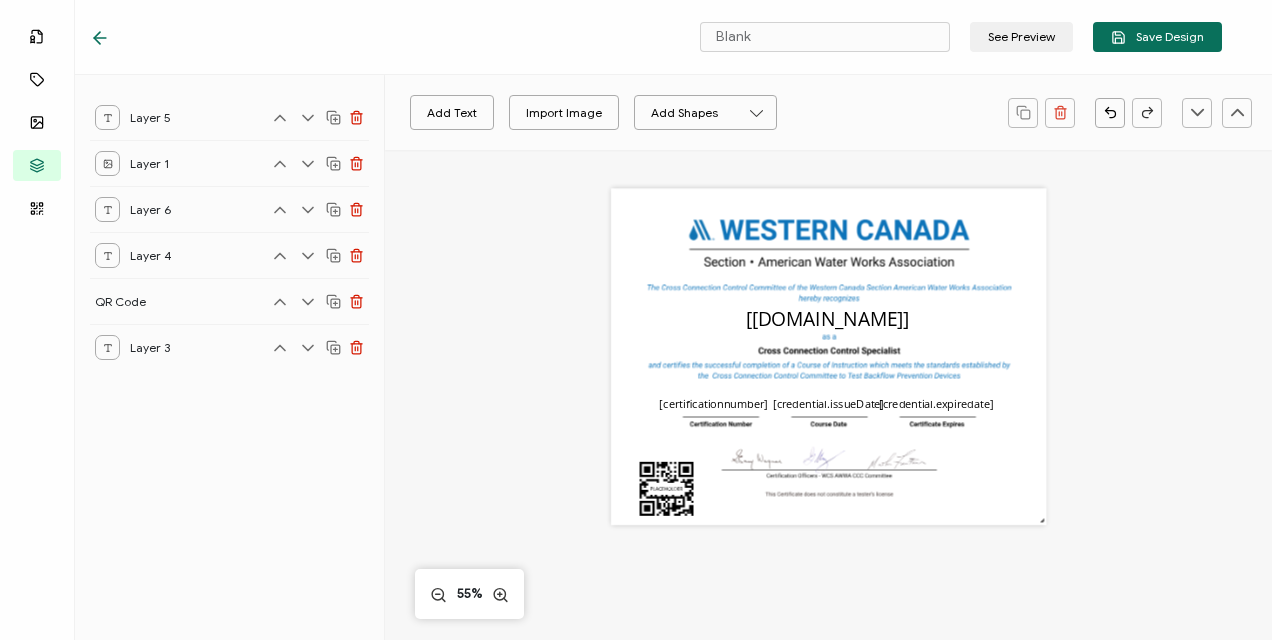 click 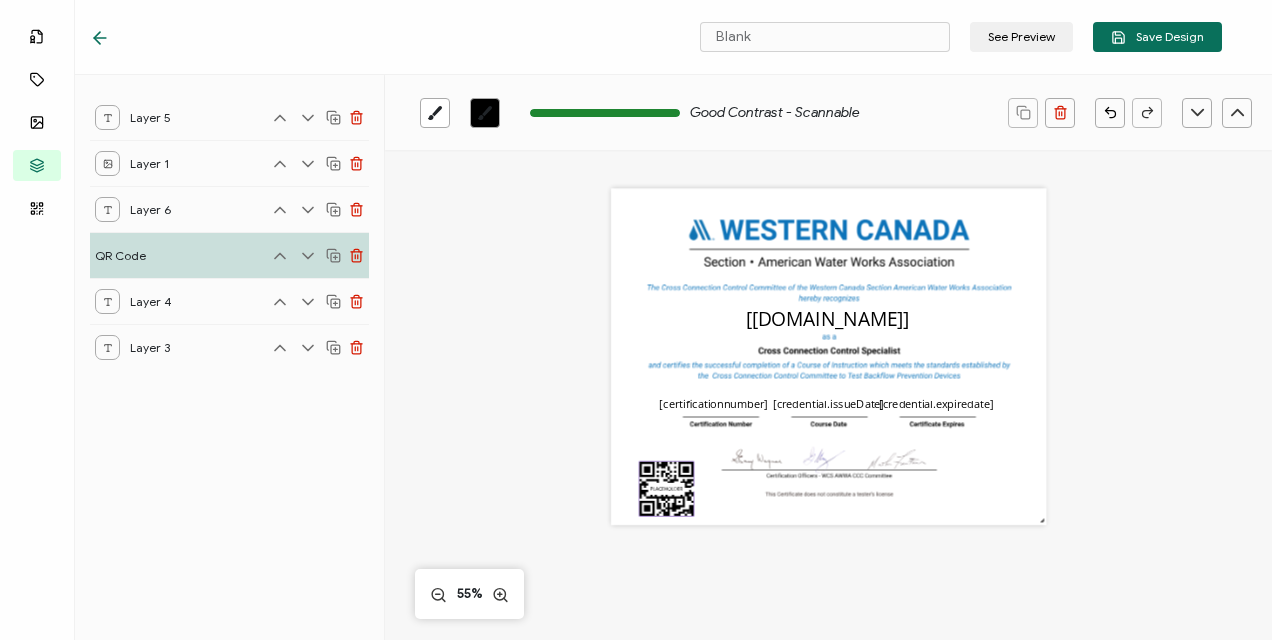 click 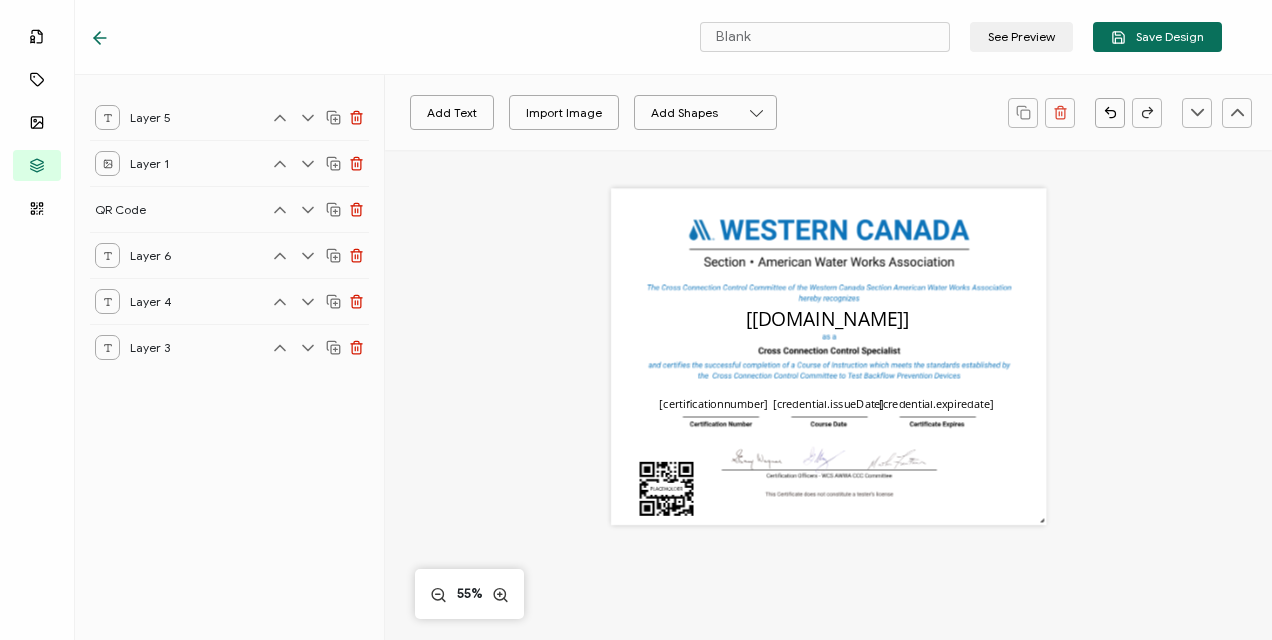 click 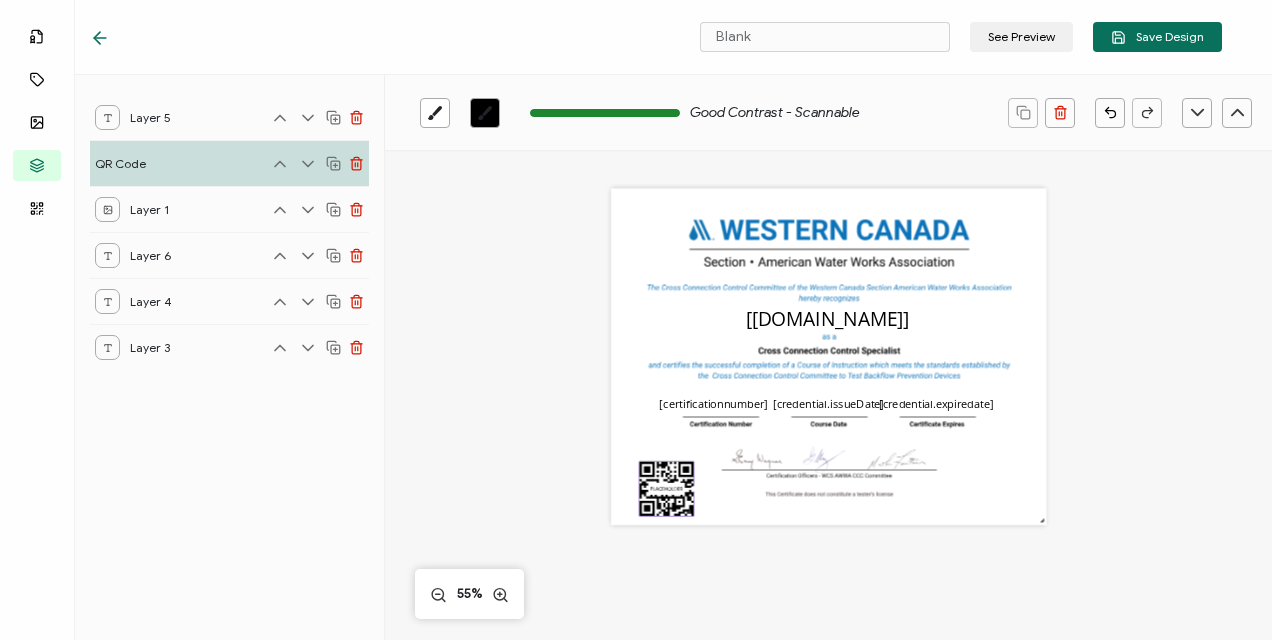 click 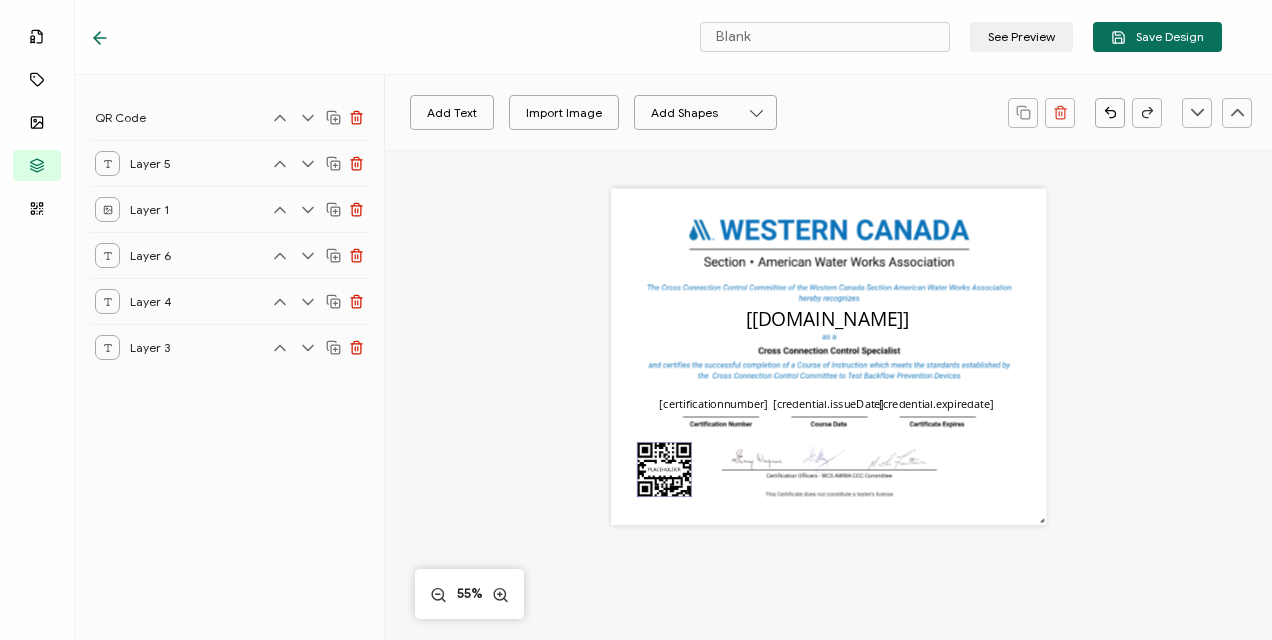 drag, startPoint x: 654, startPoint y: 479, endPoint x: 652, endPoint y: 460, distance: 19.104973 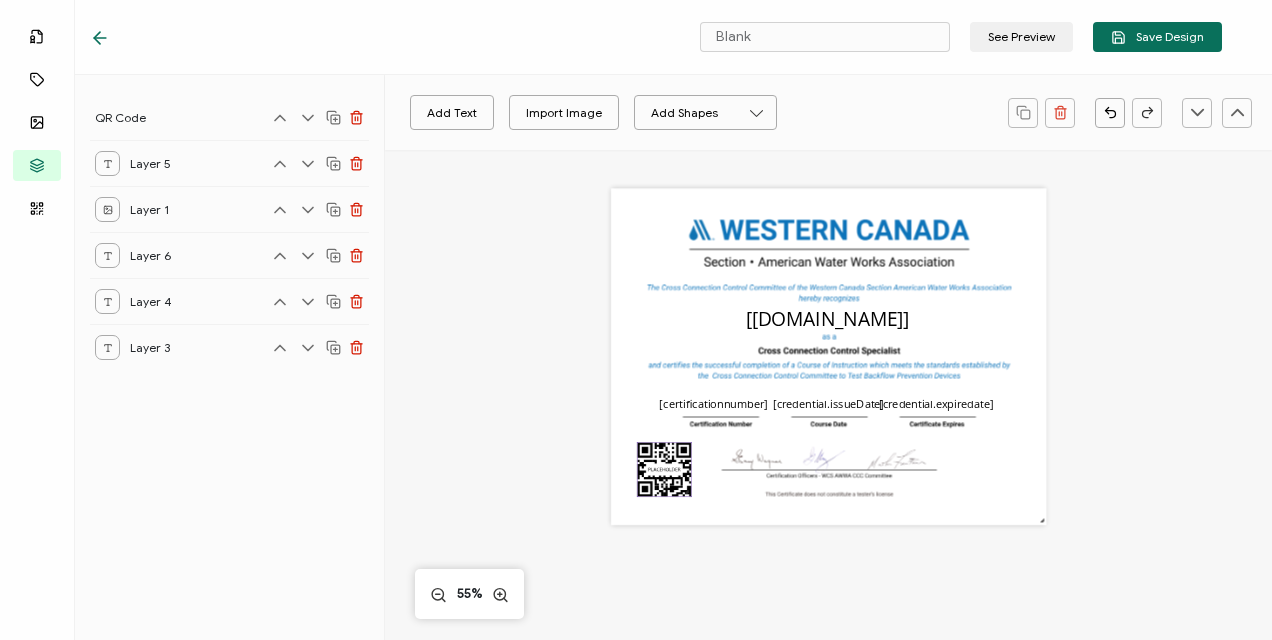 click 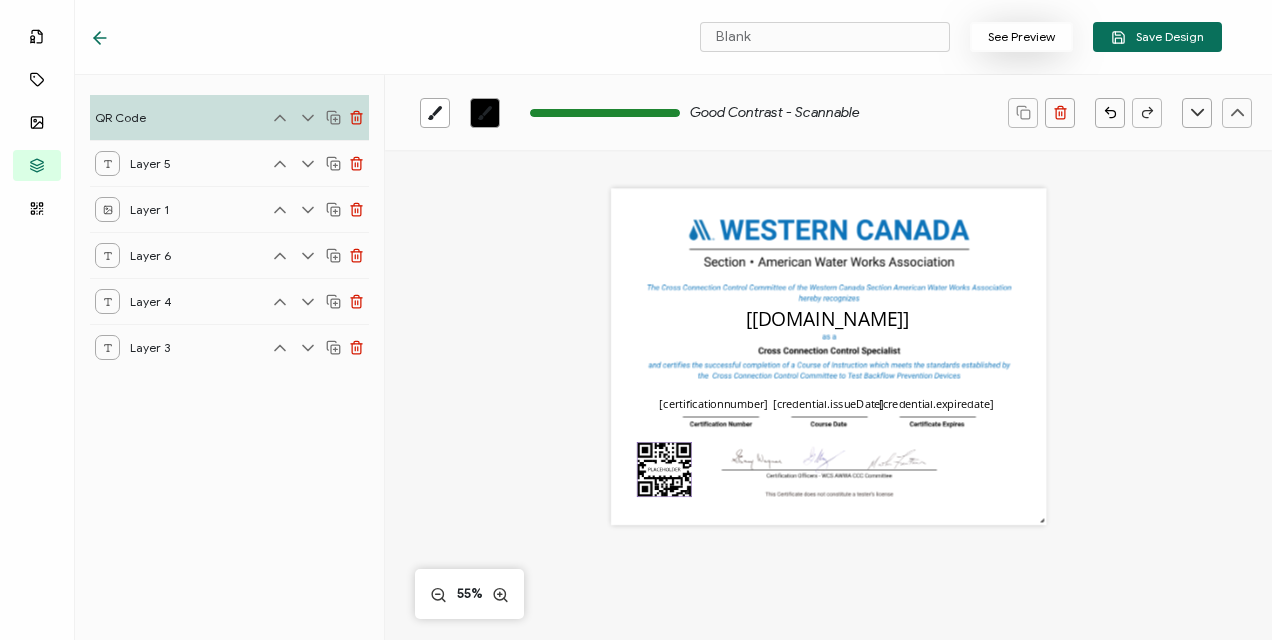 click on "See Preview" at bounding box center (1021, 37) 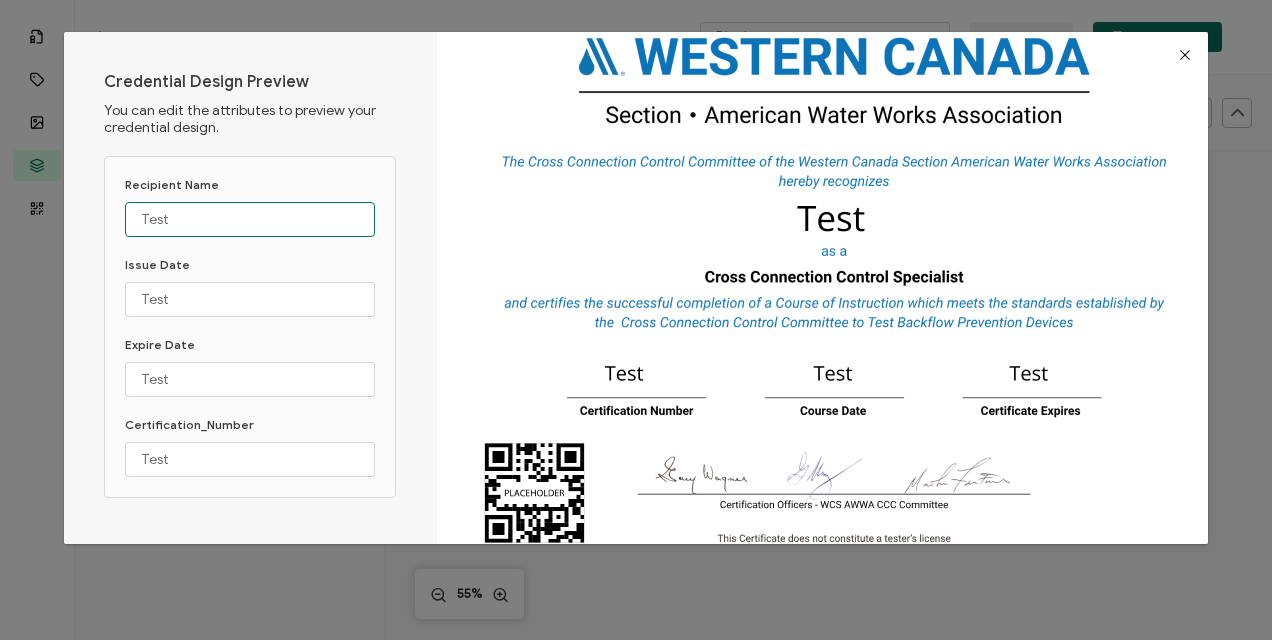 click on "Test" at bounding box center [250, 219] 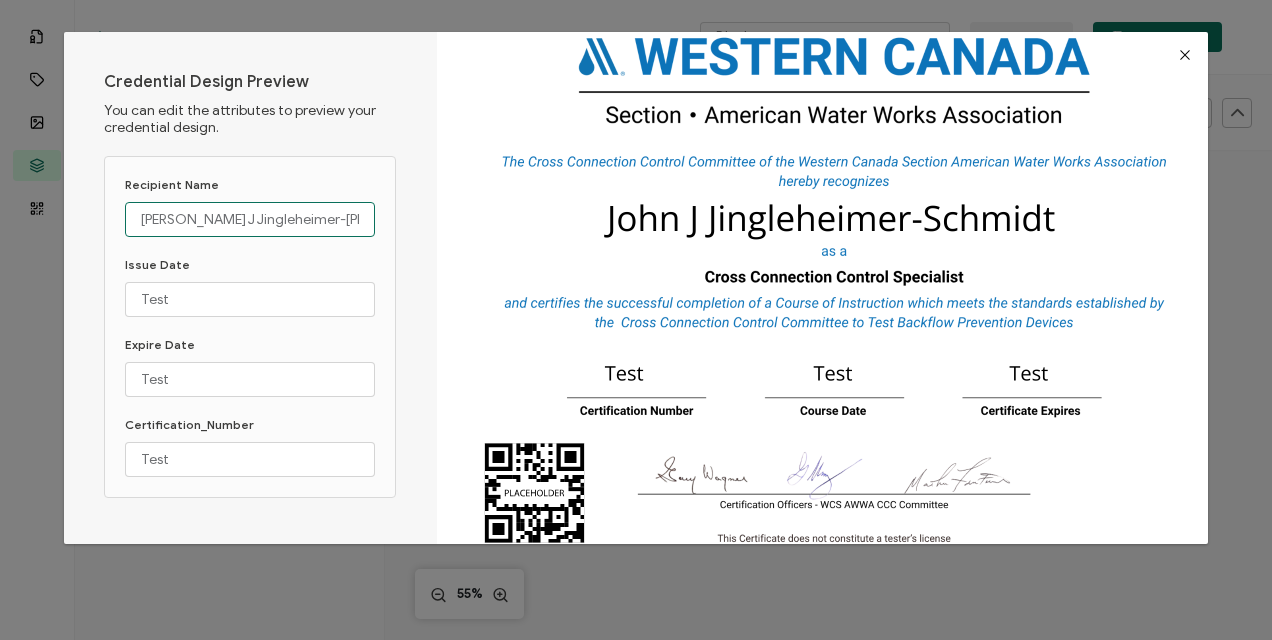 type on "John J Jingleheimer-Schmidt" 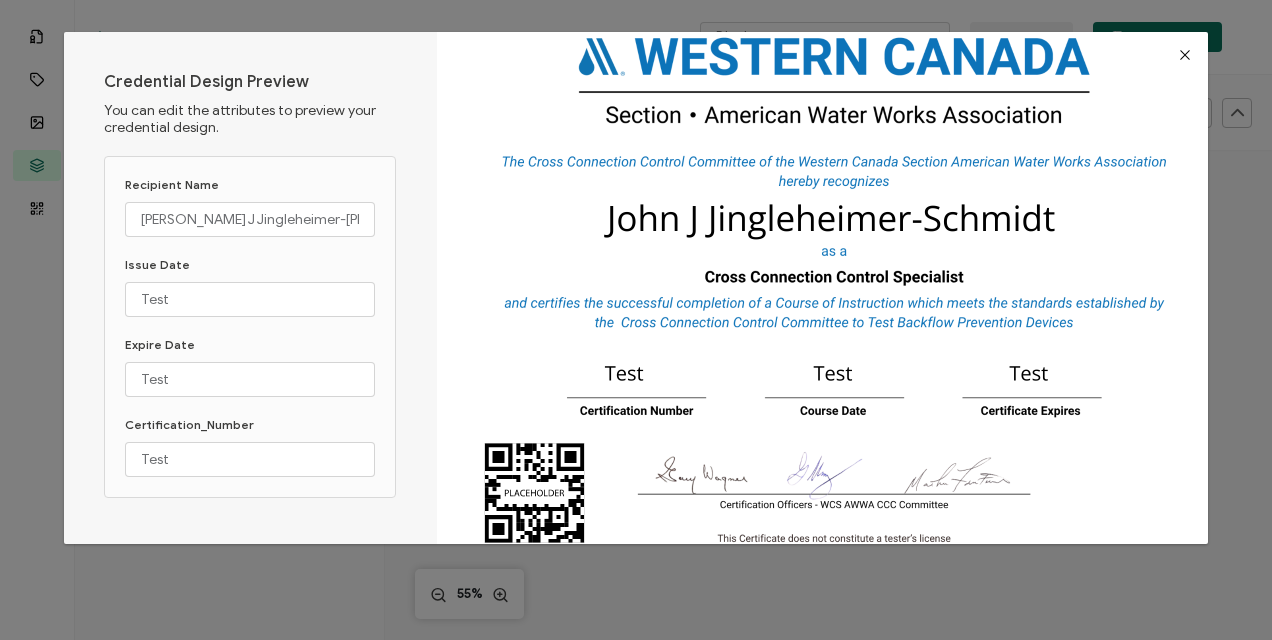 click at bounding box center (1185, 55) 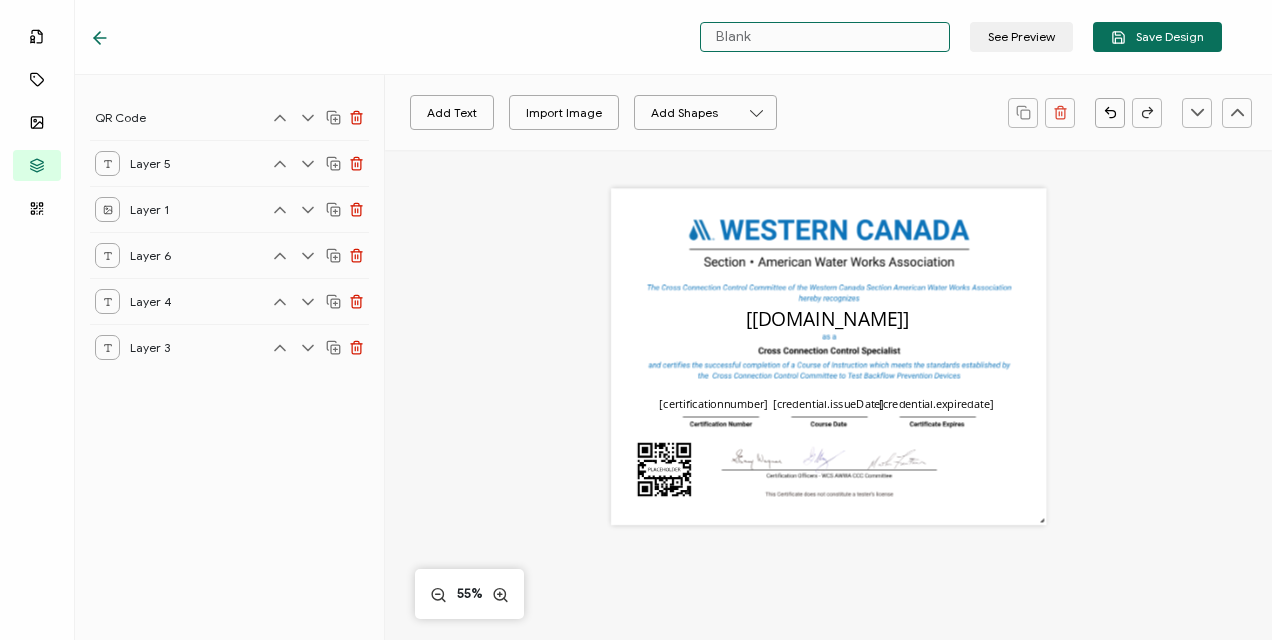 click on "Blank" at bounding box center [825, 37] 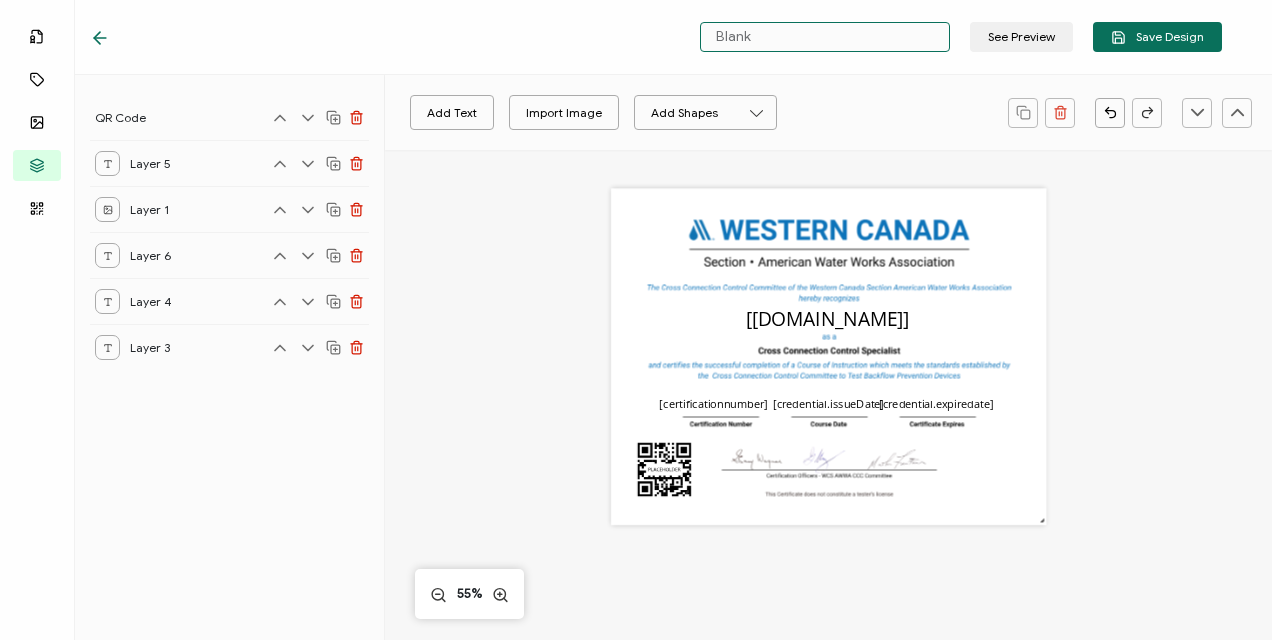 drag, startPoint x: 810, startPoint y: 30, endPoint x: 666, endPoint y: 30, distance: 144 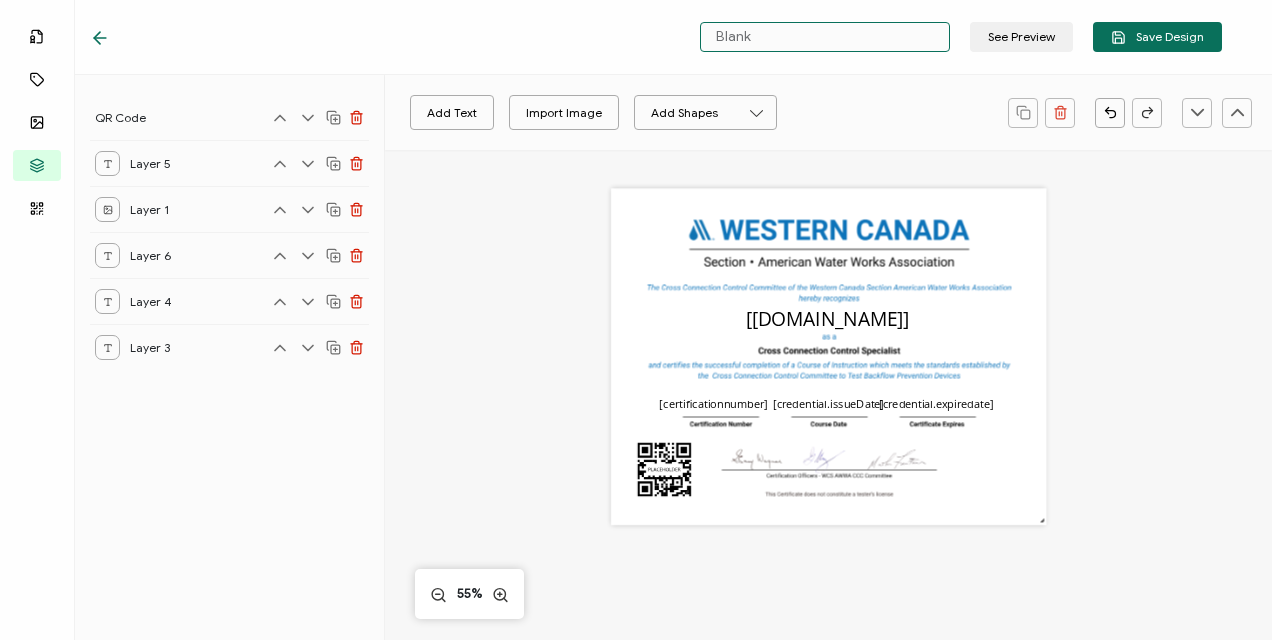 click on "Blank
See Preview
Save Design" at bounding box center [656, 37] 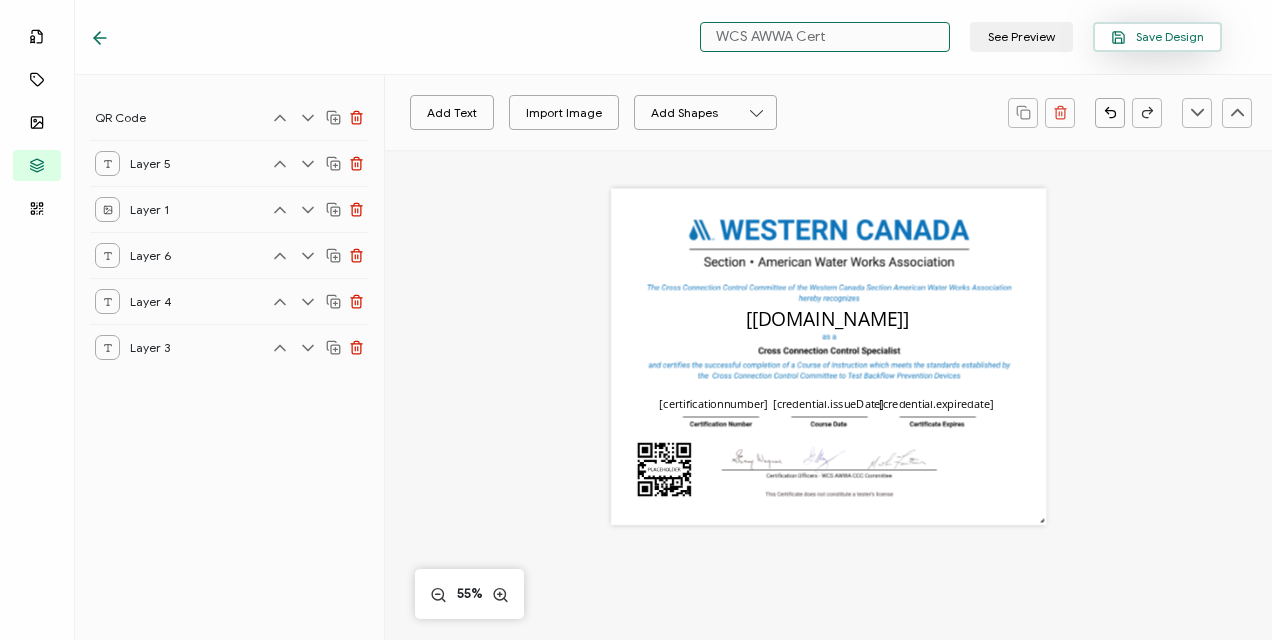 type on "WCS AWWA Cert" 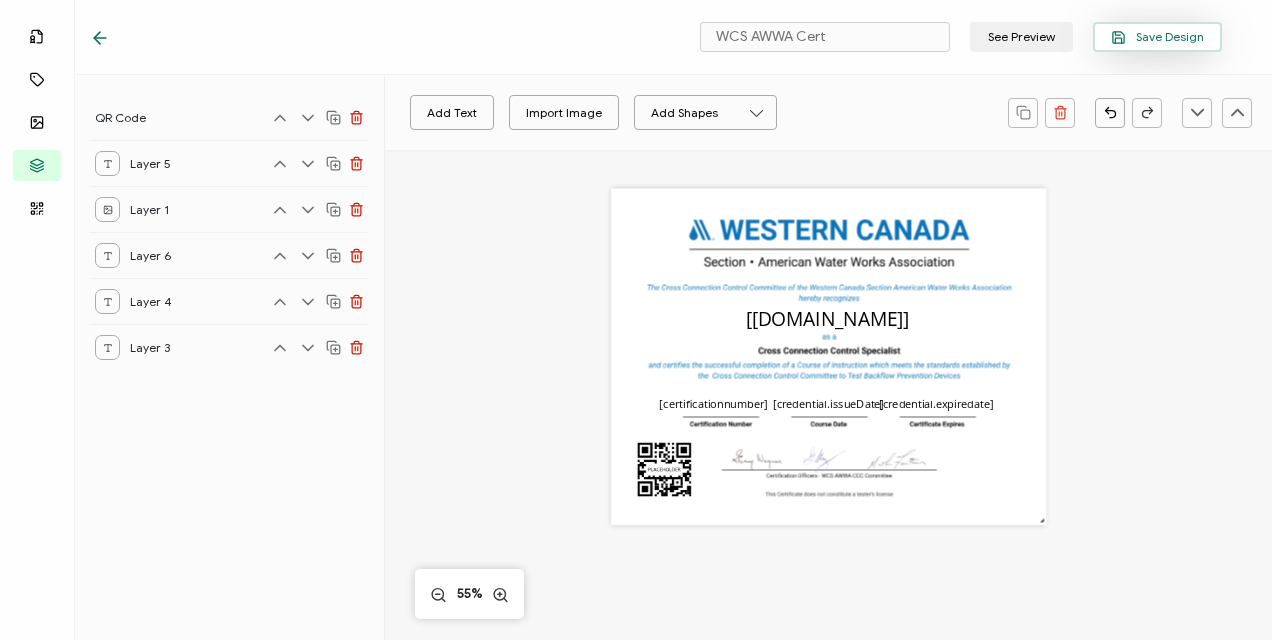 click on "Save Design" at bounding box center [1157, 37] 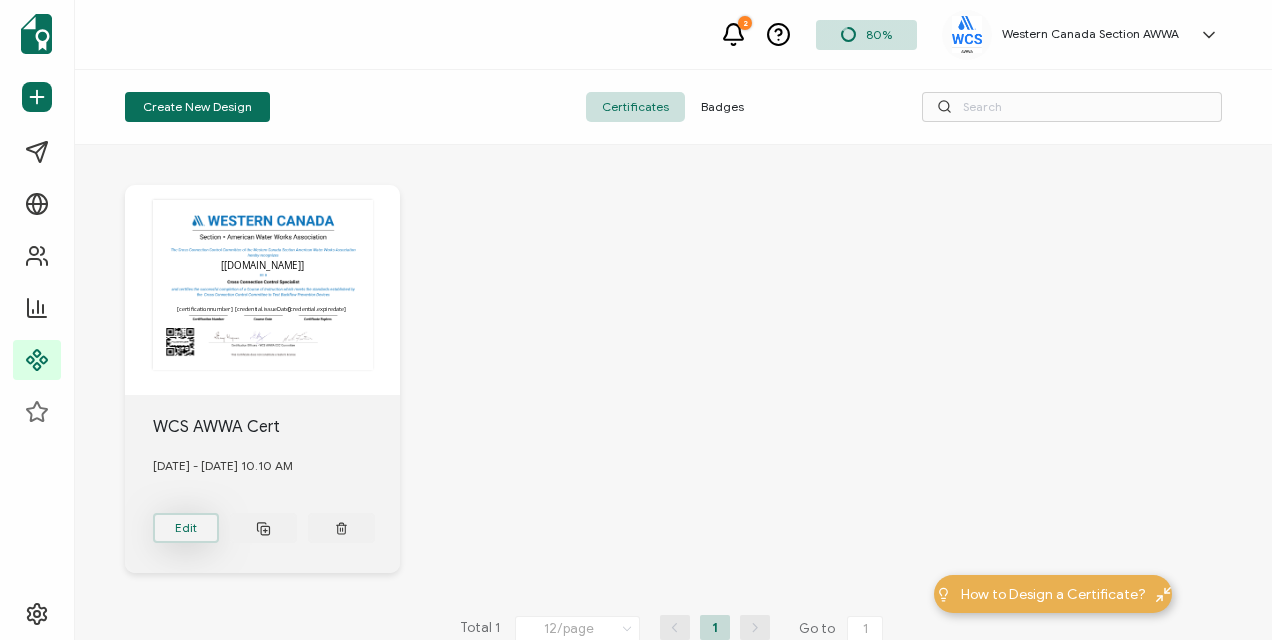 click on "Edit" at bounding box center (186, 528) 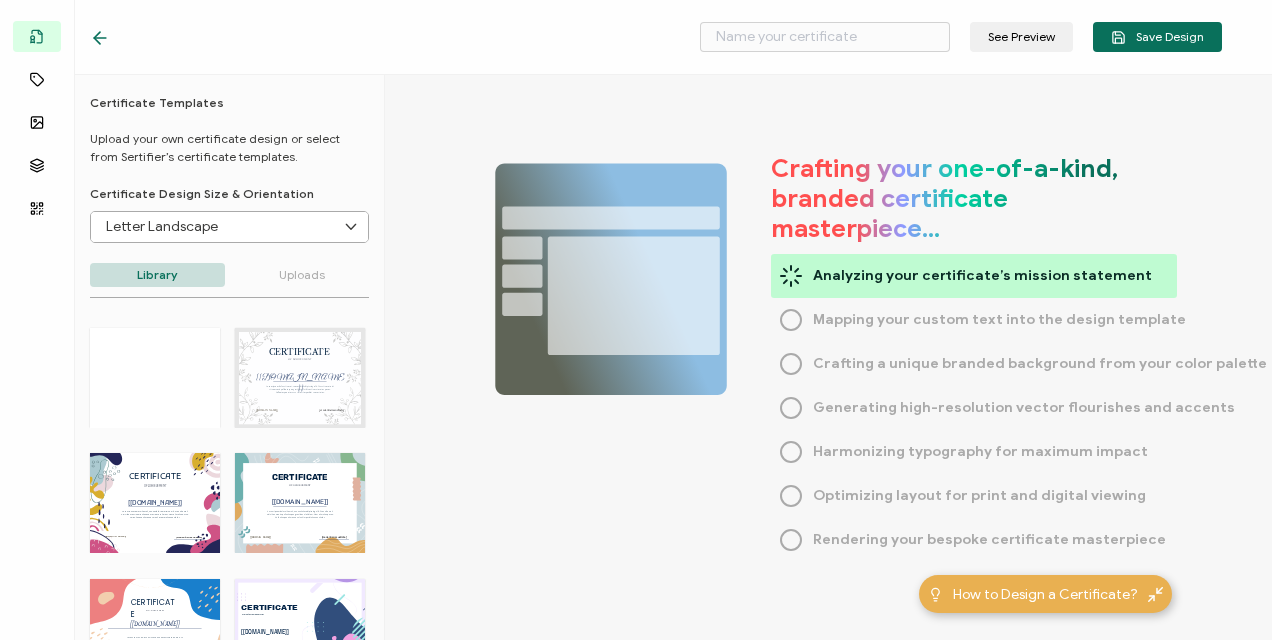 type on "WCS AWWA Cert" 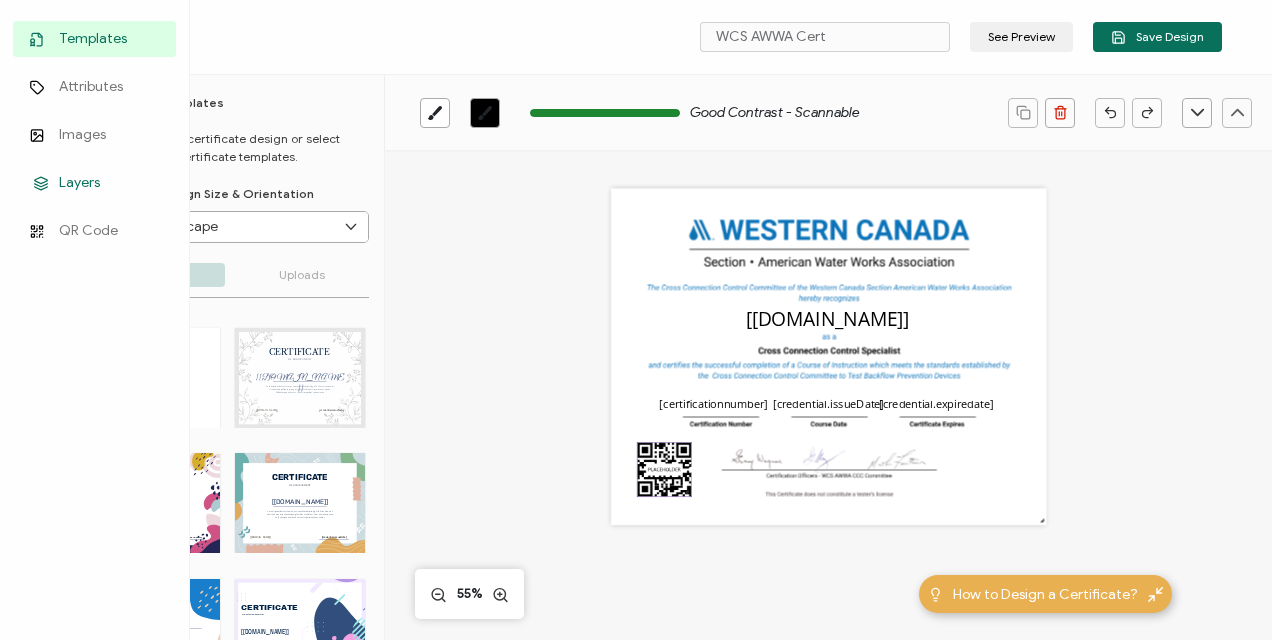click on "Layers" at bounding box center [79, 183] 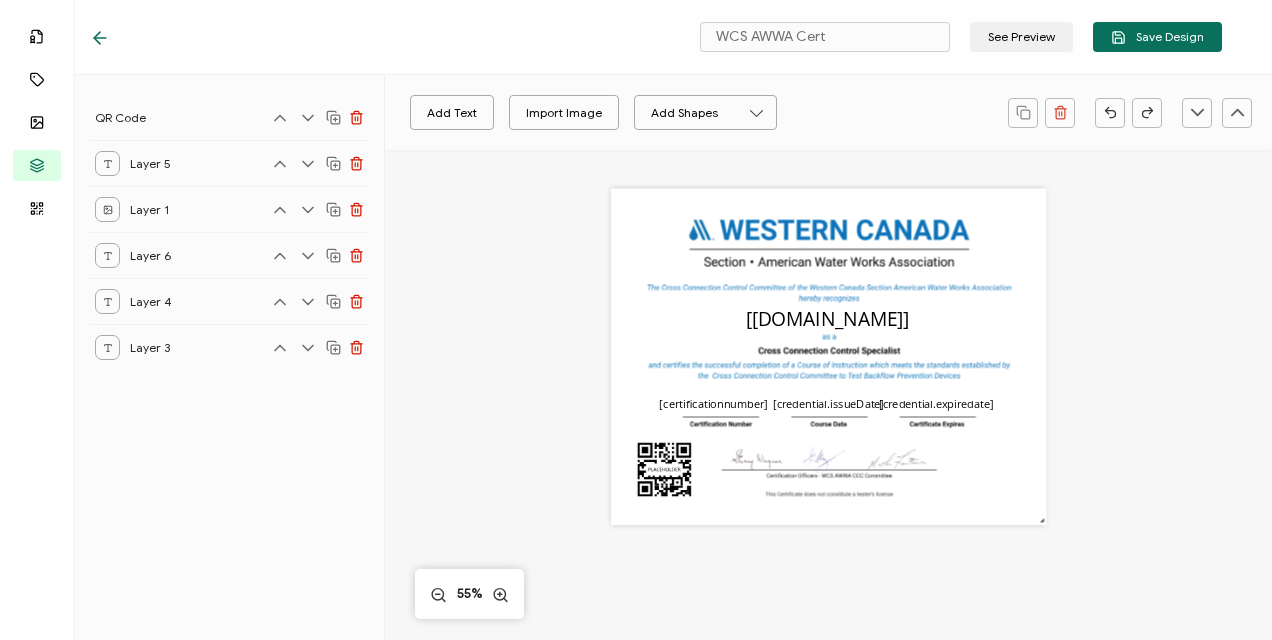 click 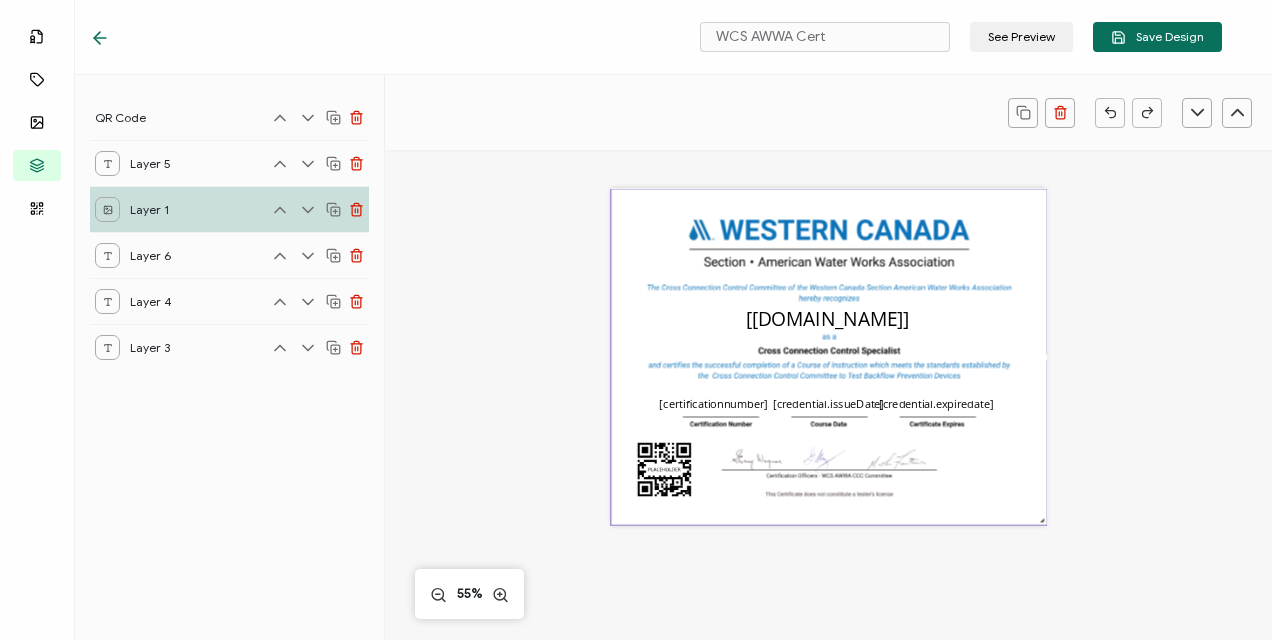 click 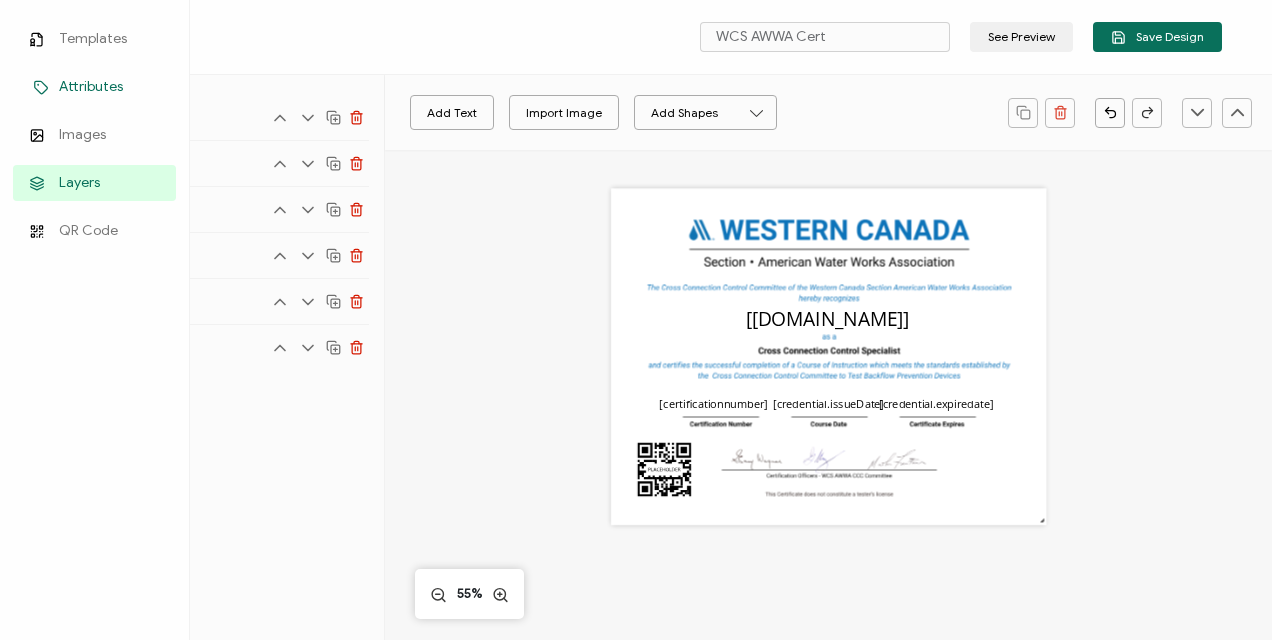 click on "Attributes" at bounding box center (91, 87) 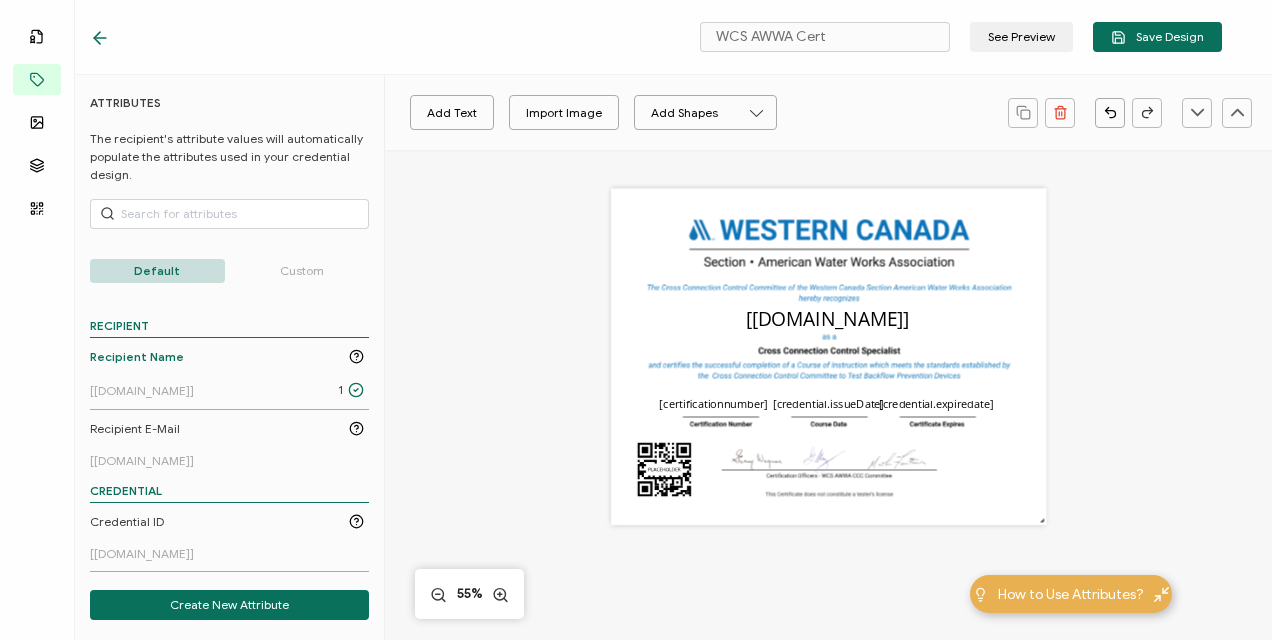 click on "Custom" at bounding box center (302, 271) 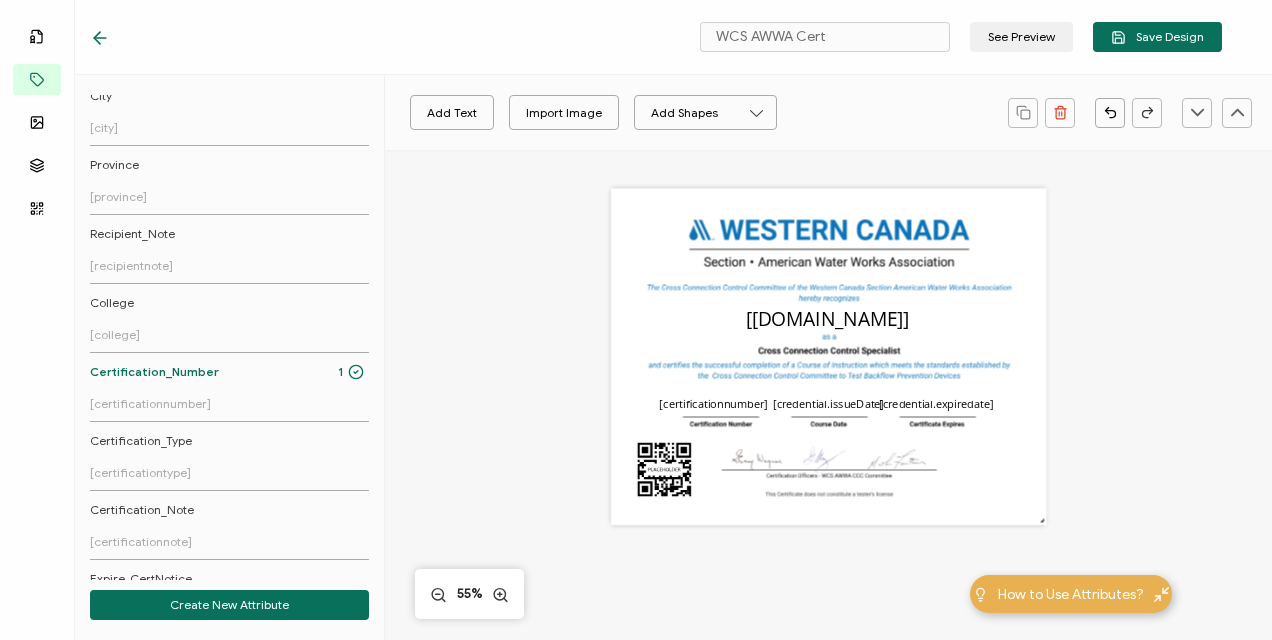 scroll, scrollTop: 488, scrollLeft: 0, axis: vertical 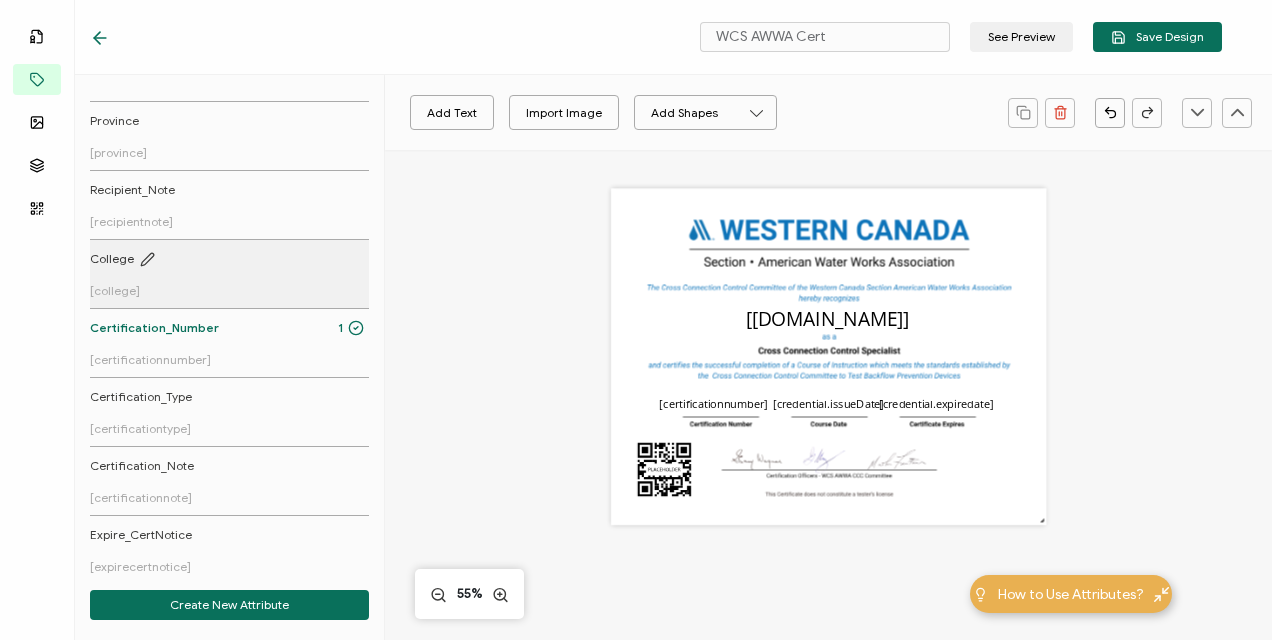 click on "College" at bounding box center [227, 259] 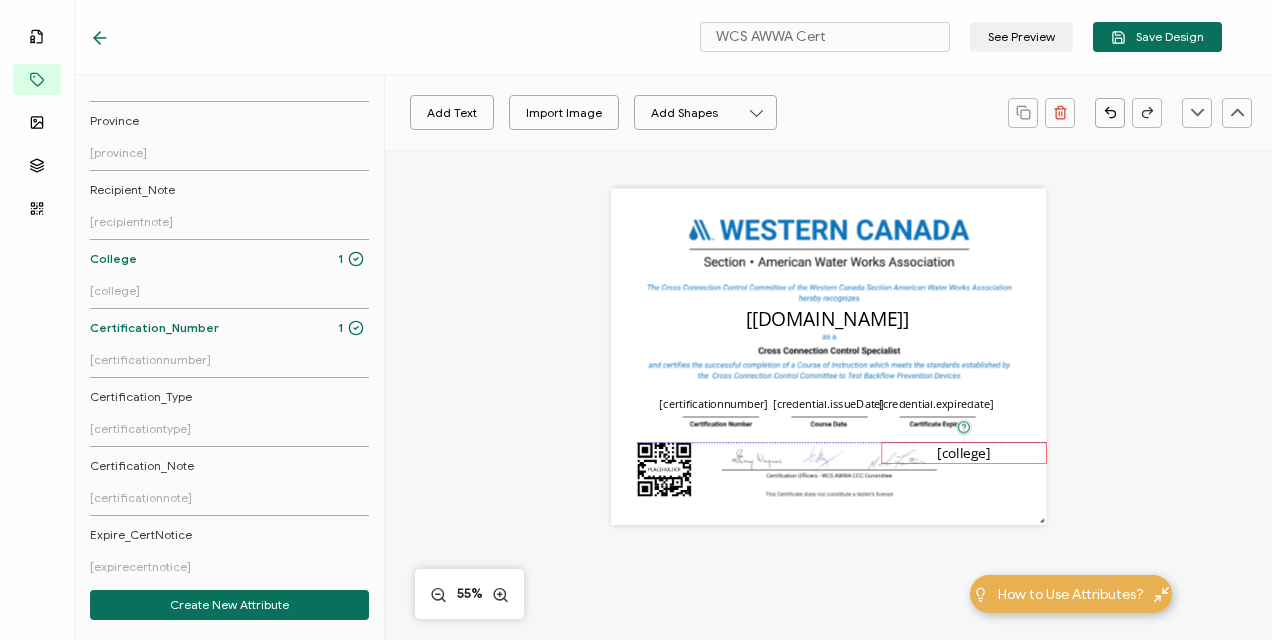 drag, startPoint x: 822, startPoint y: 360, endPoint x: 978, endPoint y: 455, distance: 182.64993 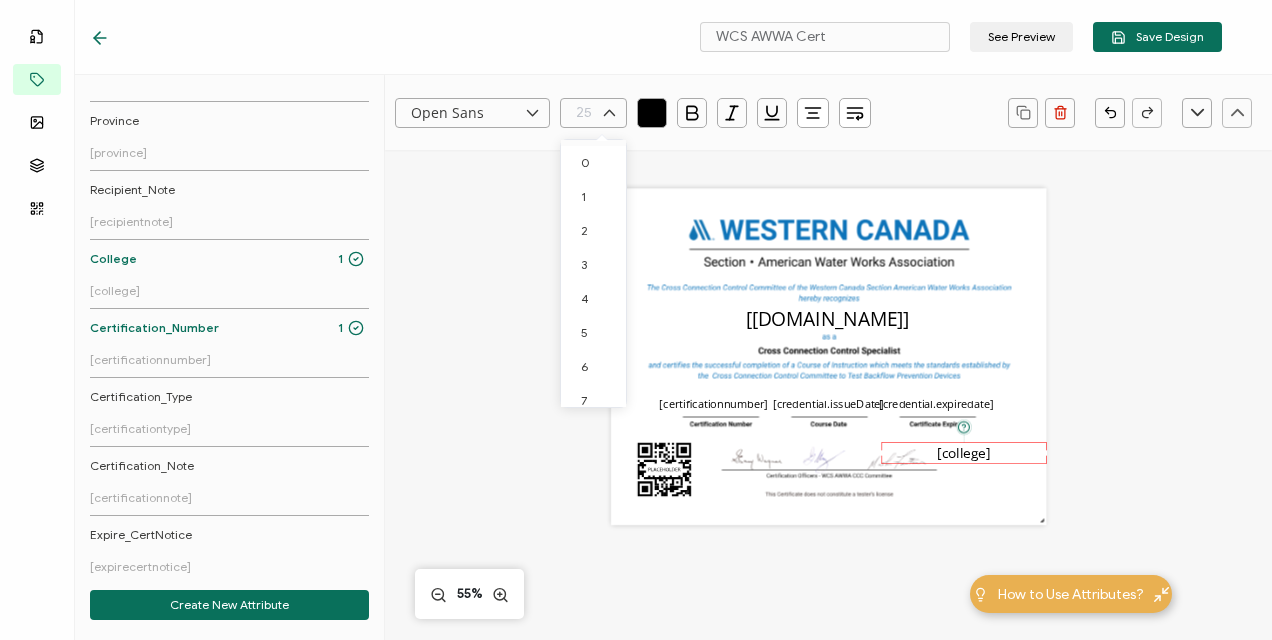 click at bounding box center [593, 113] 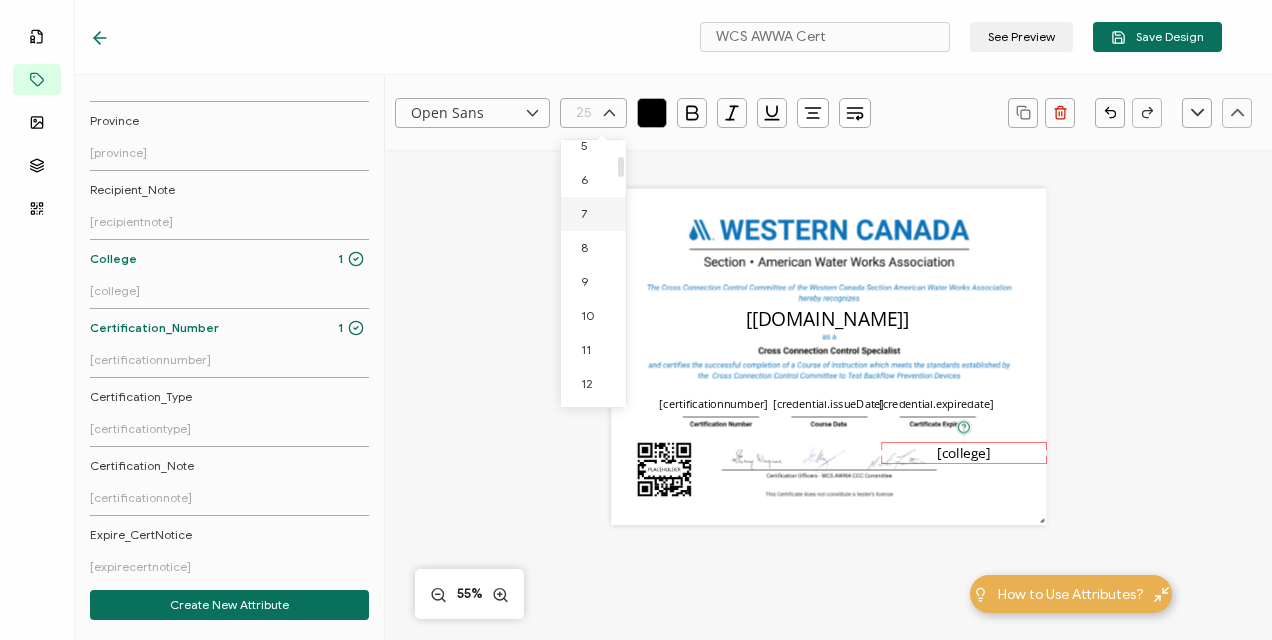 scroll, scrollTop: 200, scrollLeft: 0, axis: vertical 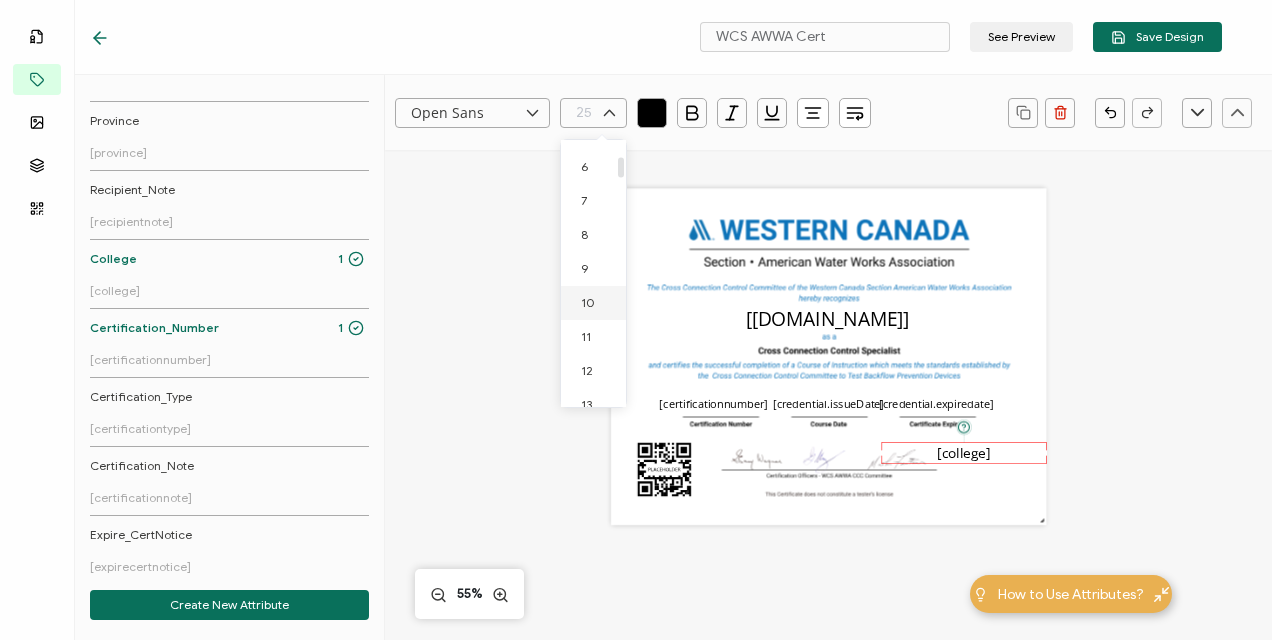 click on "10" at bounding box center (597, 303) 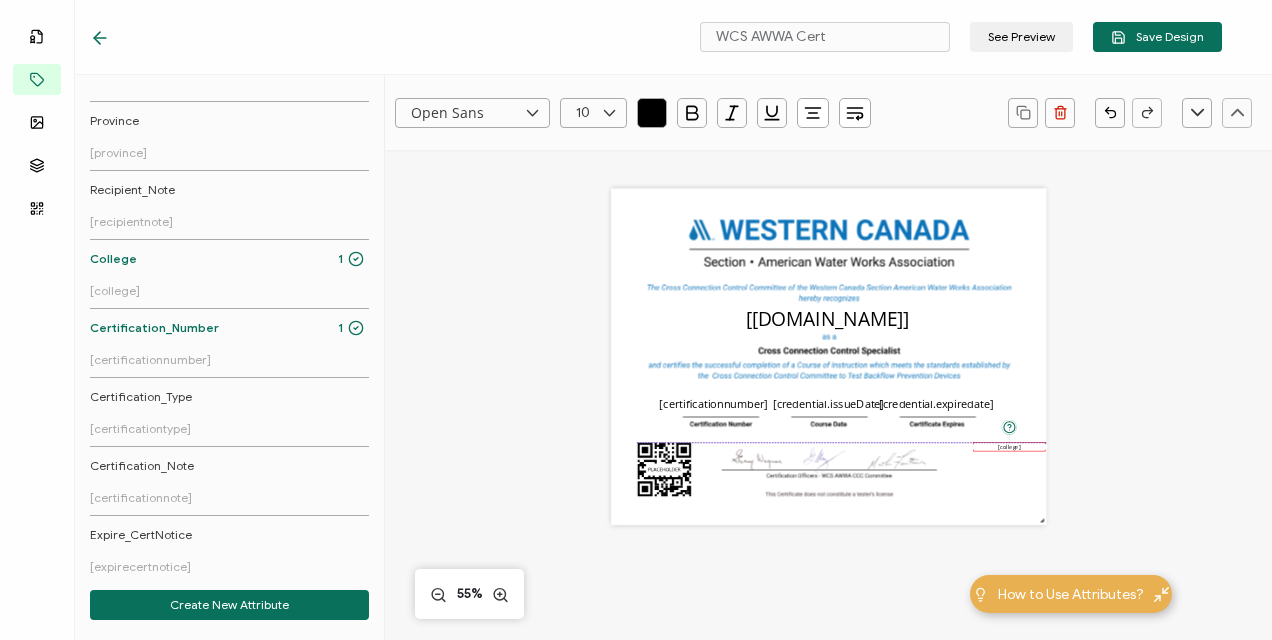drag, startPoint x: 880, startPoint y: 446, endPoint x: 1047, endPoint y: 448, distance: 167.01198 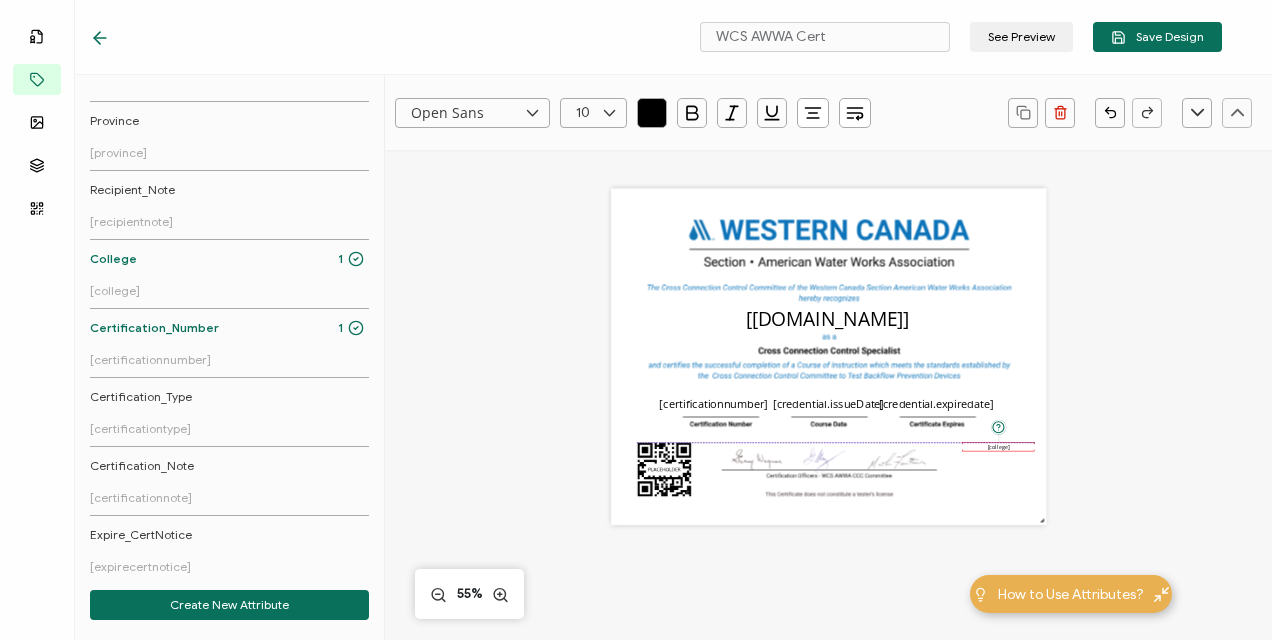 drag, startPoint x: 922, startPoint y: 446, endPoint x: 1003, endPoint y: 446, distance: 81 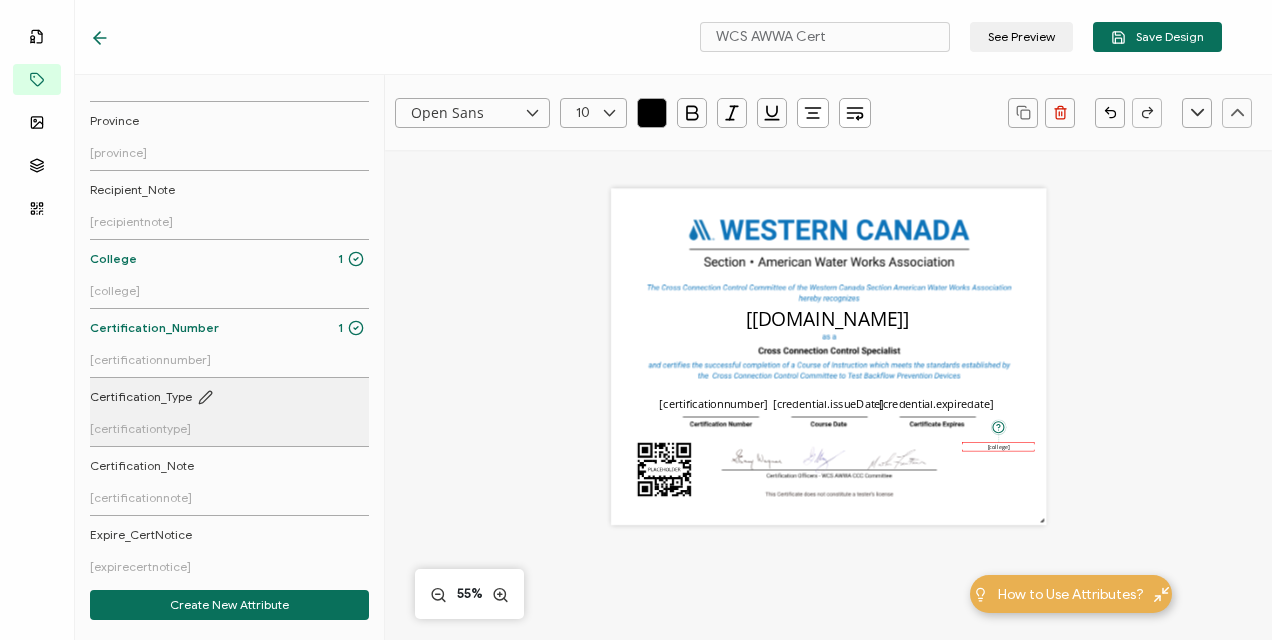 click on "Certification_Type" at bounding box center (141, 397) 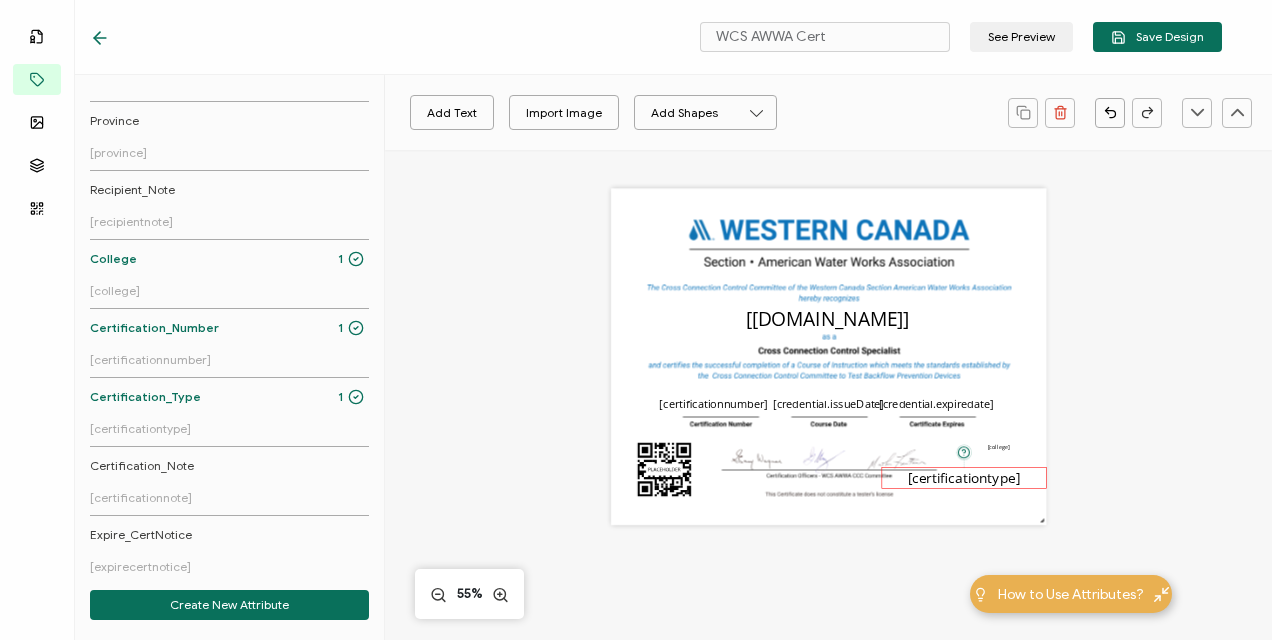 drag, startPoint x: 814, startPoint y: 362, endPoint x: 1014, endPoint y: 483, distance: 233.75415 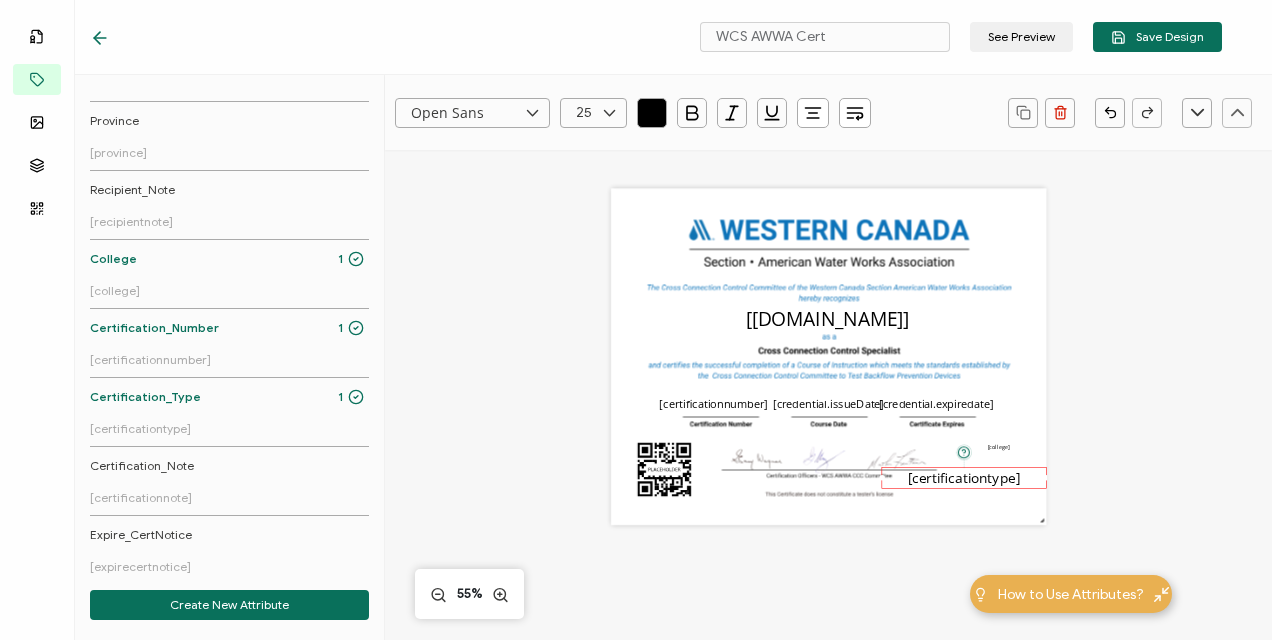 click at bounding box center (609, 113) 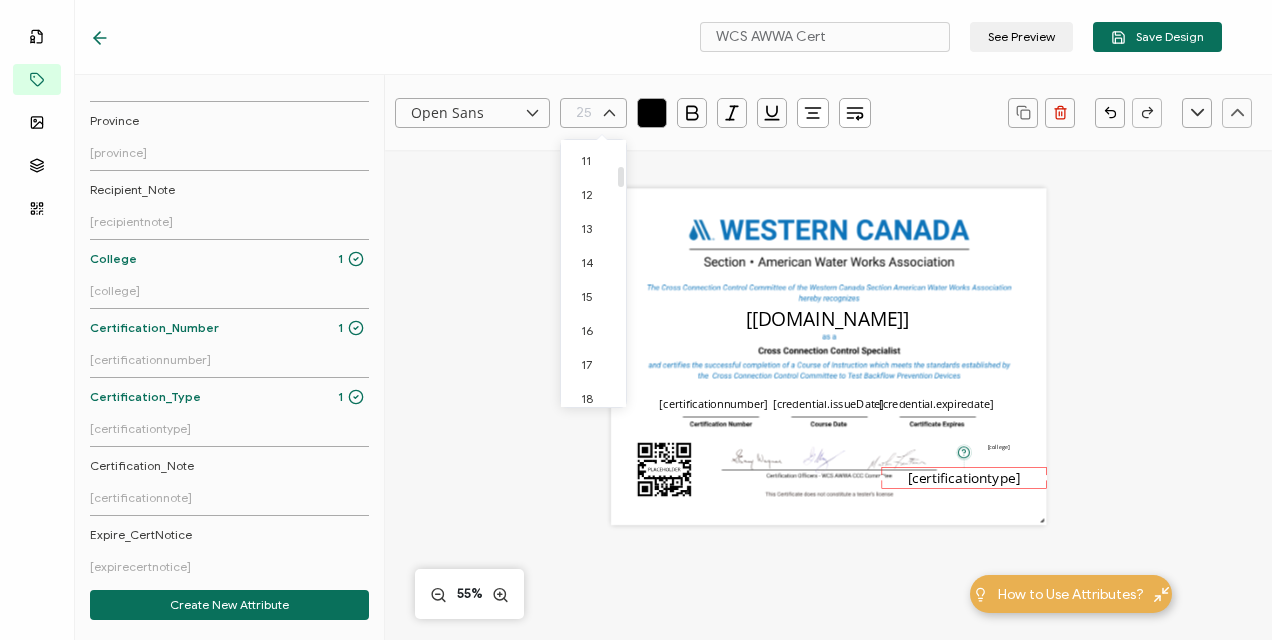scroll, scrollTop: 326, scrollLeft: 0, axis: vertical 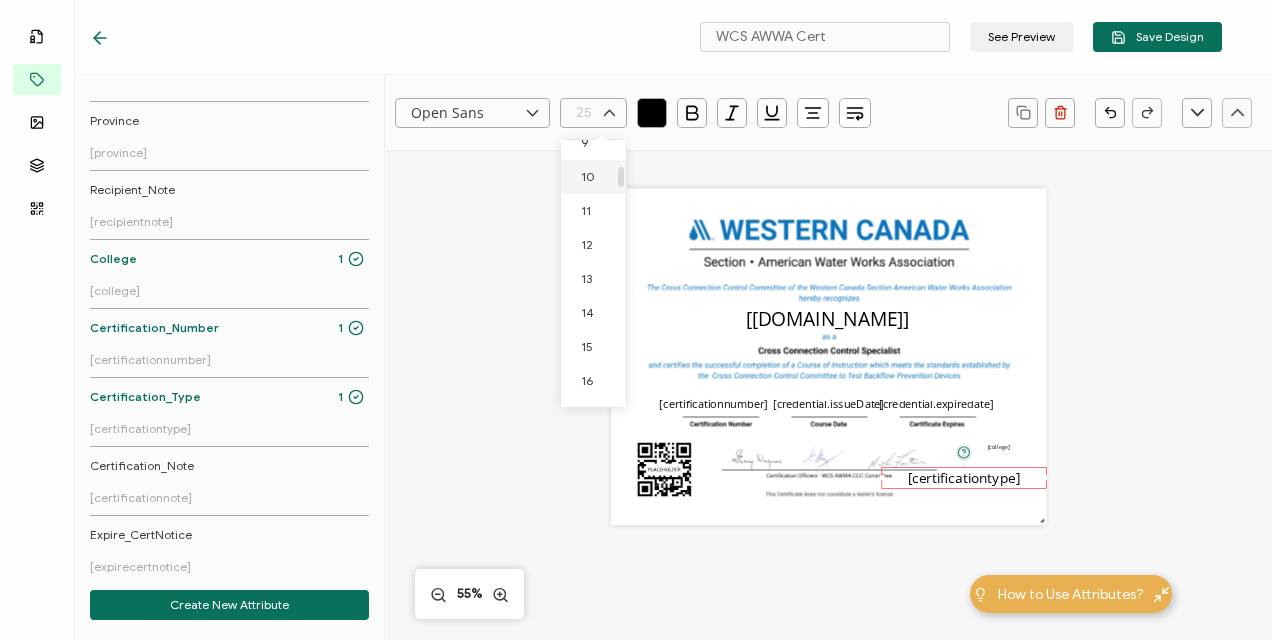 click on "10" at bounding box center (588, 176) 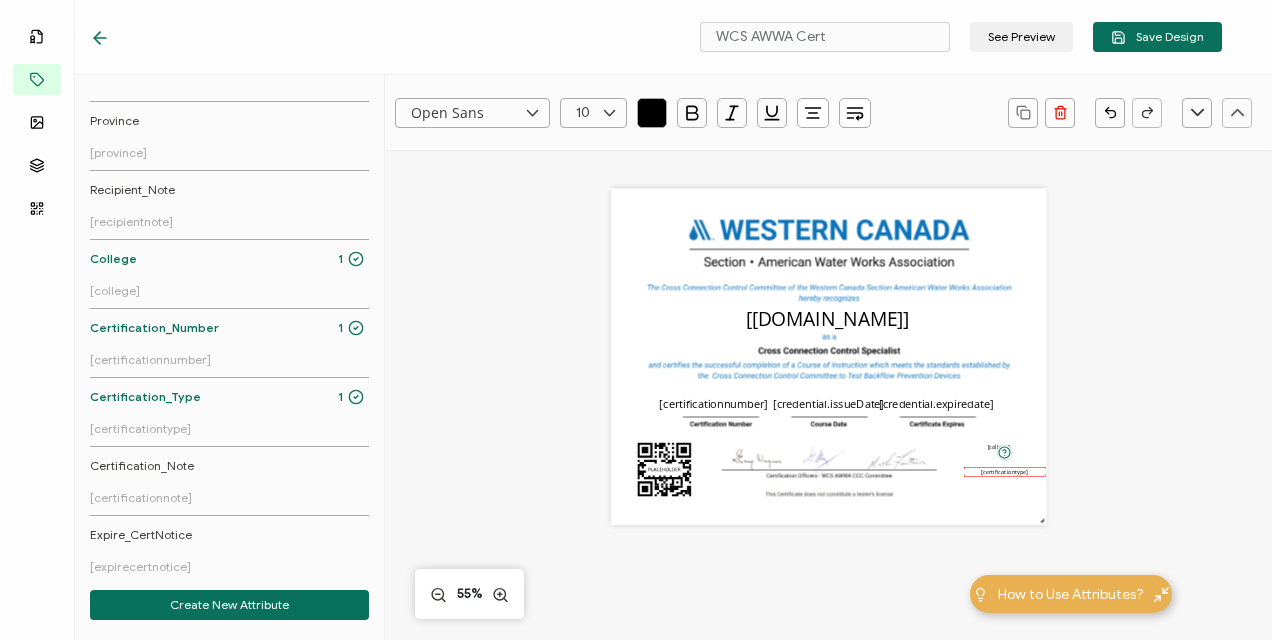drag, startPoint x: 881, startPoint y: 471, endPoint x: 1031, endPoint y: 474, distance: 150.03 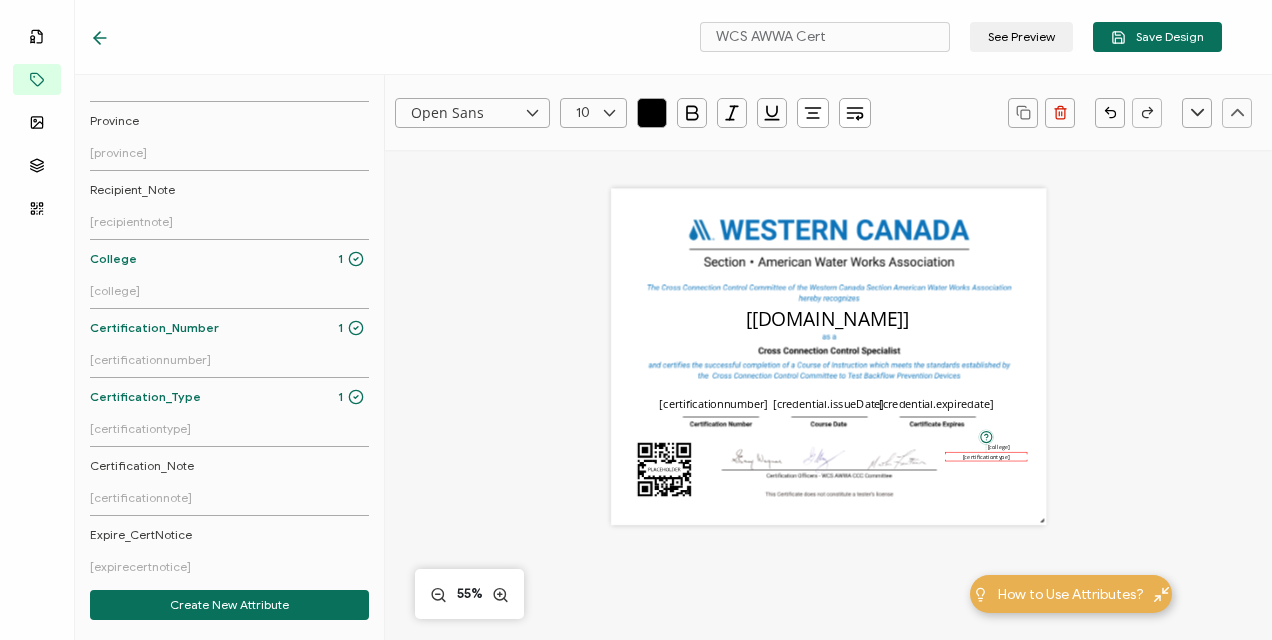 drag, startPoint x: 998, startPoint y: 469, endPoint x: 1062, endPoint y: 454, distance: 65.734314 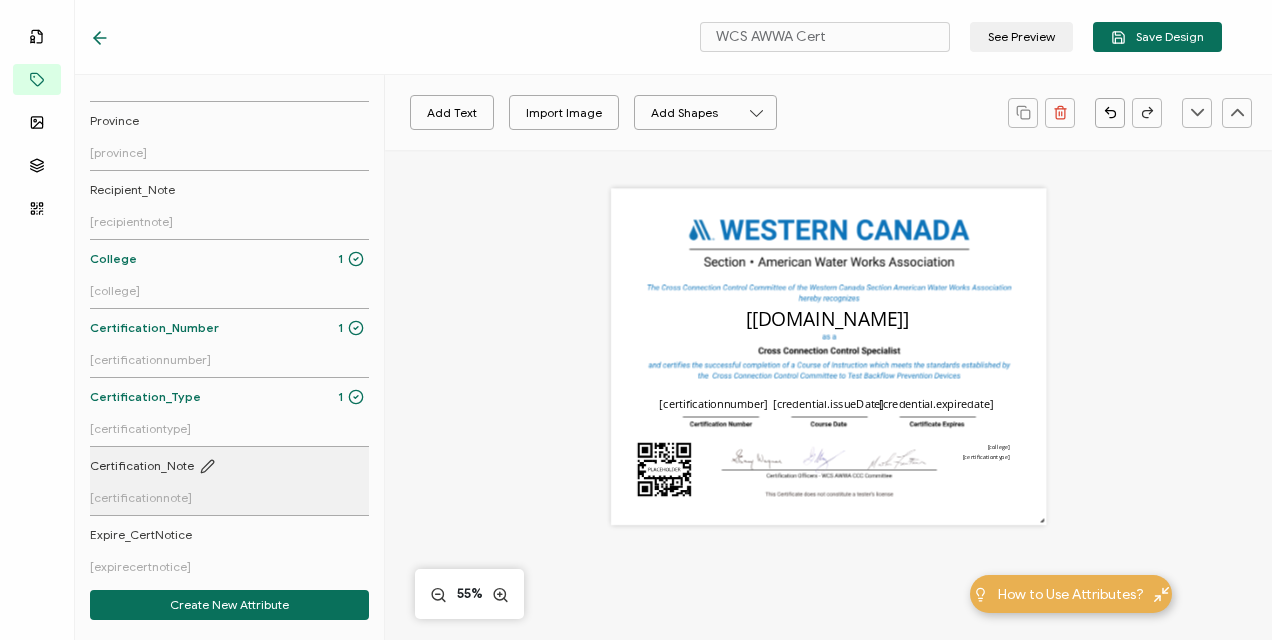 click on "Certification_Note" at bounding box center (142, 466) 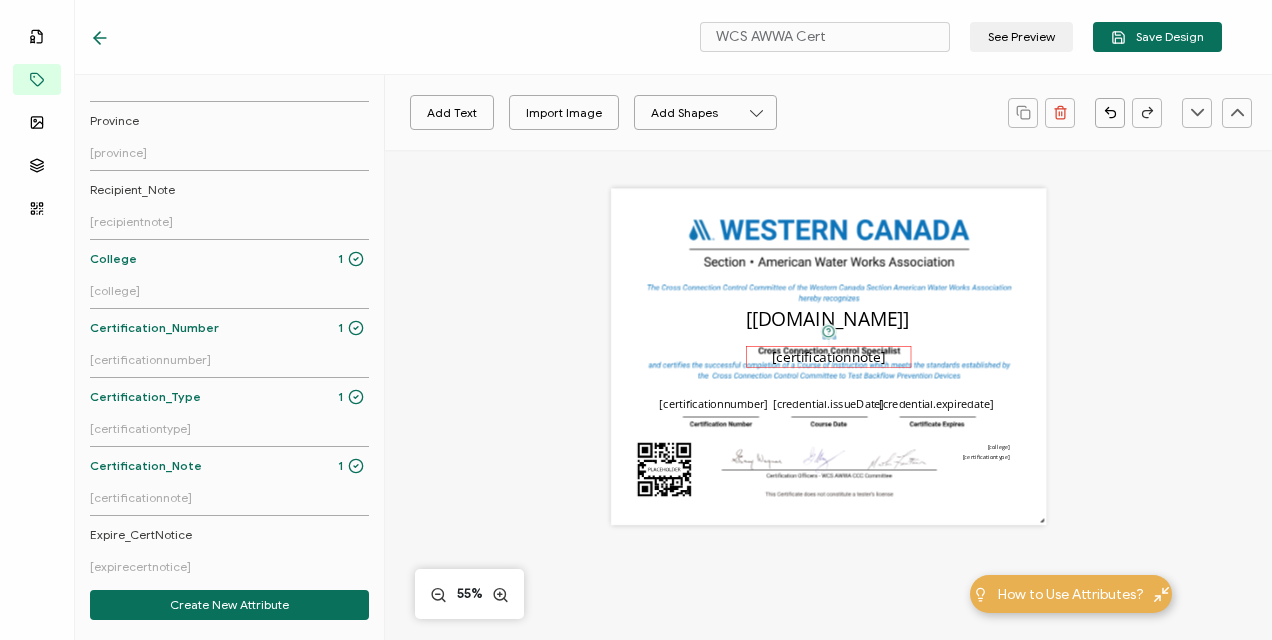 click on "[certificationnote]" at bounding box center (828, 356) 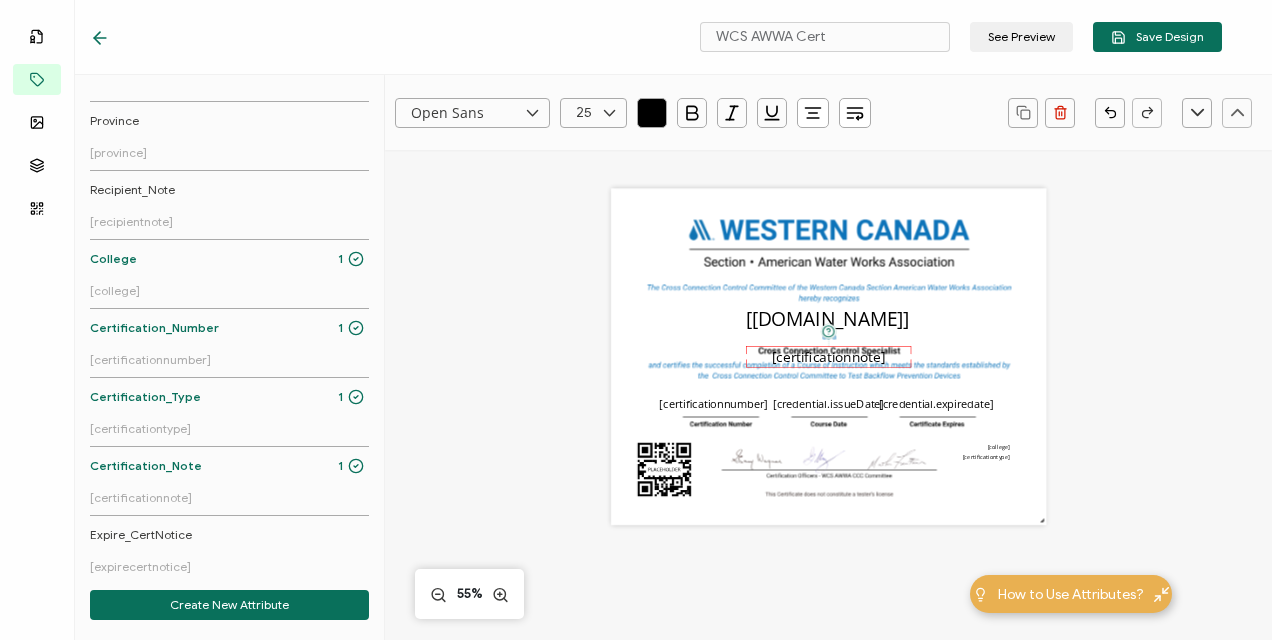click at bounding box center (609, 113) 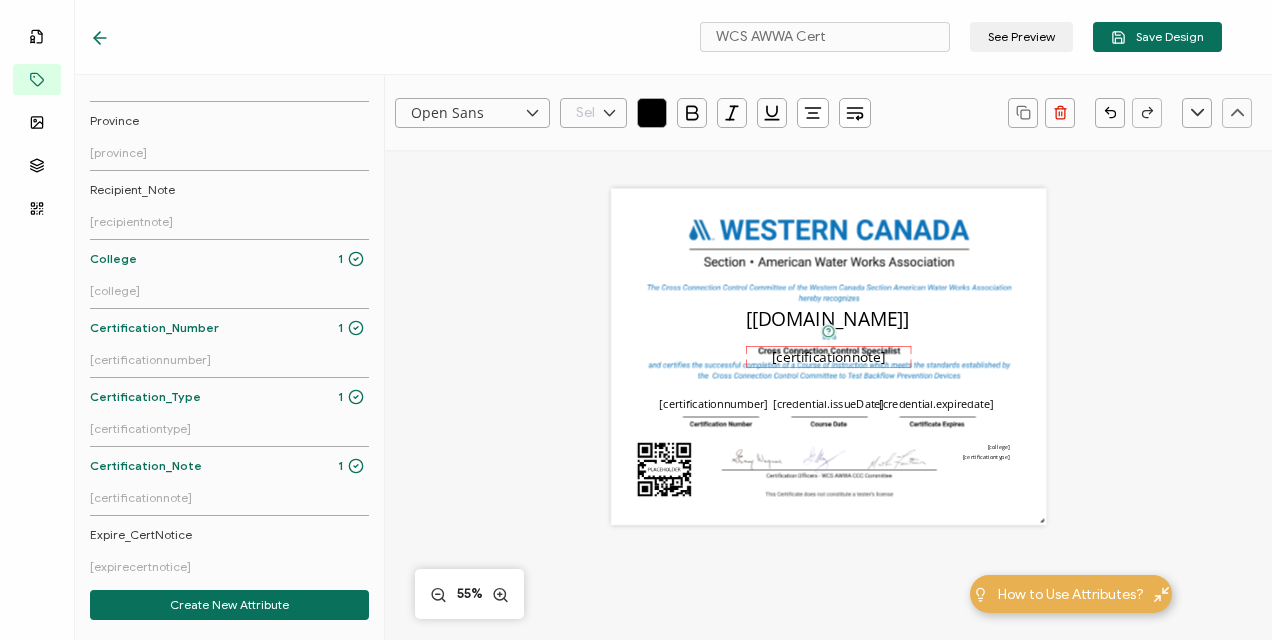 scroll, scrollTop: 626, scrollLeft: 0, axis: vertical 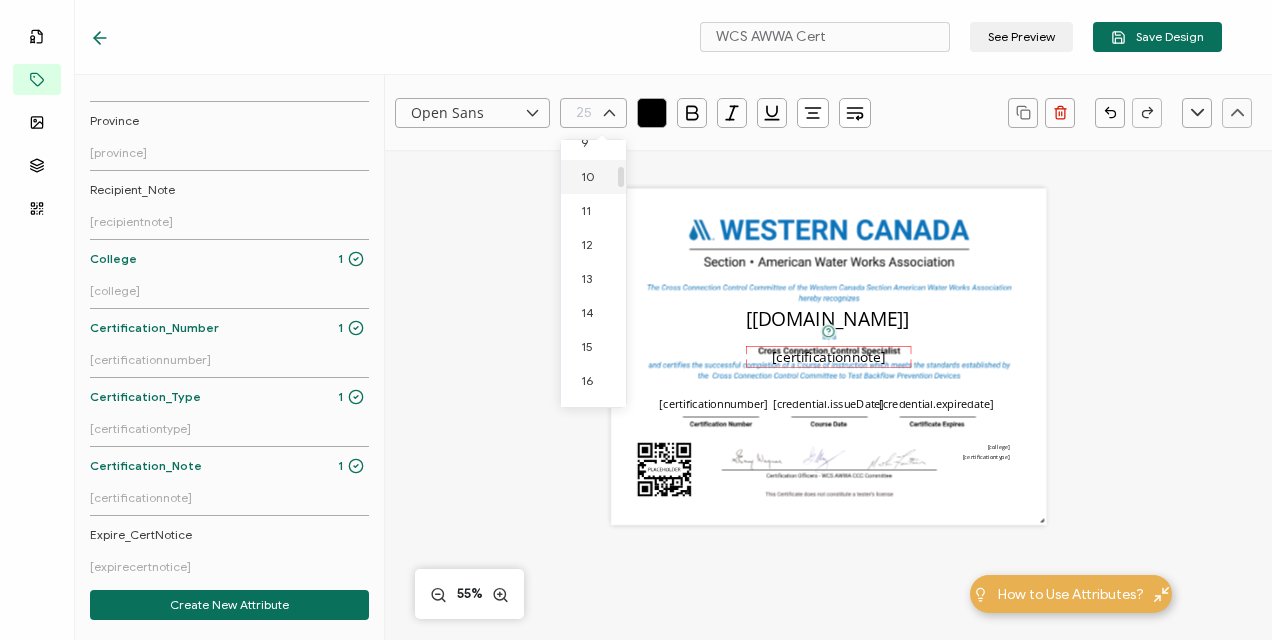 click on "10" at bounding box center [588, 176] 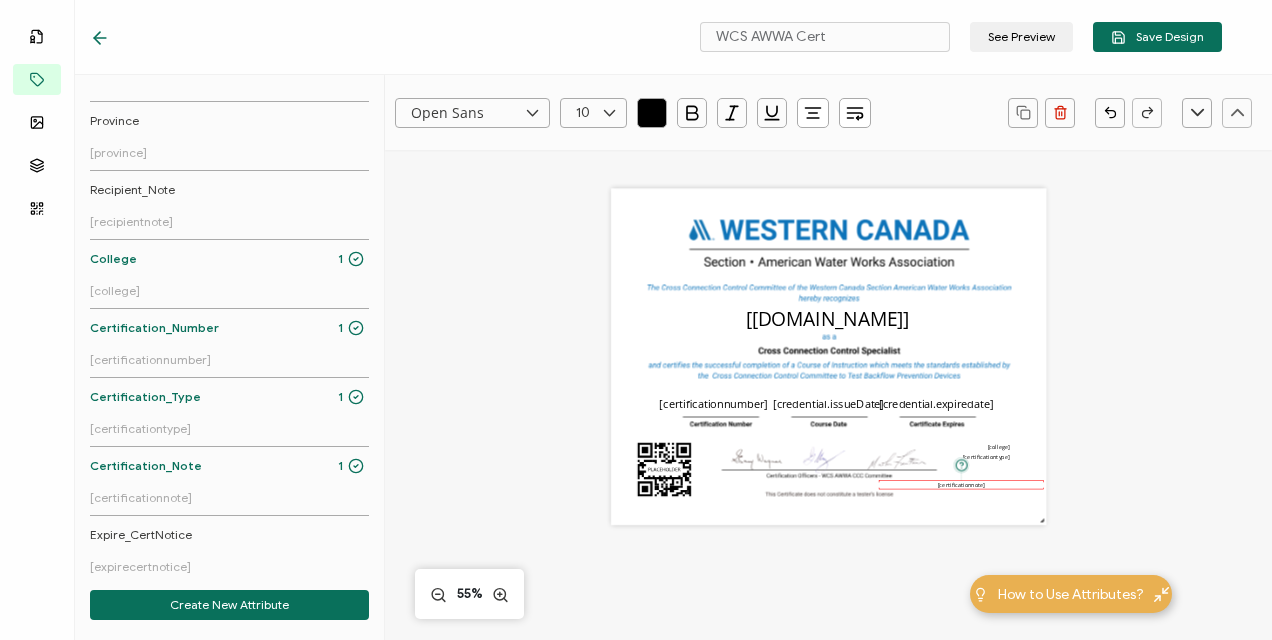drag, startPoint x: 816, startPoint y: 352, endPoint x: 947, endPoint y: 492, distance: 191.73158 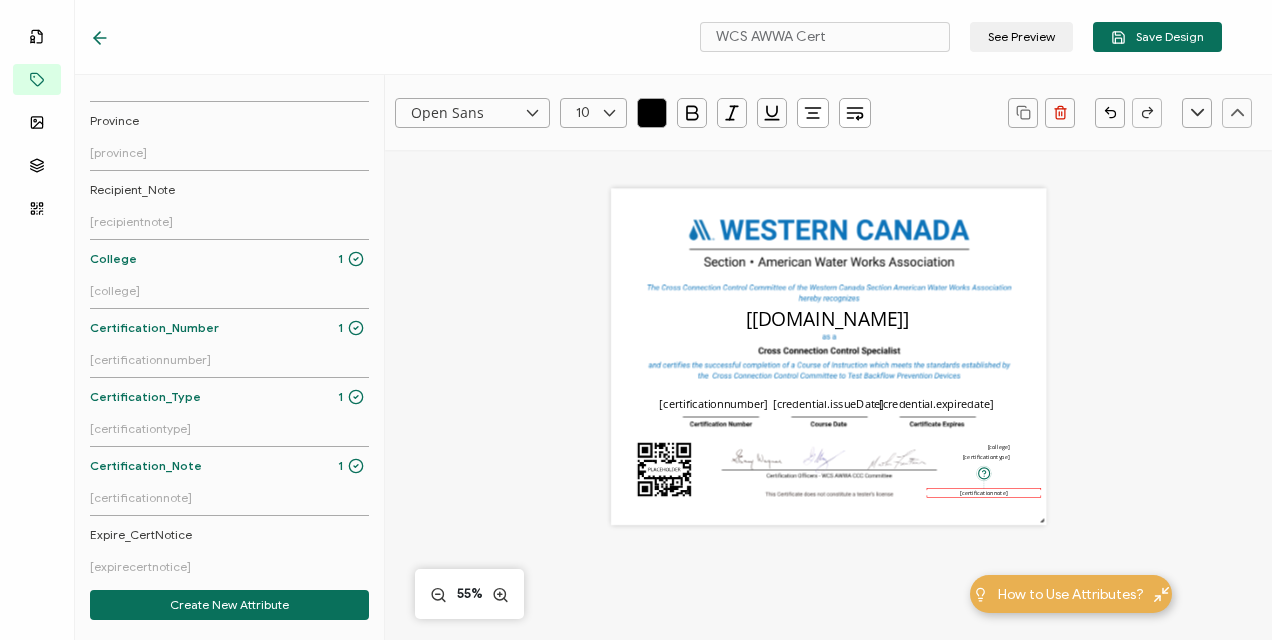 drag, startPoint x: 874, startPoint y: 494, endPoint x: 964, endPoint y: 493, distance: 90.005554 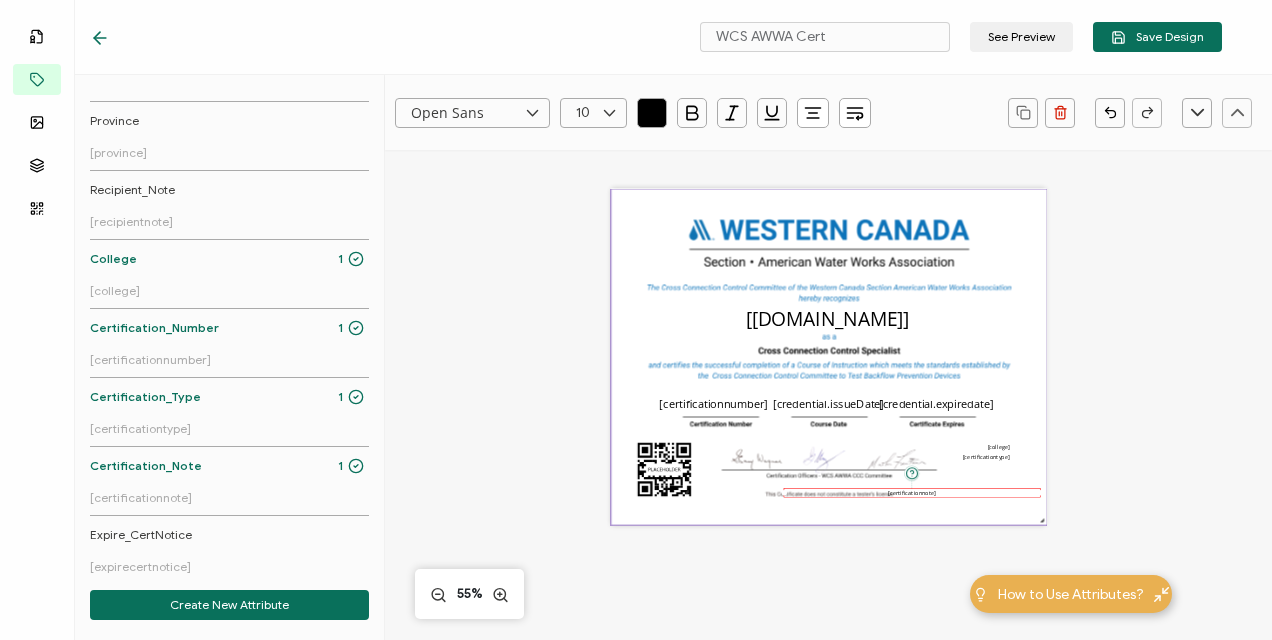drag, startPoint x: 922, startPoint y: 493, endPoint x: 662, endPoint y: 505, distance: 260.27676 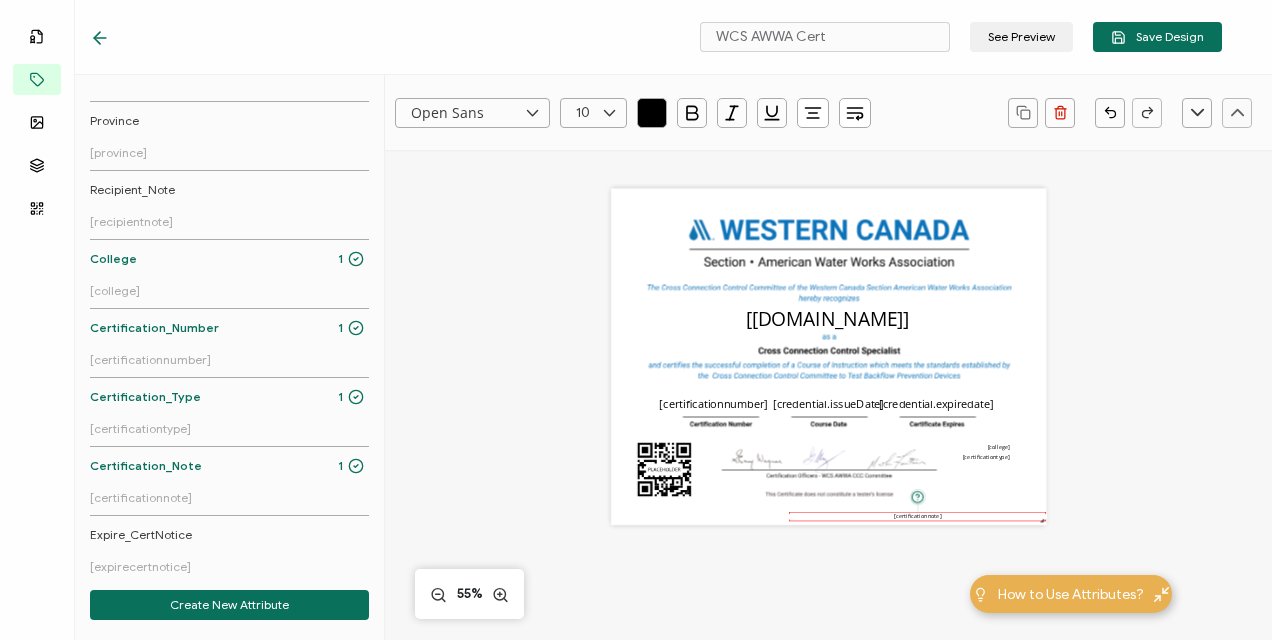 drag, startPoint x: 916, startPoint y: 503, endPoint x: 840, endPoint y: 520, distance: 77.87811 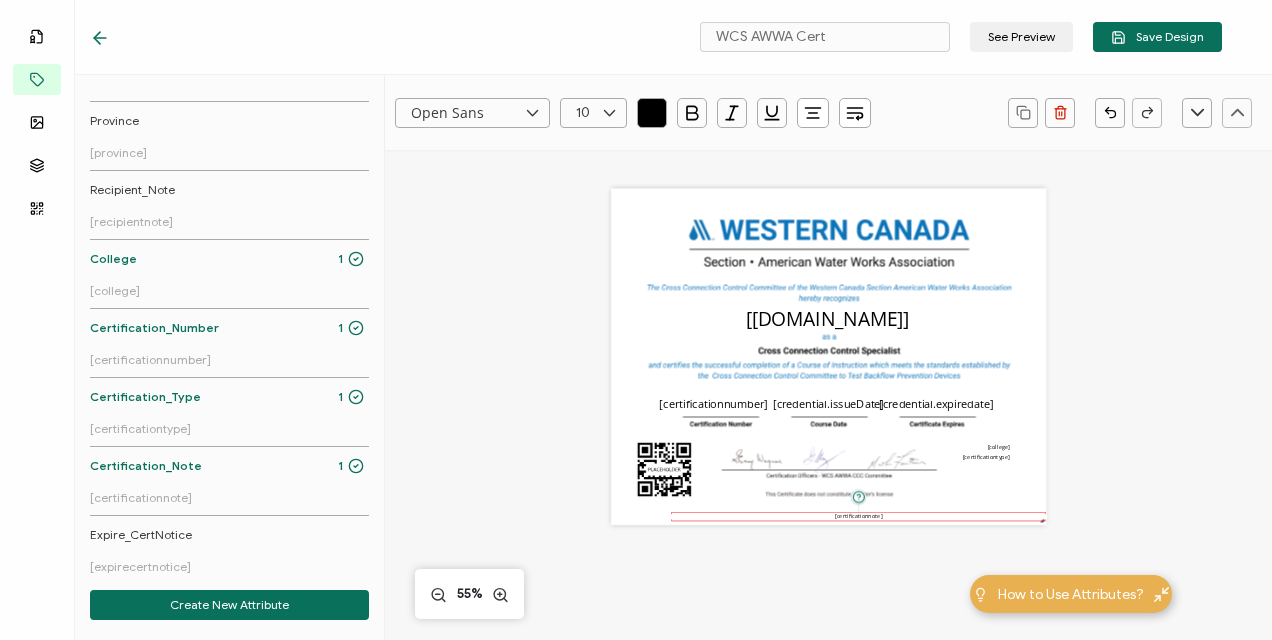 drag, startPoint x: 785, startPoint y: 516, endPoint x: 571, endPoint y: 522, distance: 214.08409 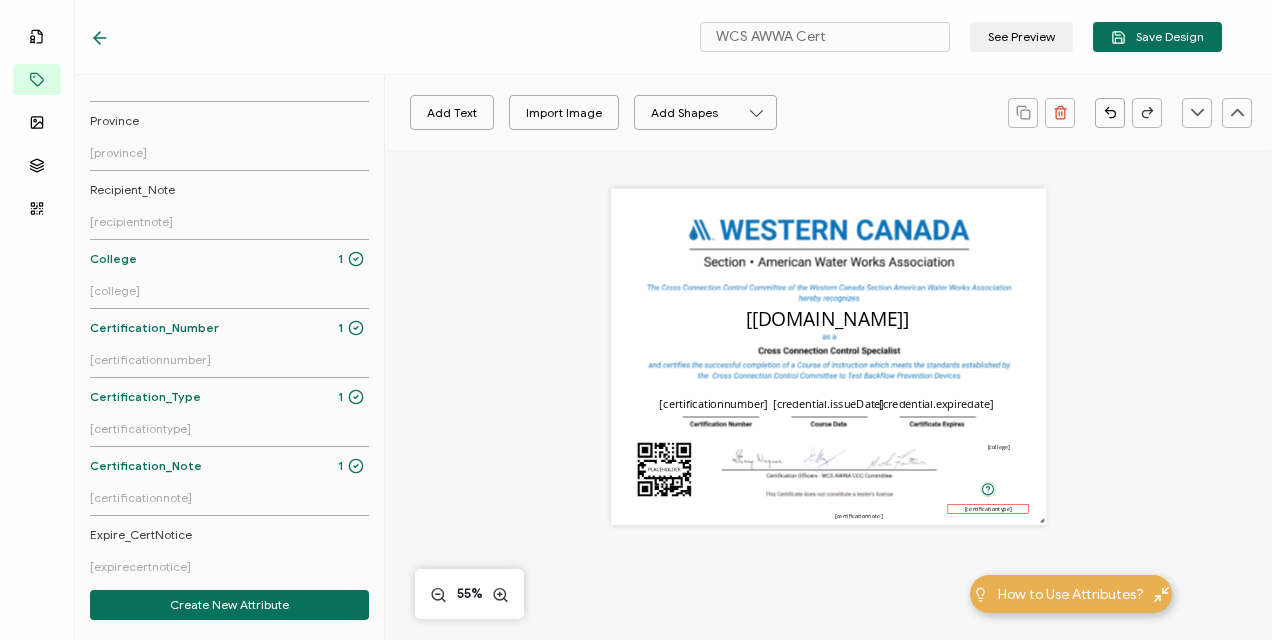 drag, startPoint x: 982, startPoint y: 454, endPoint x: 984, endPoint y: 506, distance: 52.03845 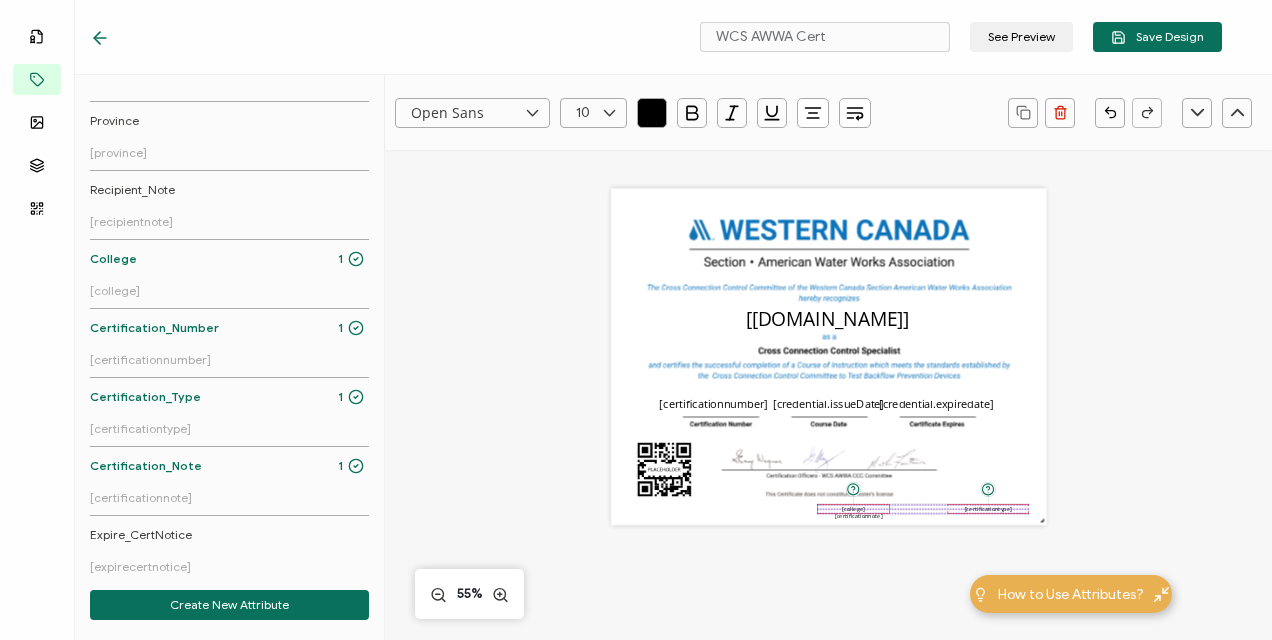 drag, startPoint x: 995, startPoint y: 446, endPoint x: 850, endPoint y: 508, distance: 157.69908 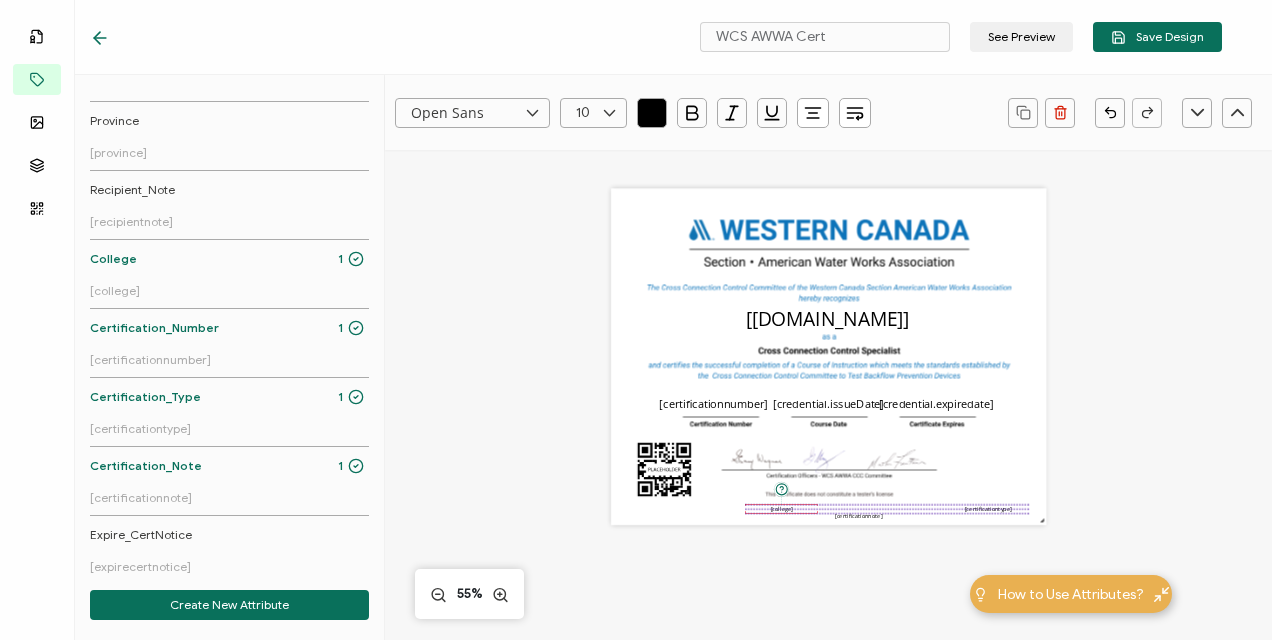 drag, startPoint x: 832, startPoint y: 510, endPoint x: 760, endPoint y: 508, distance: 72.02777 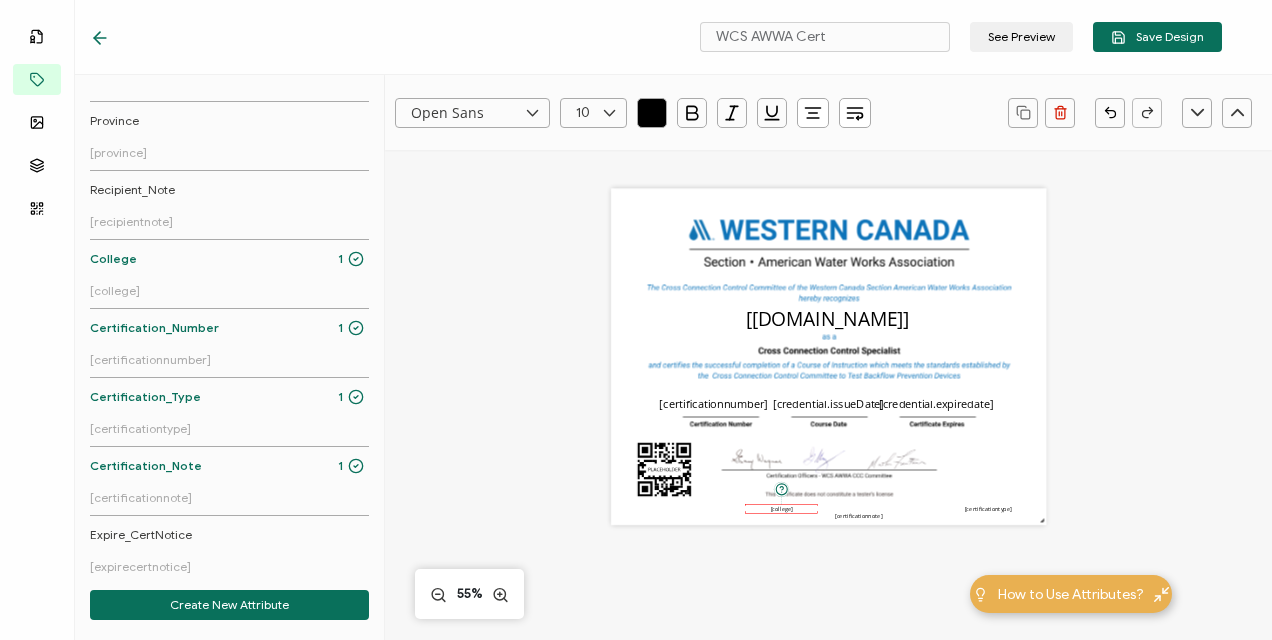 click on "Open Sans Alright Sans Amita Archivo Black Arial Arimo Blinker Caveat Charm Charmonman Cinzel EB Garamond Farro Fira Sans Gelasio Gilroy Great Vibes Grenze Hanken Grotesk Inconsolata Josefin Sans Kolektif House Kufam Lato Libre Caslon Text Lora Lugrasimo Markazi Text Merienda Merriweather Montserrat Muli Noto Sans Noto Serif Nunito Open Sans Open Sans Condensed Orbitron Oswald Playfair Display Poppins PT Sans PT Sans Narrow PT Serif Quicksand Raleway Red Hat Display Roboto Roboto Condensed Roboto Slab Rubik Slabo 27px Source Sans Pro Spartan Tajawal Titillium Web Ubuntu UnifrakturCook UnifrakturMaguntia Work Sans   10 0 1 2 3 4 5 6 7 8 9 10 11 12 13 14 15 16 17 18 19 20 21 22 23 24 25 26 27 28 29 30 31 32 33 34 35 36 37 38 39 40 41 42 43 44 45 46 47 48 49 50 51 52 53 54 55 56 57 58 59 60 61 62 63 64 65 66 67 68 69 70 71 72 73 74 75 76 77 78 79 80 81 82 83 84 85 86 87 88 89 90 91 92 93 94 95 96 97 98 99" at bounding box center [828, 561] 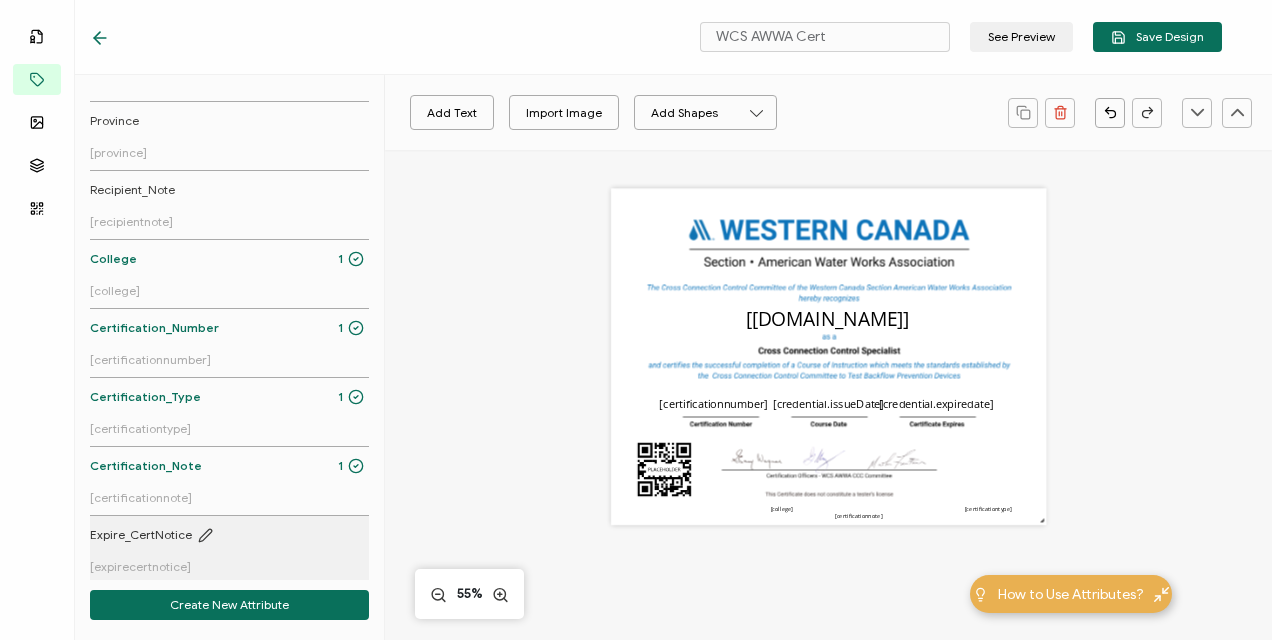 click on "Expire_CertNotice" at bounding box center (141, 535) 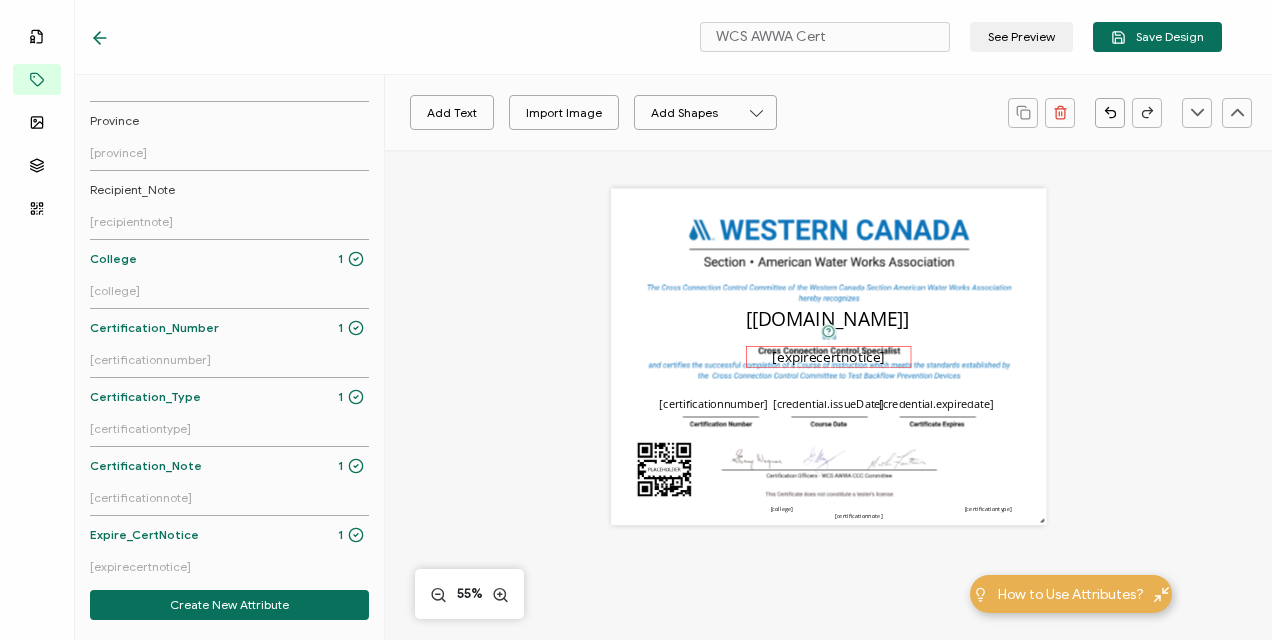 click on "[expirecertnotice]" at bounding box center (828, 356) 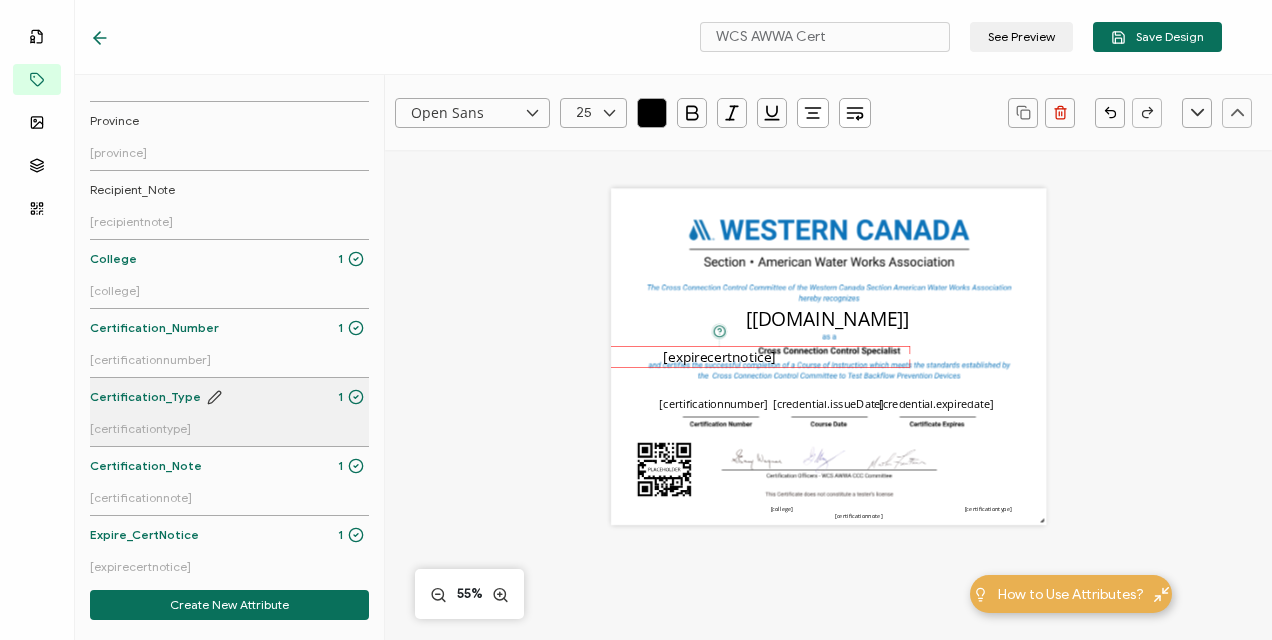 drag, startPoint x: 740, startPoint y: 358, endPoint x: 345, endPoint y: 378, distance: 395.506 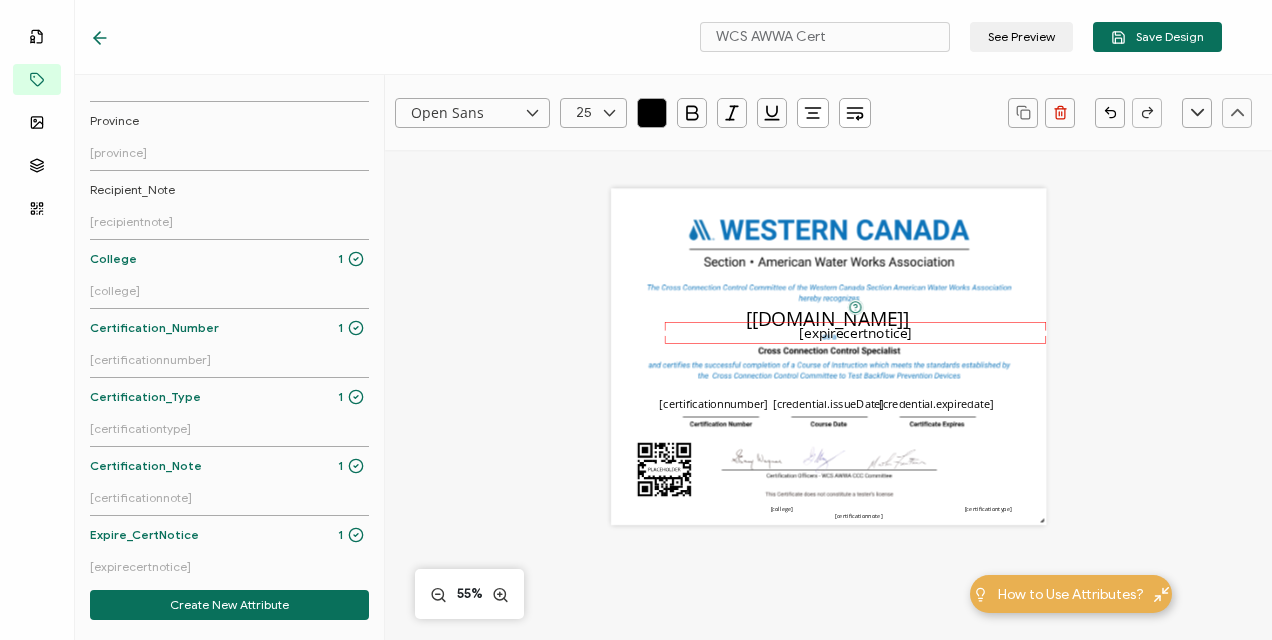 drag, startPoint x: 632, startPoint y: 348, endPoint x: 698, endPoint y: 324, distance: 70.2282 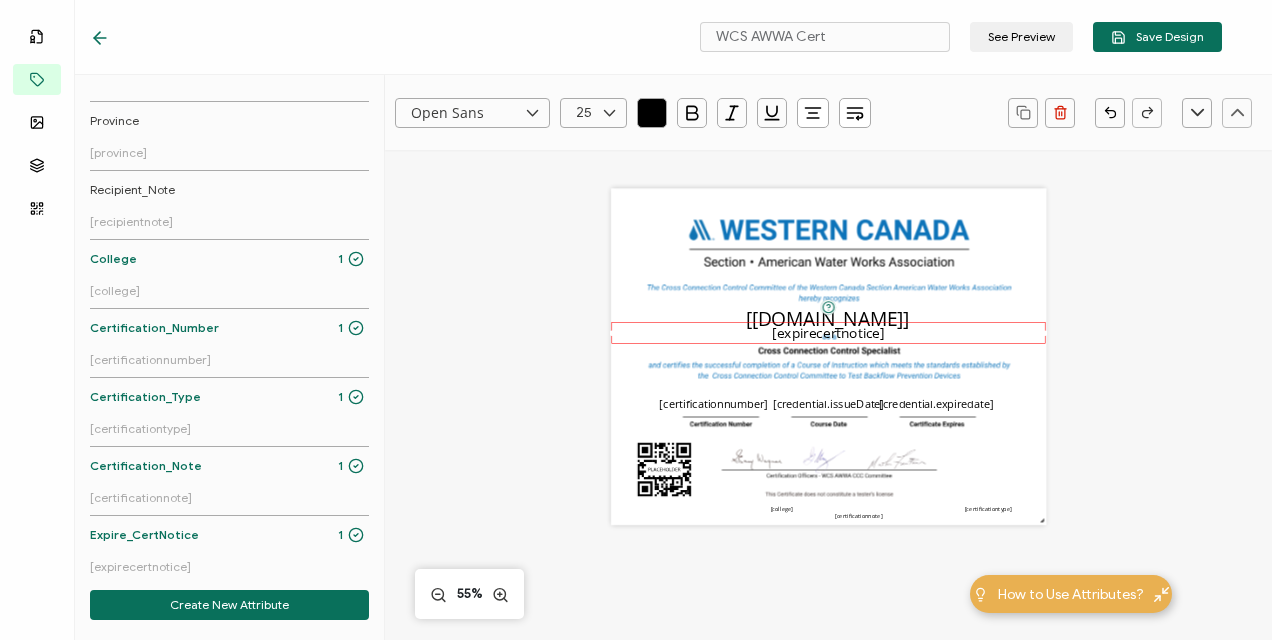 drag, startPoint x: 663, startPoint y: 333, endPoint x: 566, endPoint y: 338, distance: 97.128784 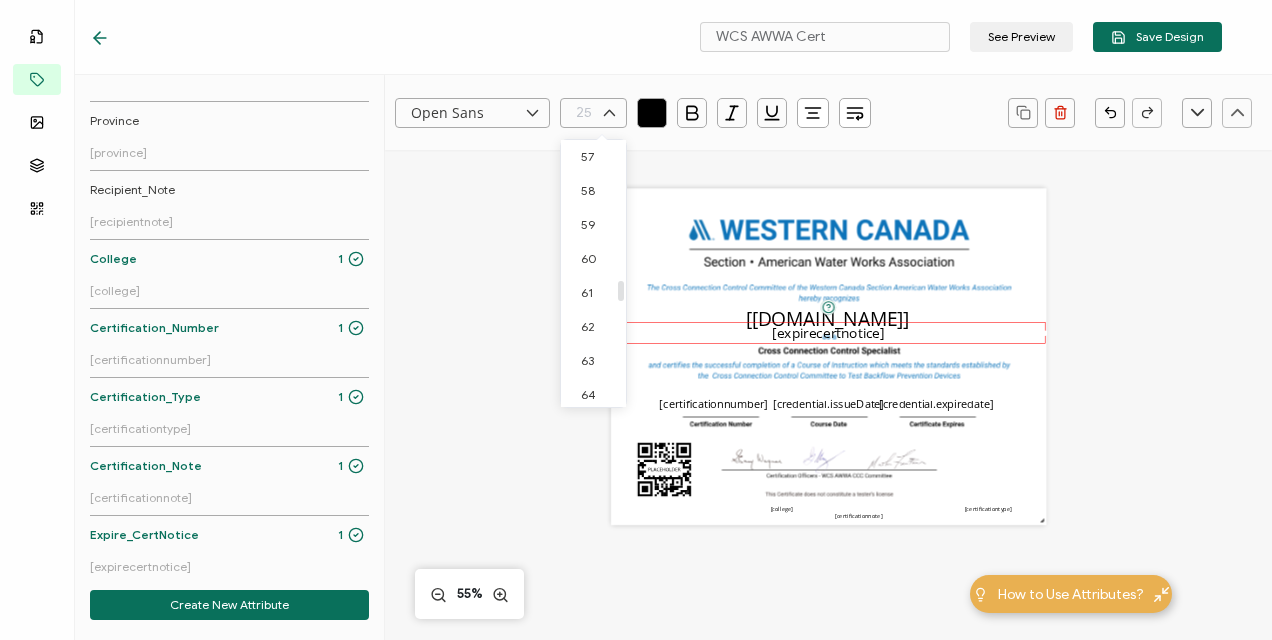 scroll, scrollTop: 2026, scrollLeft: 0, axis: vertical 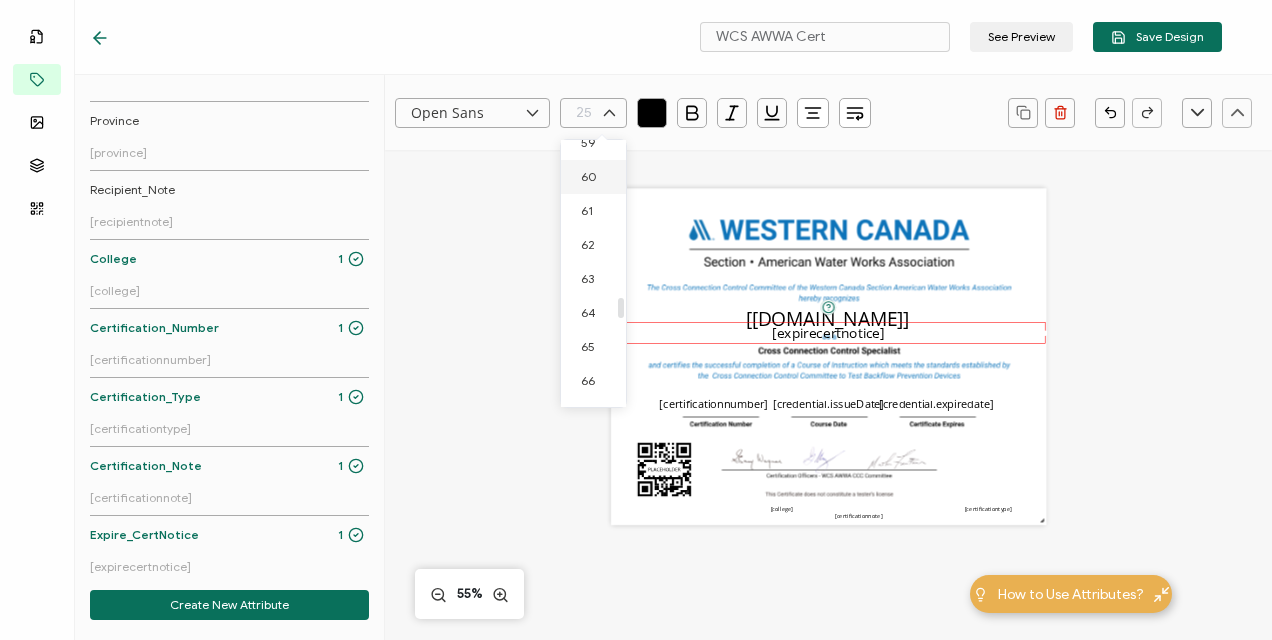 click on "60" at bounding box center (589, 176) 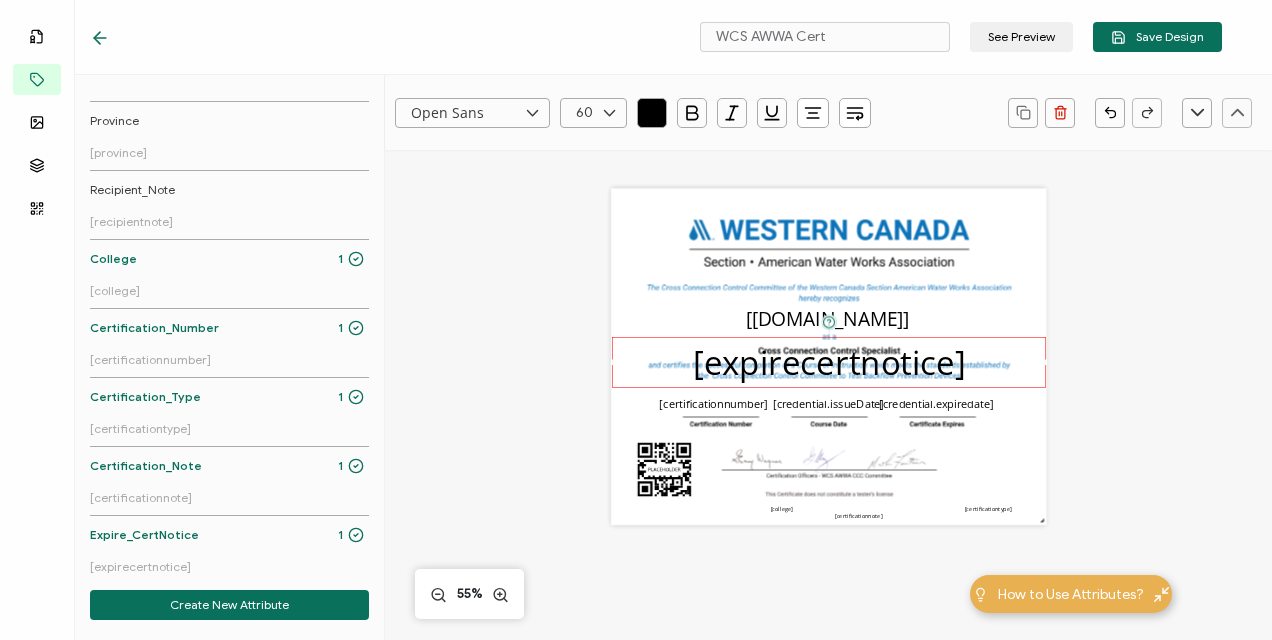drag, startPoint x: 719, startPoint y: 328, endPoint x: 714, endPoint y: 343, distance: 15.811388 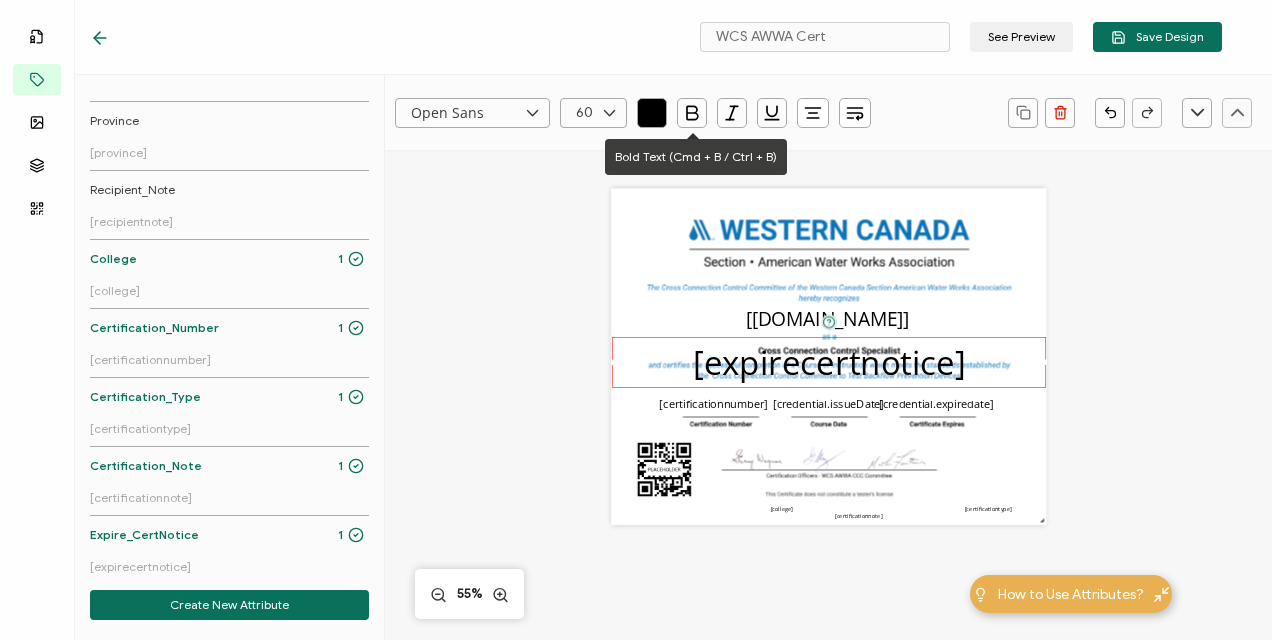 click 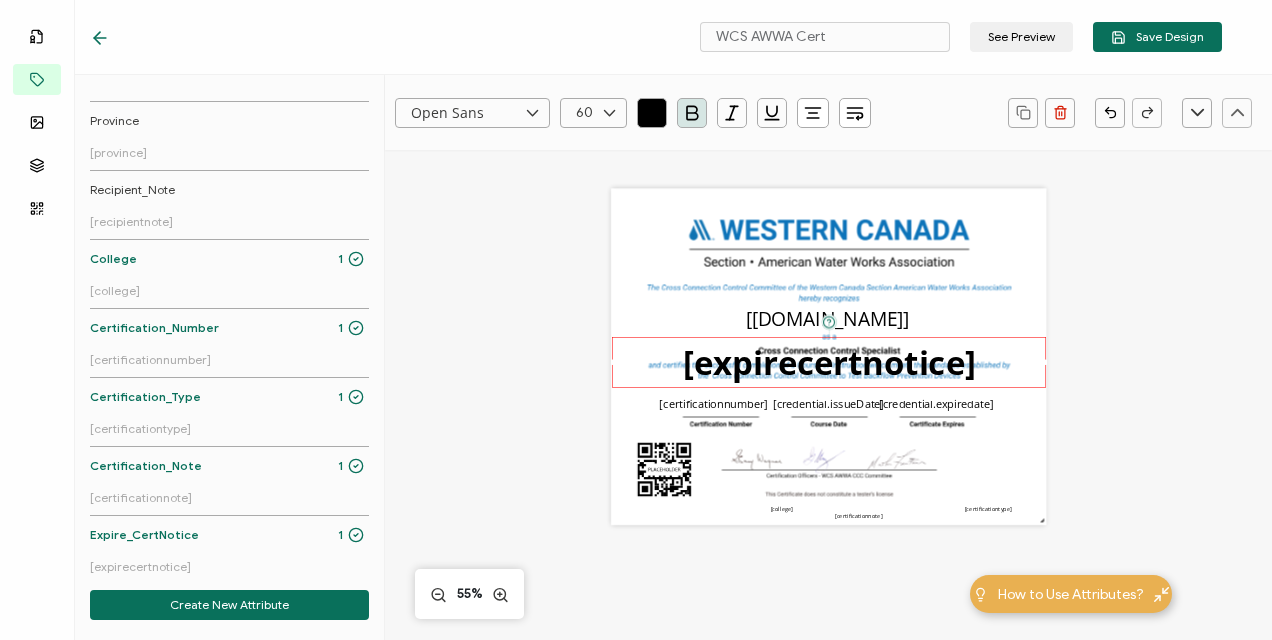 click 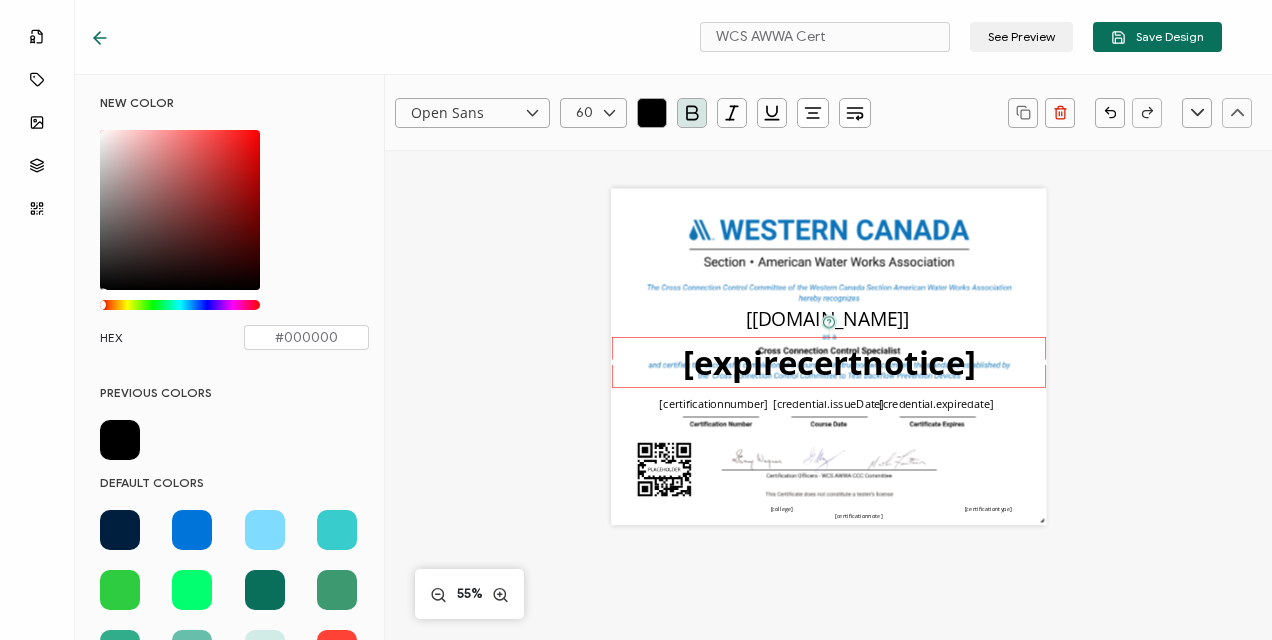 click at bounding box center [180, 210] 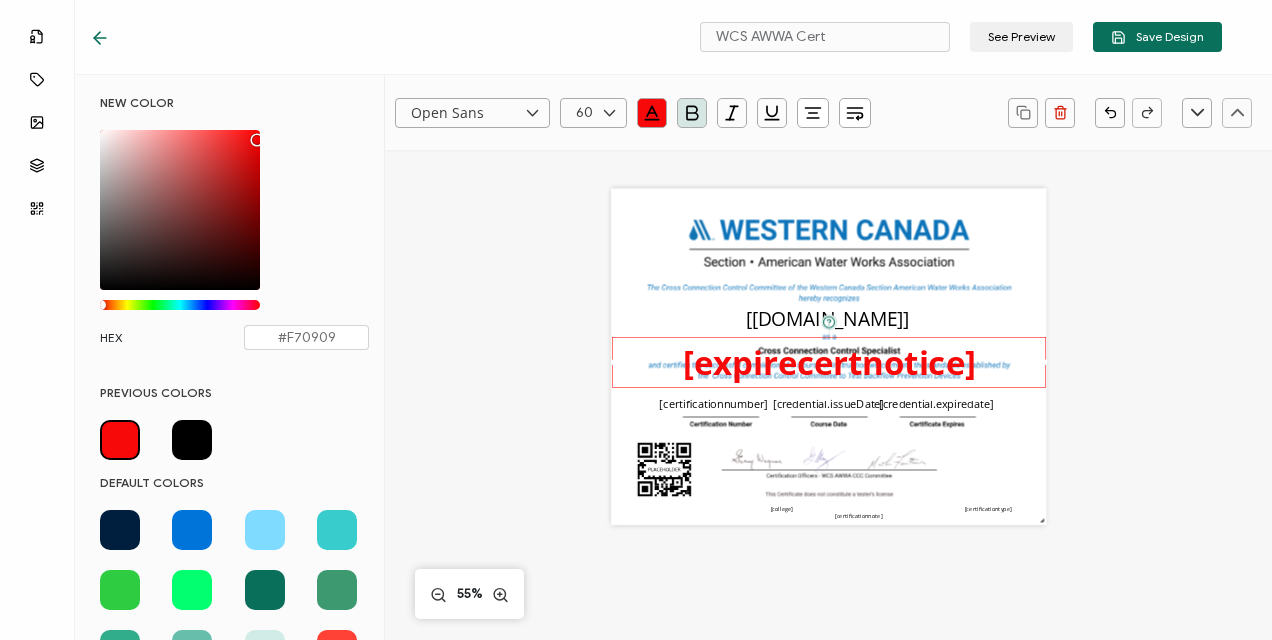 click at bounding box center [120, 440] 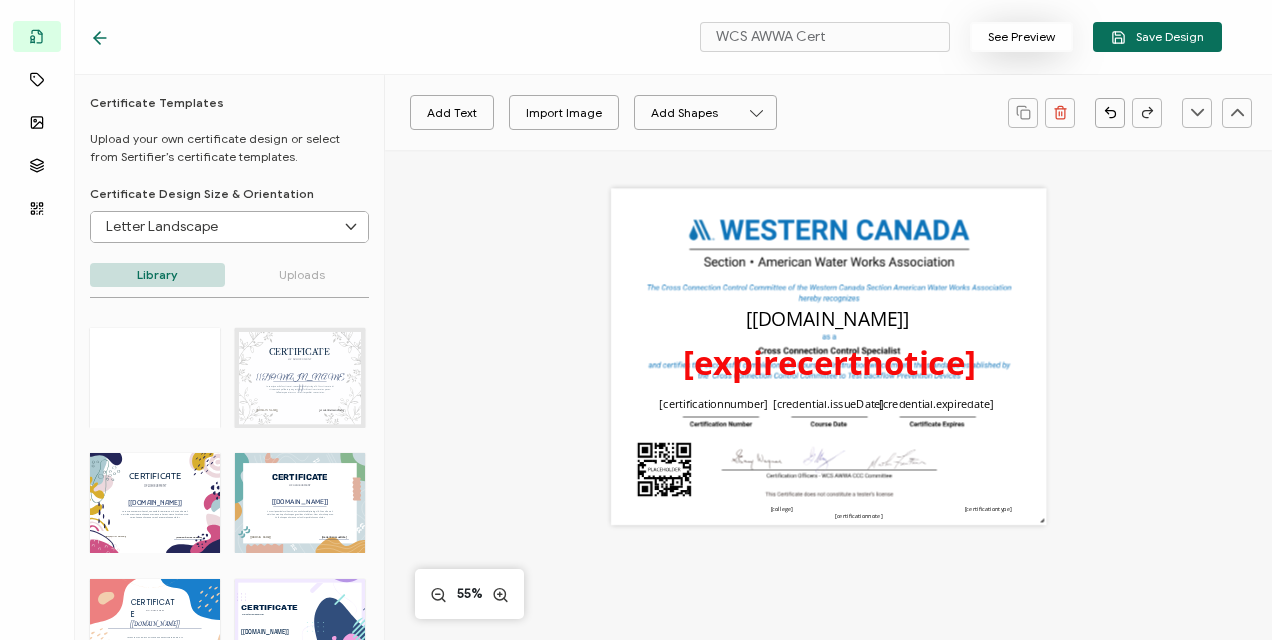 click on "See Preview" at bounding box center (1021, 37) 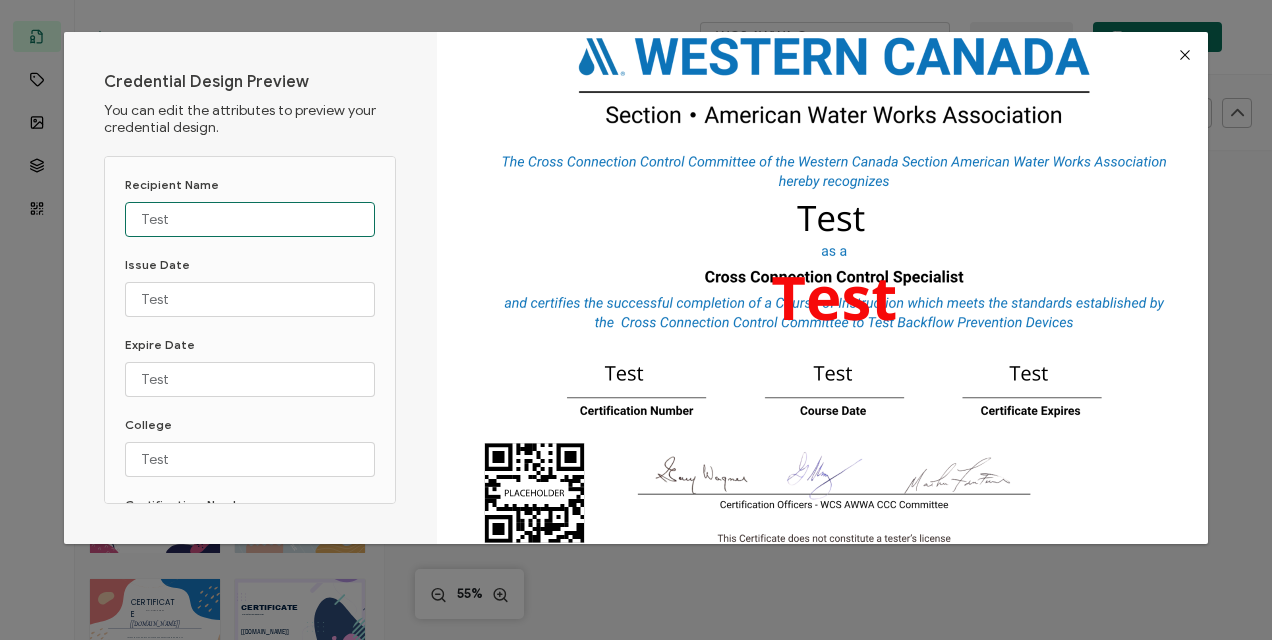 drag, startPoint x: 222, startPoint y: 220, endPoint x: 60, endPoint y: 207, distance: 162.52077 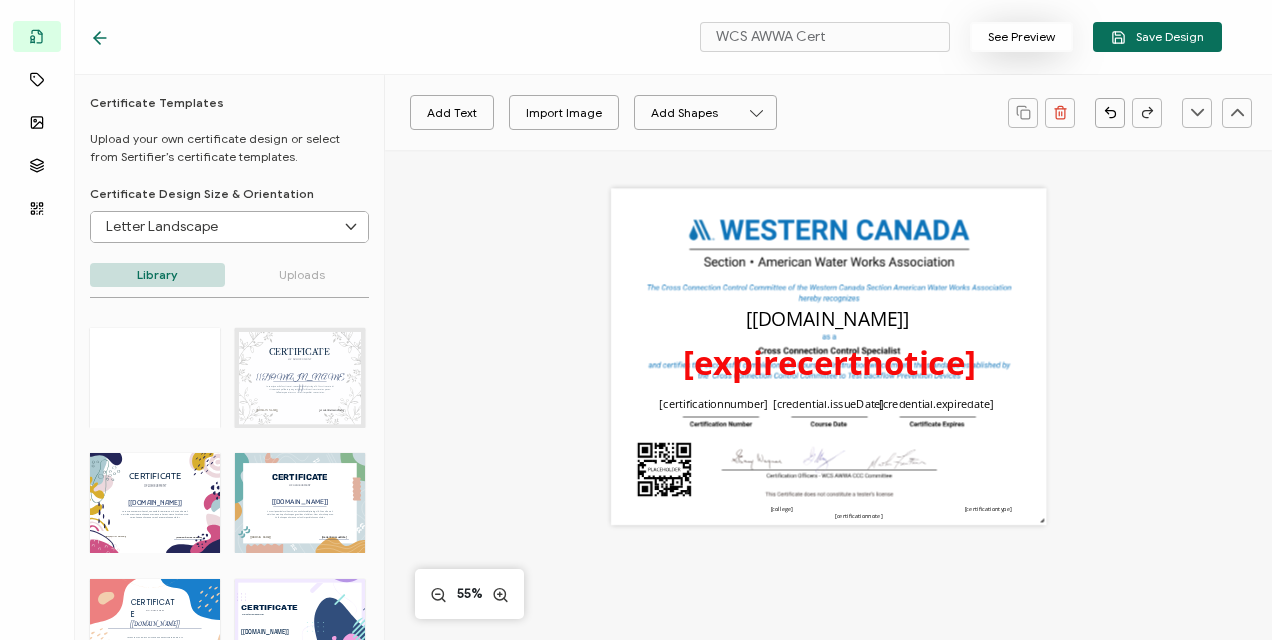 click on "See Preview" at bounding box center (1021, 37) 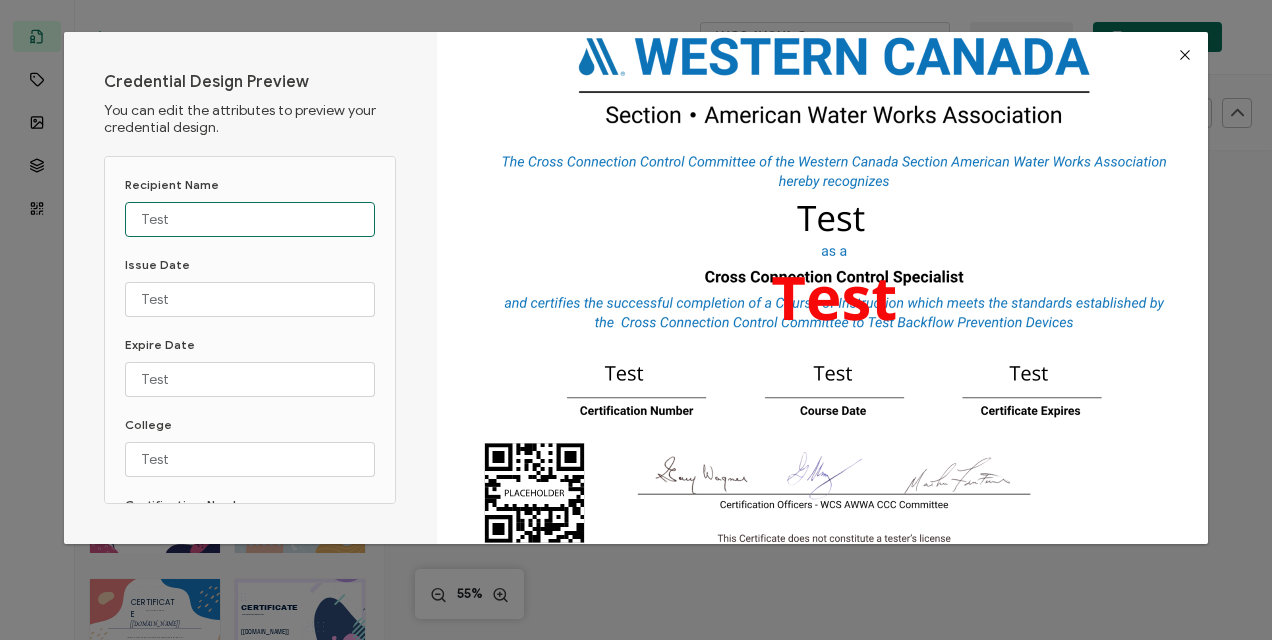 click on "Test" at bounding box center [250, 219] 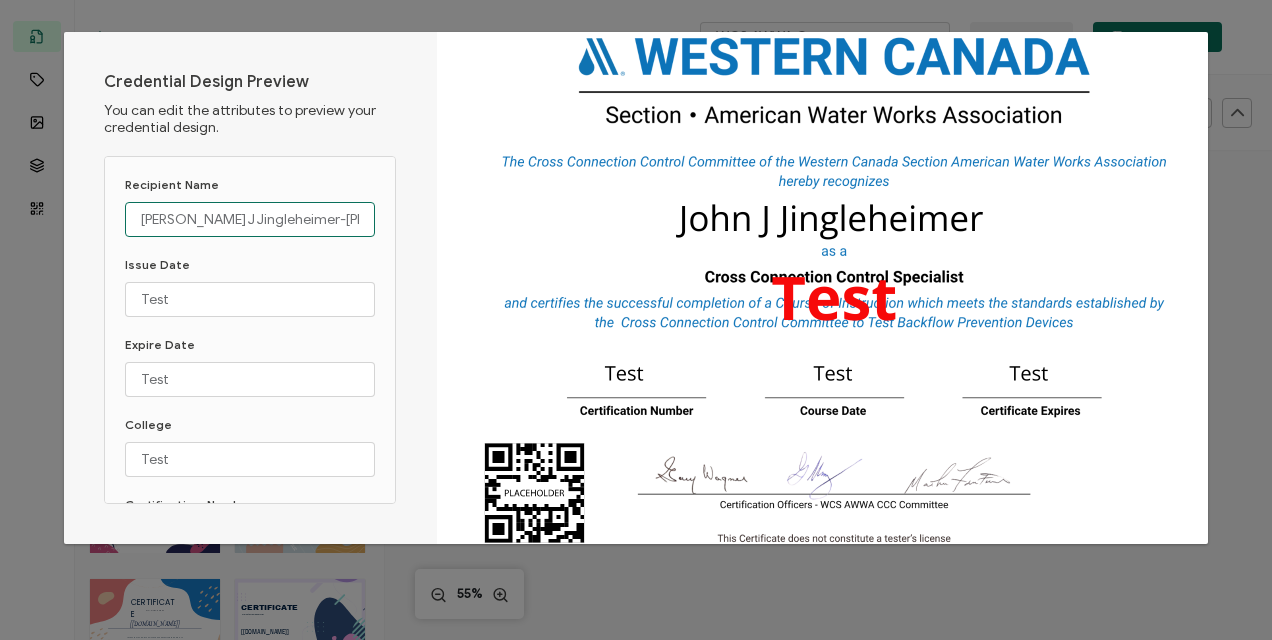 type on "John J Jingleheimer-Schmidt" 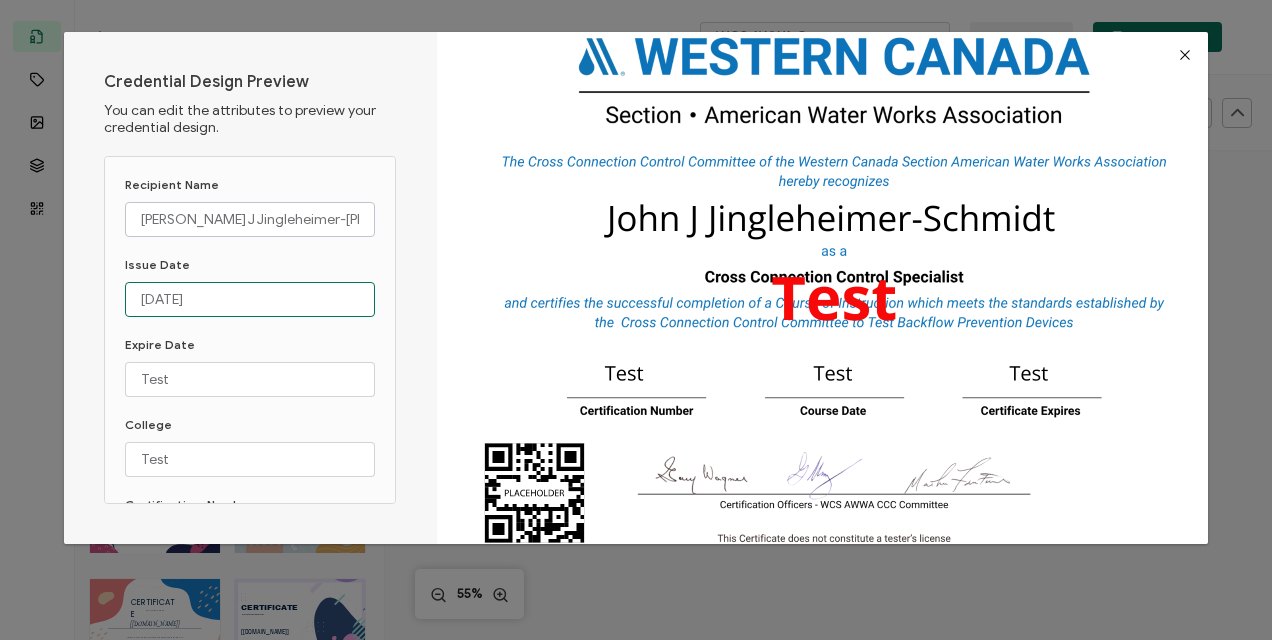 type on "03-11-2025" 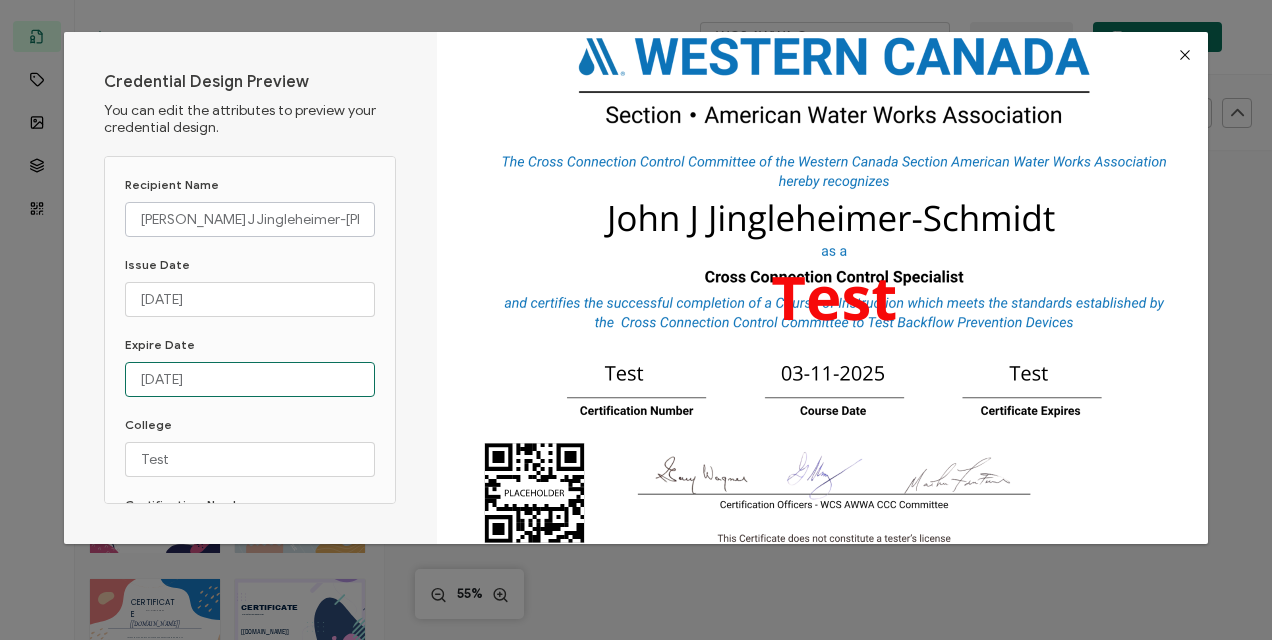 type on "03-11-2030" 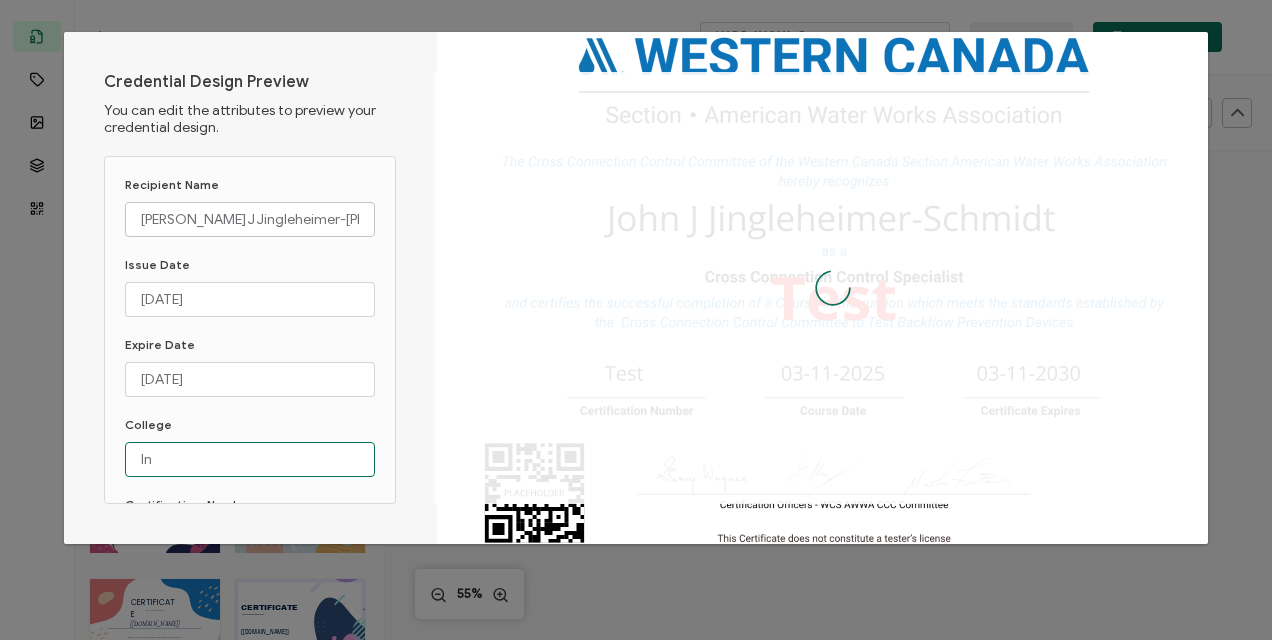 type on "I" 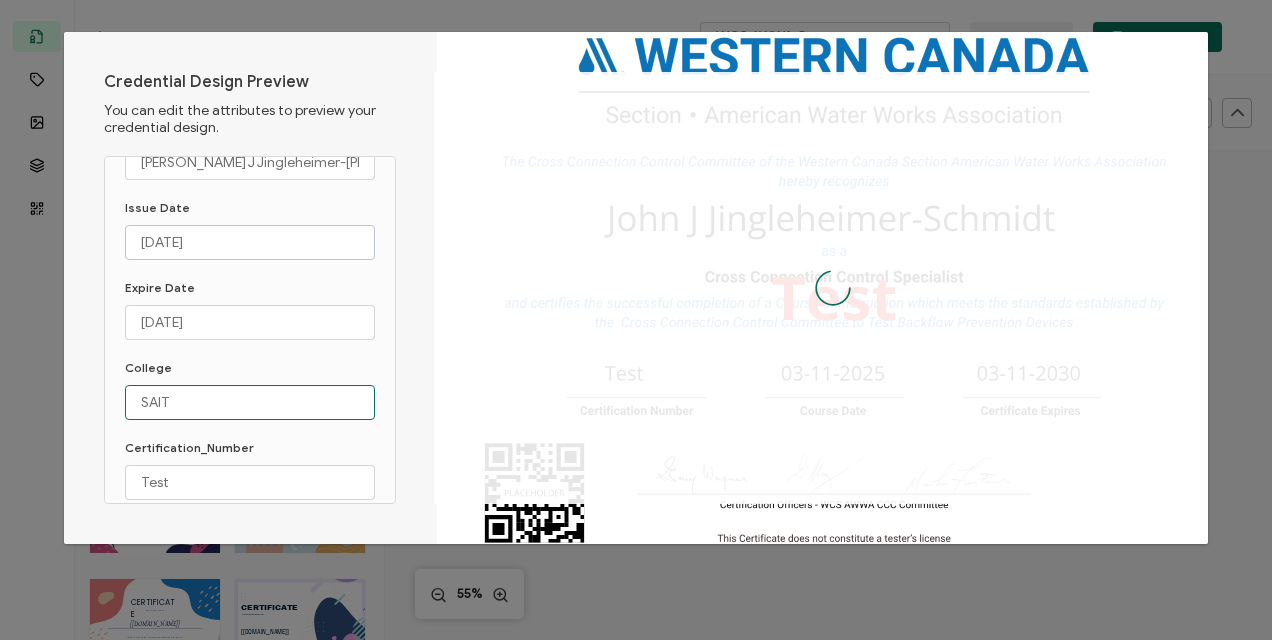 scroll, scrollTop: 100, scrollLeft: 0, axis: vertical 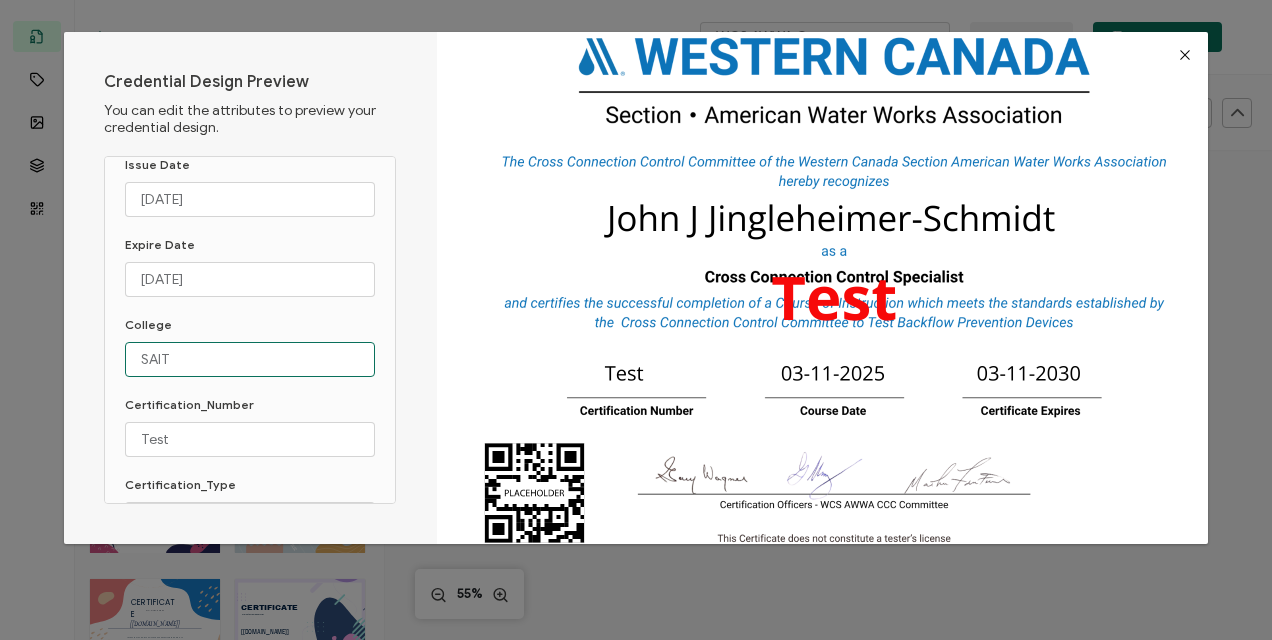 drag, startPoint x: 204, startPoint y: 359, endPoint x: 116, endPoint y: 358, distance: 88.005684 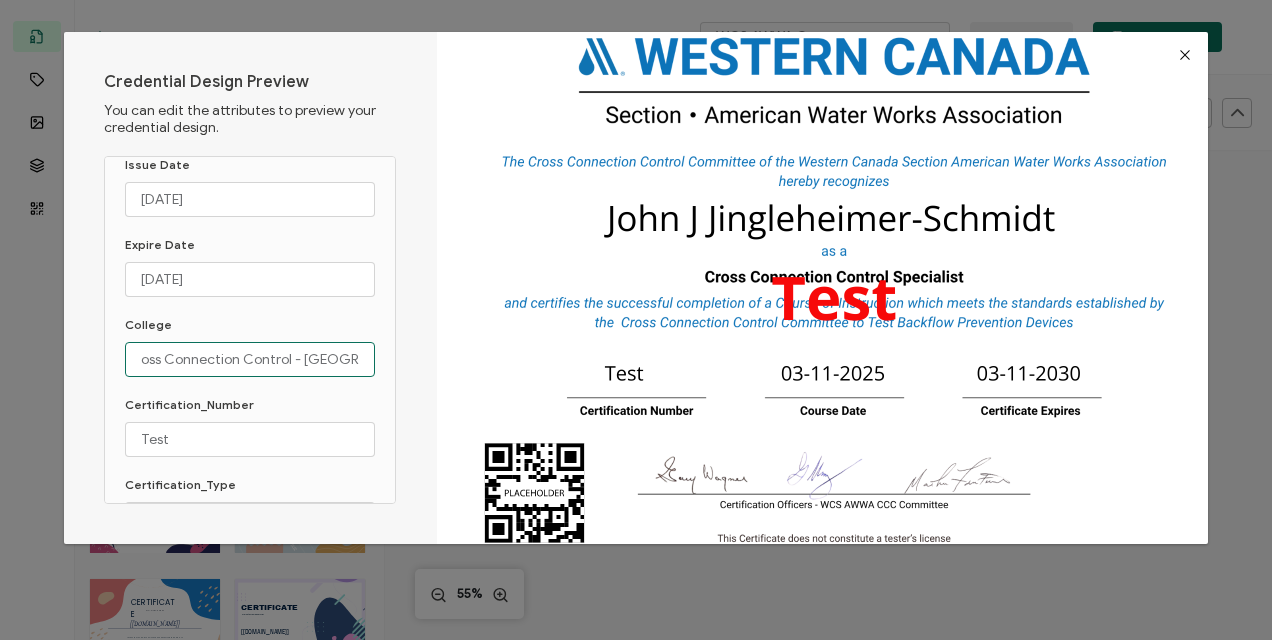 scroll, scrollTop: 0, scrollLeft: 98, axis: horizontal 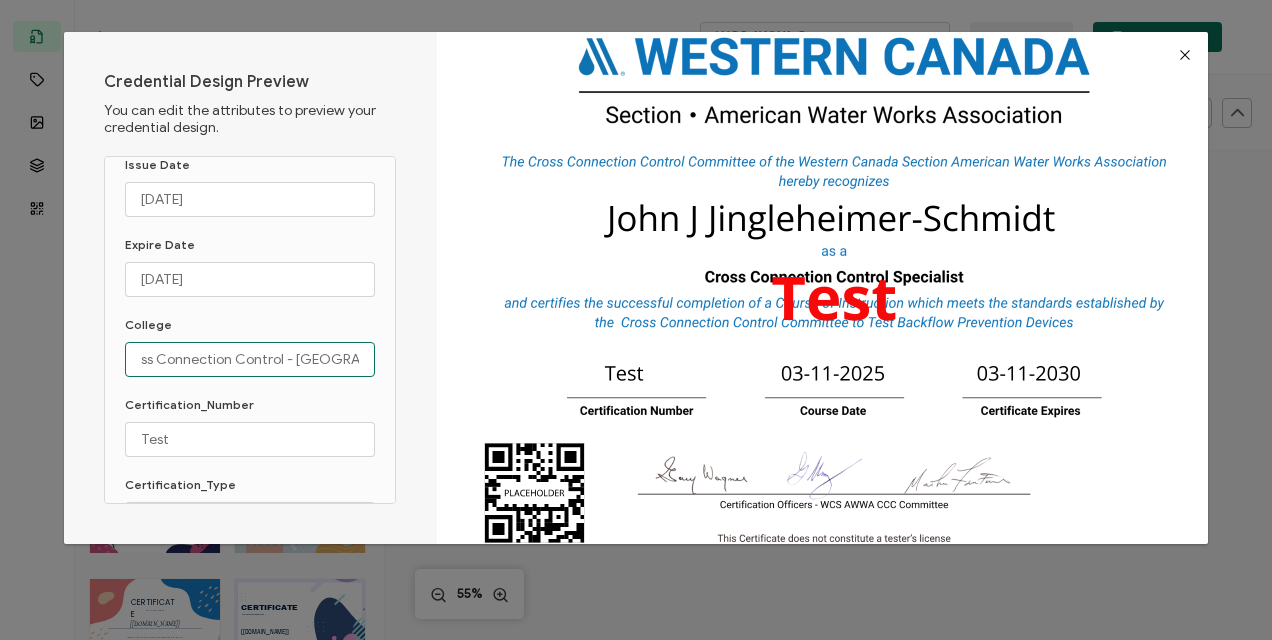 type on "Institute of Cross Connection Control - Lethbridge" 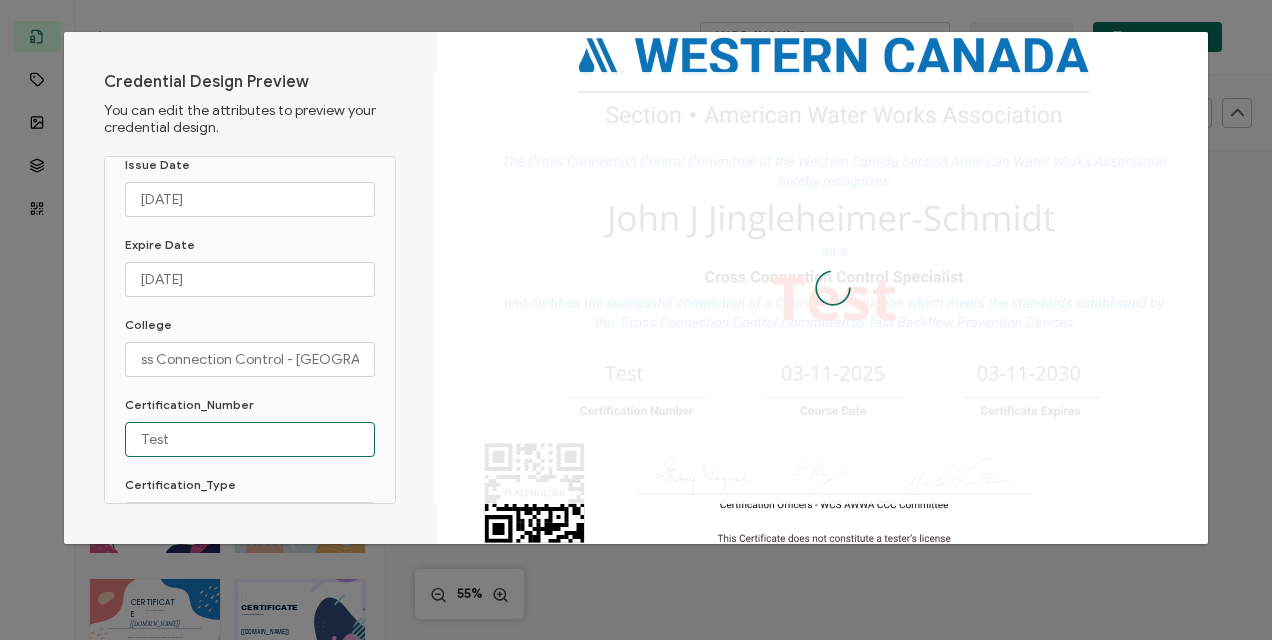 scroll, scrollTop: 0, scrollLeft: 0, axis: both 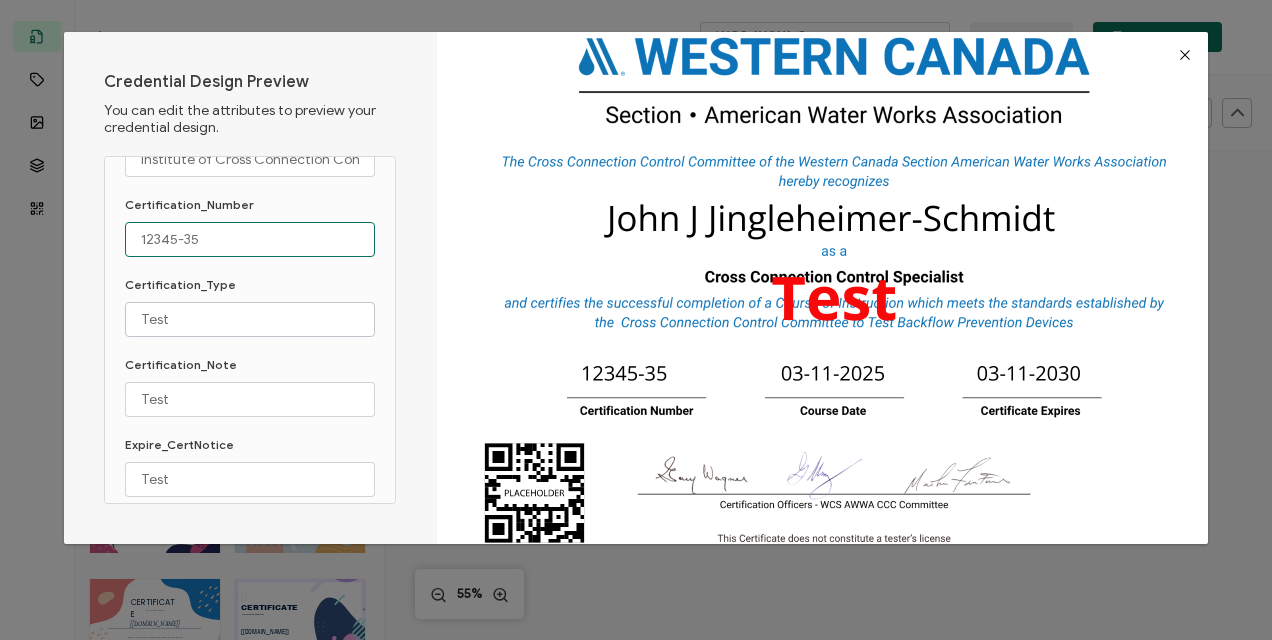 type on "12345-35" 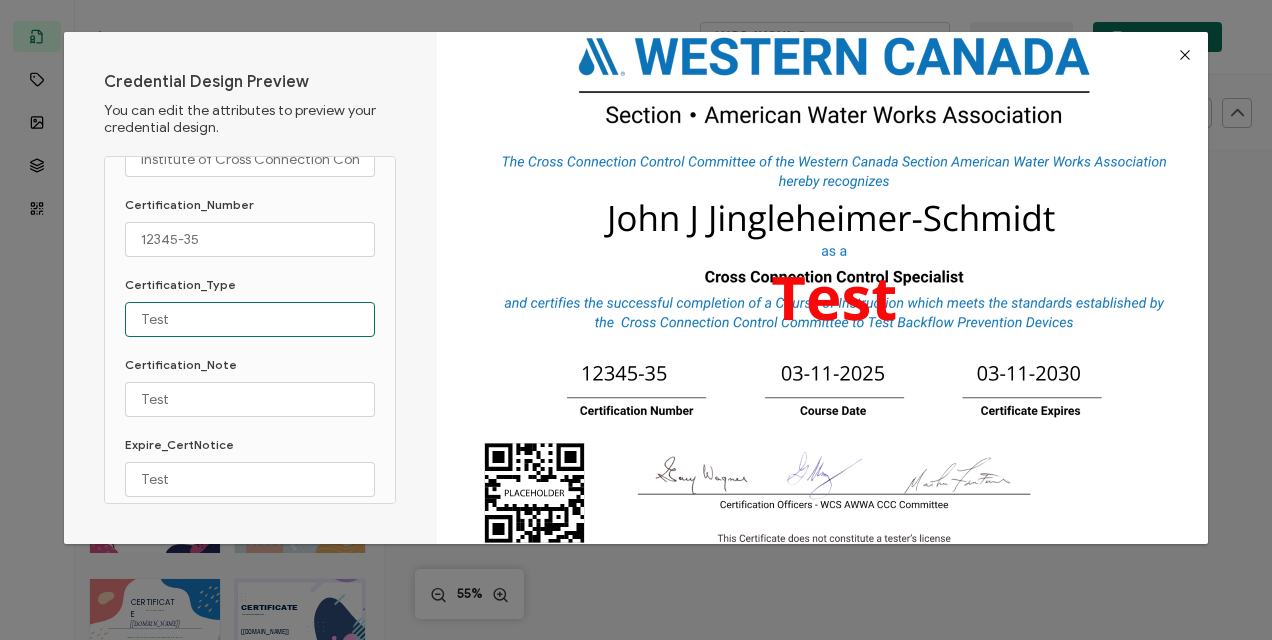 drag, startPoint x: 203, startPoint y: 322, endPoint x: 119, endPoint y: 321, distance: 84.00595 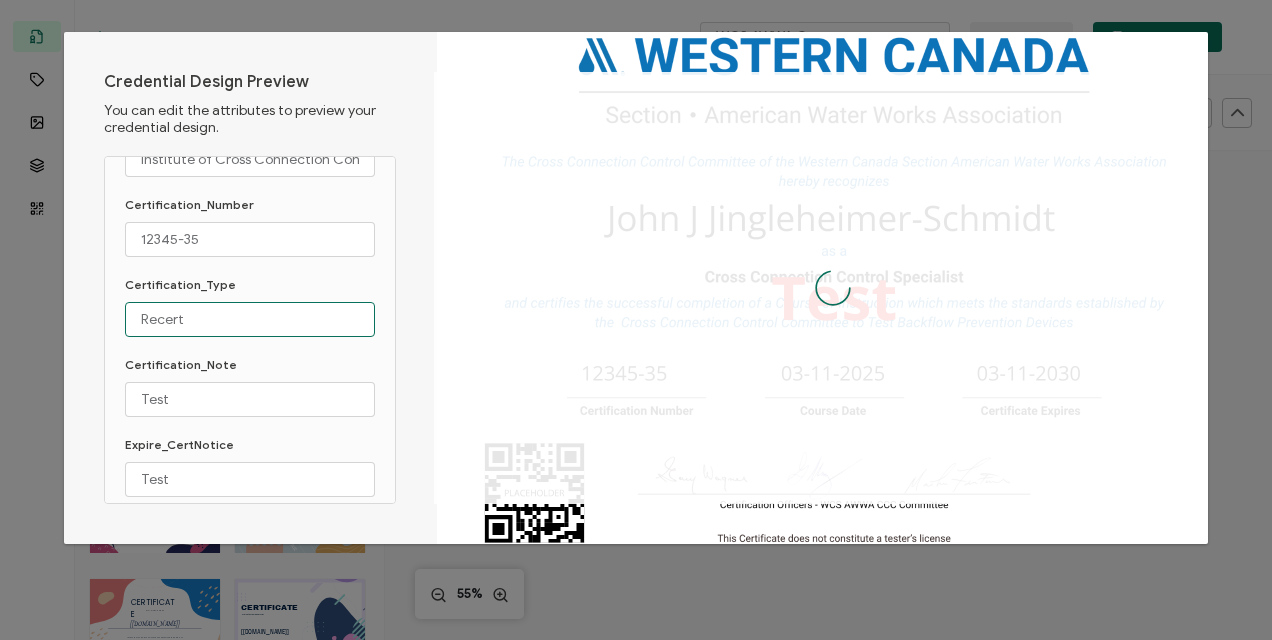 type on "Recert" 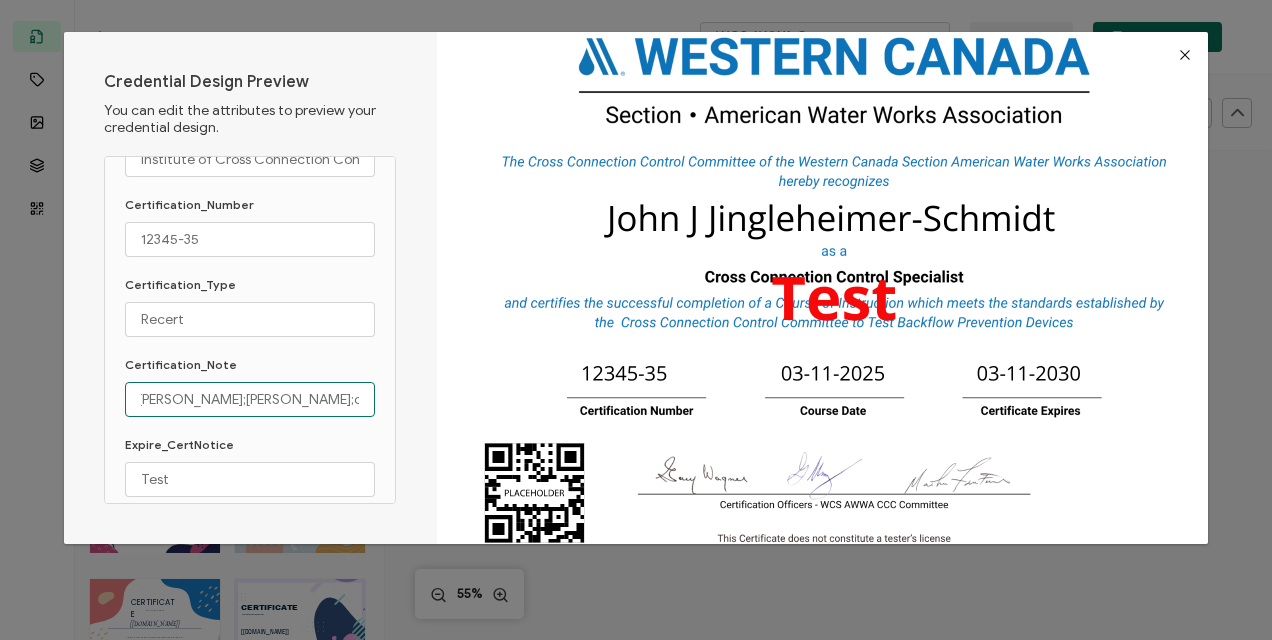 scroll, scrollTop: 0, scrollLeft: 1410, axis: horizontal 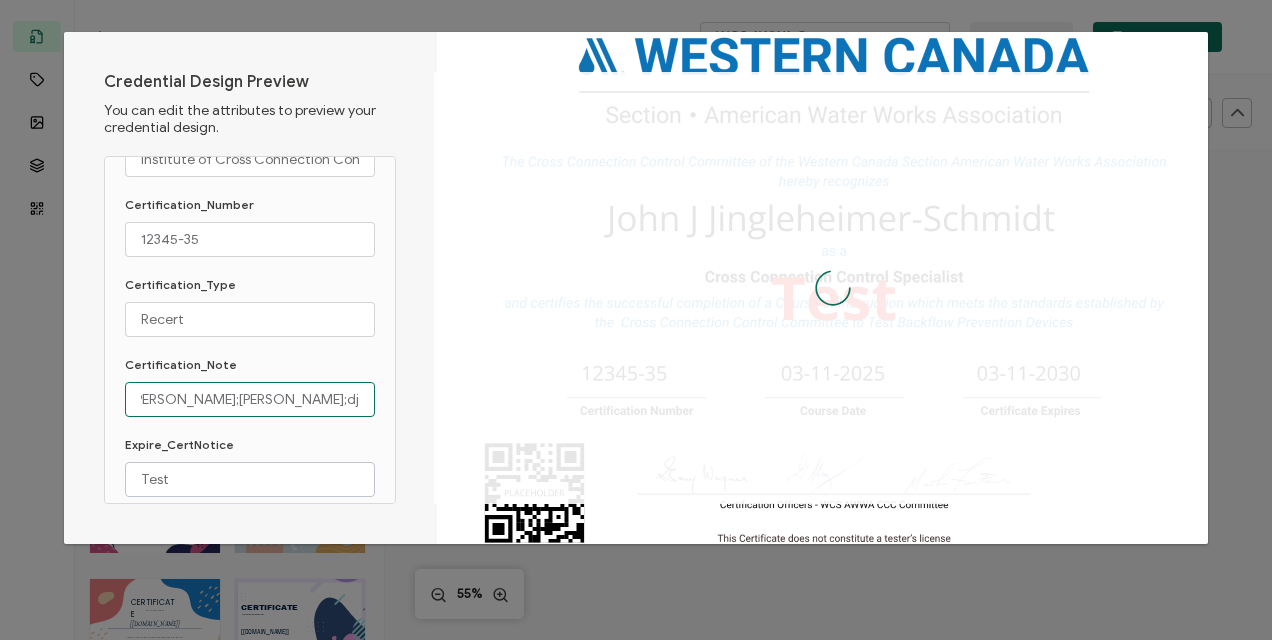 type on "sldkfjsa;dlfkjsa;lfdkjsa;ldfkj;saldkfj;sakfdj;sadkjf;lsadkjf;lsakdjf;lsakjdf;lsakjfd;laskjdf;lsakjdf;sakjfd;sadfjkas;dkfja;sdfkja;dfflkjsa;ldfkjsa;ldfkjsa;ldfkj;sadlfkj;sadfkjsa;dlfkjsa;dlfkj;sadfkjsa;dlfkj;sadfkjsa;dfkjsa;lfdkjsa;djfk;sadfkj;sadfkjsa;dfkjsa;dfj;asd;ldkjlsfkjaldfkjsaldk" 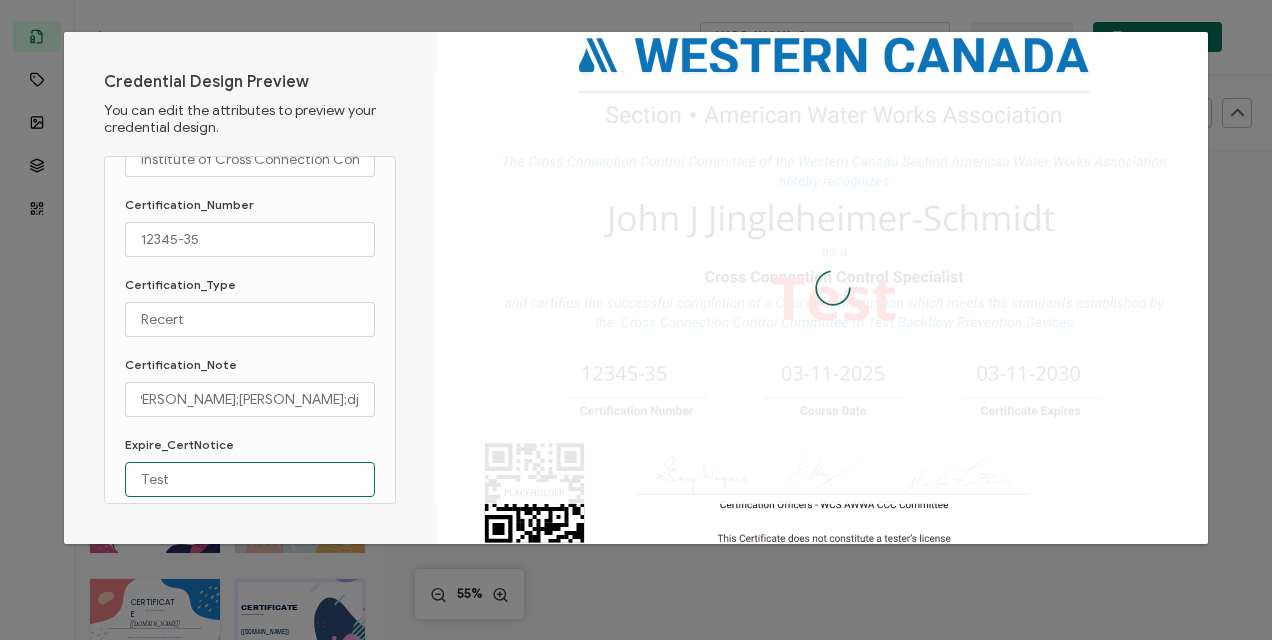 scroll, scrollTop: 0, scrollLeft: 0, axis: both 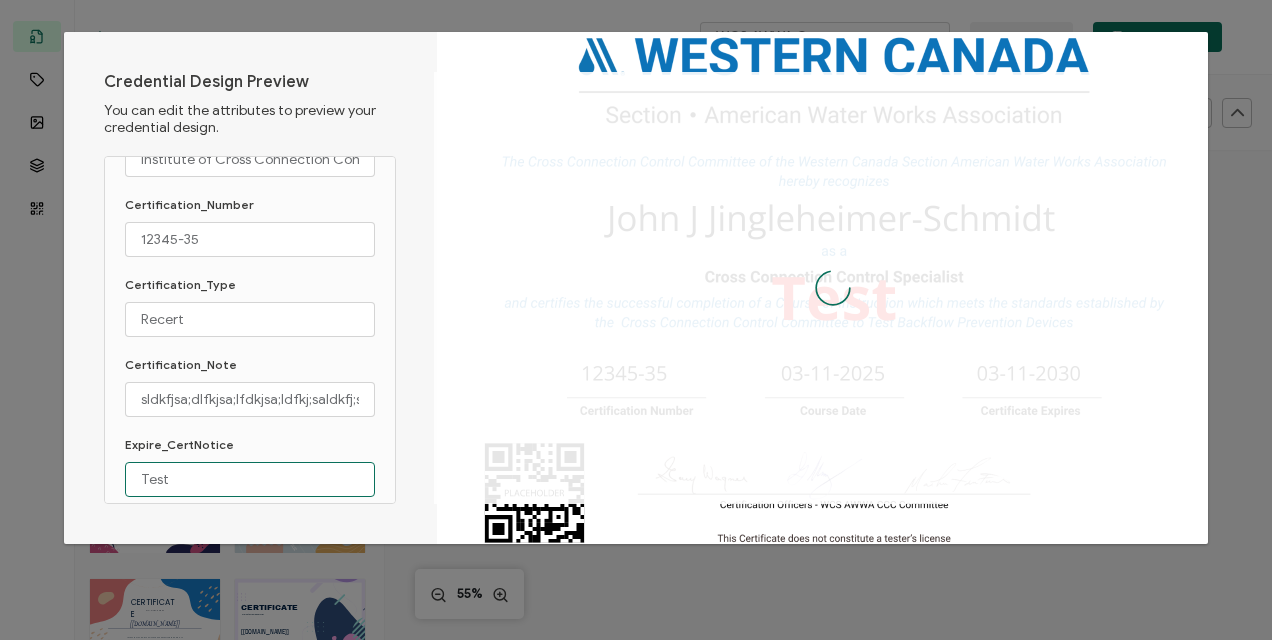 drag, startPoint x: 192, startPoint y: 482, endPoint x: 130, endPoint y: 479, distance: 62.072536 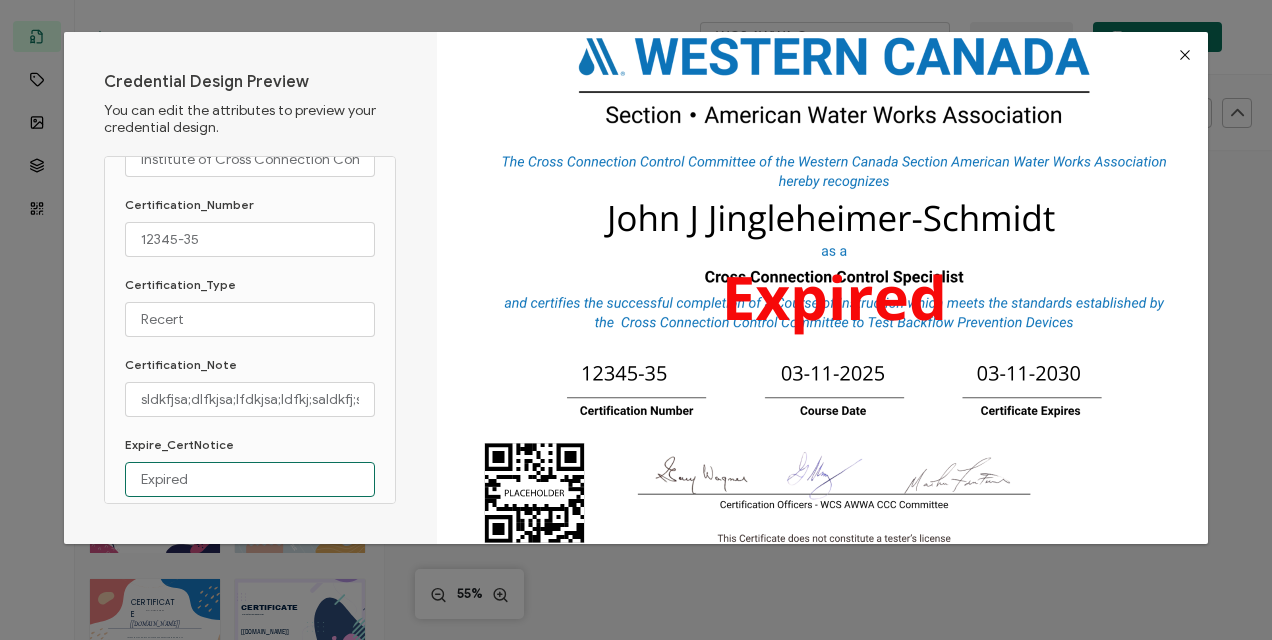 scroll, scrollTop: 10, scrollLeft: 0, axis: vertical 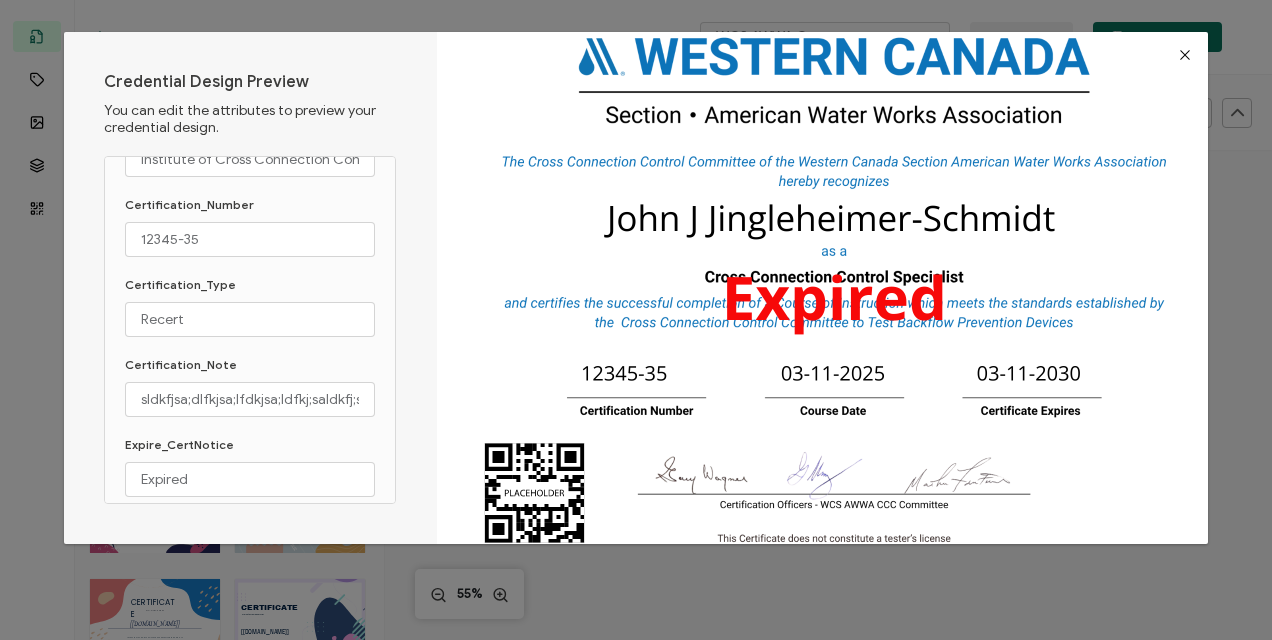 drag, startPoint x: 1269, startPoint y: 357, endPoint x: 1264, endPoint y: 458, distance: 101.12369 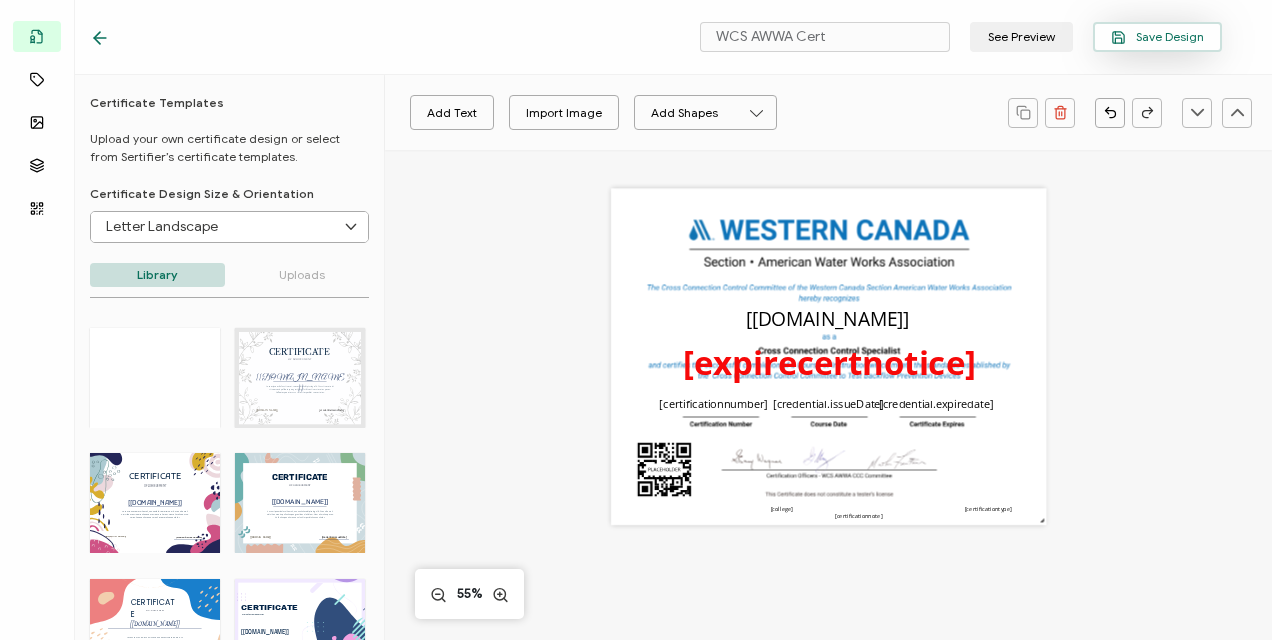 click on "Save Design" at bounding box center (1157, 37) 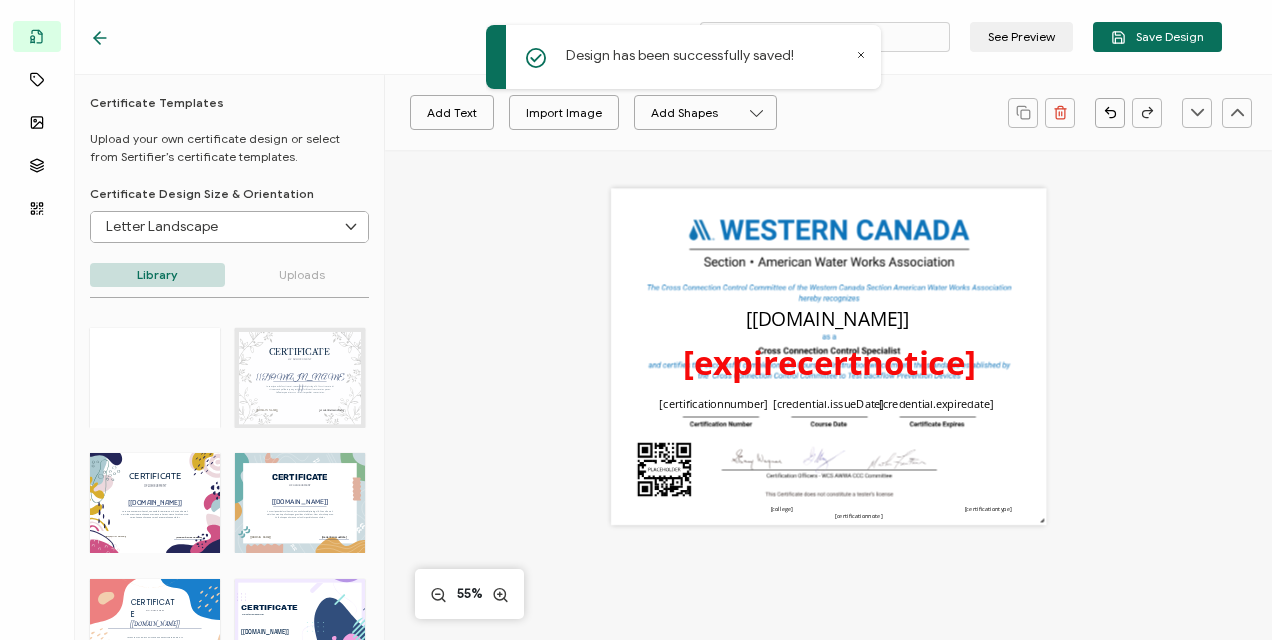 click 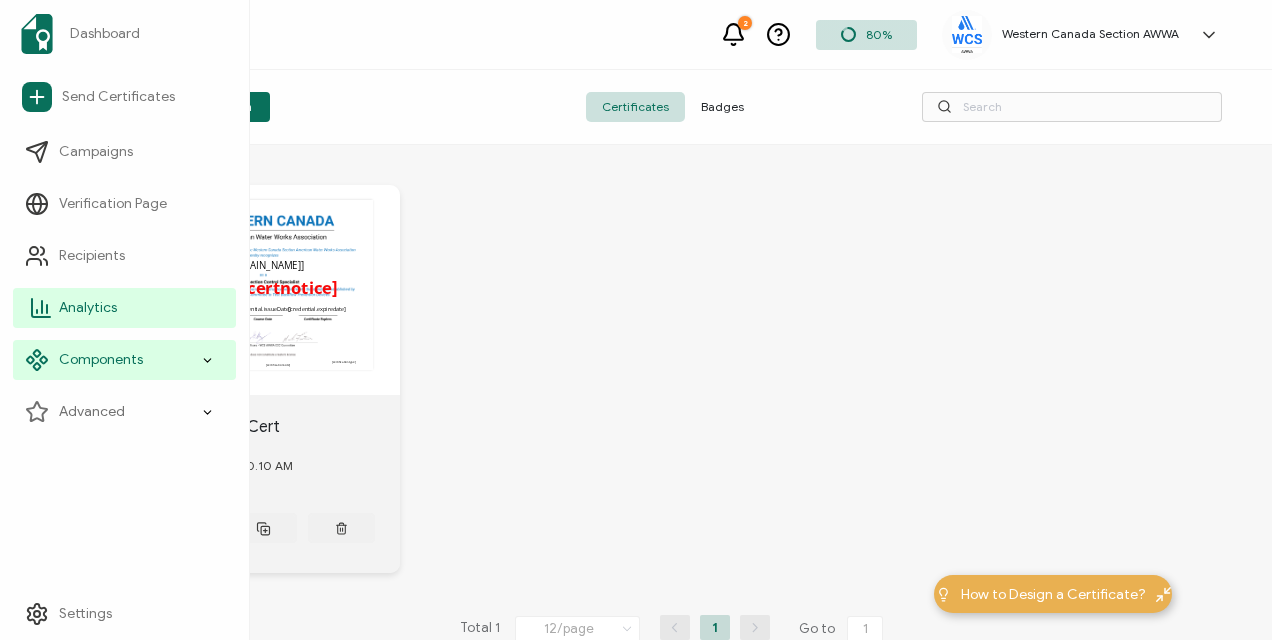 click on "Analytics" at bounding box center [88, 308] 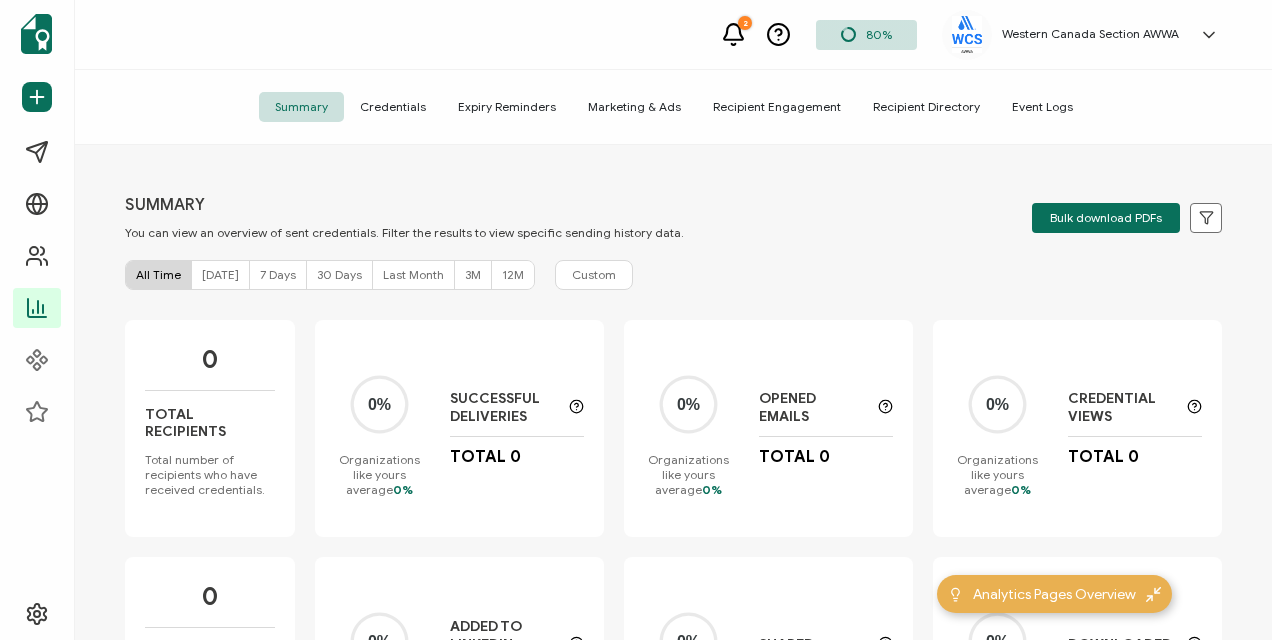 click on "Credentials" at bounding box center (393, 107) 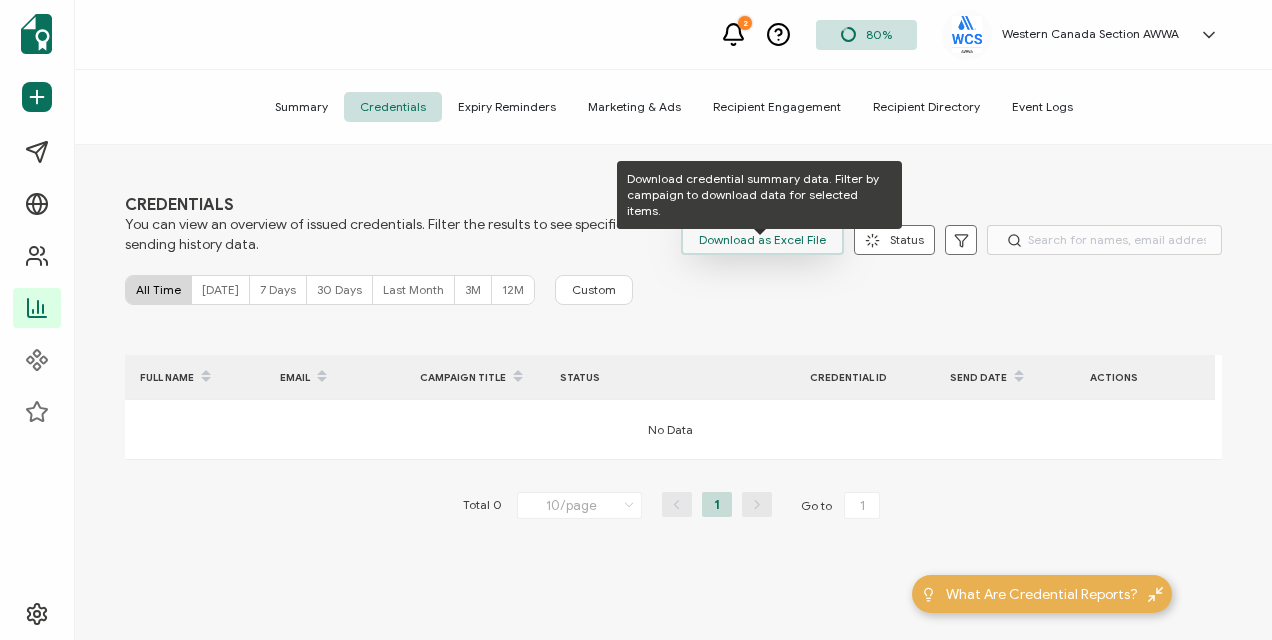 click on "Download as Excel File" at bounding box center (762, 240) 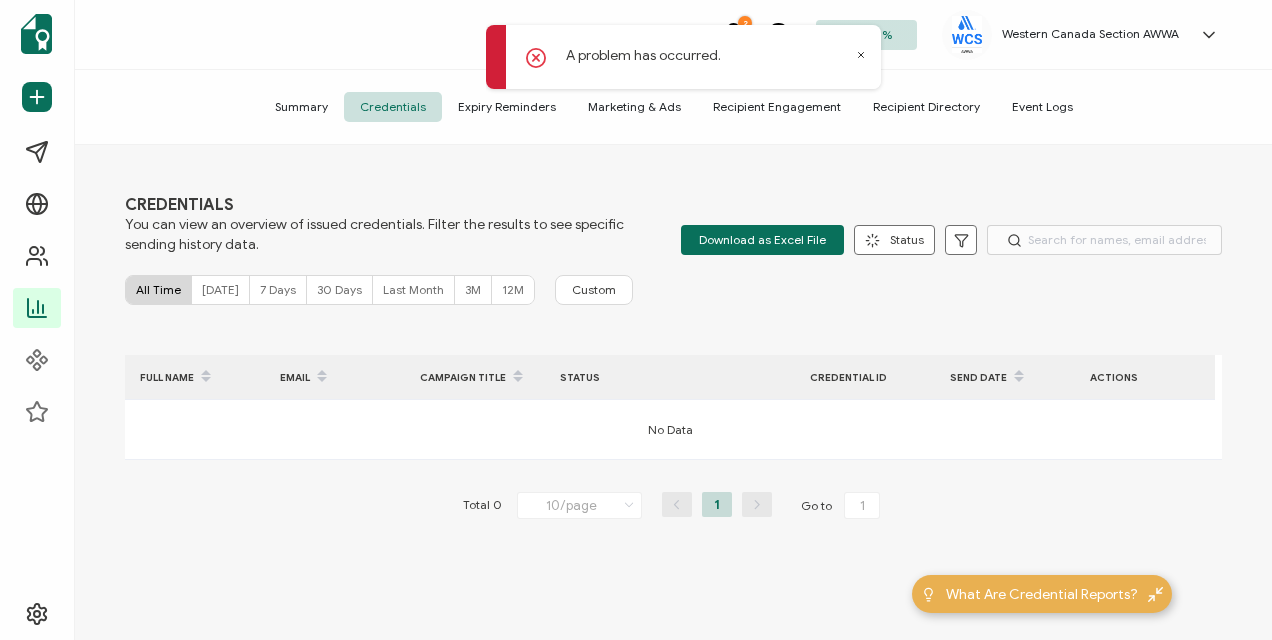click 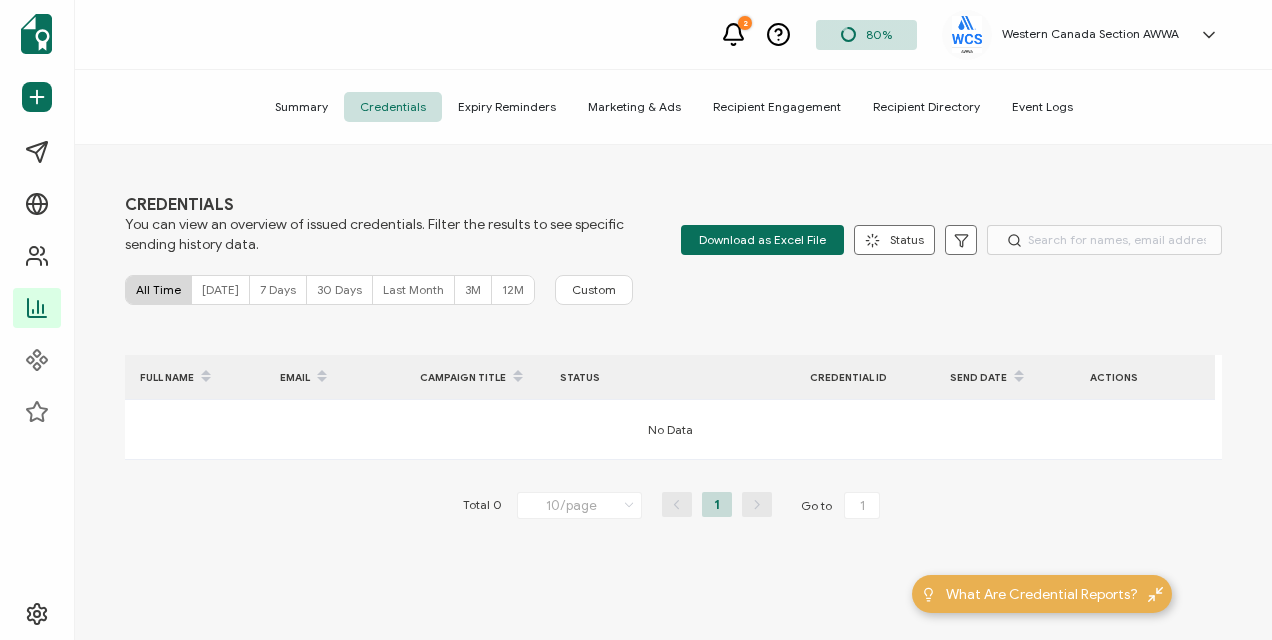 click on "CREDENTIALS   You can view an overview of issued credentials. Filter the results to see specific sending history data.   Download as Excel File
Status
Delivered   Undelivered   Email Opened   Viewed   Add to LinkedIn   Downloaded   Shared
Apply Filters
All Time Today 7 Days 30 Days Last Month 3M 12M   Custom                     FULL NAME EMAIL CAMPAIGN TITLE STATUS CREDENTIAL ID Send Date ACTIONS No Data   Total 0 10/page 10/page 20/page 50/page 100/page 1 Go to 1" at bounding box center (673, 395) 